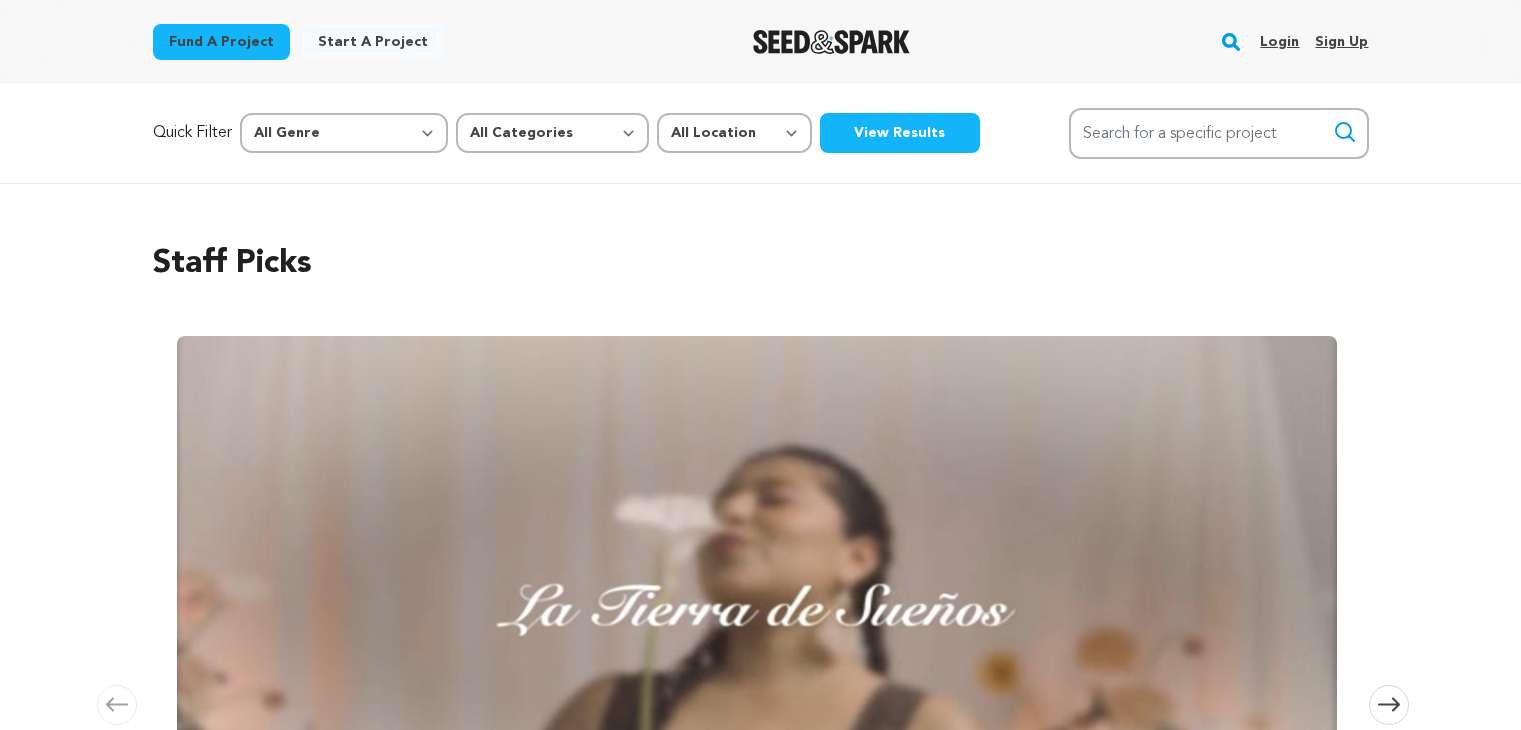 scroll, scrollTop: 0, scrollLeft: 0, axis: both 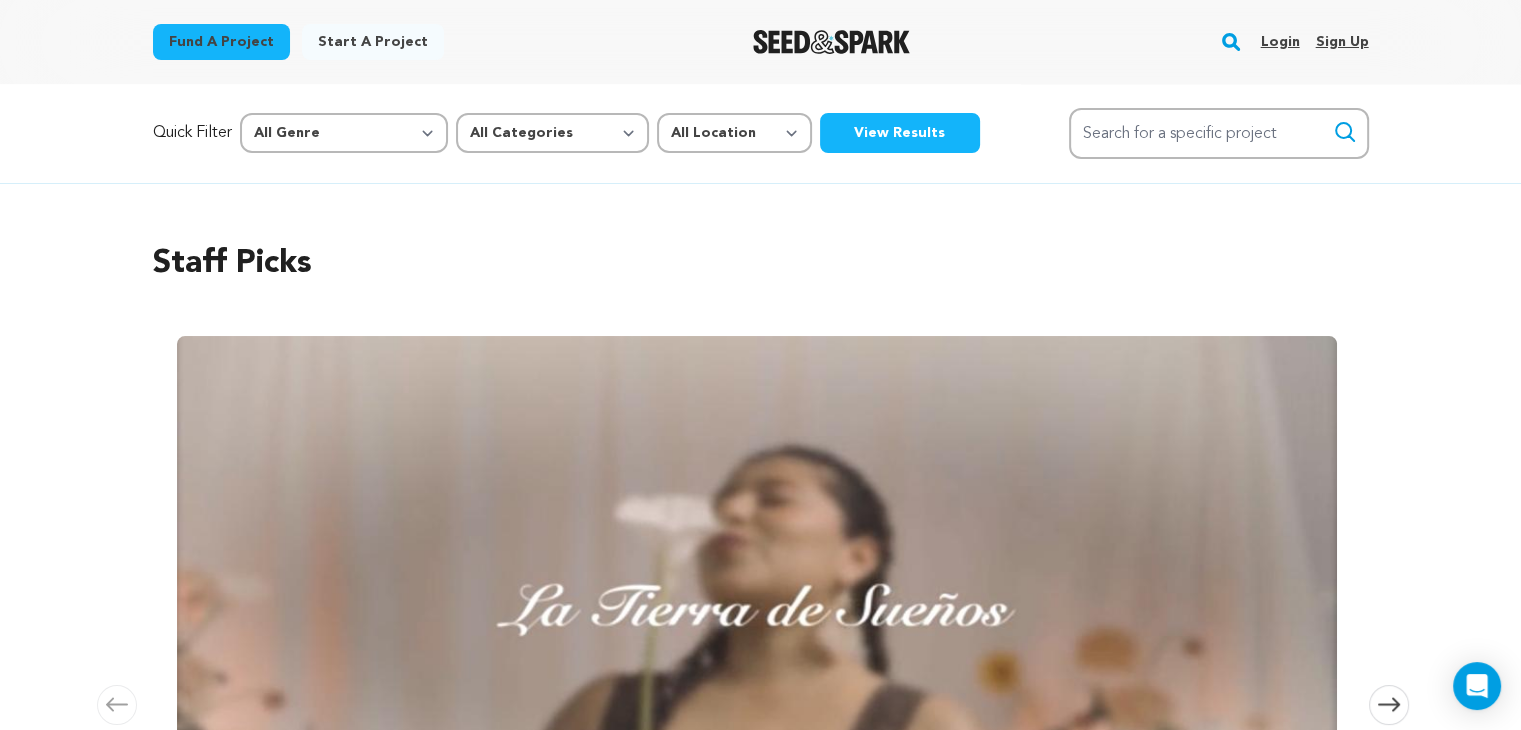 click on "Login" at bounding box center [1279, 42] 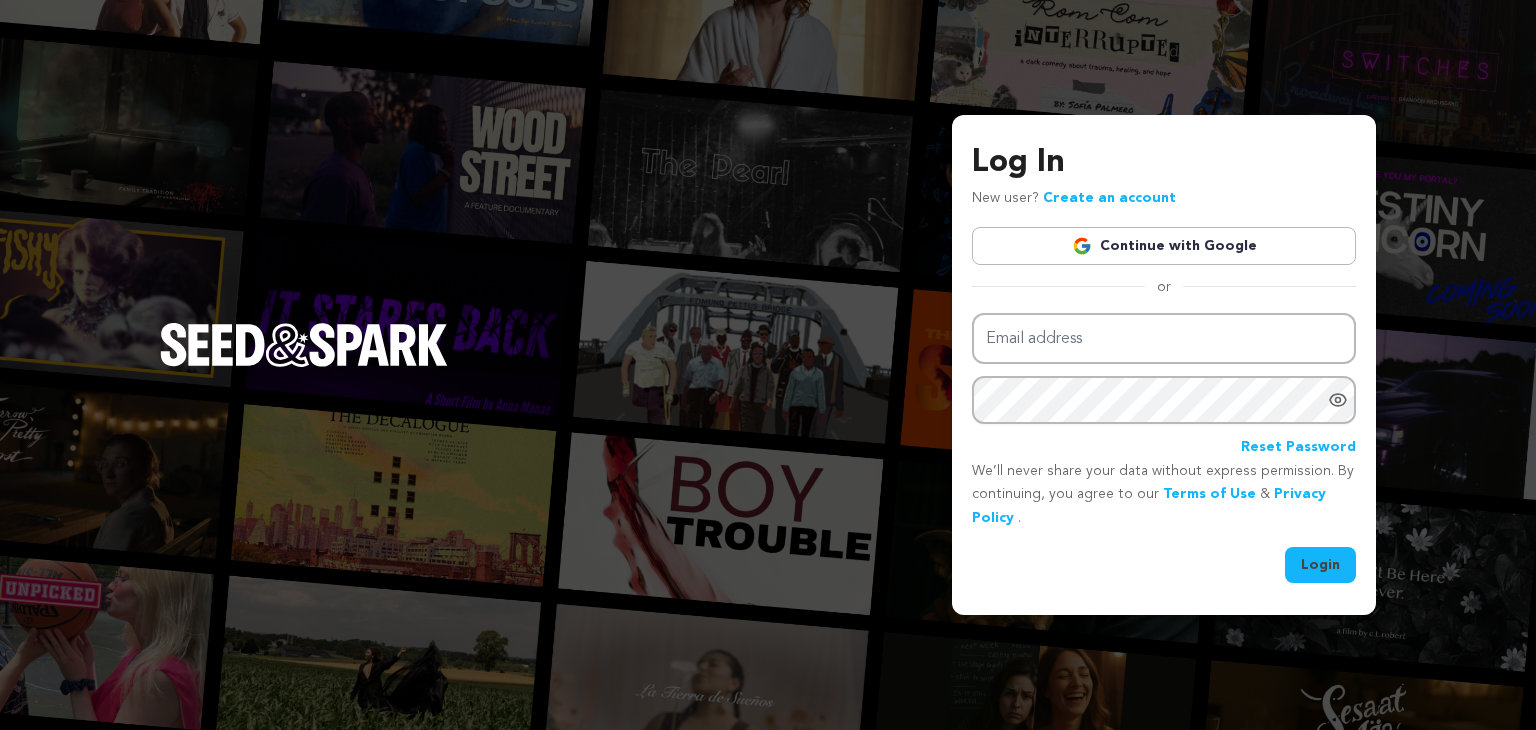 scroll, scrollTop: 0, scrollLeft: 0, axis: both 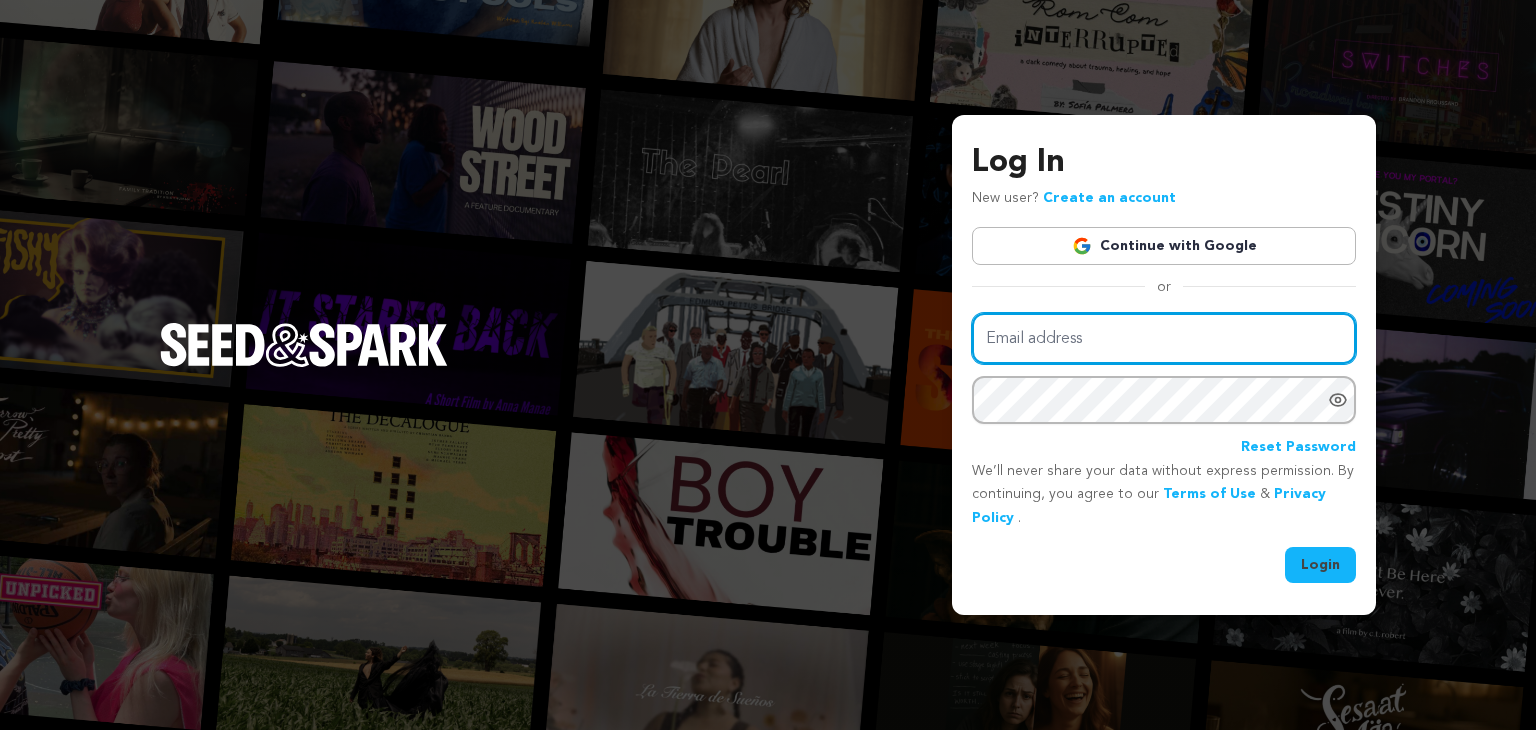 click on "Email address" at bounding box center (1164, 338) 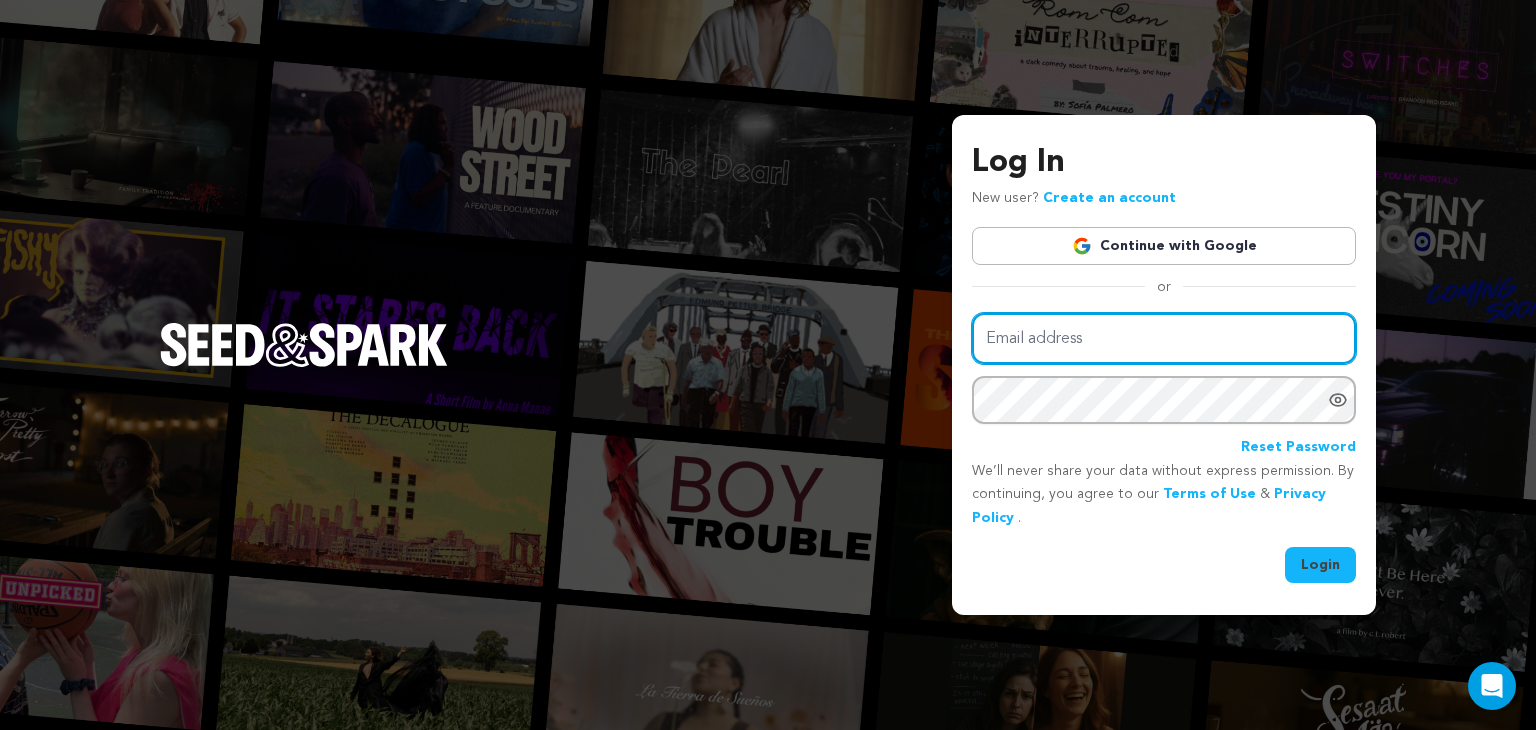 click on "Email address" at bounding box center [1164, 338] 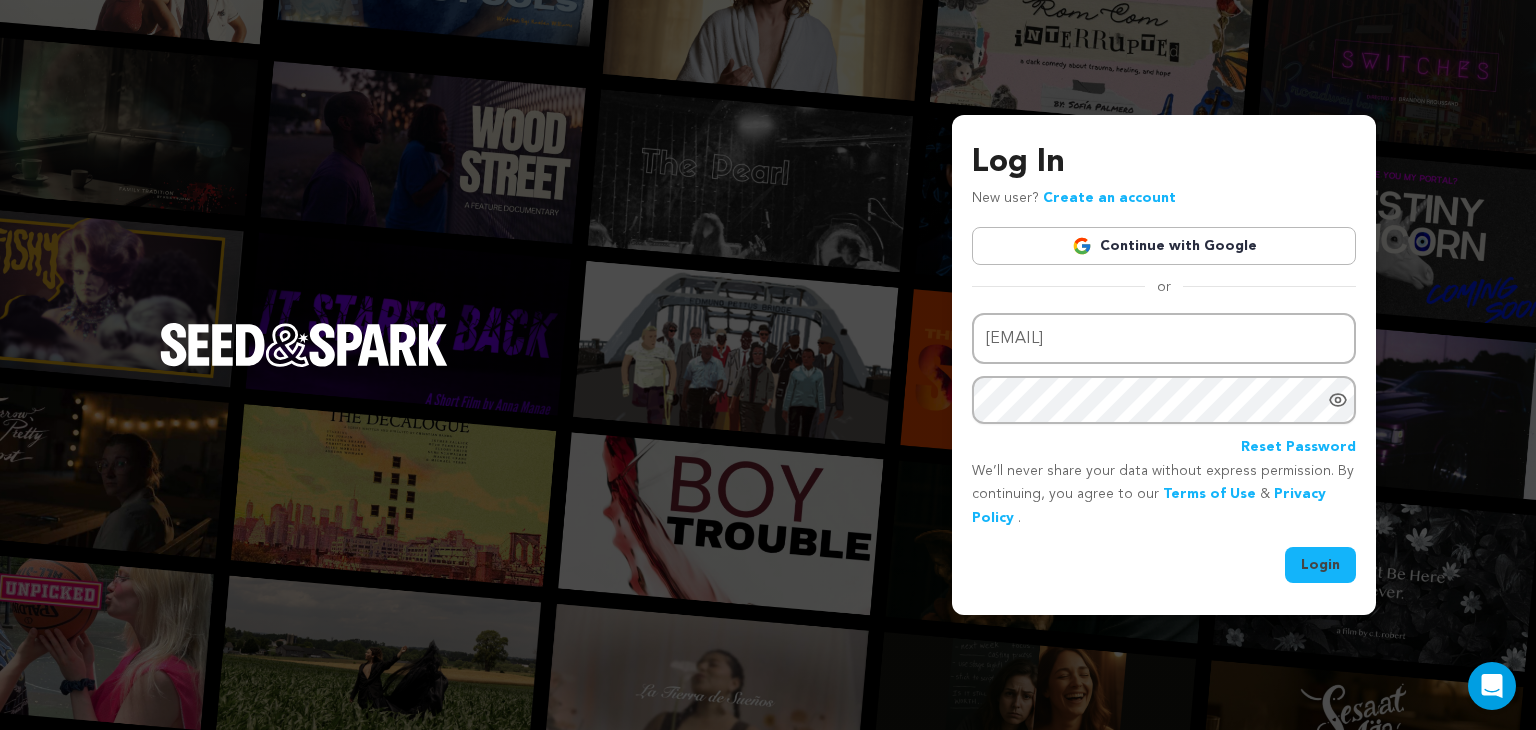 click on "Login" at bounding box center [1320, 565] 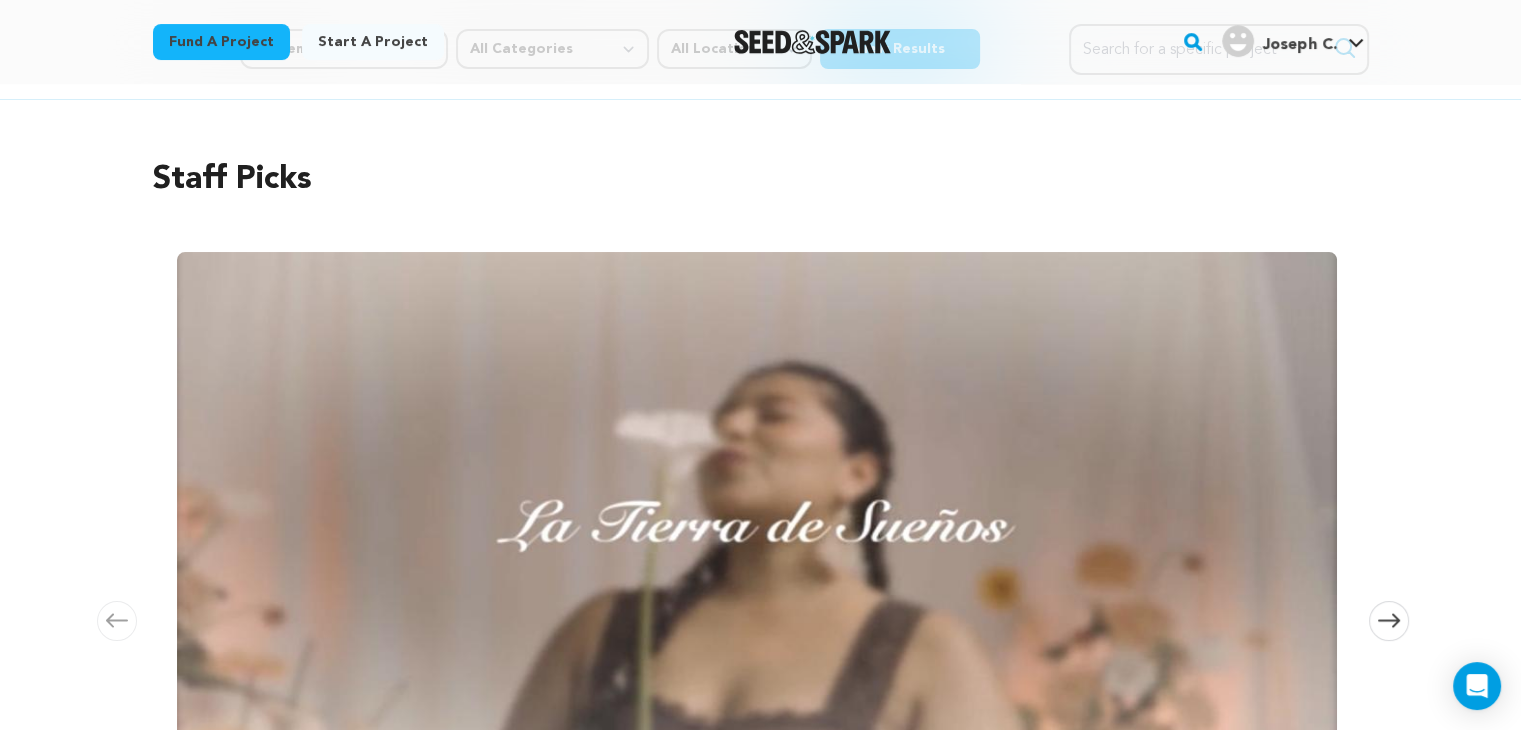 scroll, scrollTop: 0, scrollLeft: 0, axis: both 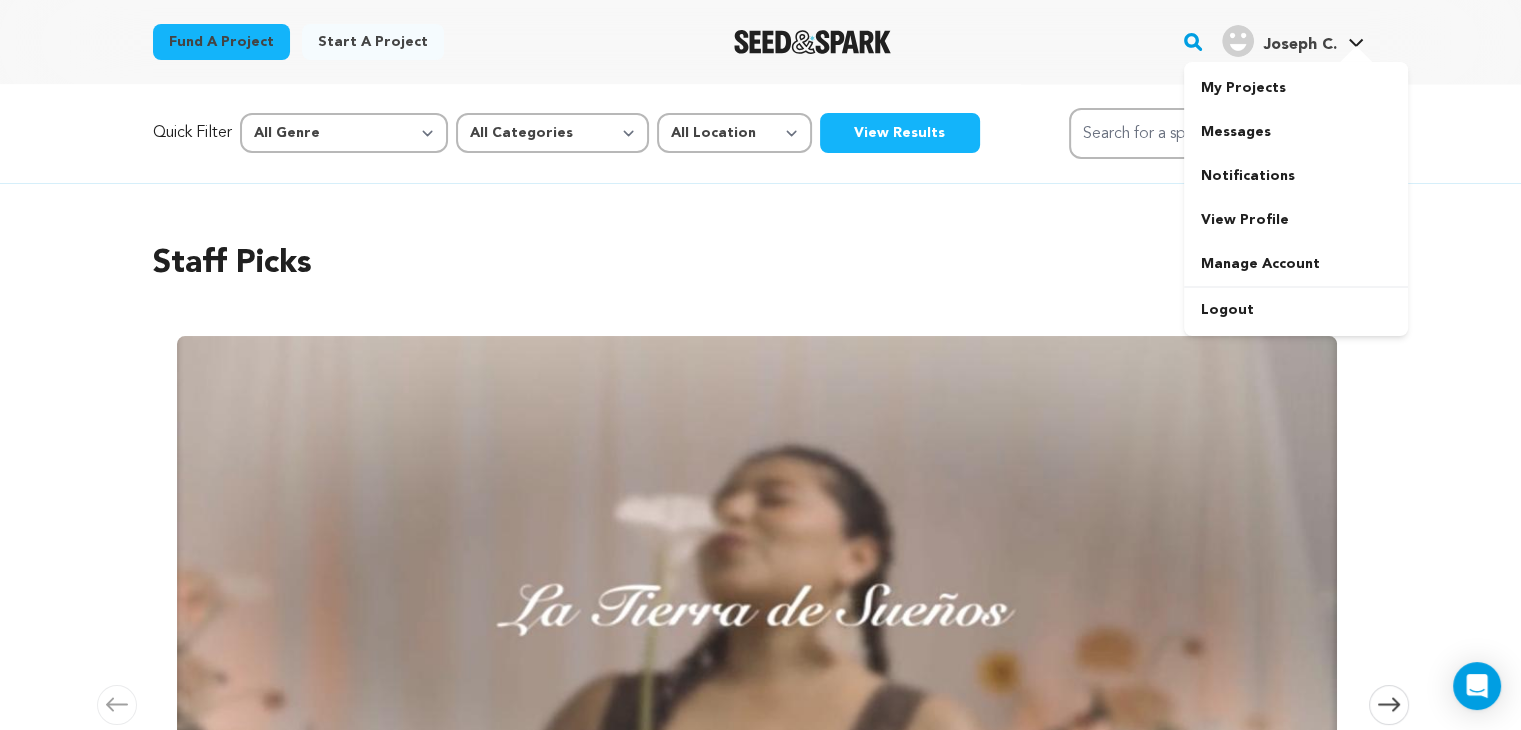 click on "Joseph C." at bounding box center (1299, 45) 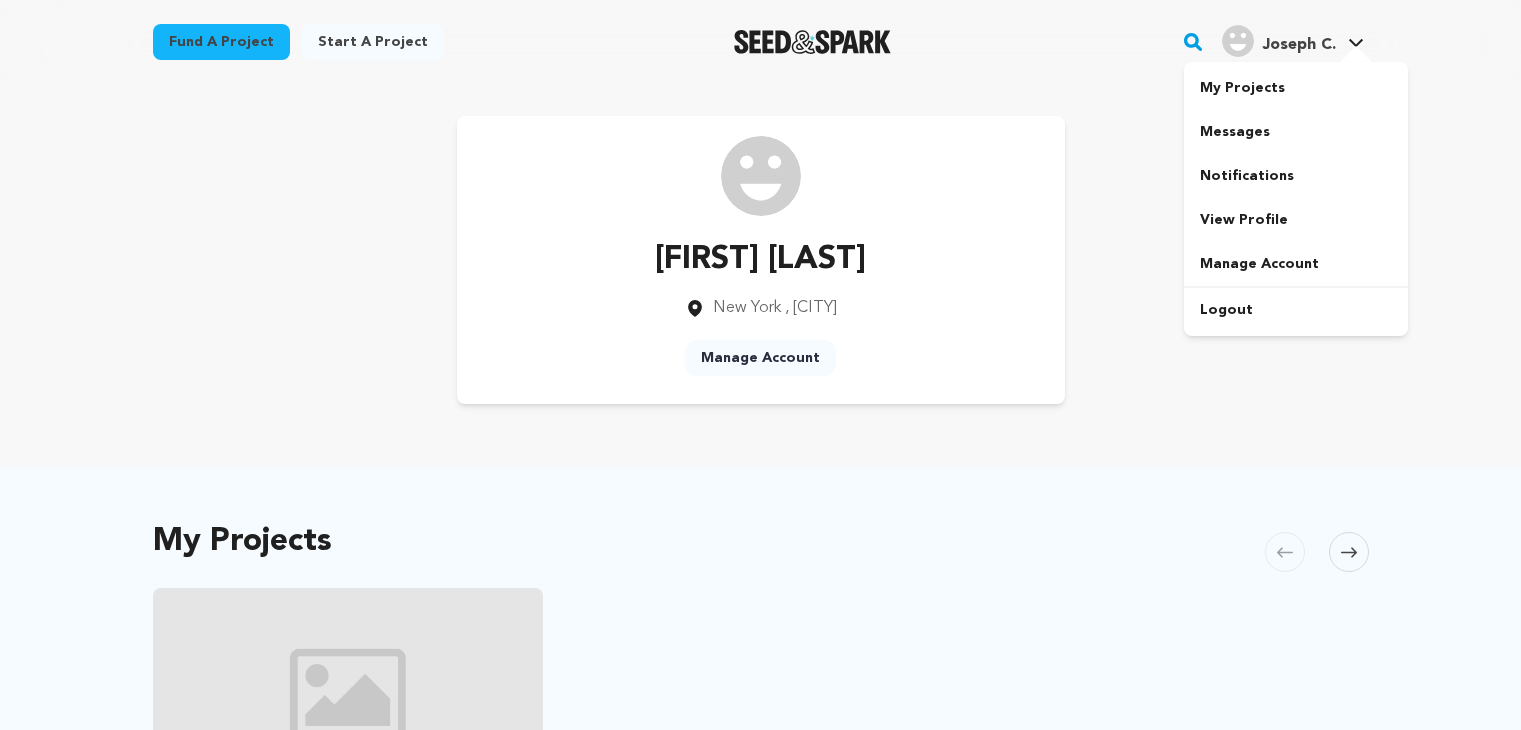 scroll, scrollTop: 0, scrollLeft: 0, axis: both 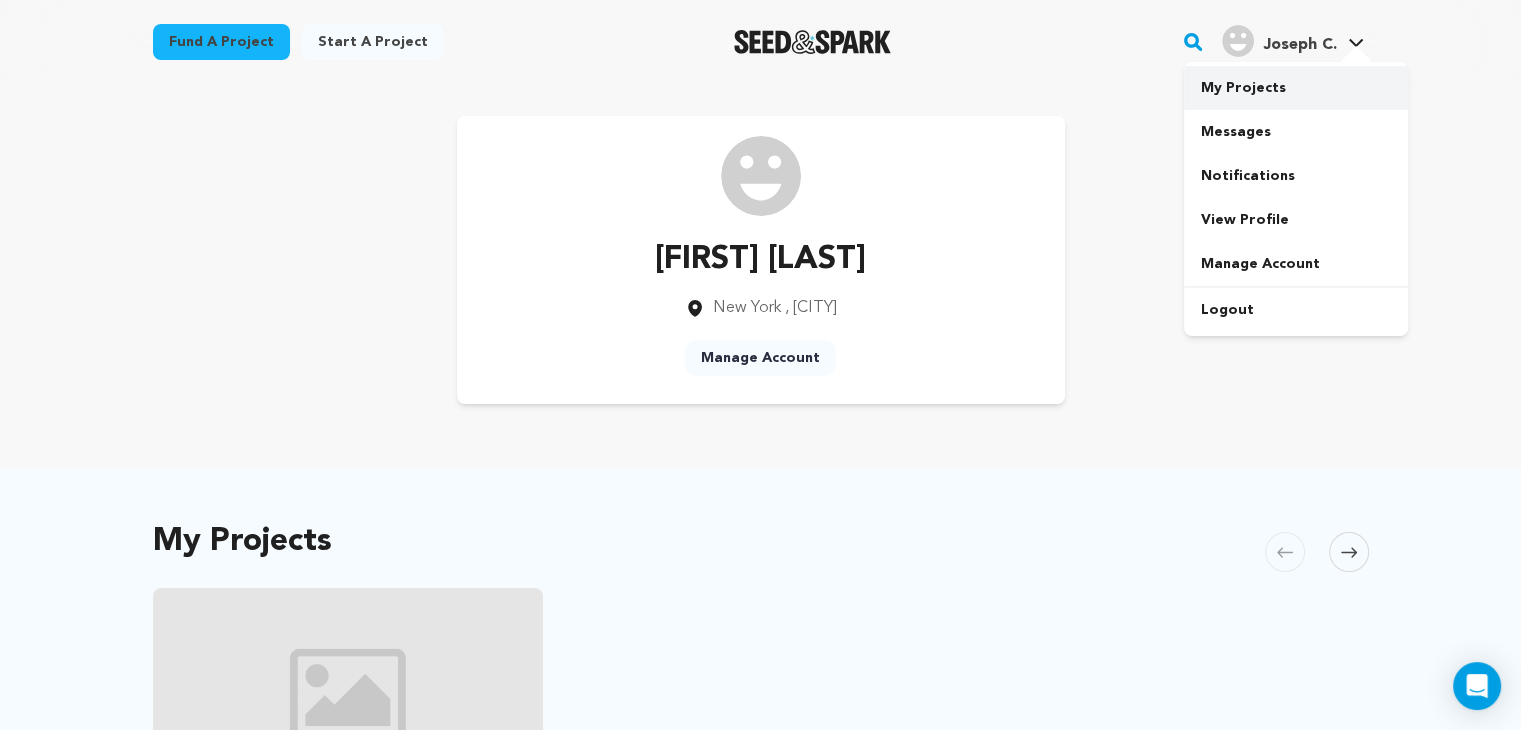 click on "My Projects" at bounding box center [1296, 88] 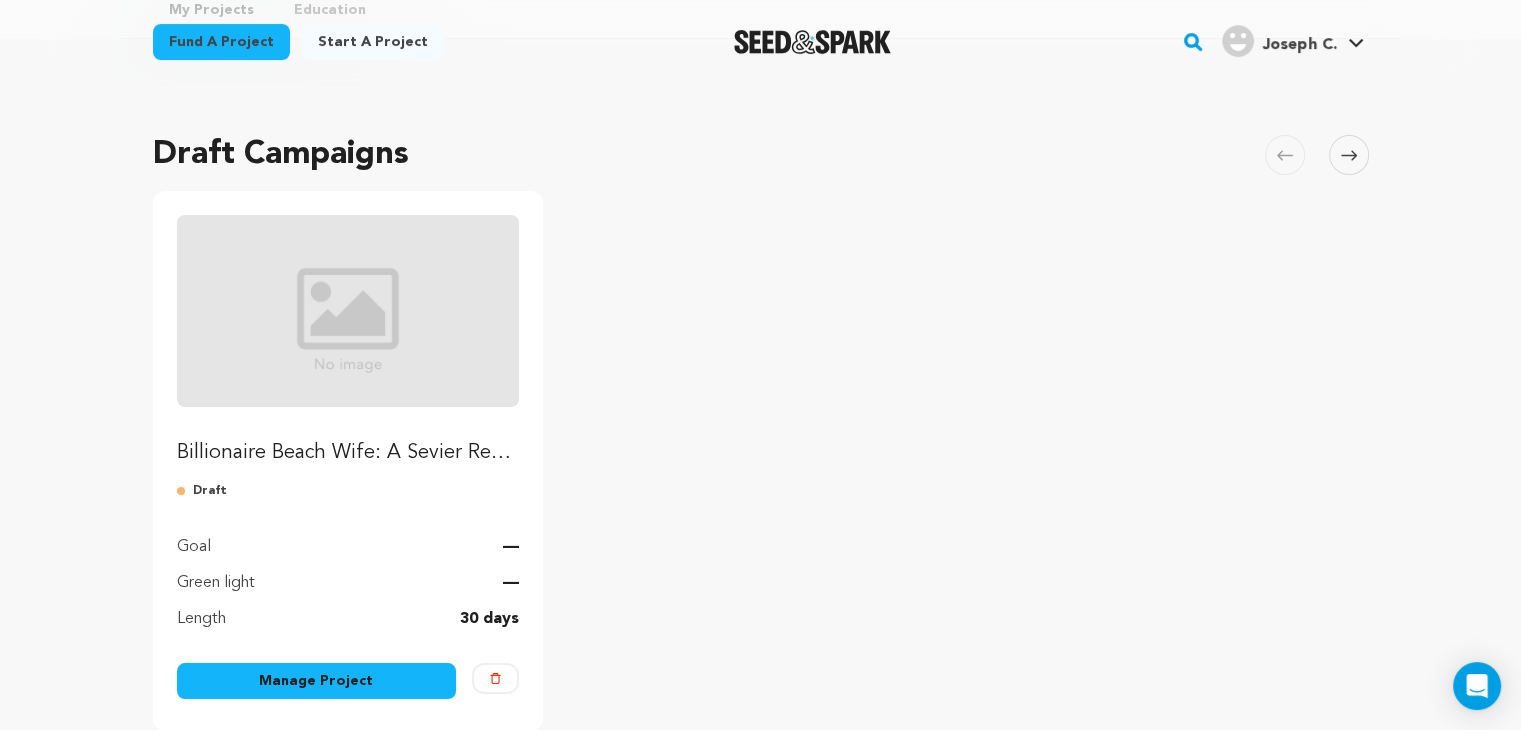 scroll, scrollTop: 100, scrollLeft: 0, axis: vertical 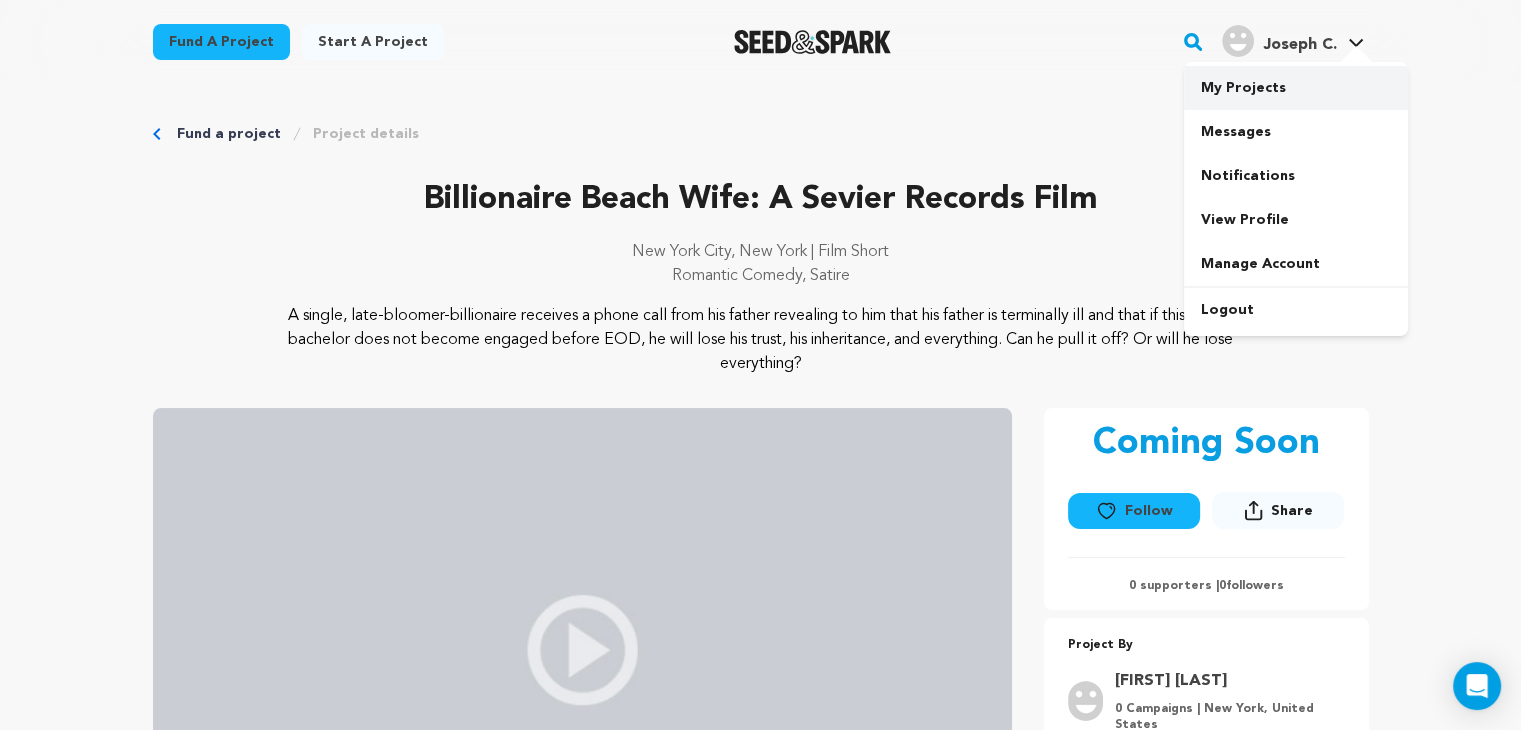 click on "My Projects" at bounding box center [1296, 88] 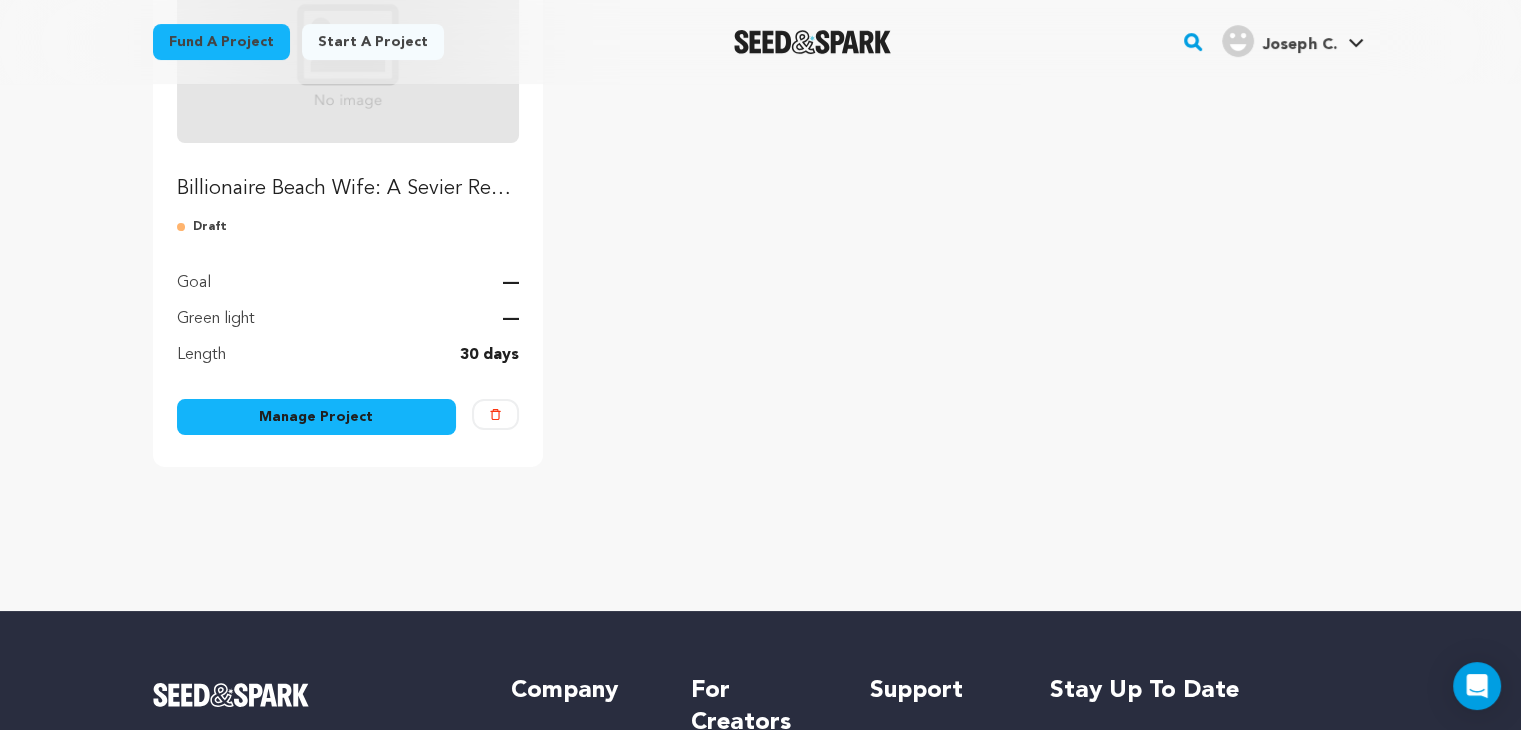 scroll, scrollTop: 500, scrollLeft: 0, axis: vertical 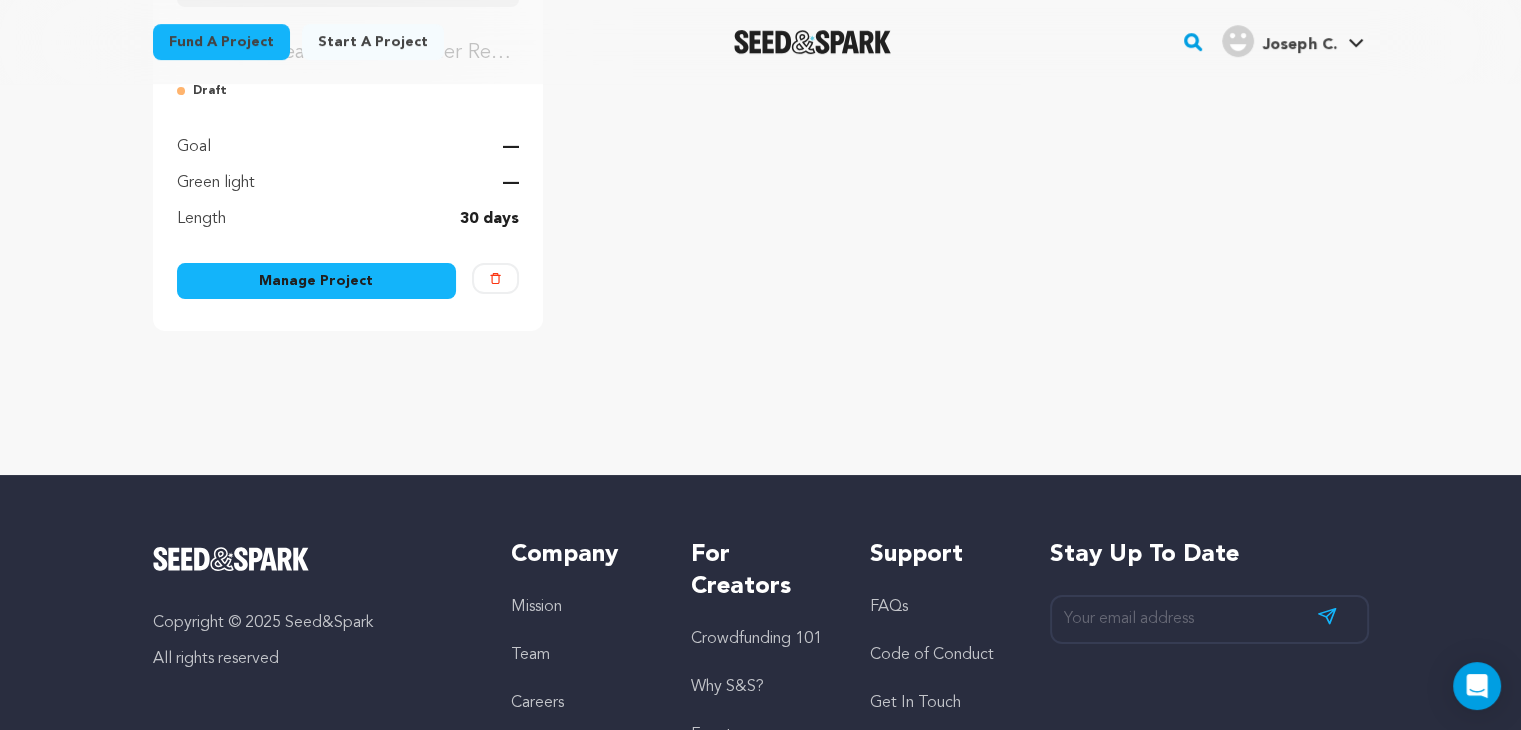click on "Manage Project" at bounding box center (317, 281) 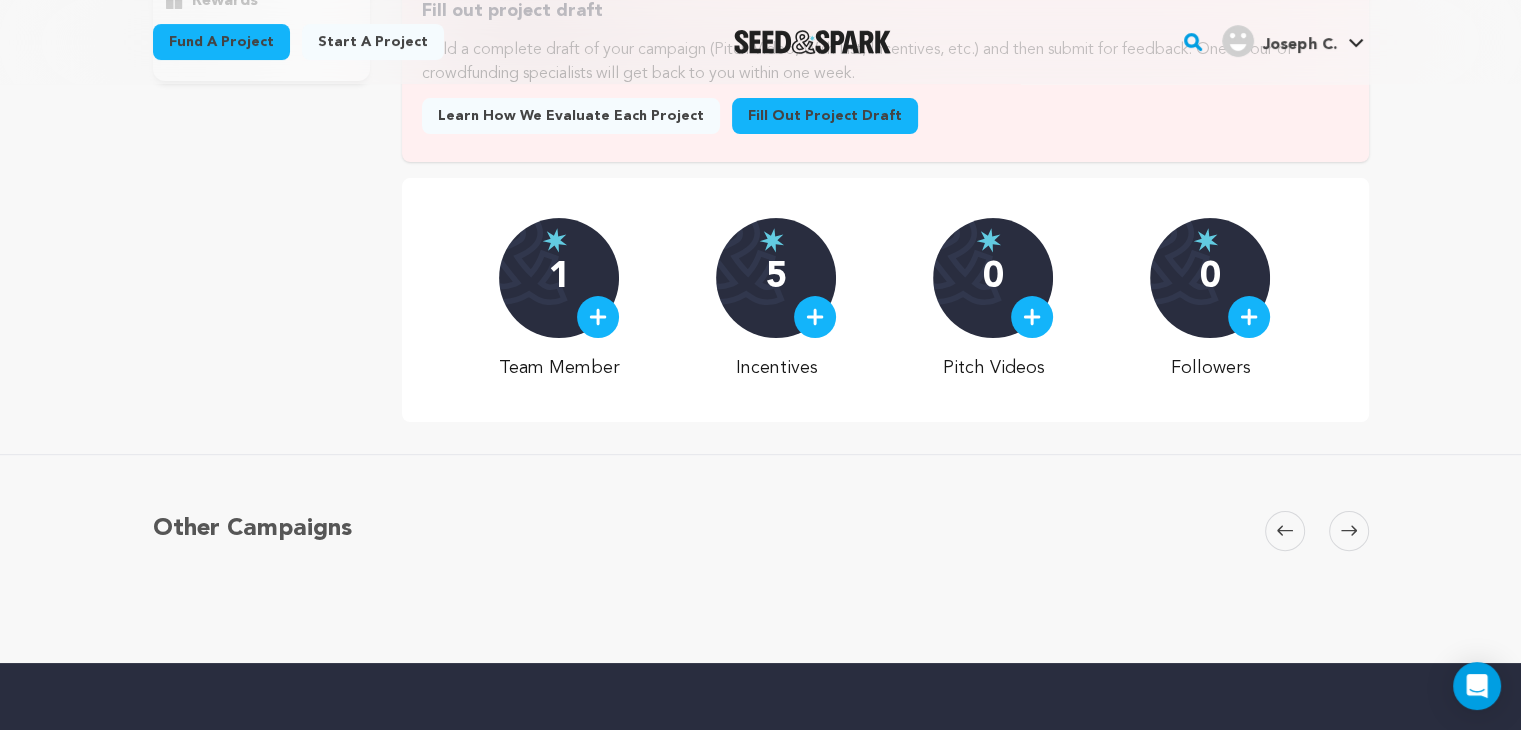 scroll, scrollTop: 500, scrollLeft: 0, axis: vertical 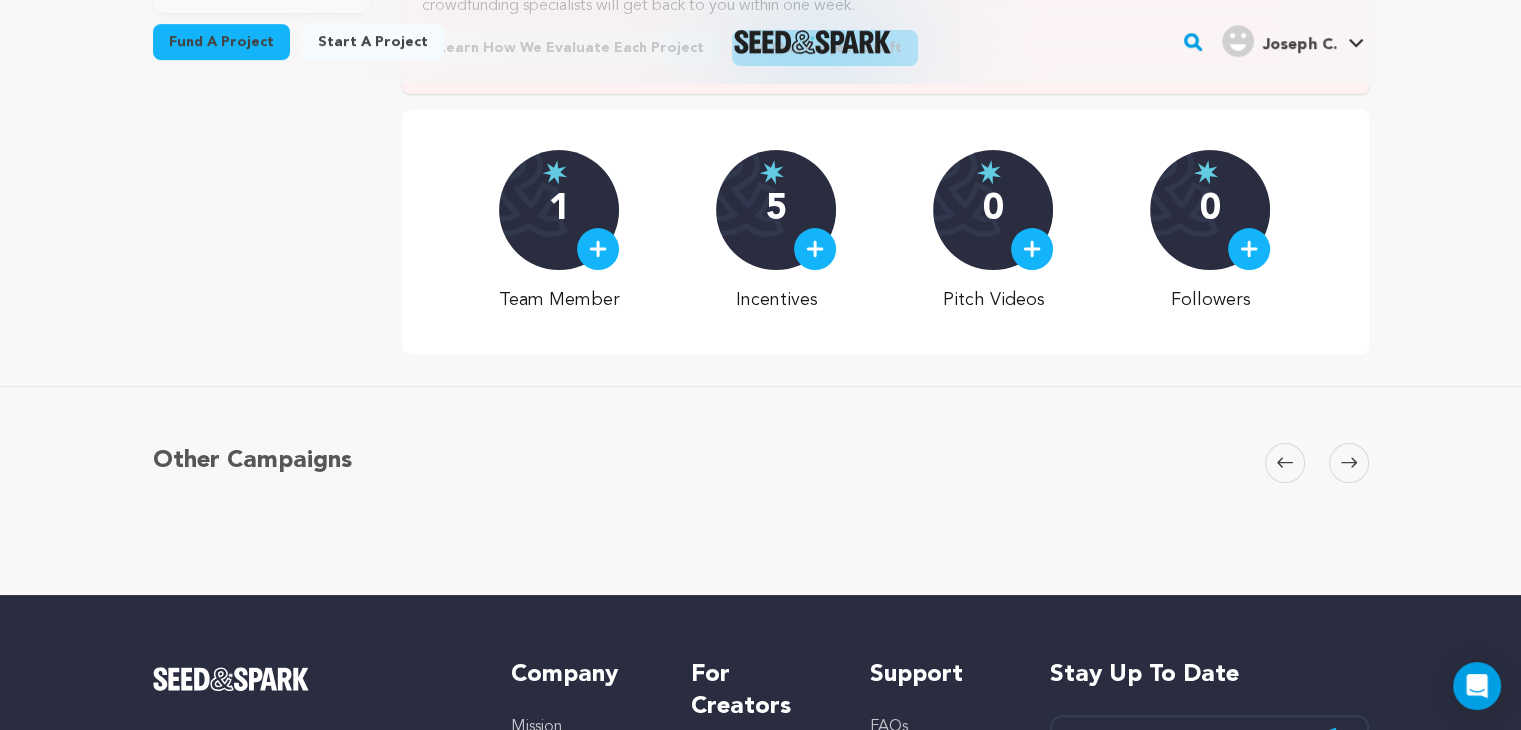 click on "0" at bounding box center (993, 210) 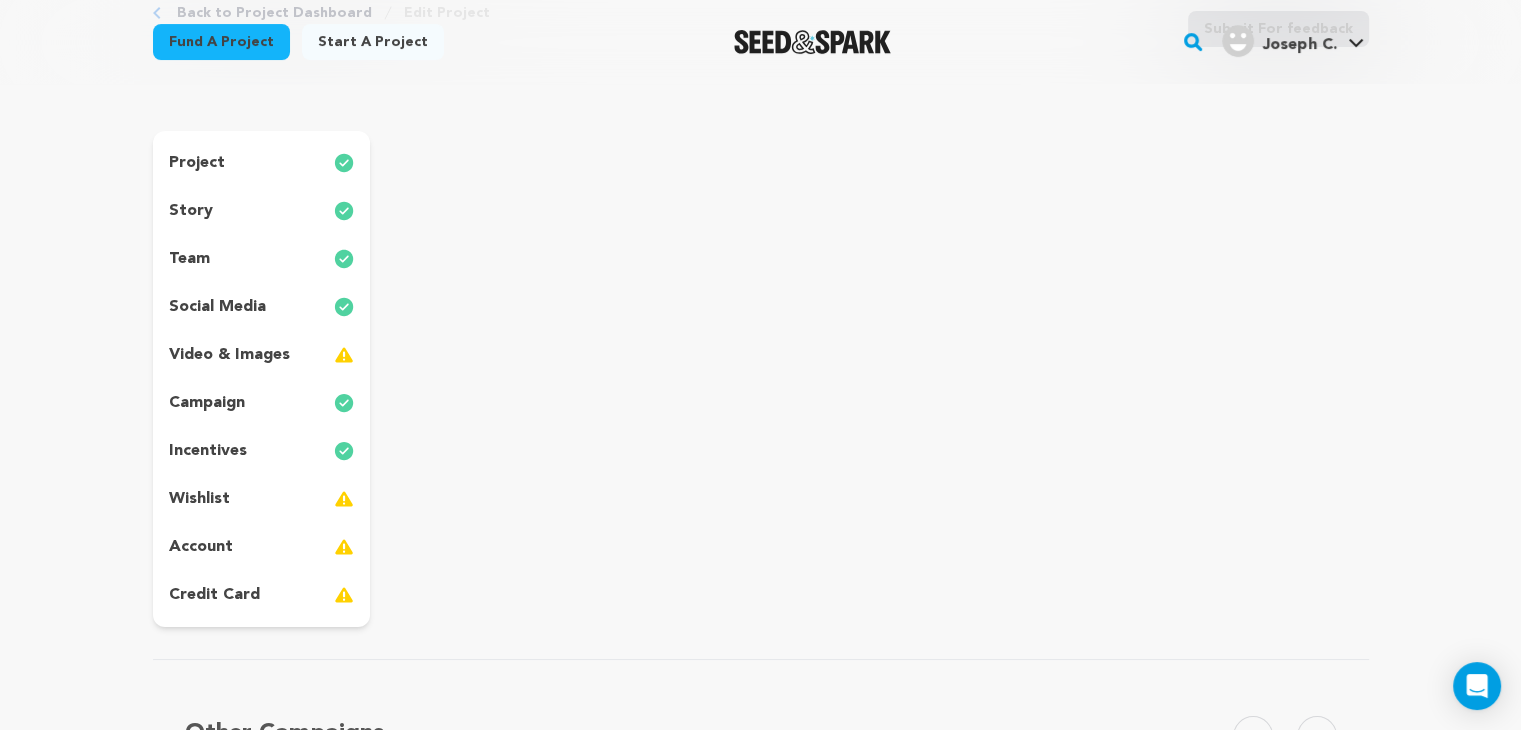 scroll, scrollTop: 100, scrollLeft: 0, axis: vertical 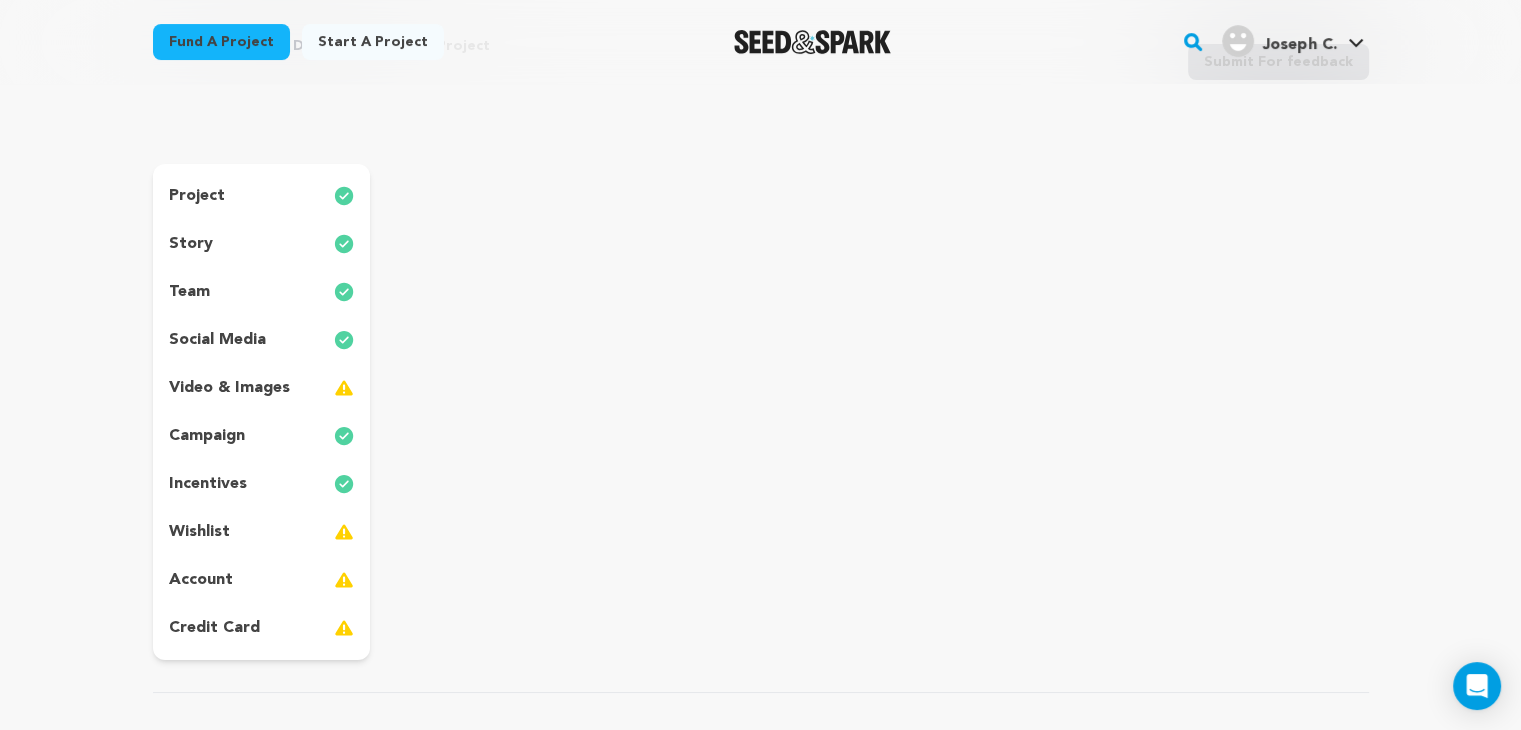 click on "video & images" at bounding box center [229, 388] 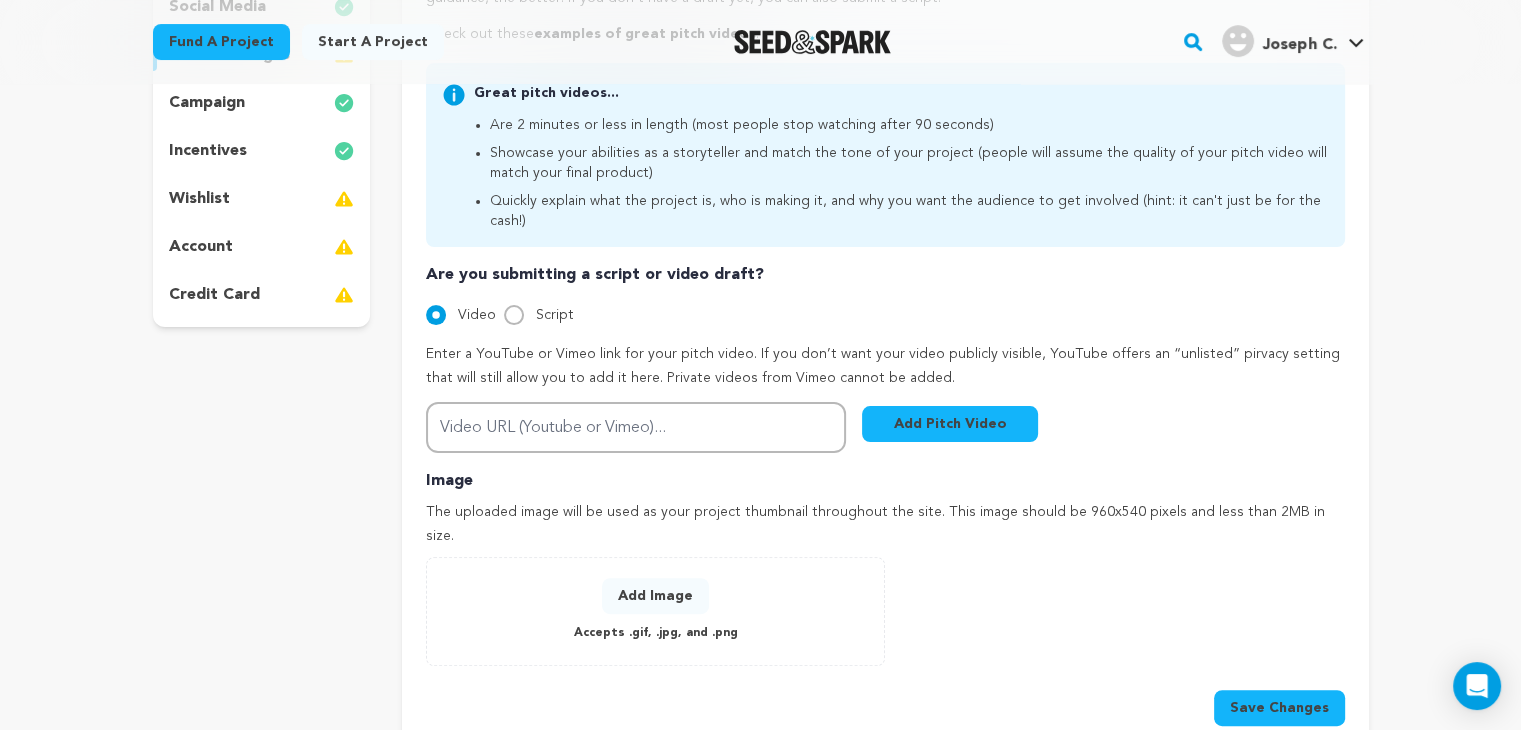 scroll, scrollTop: 400, scrollLeft: 0, axis: vertical 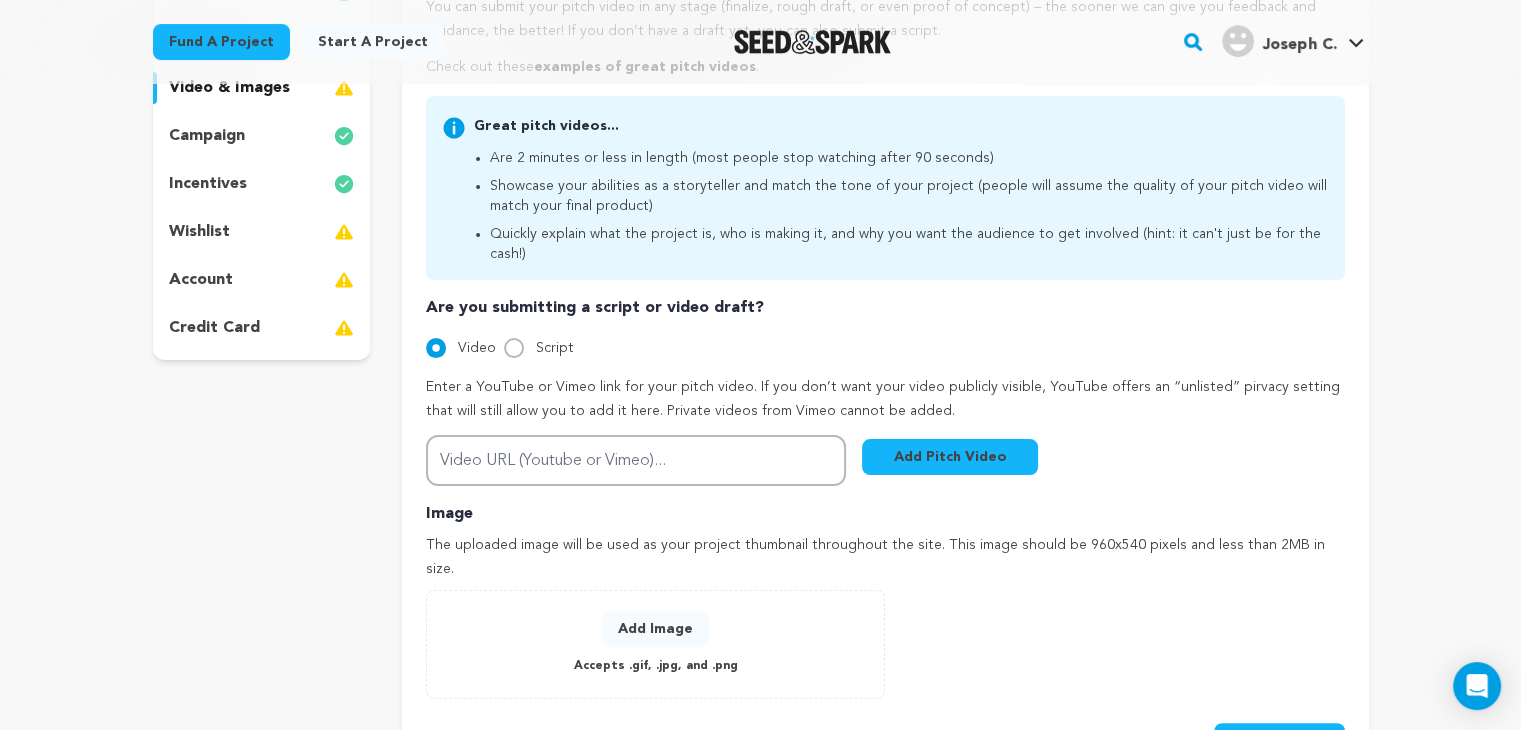 click on "Add Image" at bounding box center [655, 629] 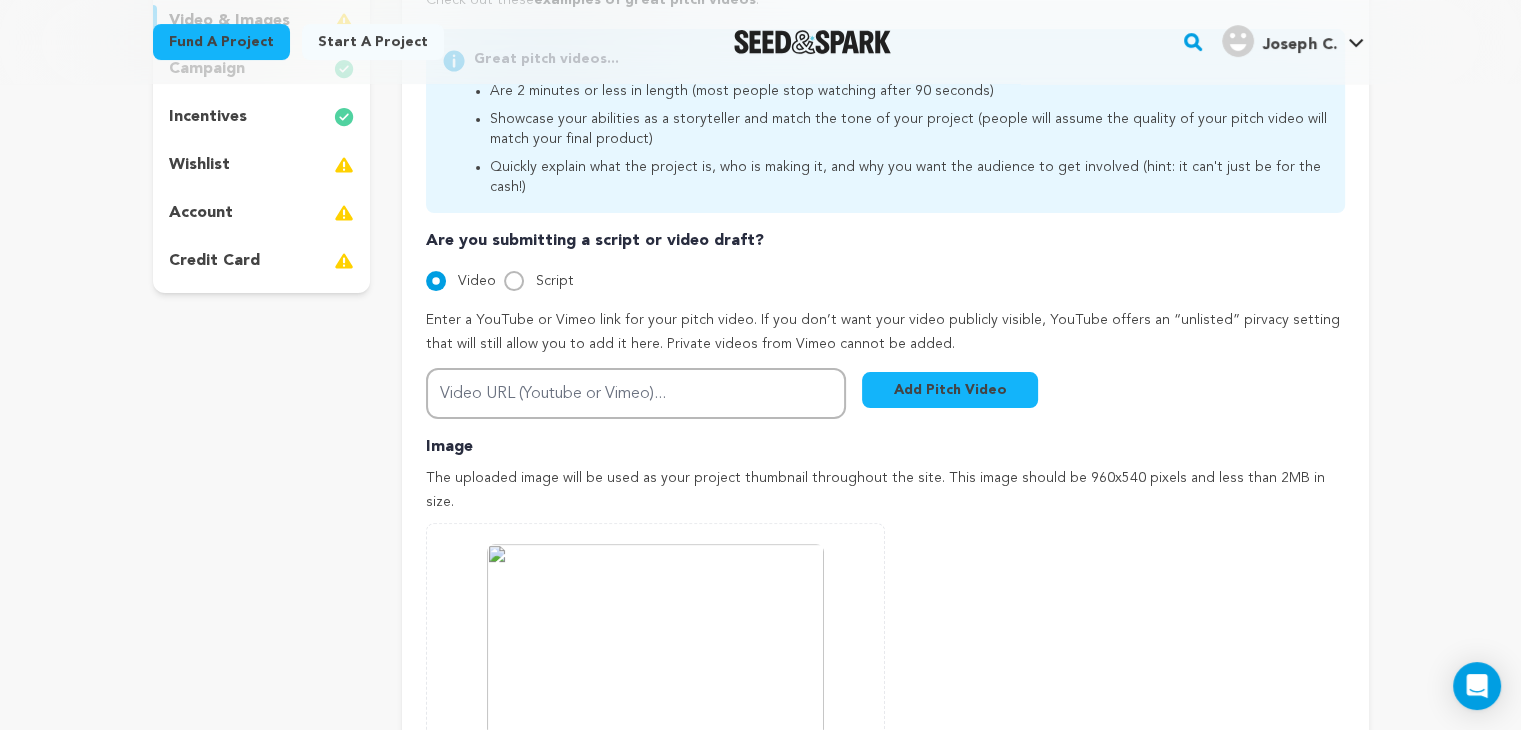 scroll, scrollTop: 500, scrollLeft: 0, axis: vertical 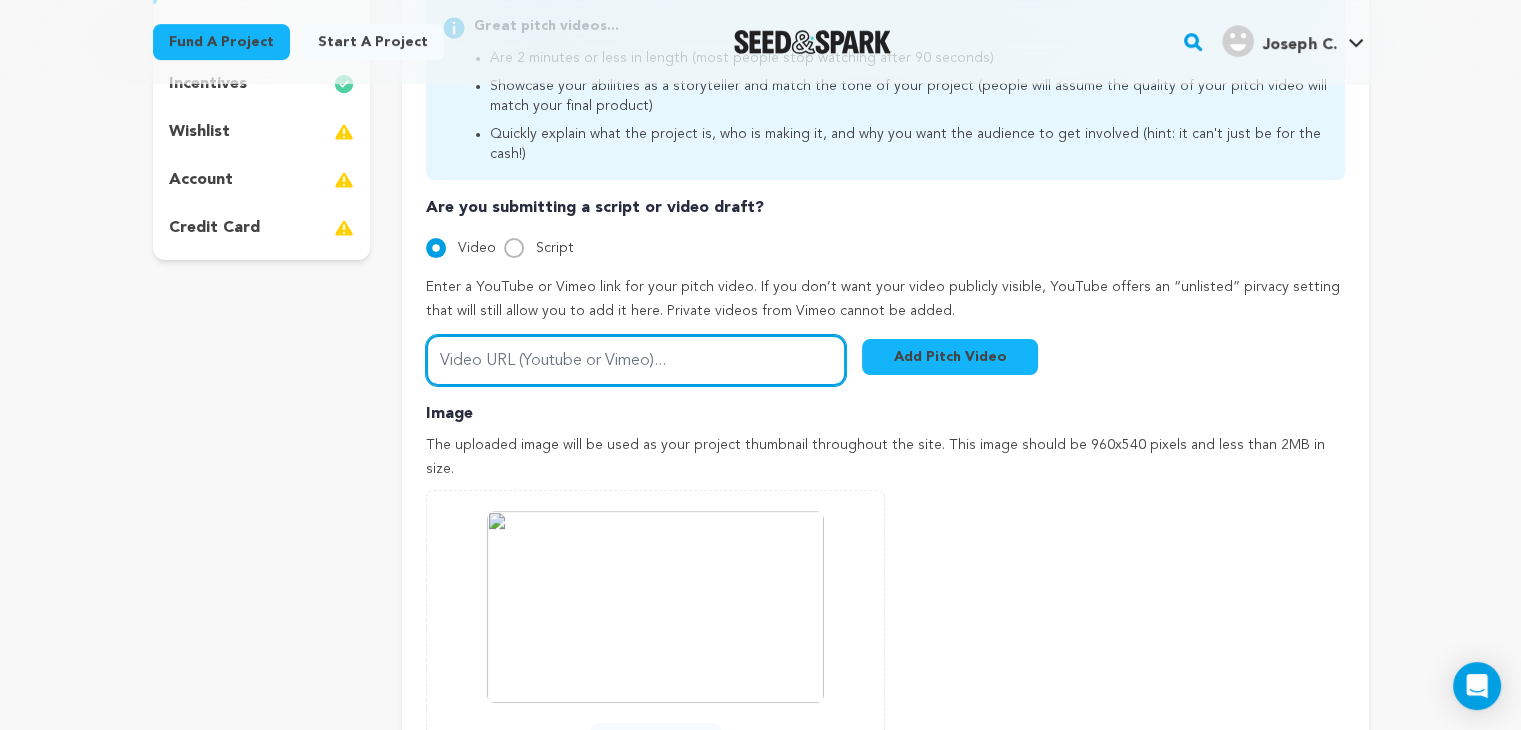 click on "Video URL (Youtube or Vimeo)..." at bounding box center [636, 360] 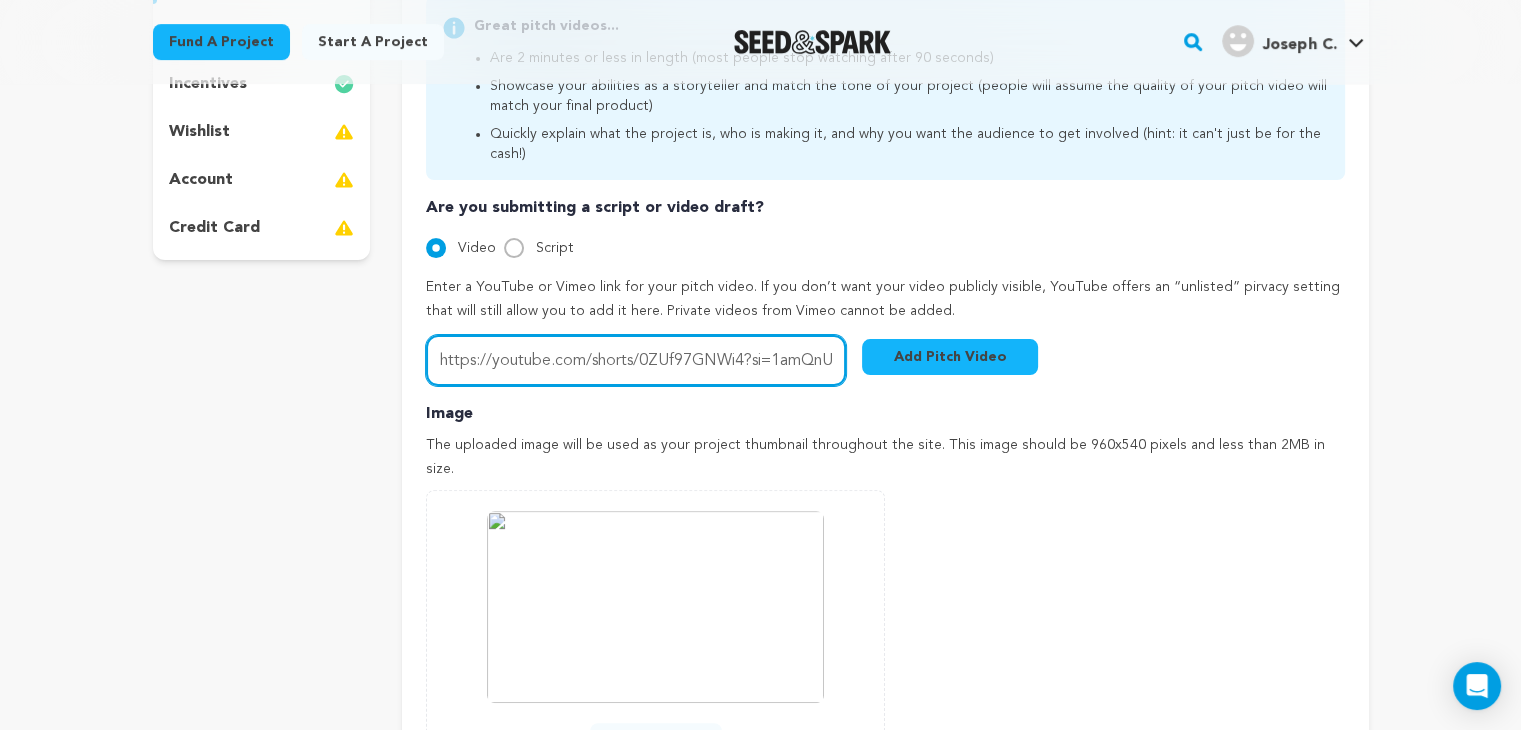 scroll, scrollTop: 0, scrollLeft: 85, axis: horizontal 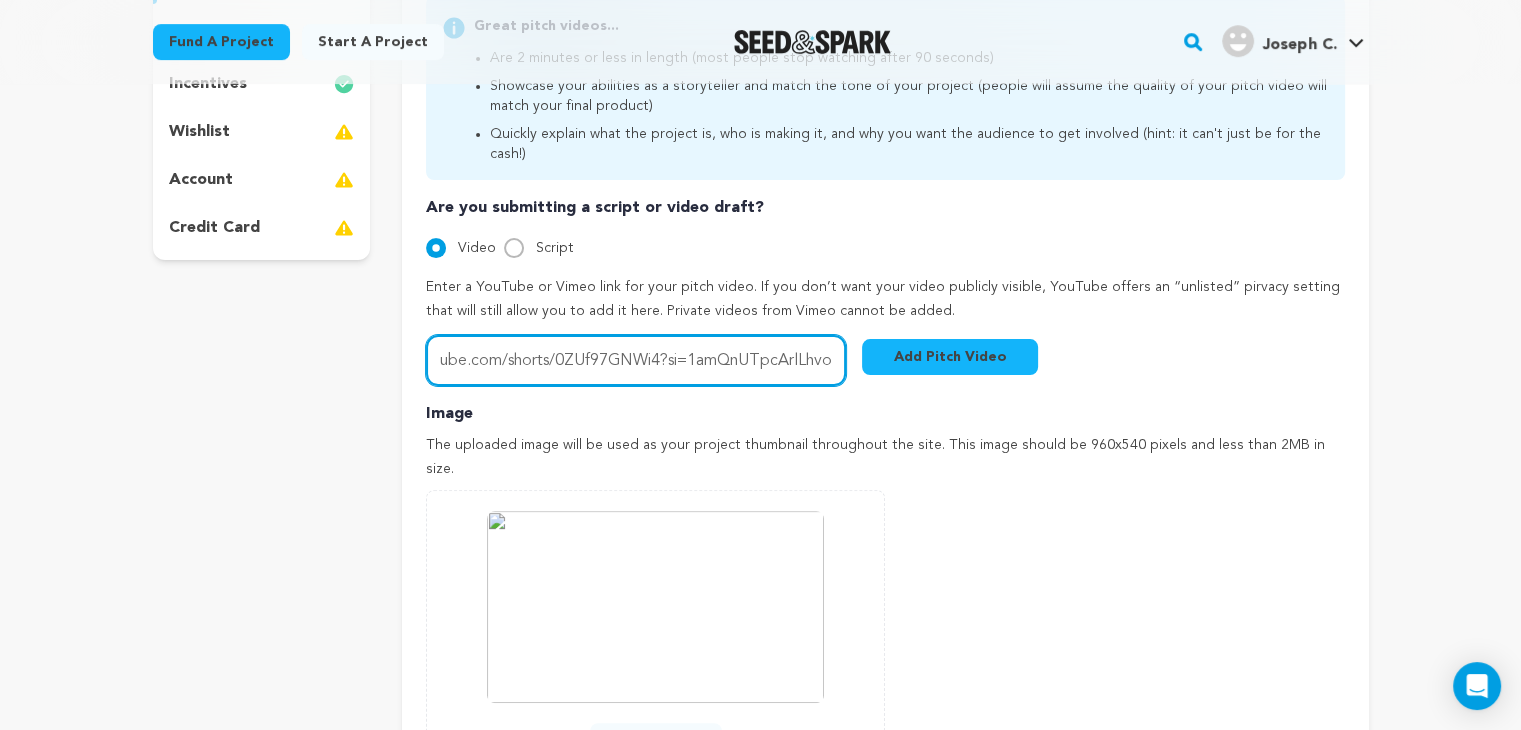 type on "https://youtube.com/shorts/0ZUf97GNWi4?si=1amQnUTpcArlLhvo" 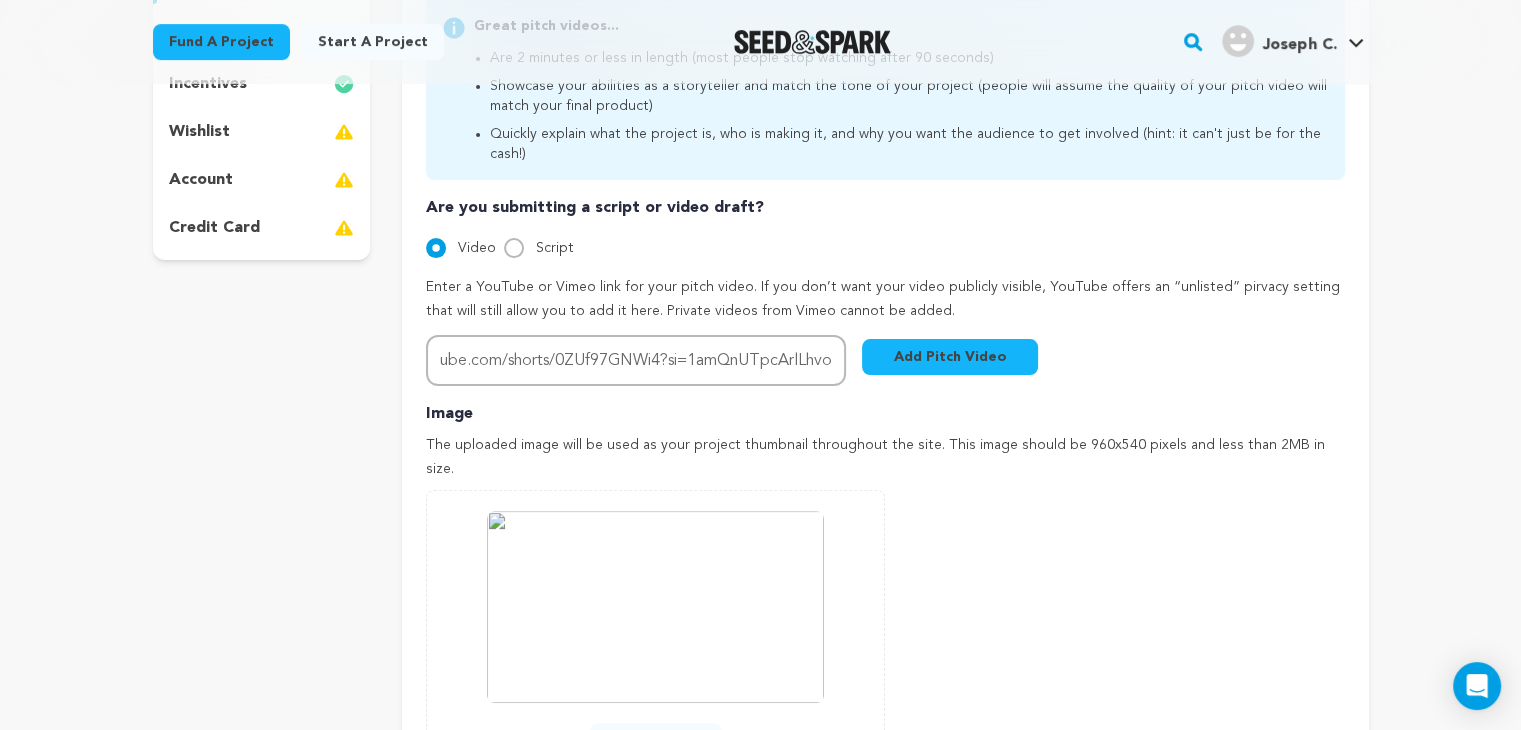click on "Add Pitch Video" at bounding box center [950, 357] 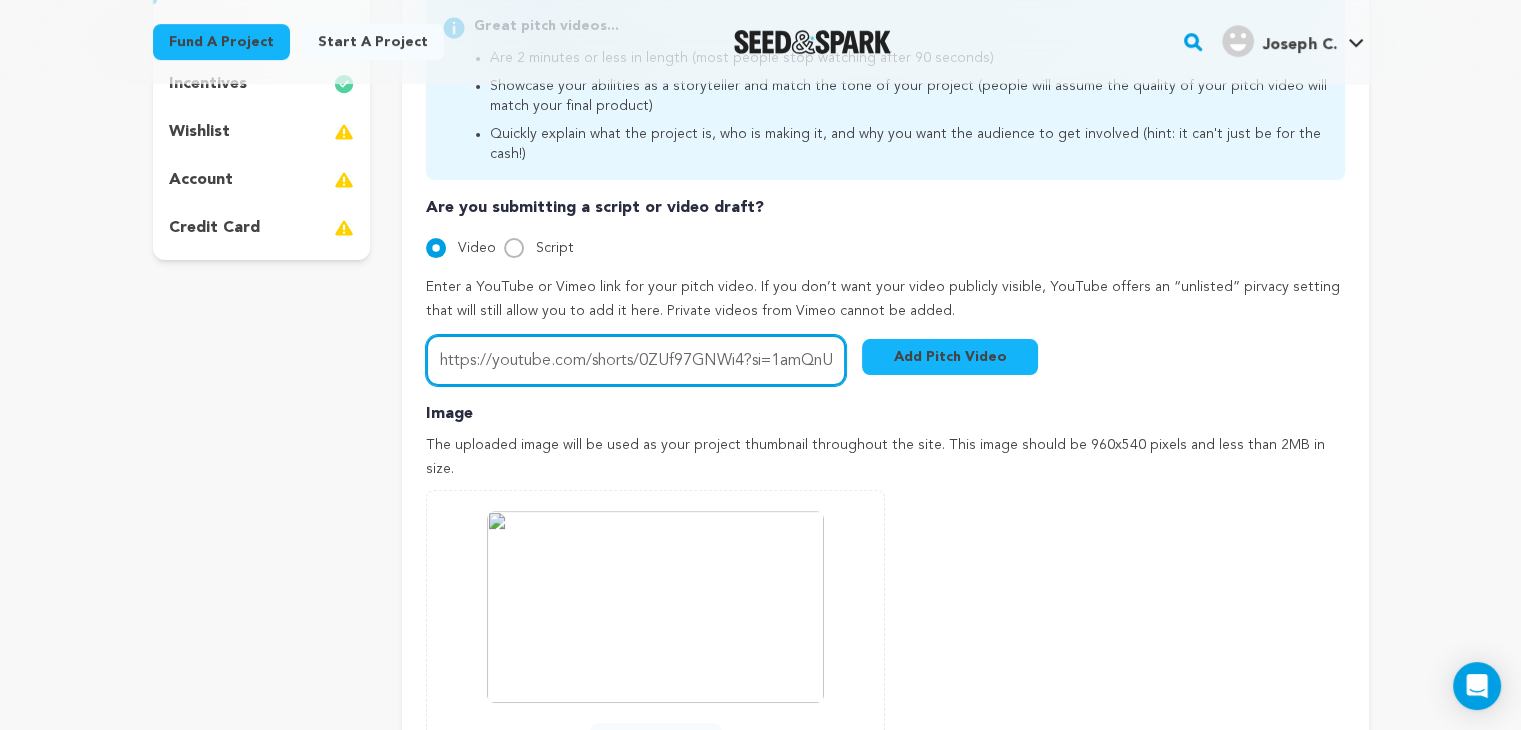 click on "https://youtube.com/shorts/0ZUf97GNWi4?si=1amQnUTpcArlLhvo" at bounding box center [636, 360] 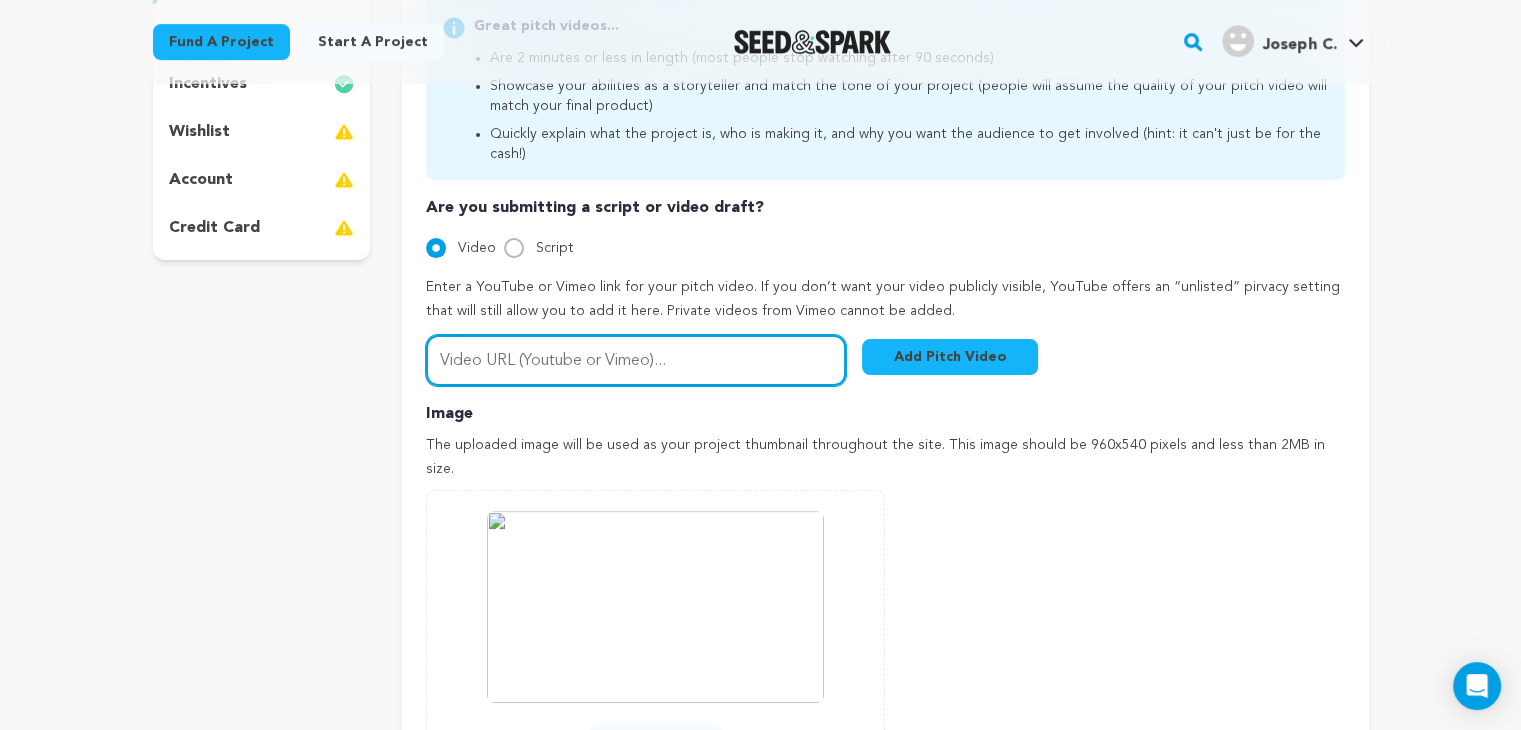 click on "Video URL (Youtube or Vimeo)..." at bounding box center (636, 360) 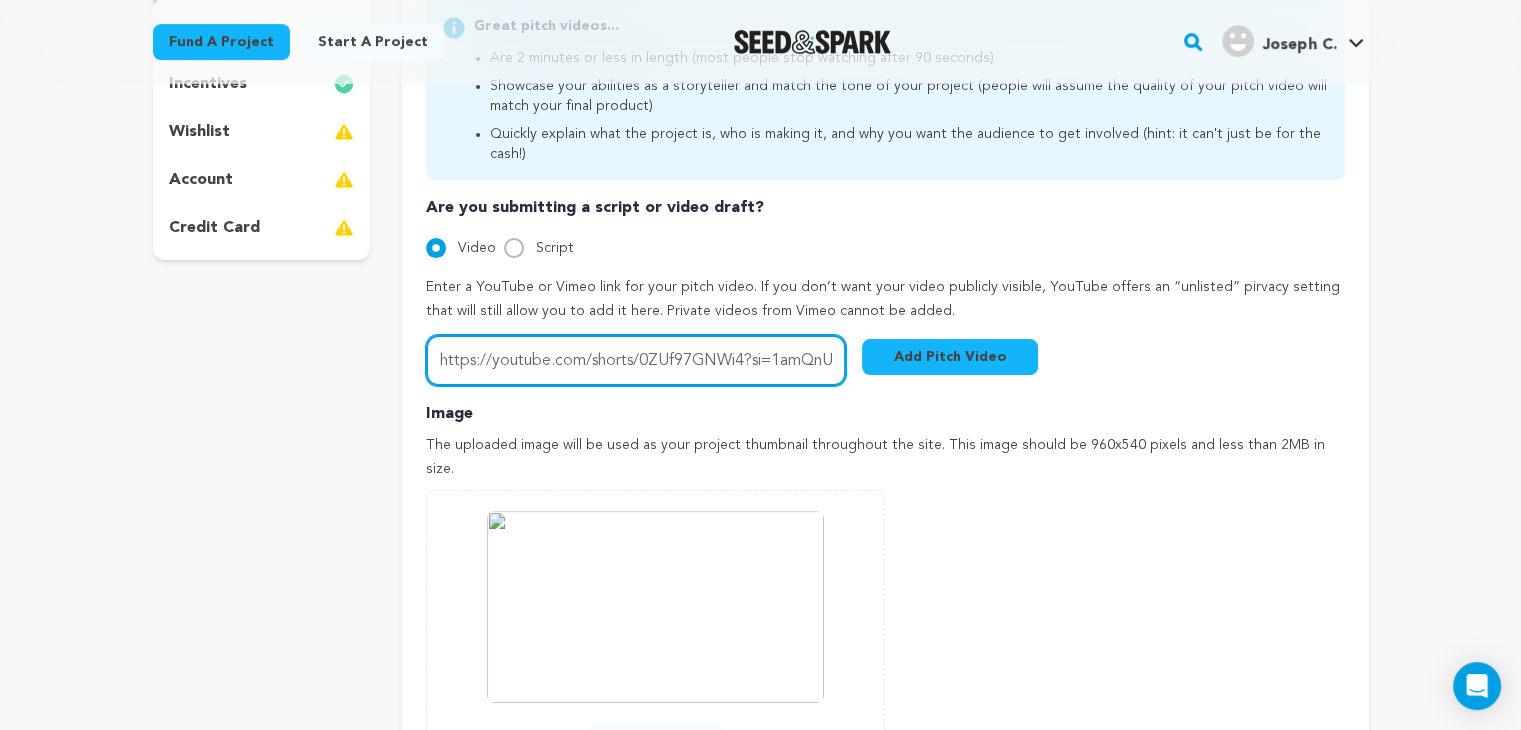 scroll, scrollTop: 0, scrollLeft: 85, axis: horizontal 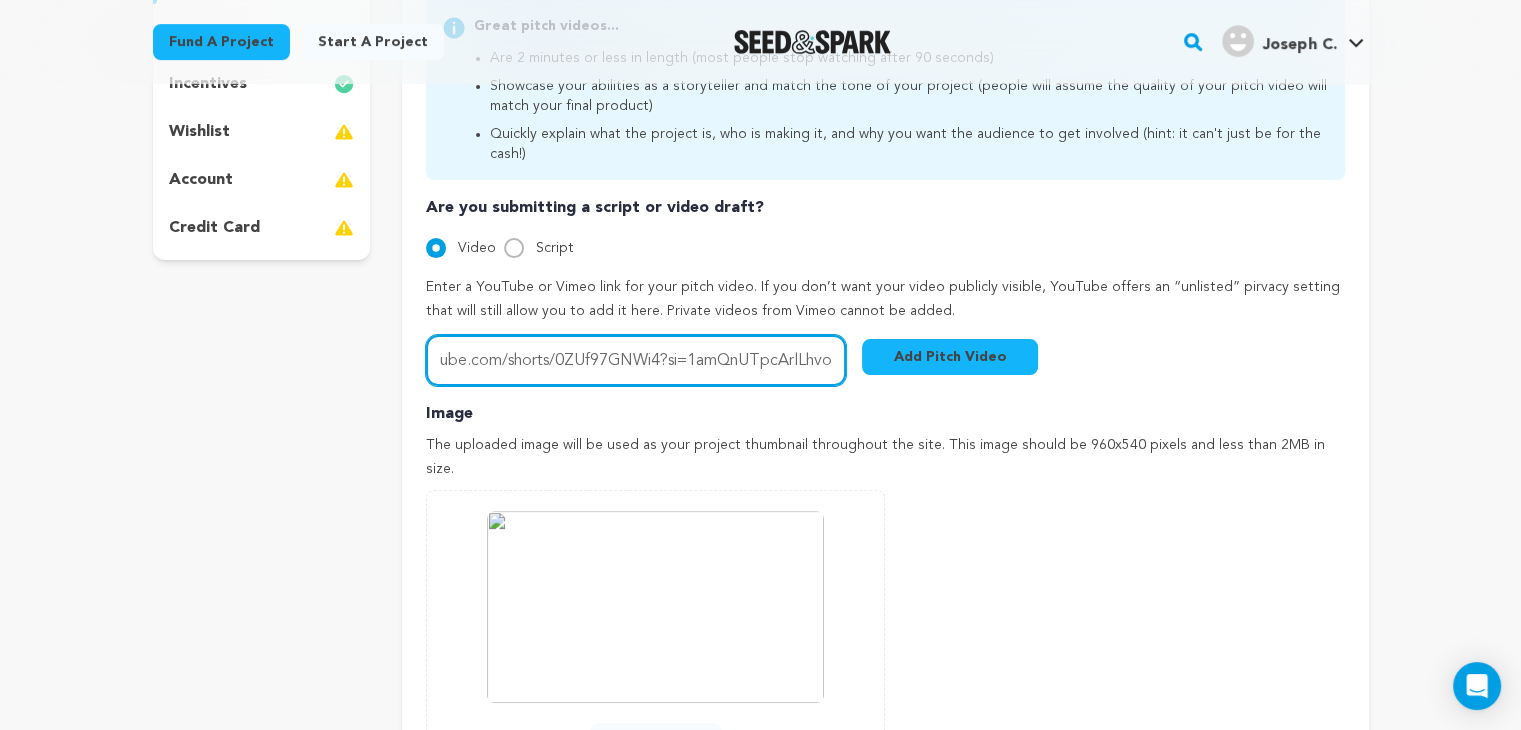 type on "https://youtube.com/shorts/0ZUf97GNWi4?si=1amQnUTpcArlLhvo" 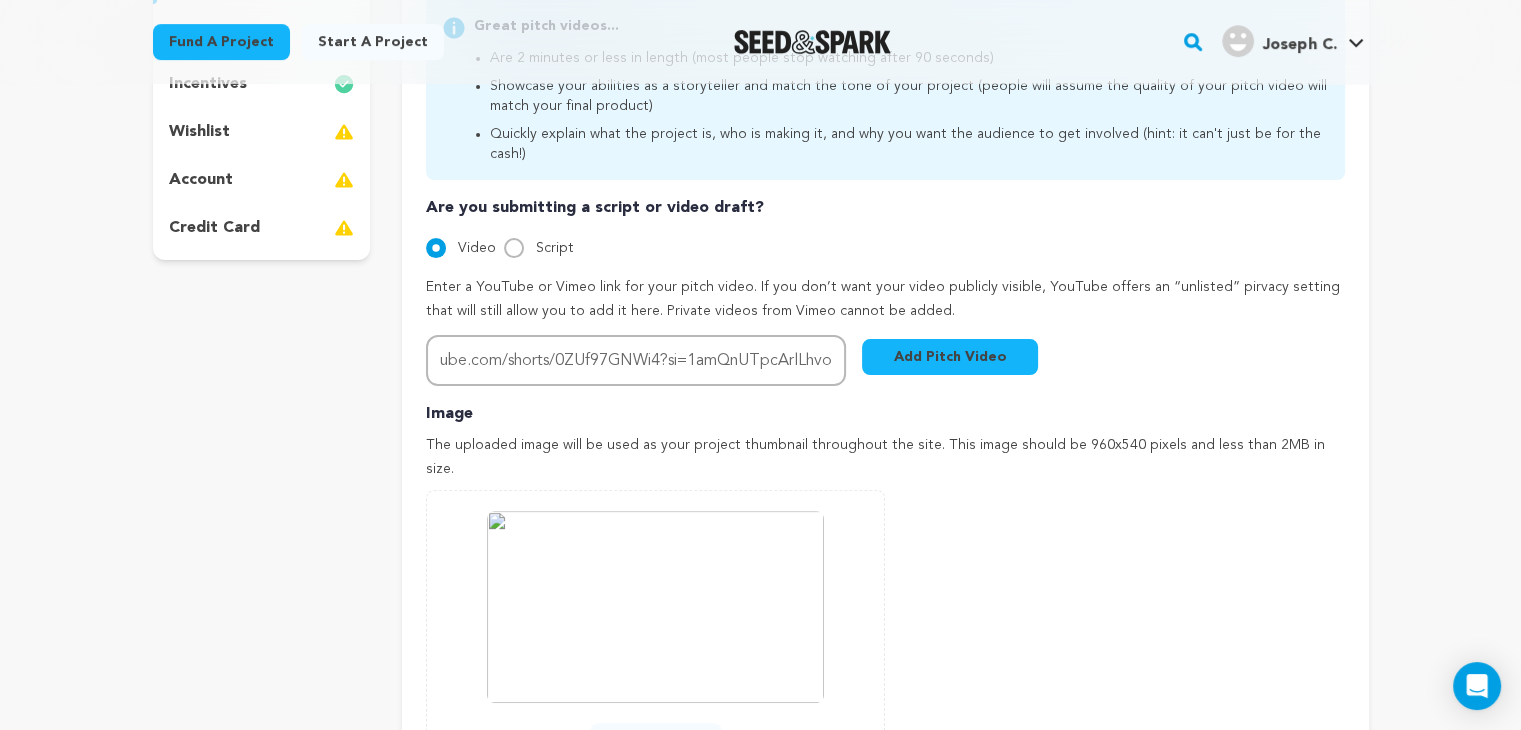 click on "Add Pitch Video" at bounding box center [950, 357] 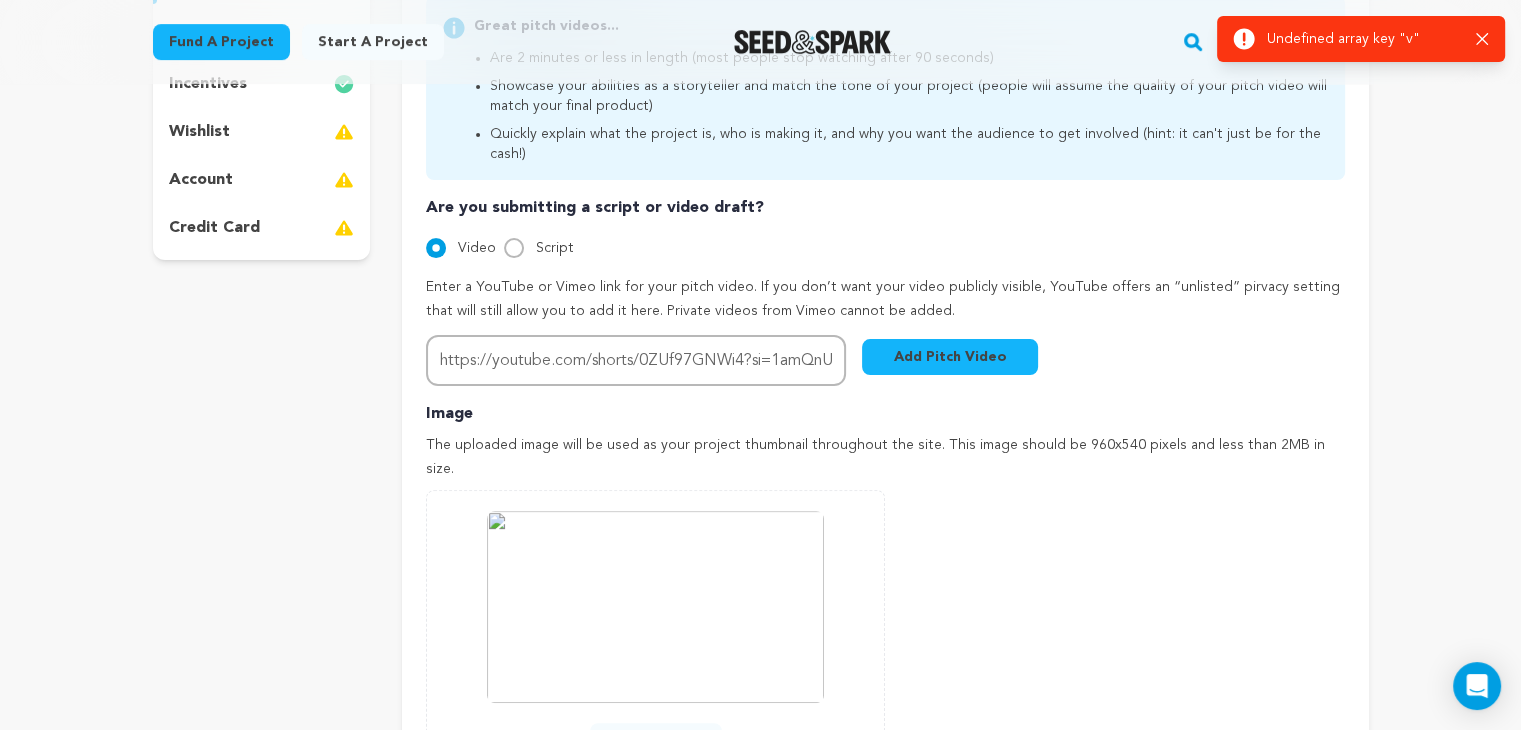 click on "Undefined array key "v"" at bounding box center [1363, 39] 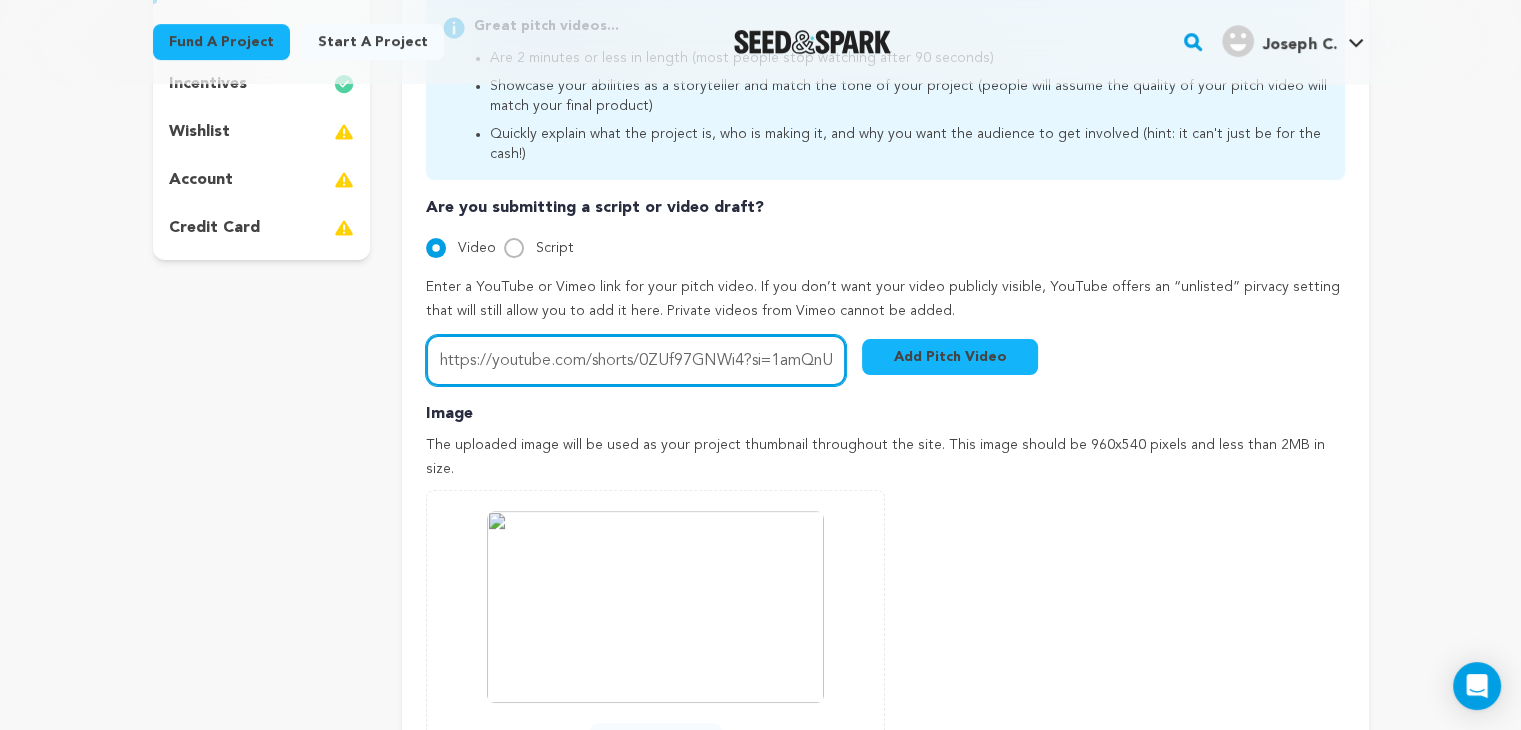 click on "https://youtube.com/shorts/0ZUf97GNWi4?si=1amQnUTpcArlLhvo" at bounding box center [636, 360] 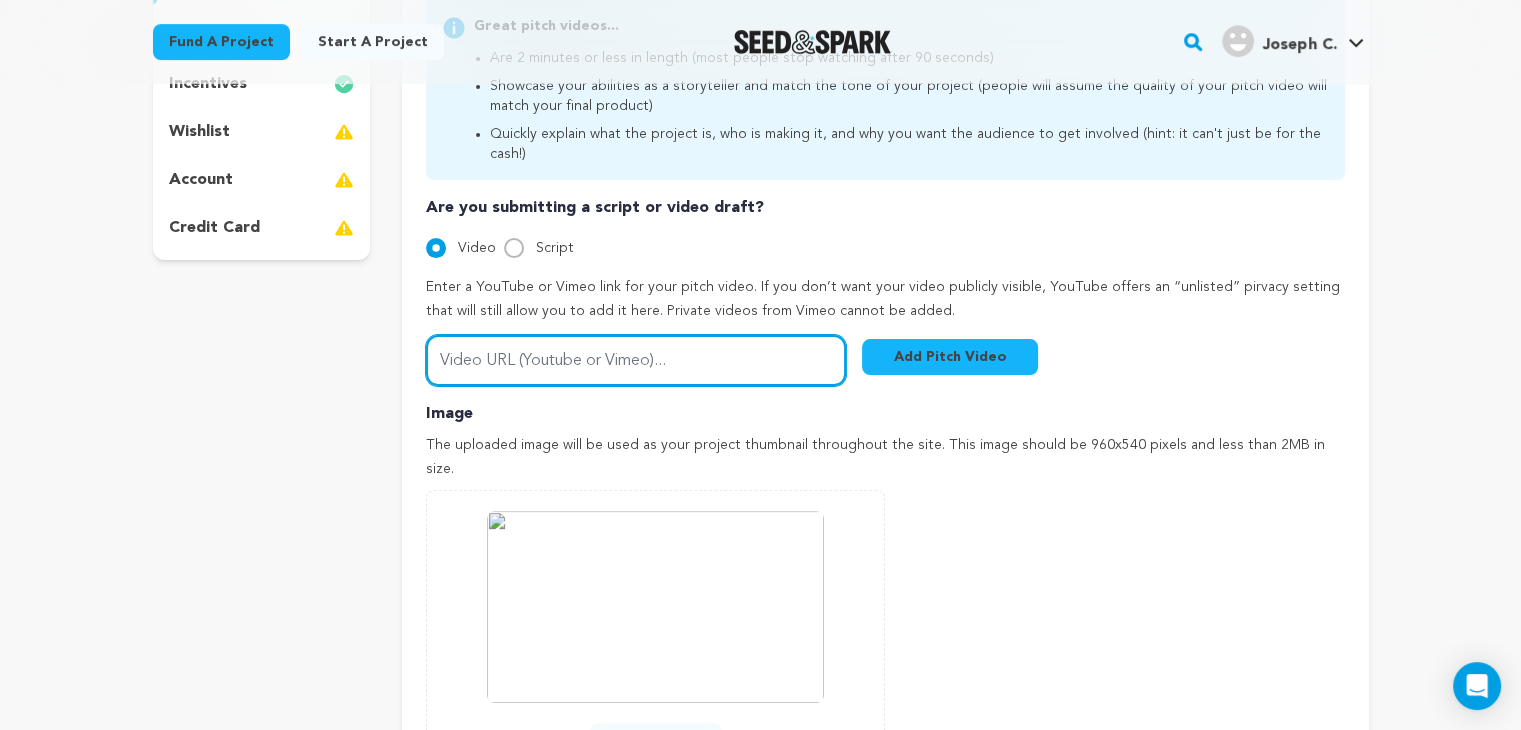 paste on "https://youtube.com/shorts/0ZUf97GNWi4?si=1amQnUTpcArlLhvo" 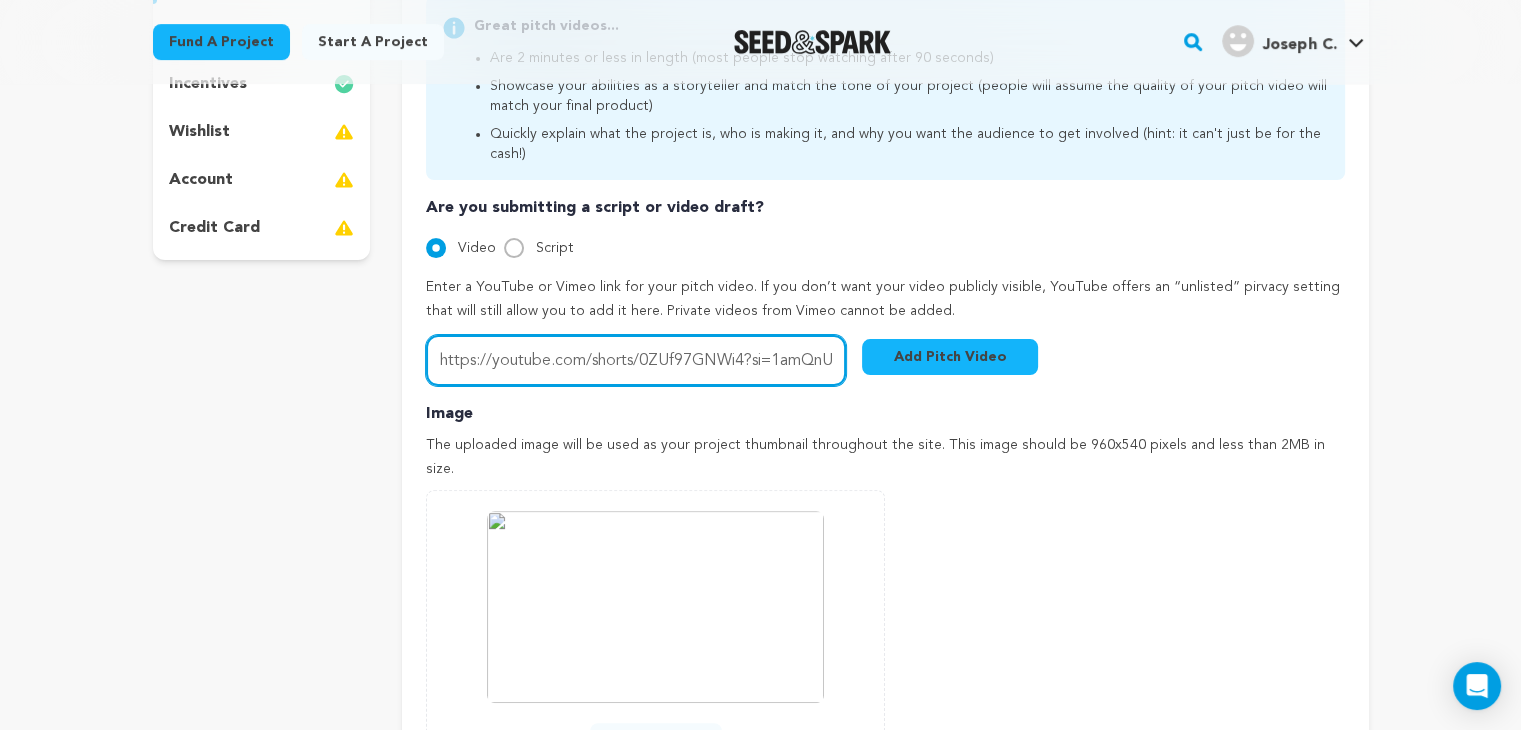 scroll, scrollTop: 0, scrollLeft: 85, axis: horizontal 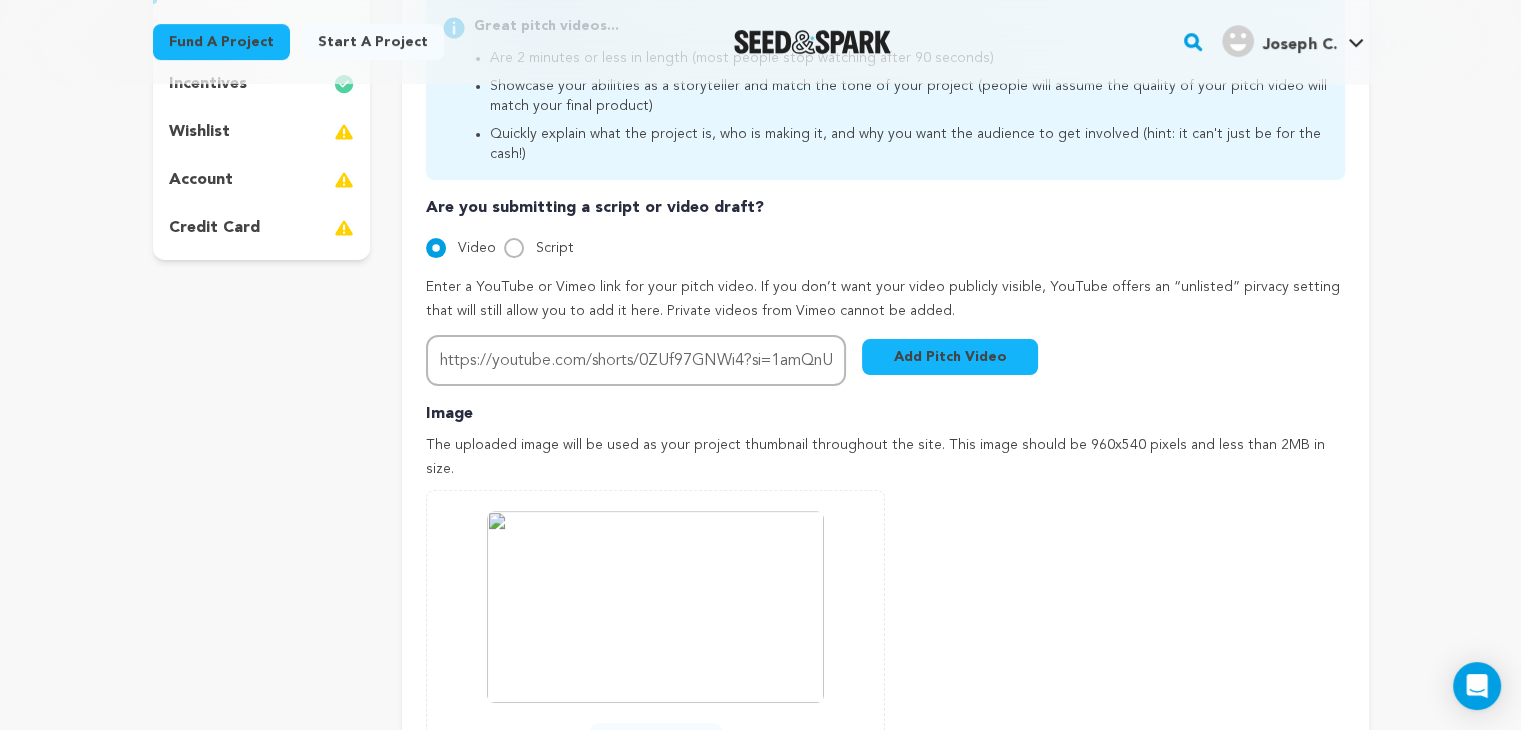 click on "Add Pitch Video" at bounding box center (950, 357) 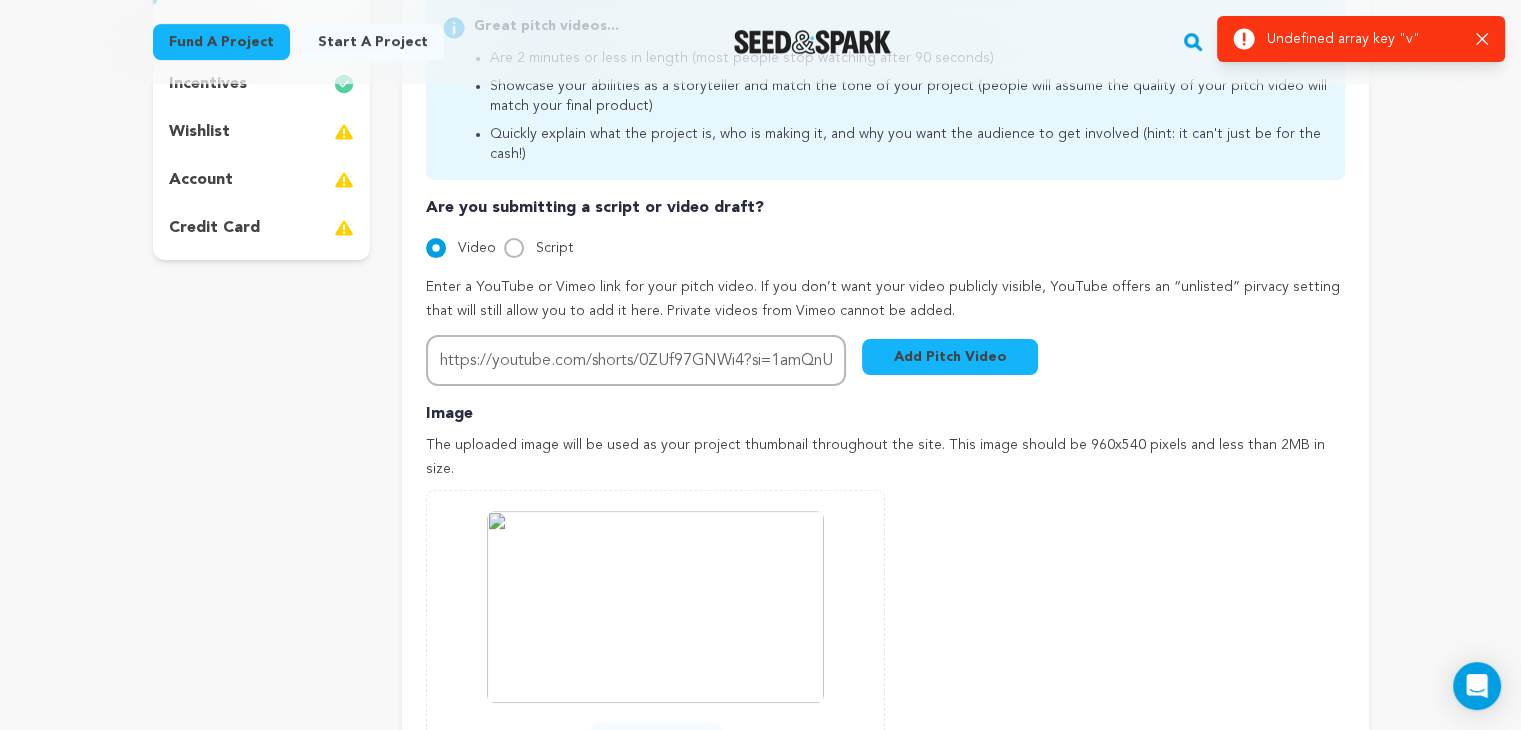 click on "Undefined array key "v"" at bounding box center [1363, 39] 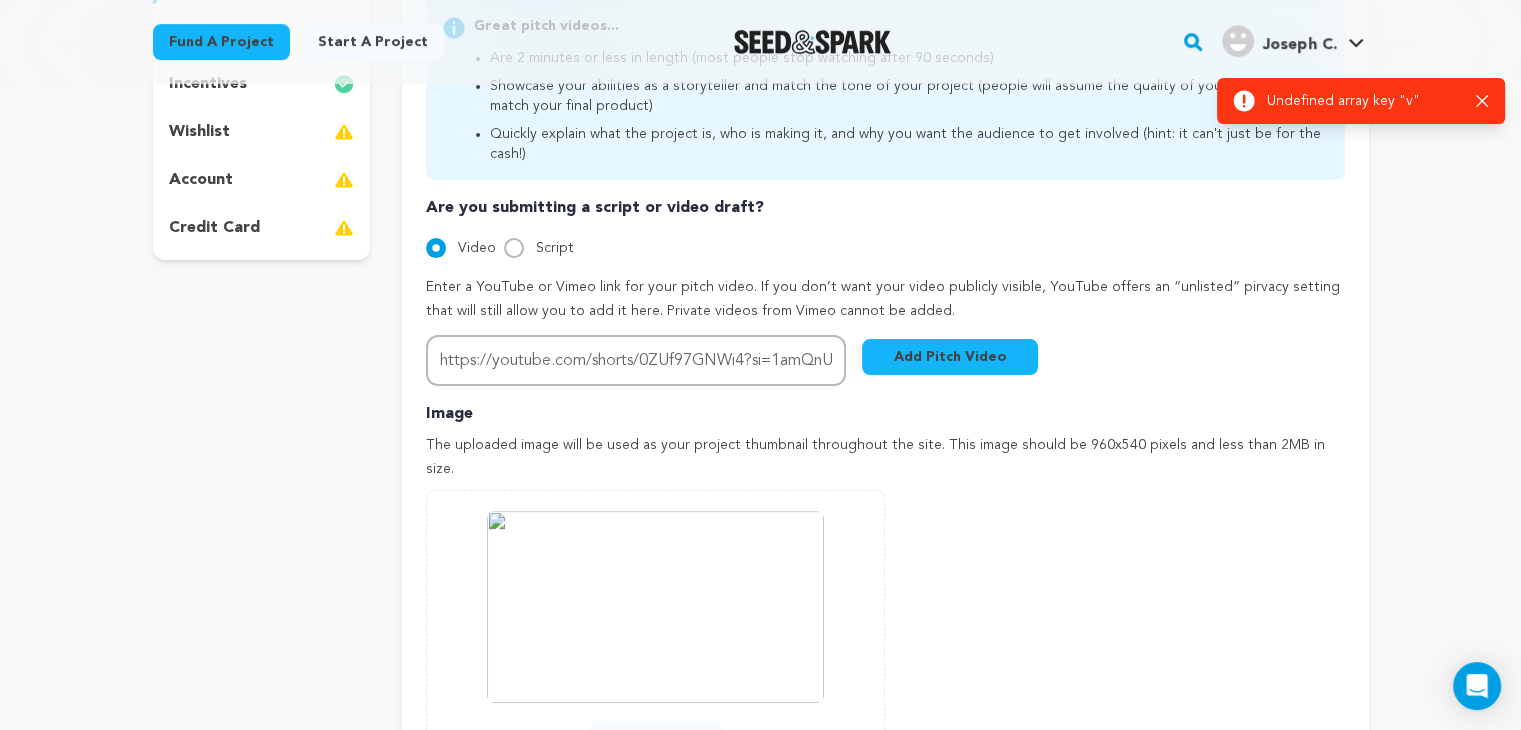 click on "Add Pitch Video" at bounding box center (950, 357) 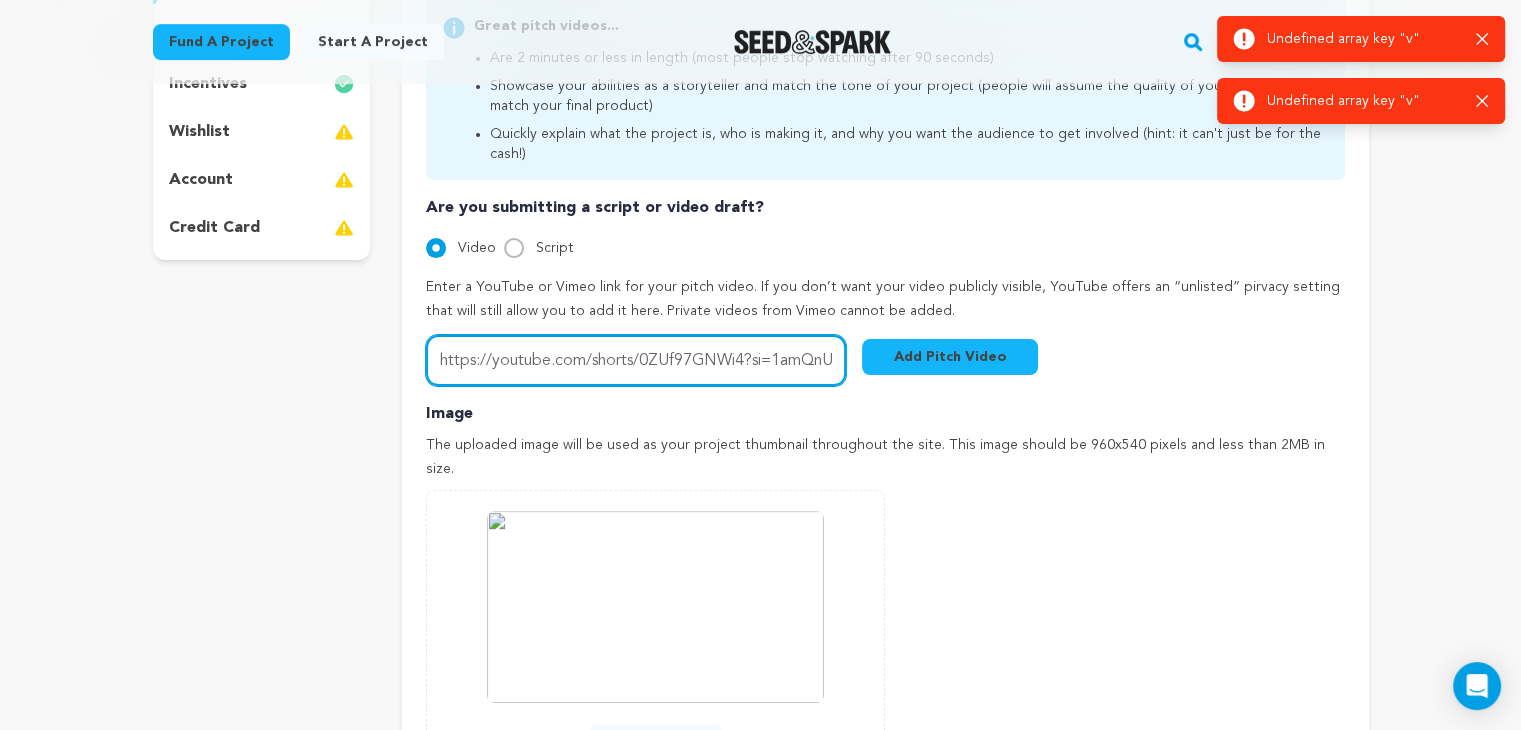 click on "https://youtube.com/shorts/0ZUf97GNWi4?si=1amQnUTpcArlLhvo" at bounding box center (636, 360) 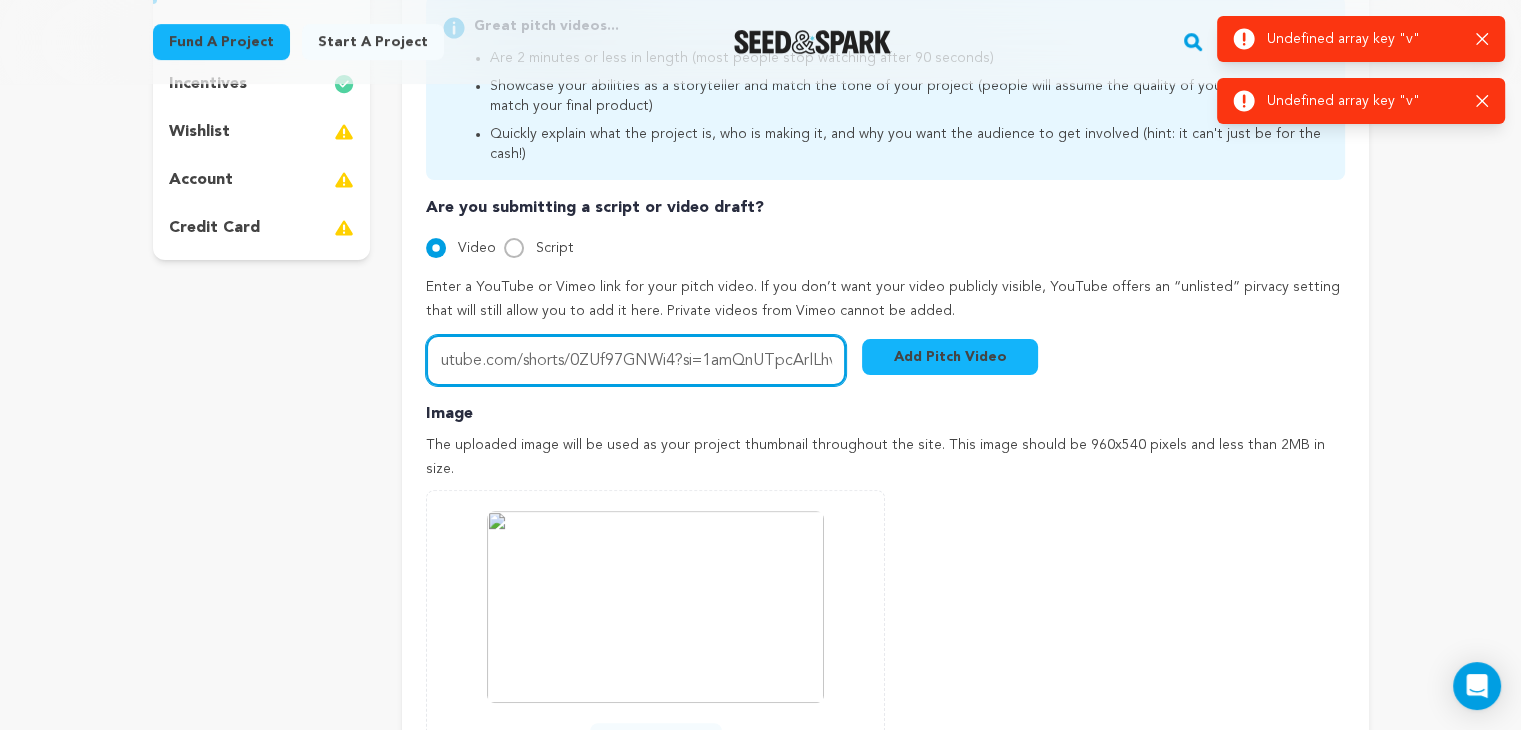 scroll, scrollTop: 0, scrollLeft: 85, axis: horizontal 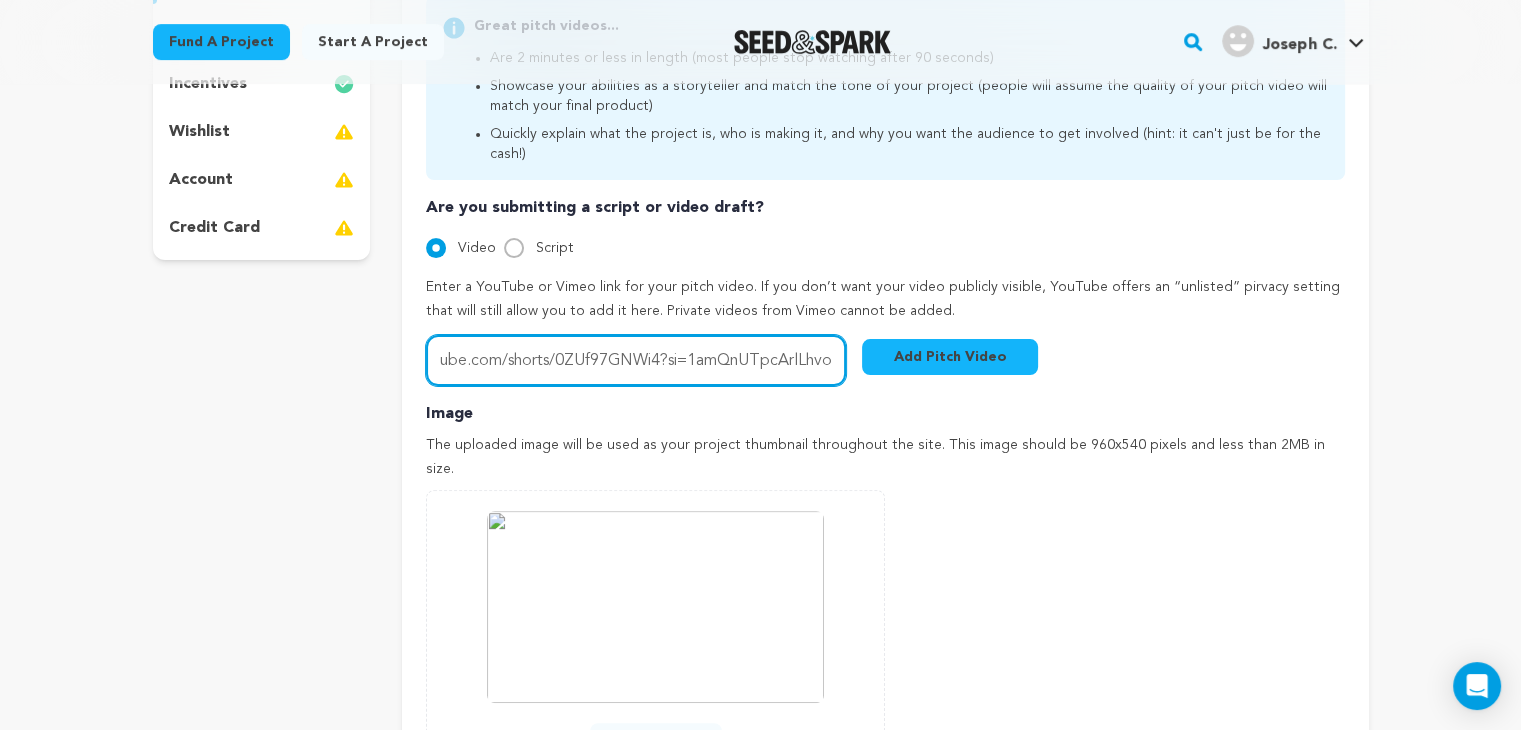 click on "https://youtube.com/shorts/0ZUf97GNWi4?si=1amQnUTpcArlLhvo" at bounding box center (636, 360) 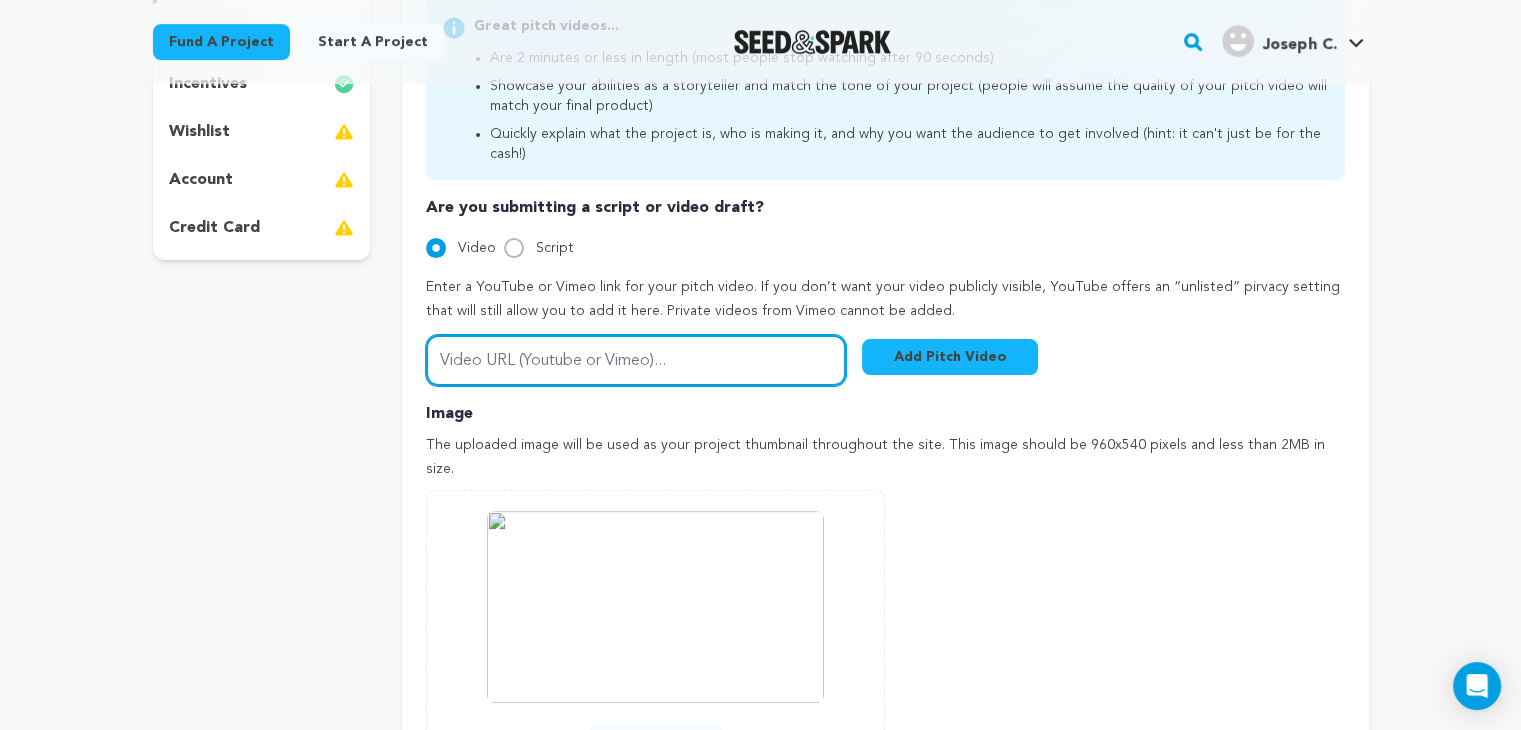 scroll, scrollTop: 0, scrollLeft: 0, axis: both 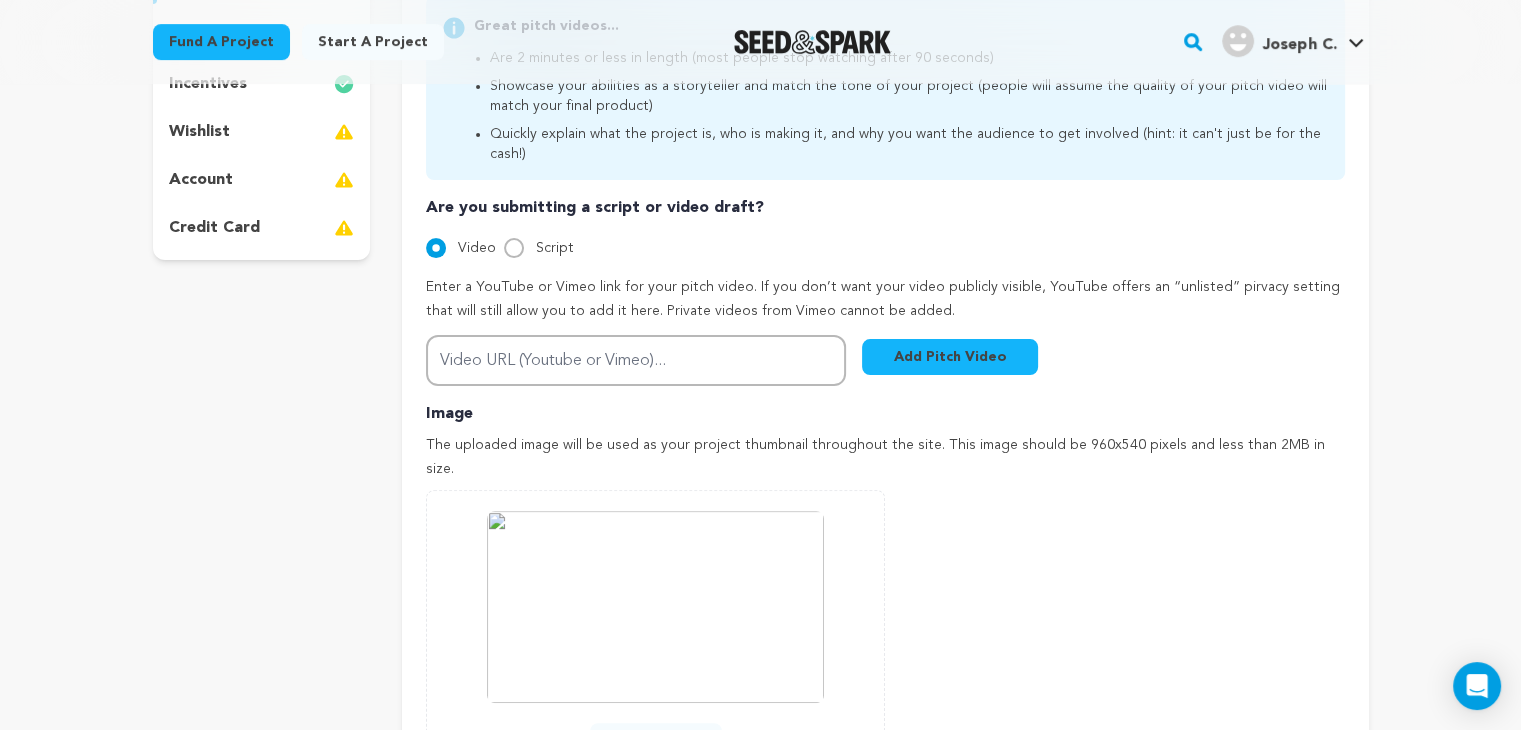 click on "Add Pitch Video" at bounding box center [950, 357] 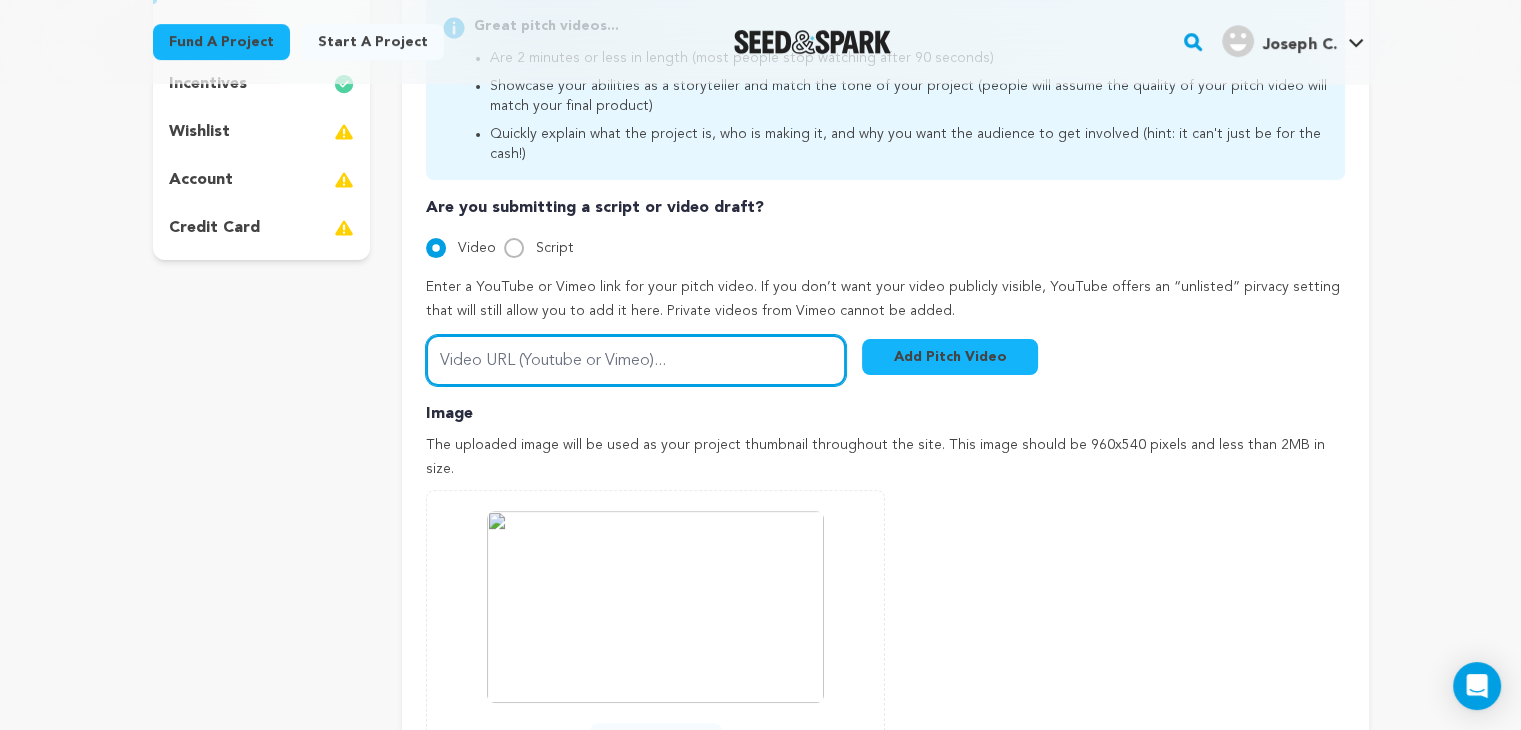 click on "Video URL (Youtube or Vimeo)..." at bounding box center [636, 360] 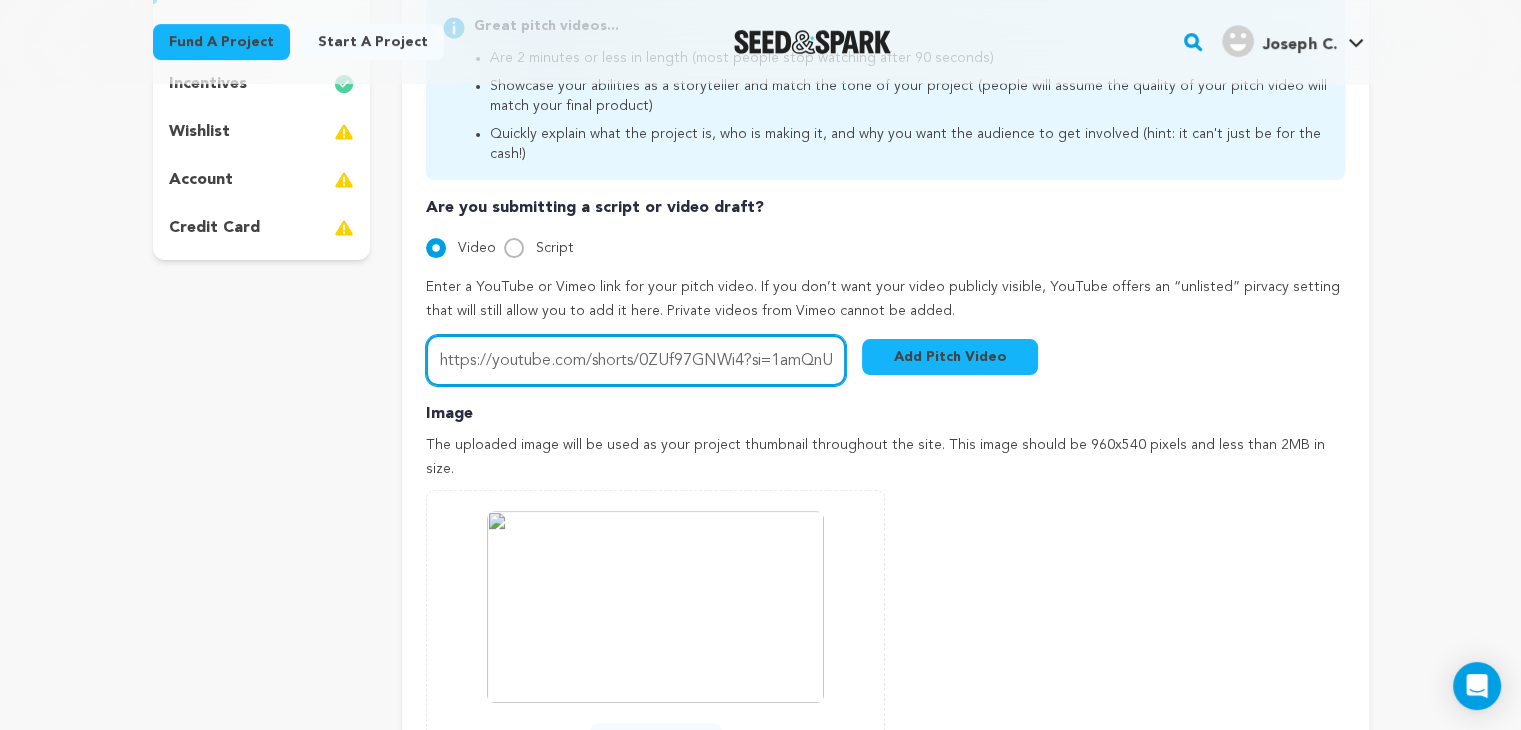 scroll, scrollTop: 0, scrollLeft: 85, axis: horizontal 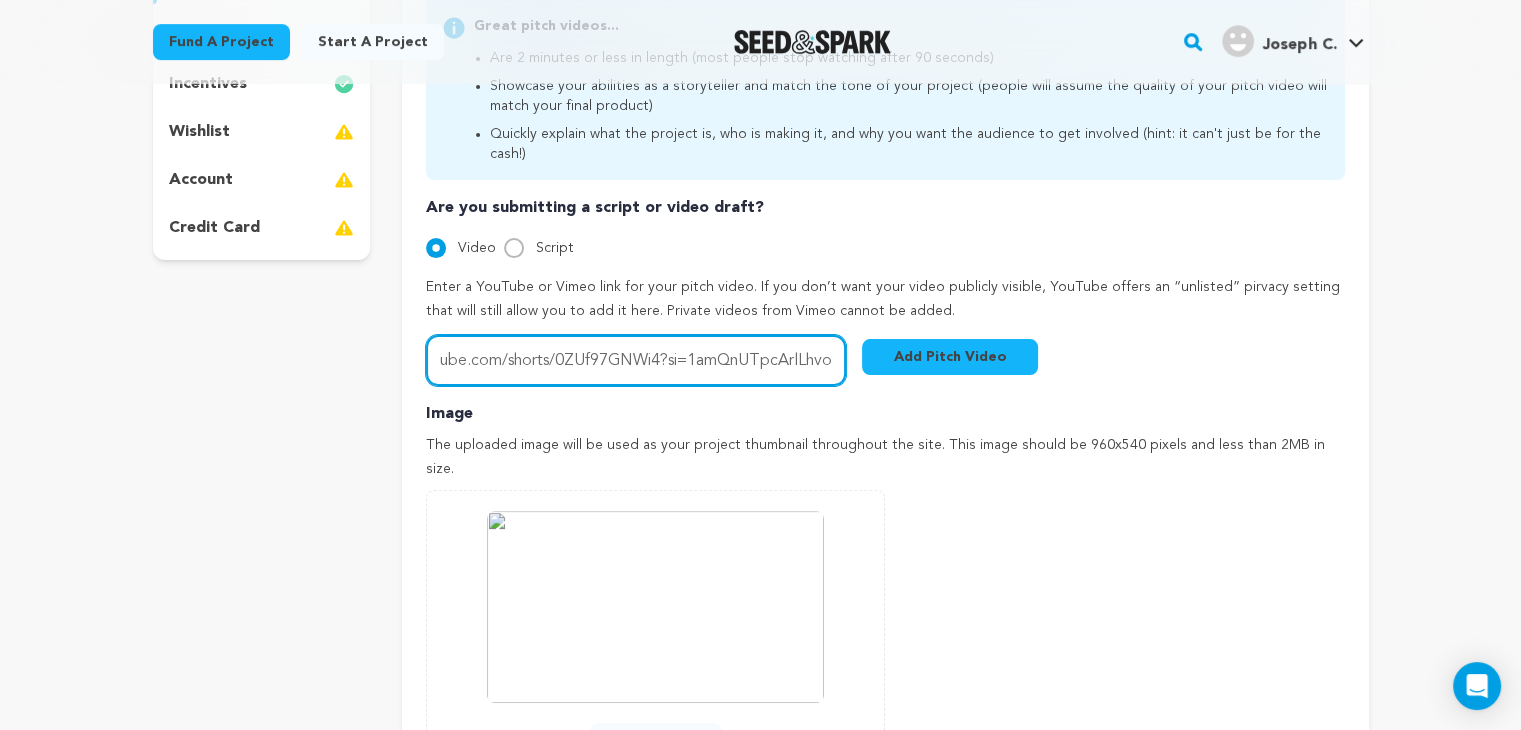 type on "https://youtube.com/shorts/0ZUf97GNWi4?si=1amQnUTpcArlLhvo" 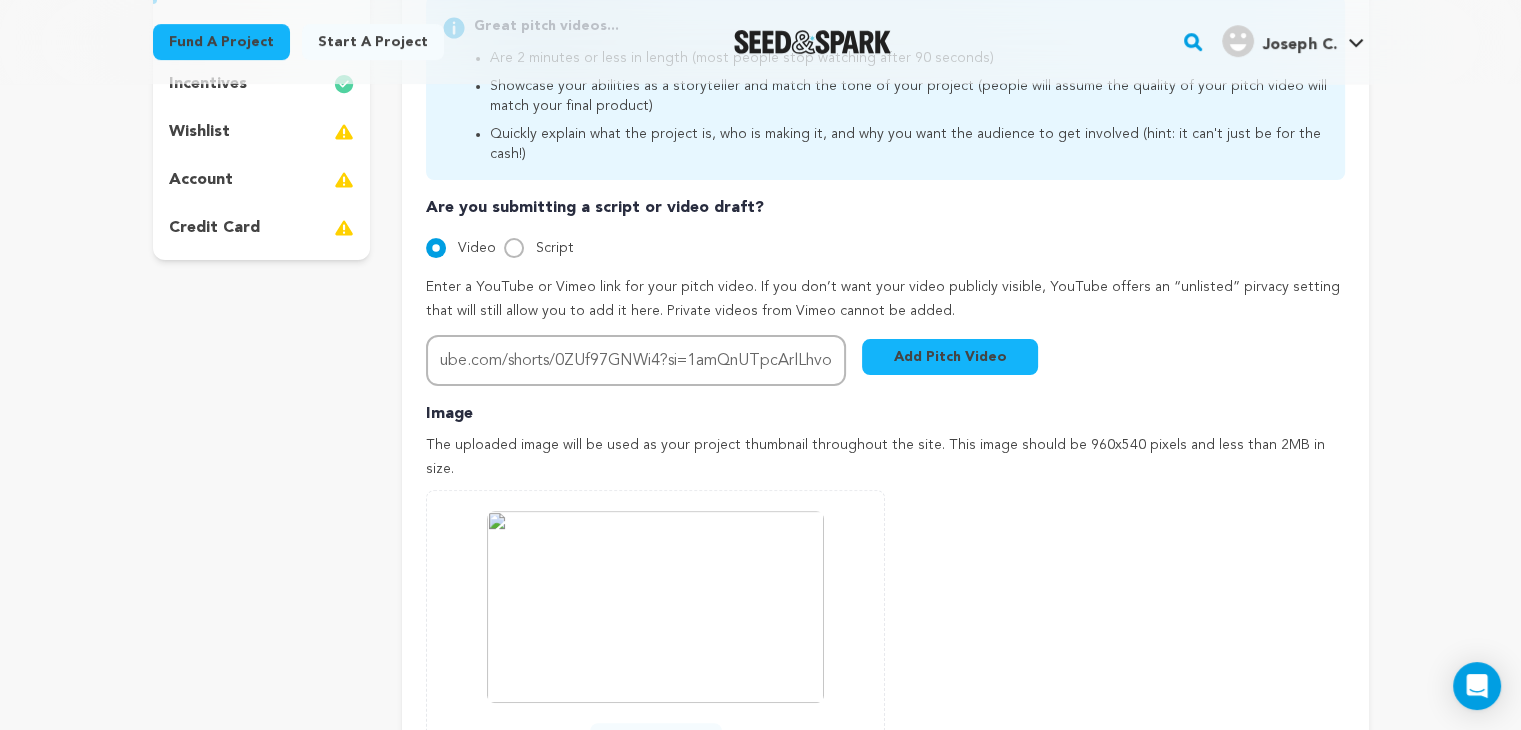 scroll, scrollTop: 0, scrollLeft: 0, axis: both 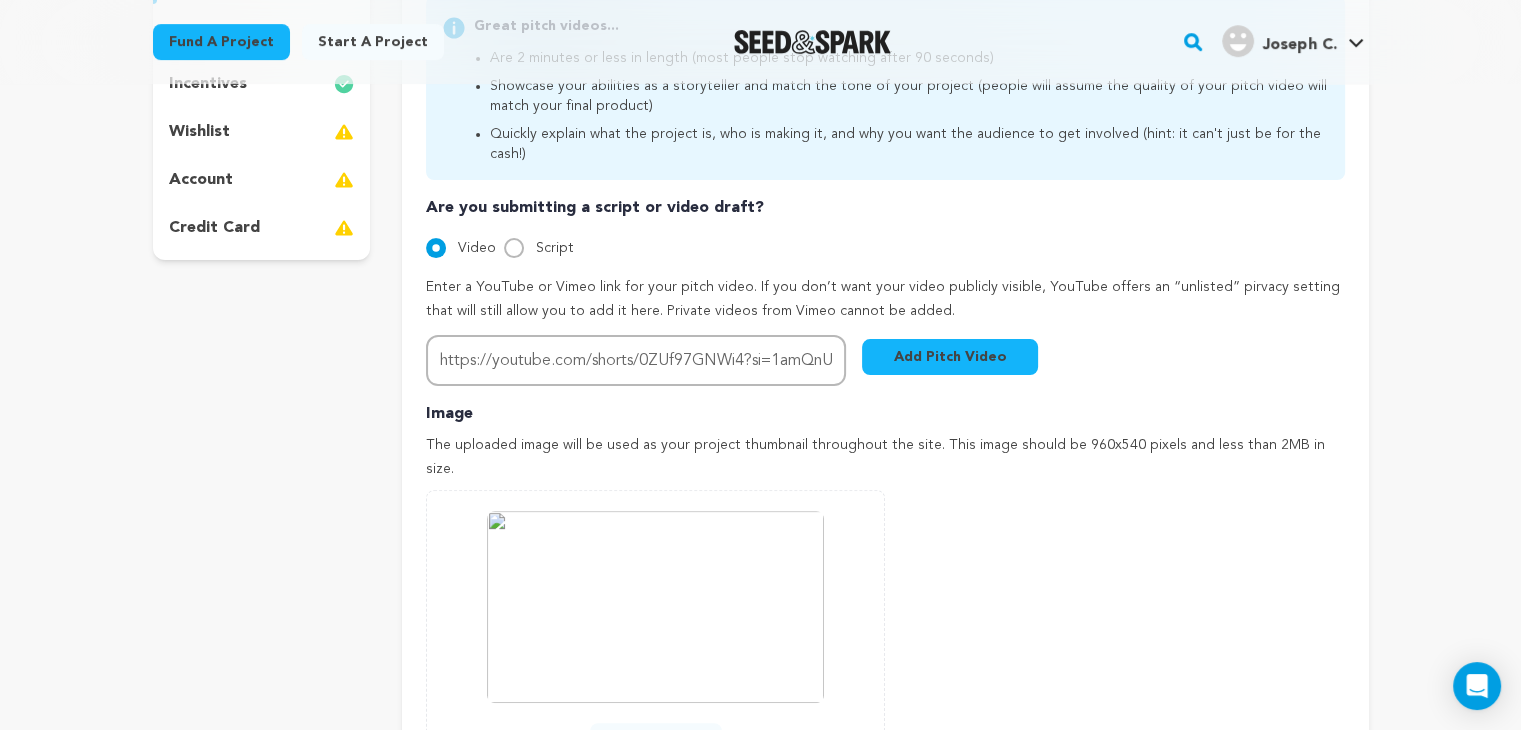click on "Add Pitch Video" at bounding box center (950, 357) 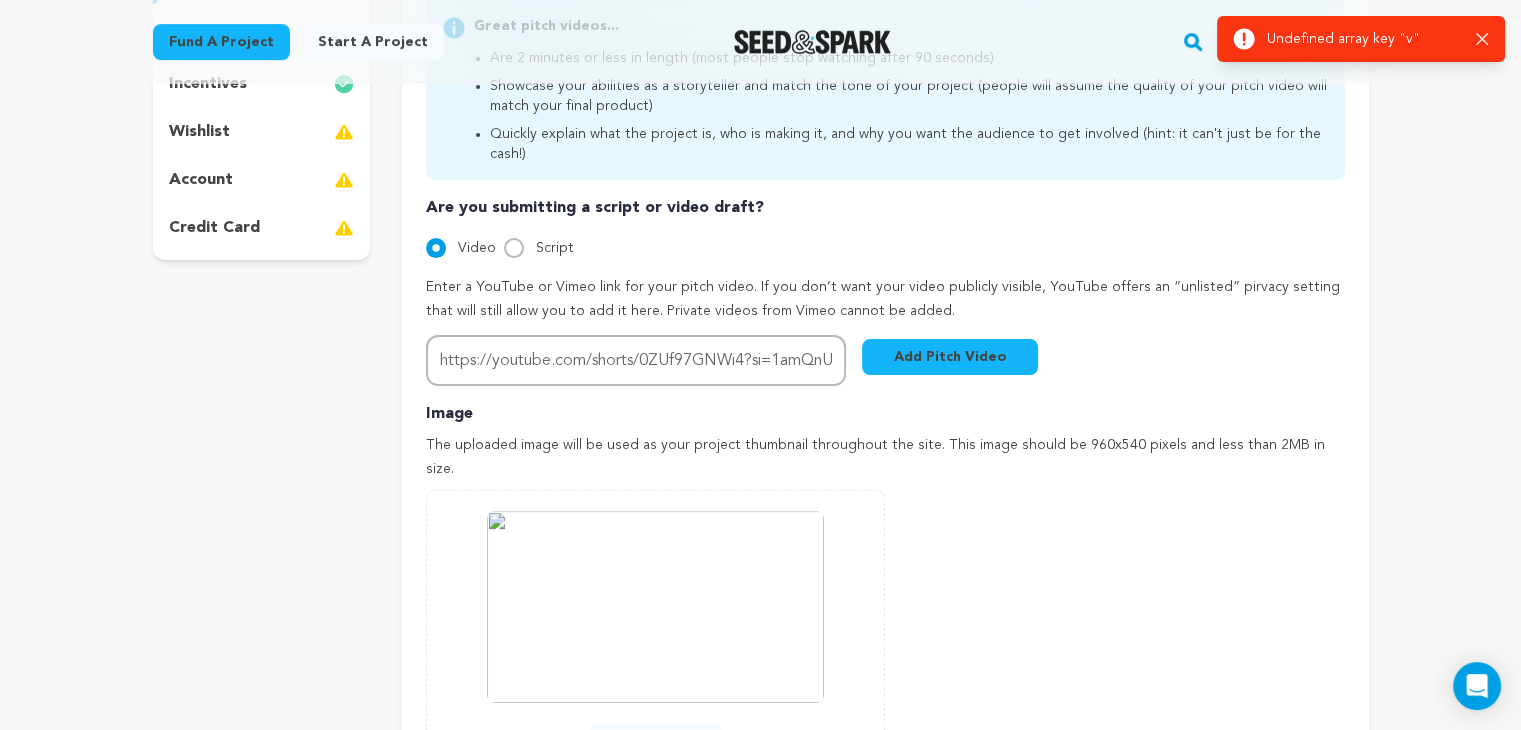 click on "Add Pitch Video" at bounding box center [950, 357] 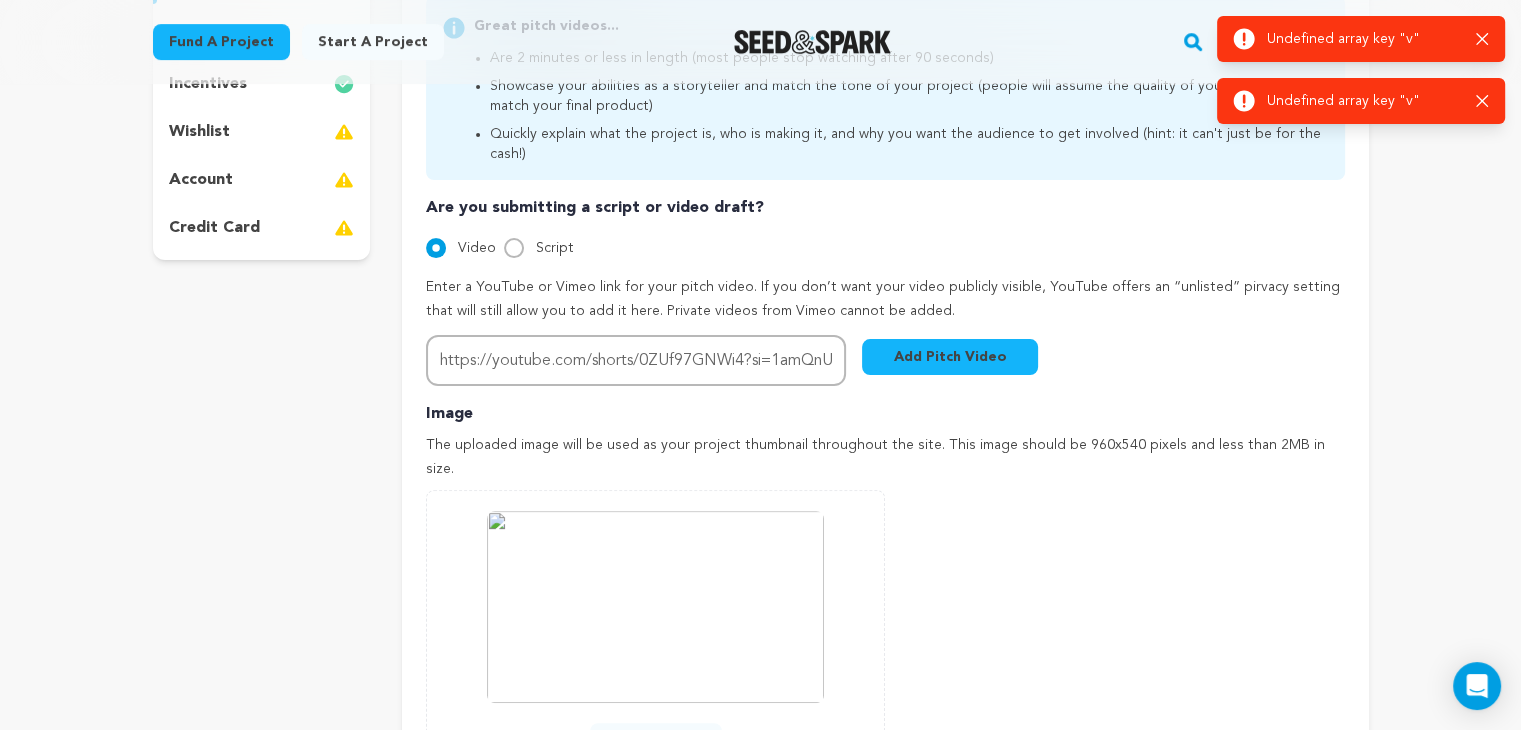 click on "Add Pitch Video" at bounding box center (950, 357) 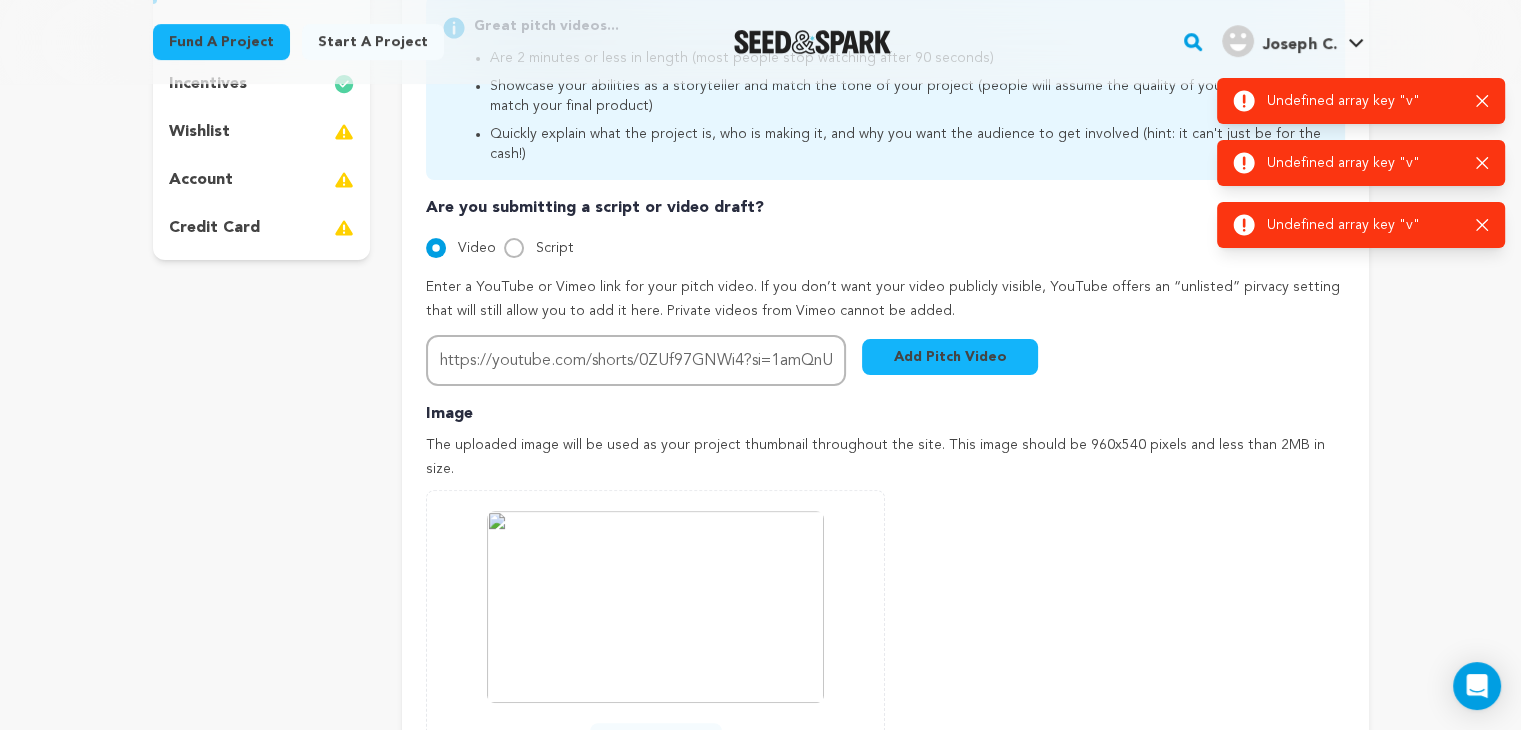click 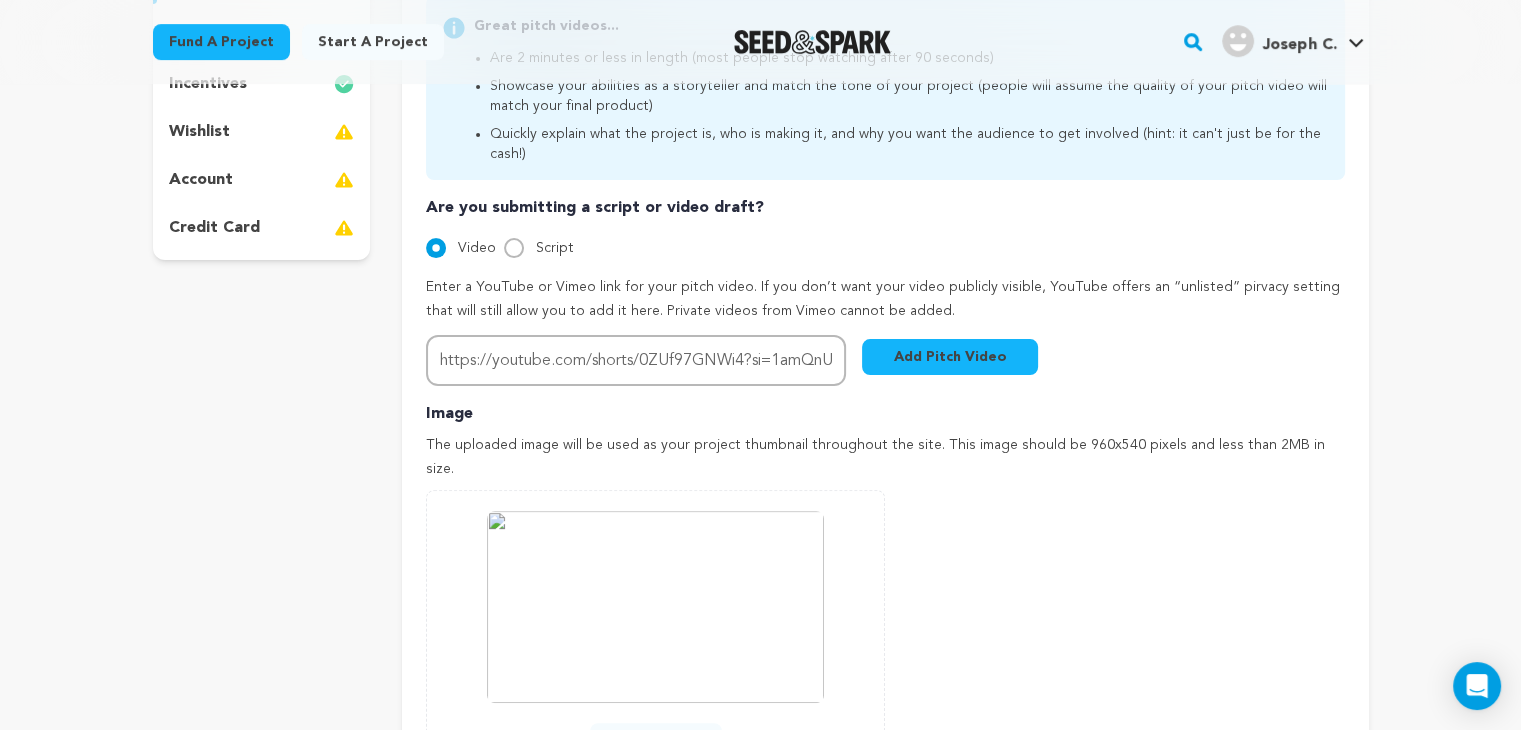 click 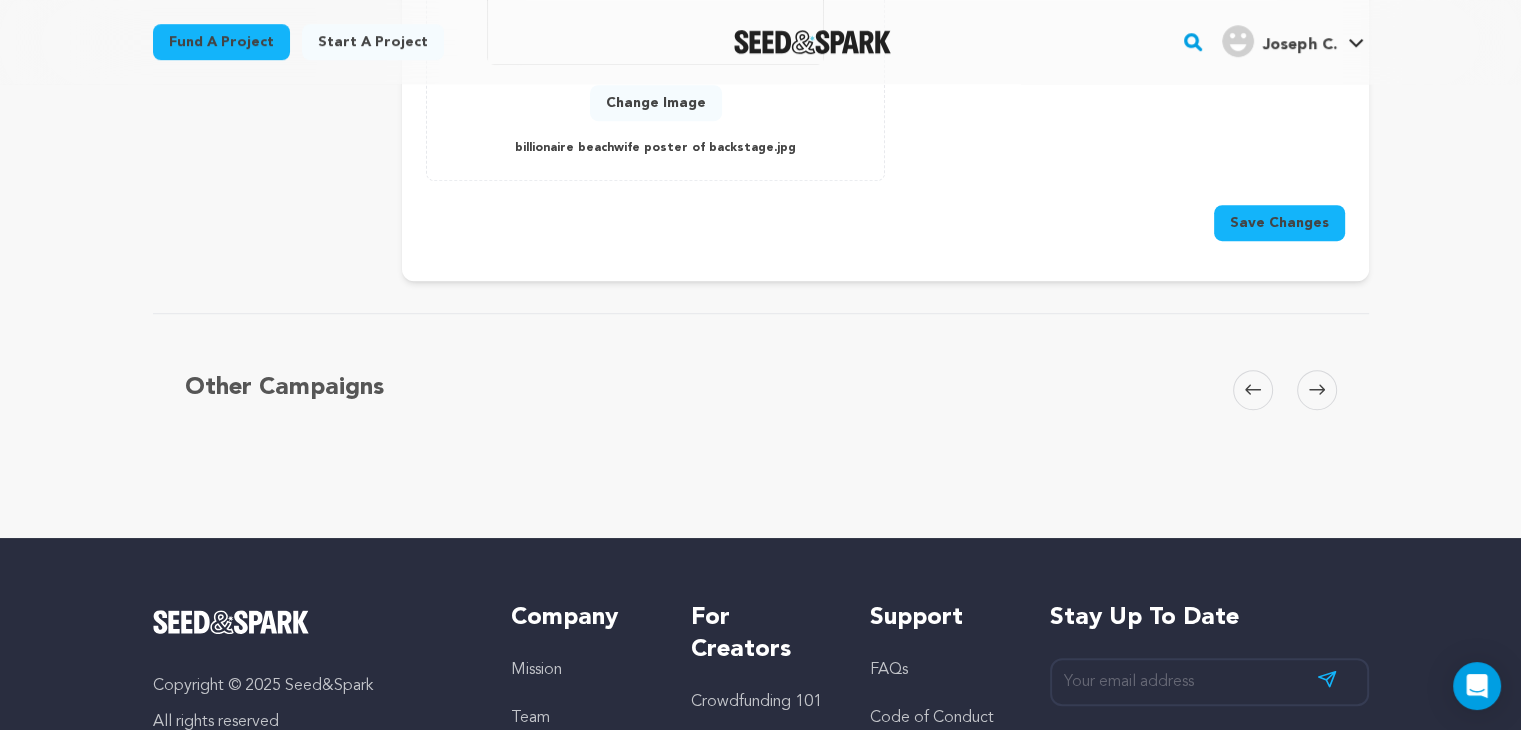 scroll, scrollTop: 638, scrollLeft: 0, axis: vertical 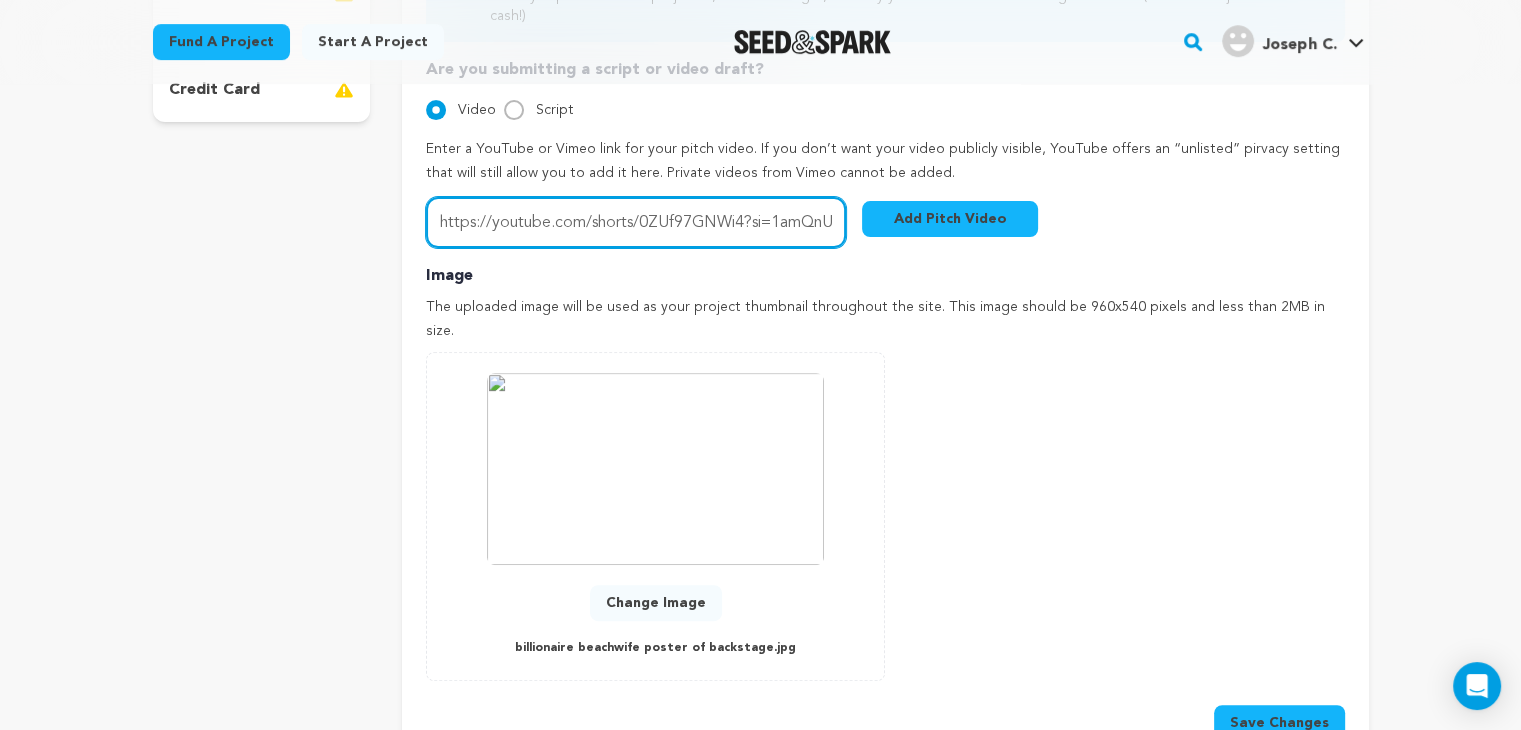 click on "https://youtube.com/shorts/0ZUf97GNWi4?si=1amQnUTpcArlLhvo" at bounding box center [636, 222] 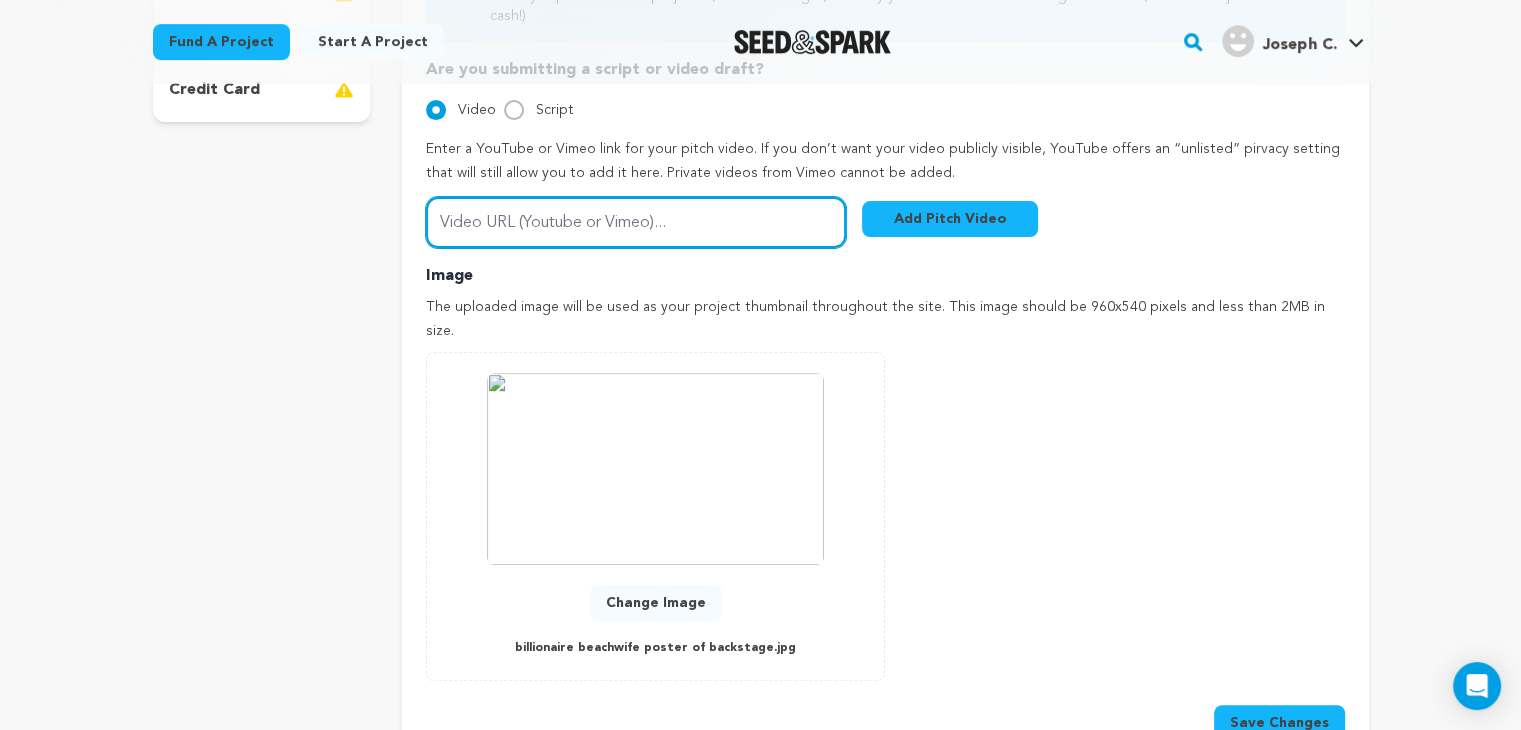 click on "Video URL (Youtube or Vimeo)..." at bounding box center (636, 222) 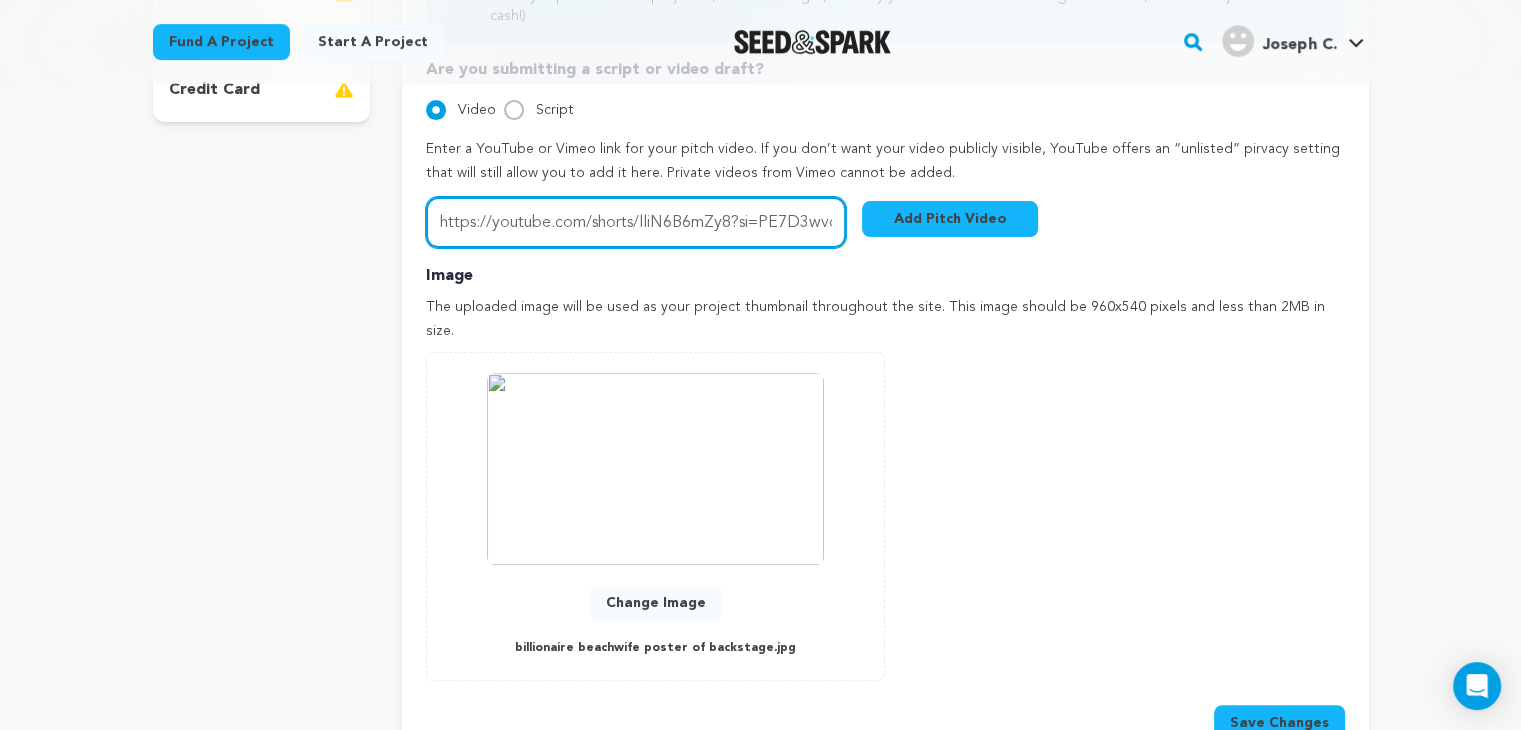scroll, scrollTop: 0, scrollLeft: 79, axis: horizontal 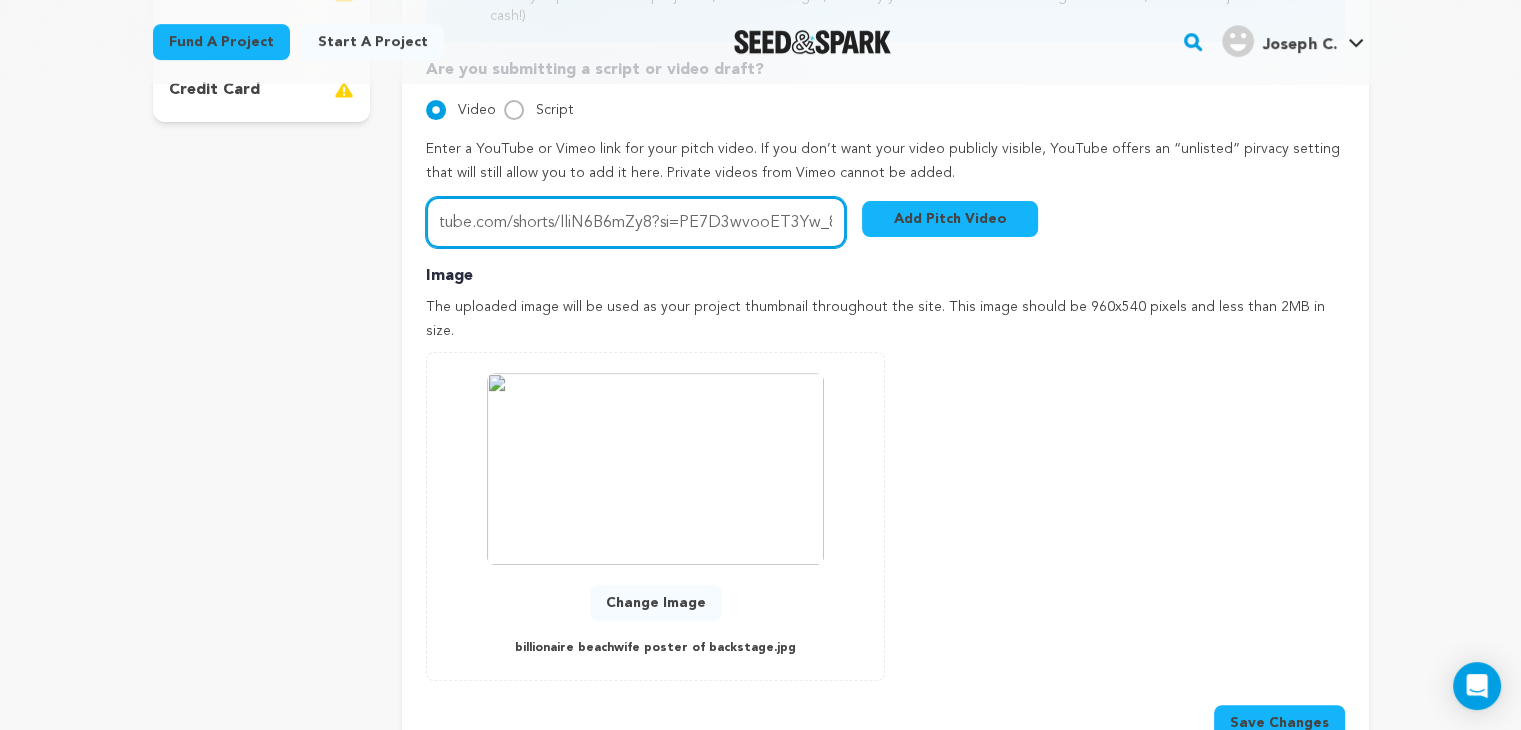 type on "https://youtube.com/shorts/lliN6B6mZy8?si=PE7D3wvooET3Yw_8" 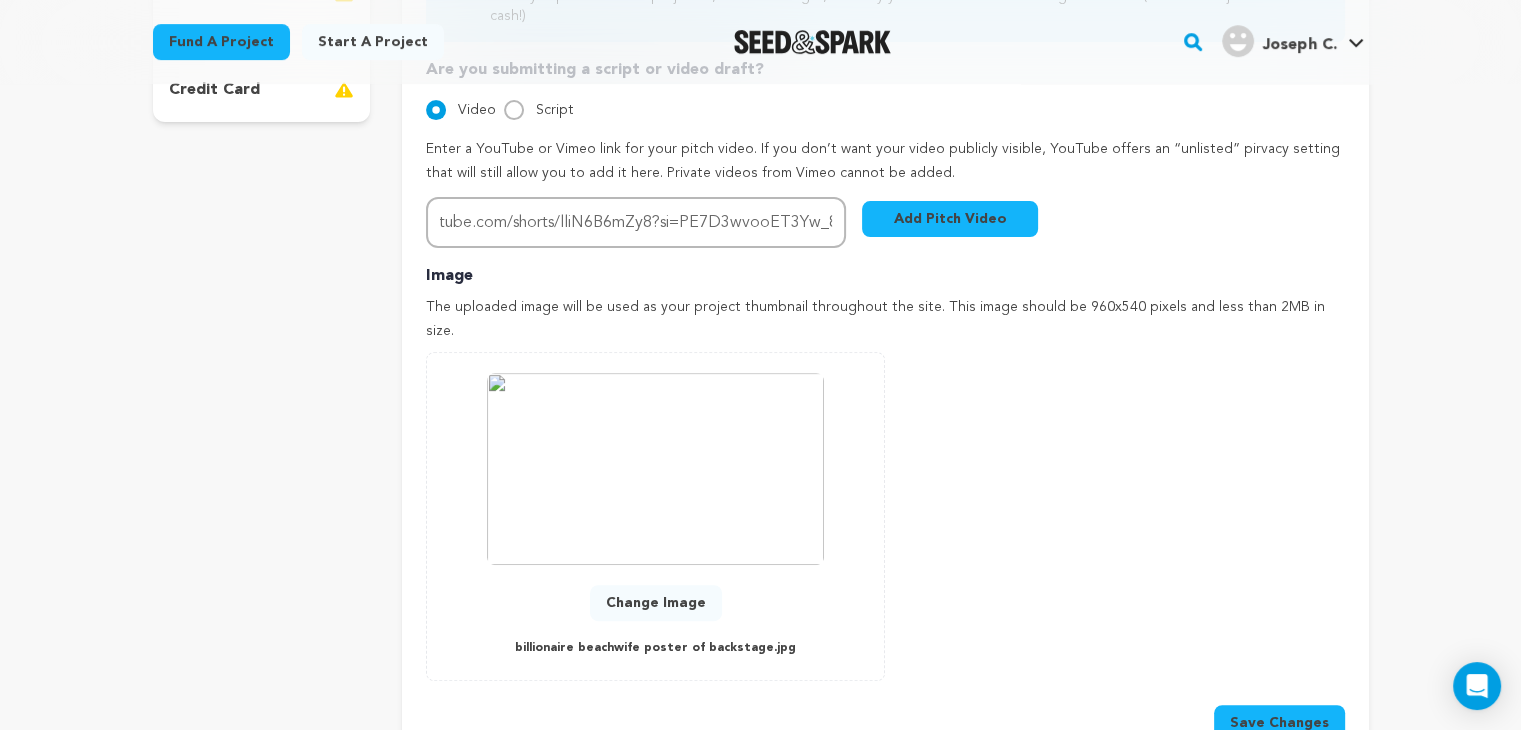 scroll, scrollTop: 0, scrollLeft: 0, axis: both 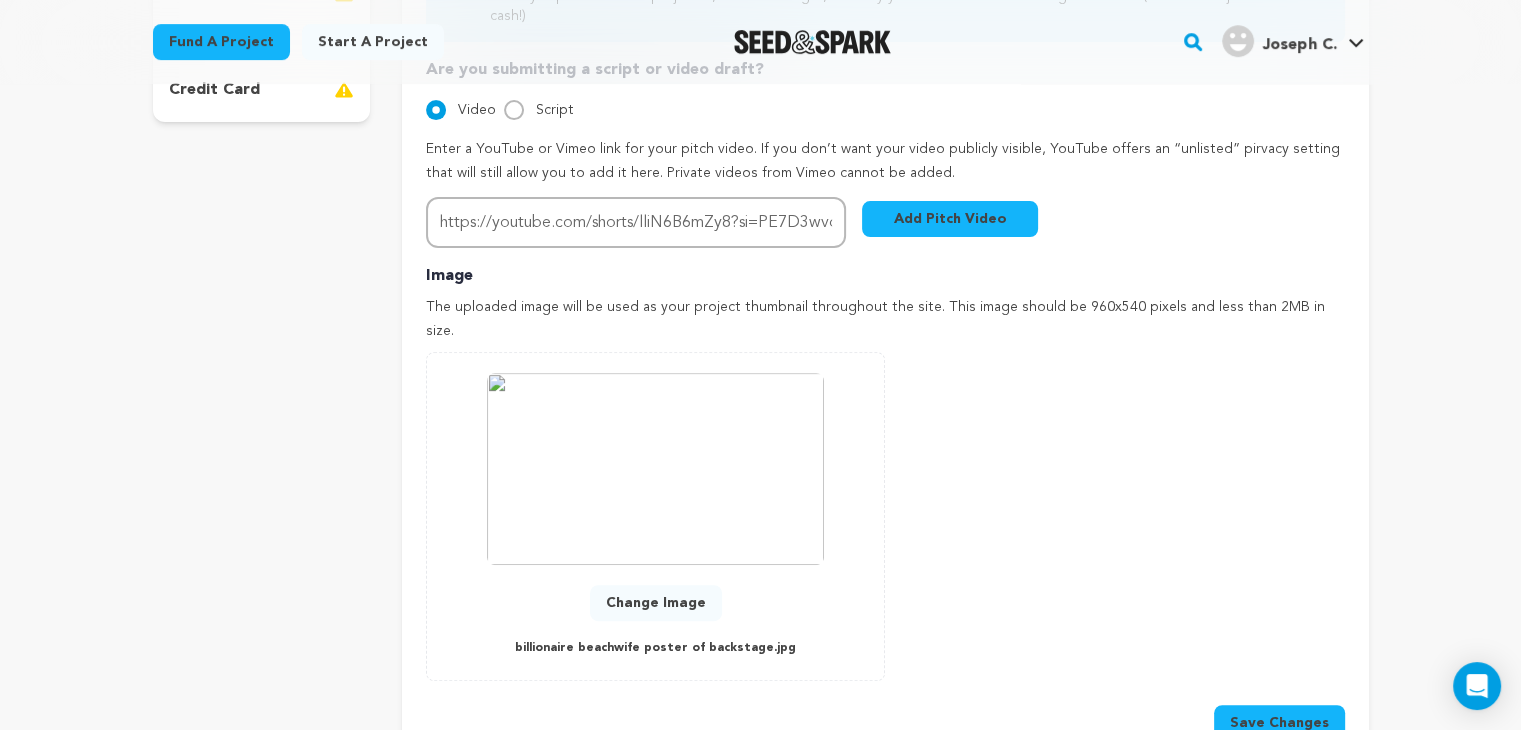click on "Add Pitch Video" at bounding box center [950, 219] 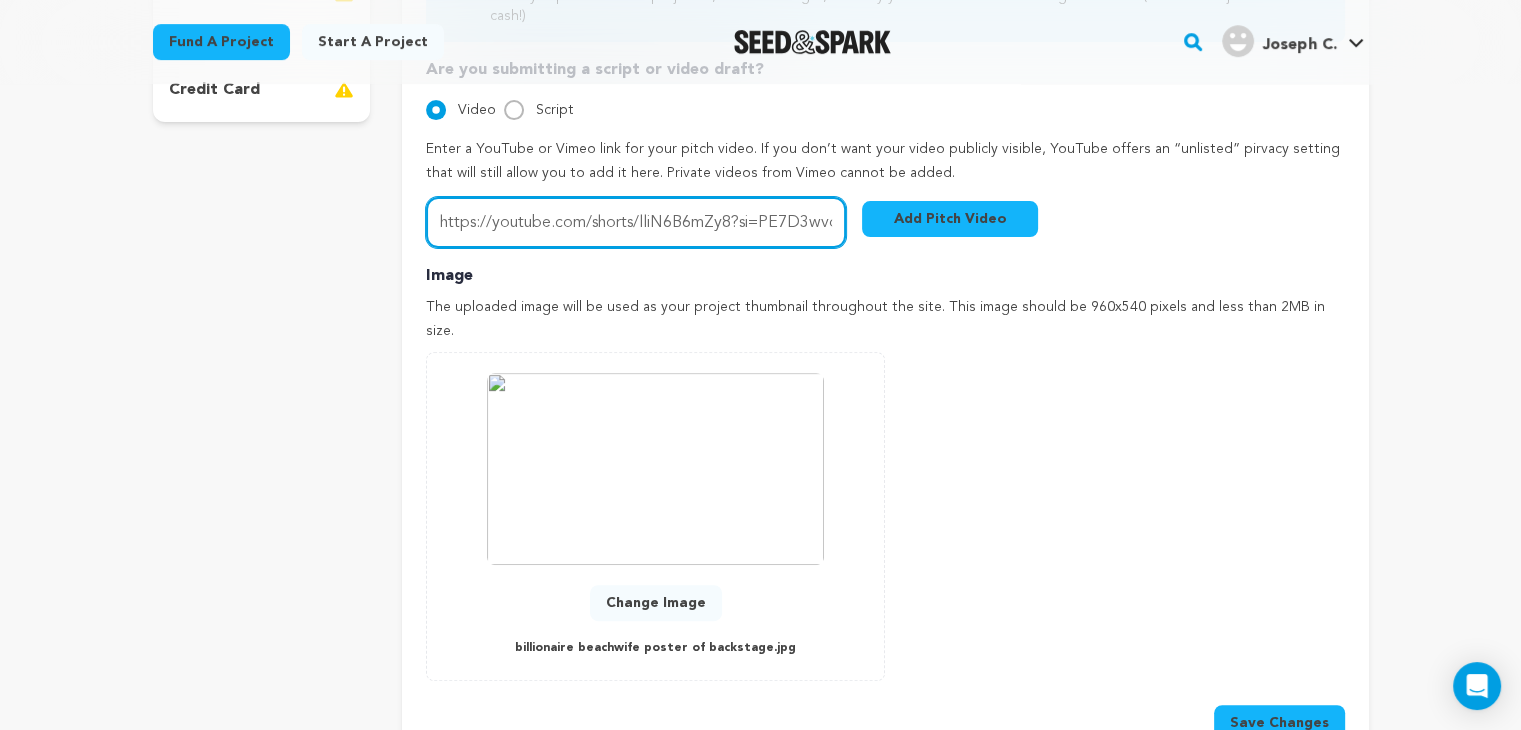 click on "https://youtube.com/shorts/lliN6B6mZy8?si=PE7D3wvooET3Yw_8" at bounding box center [636, 222] 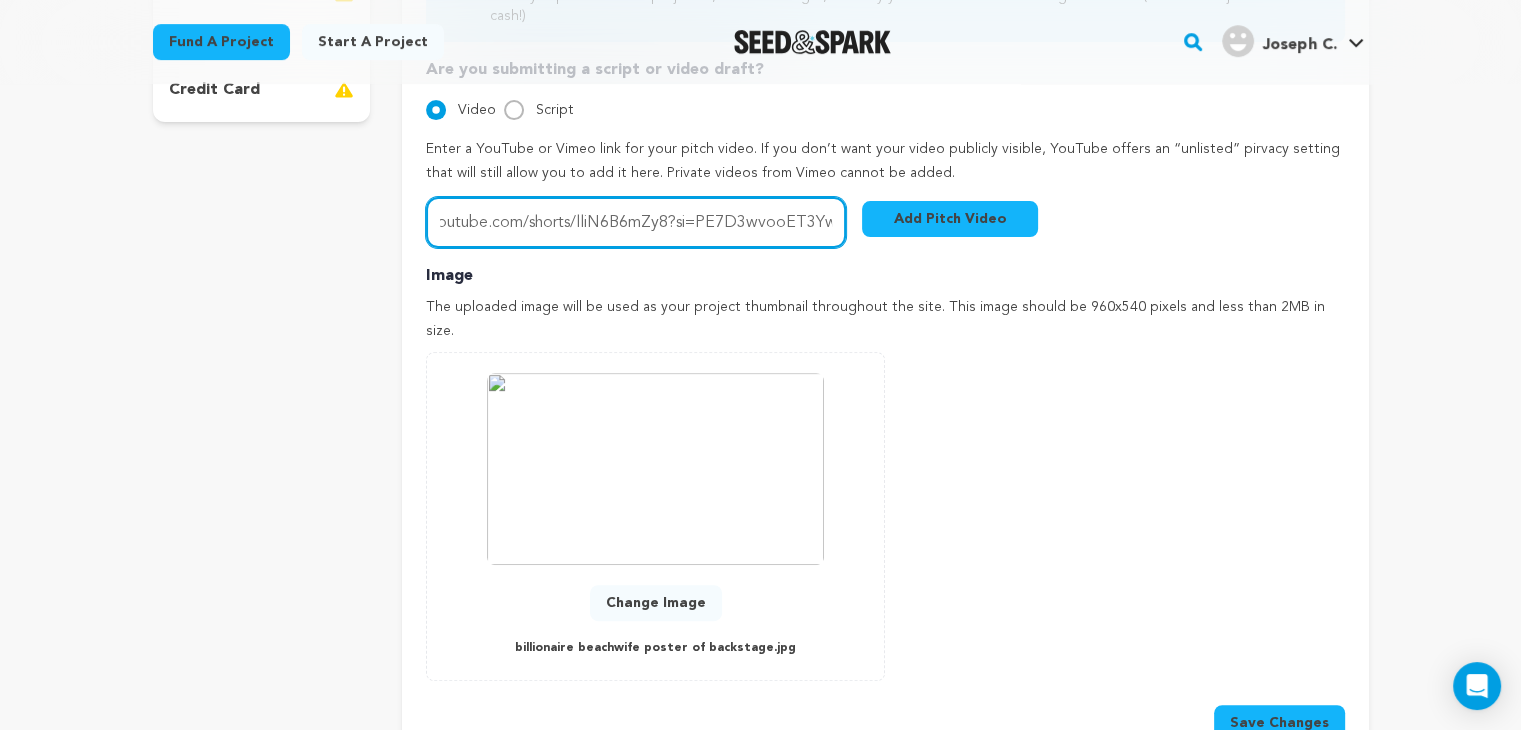 scroll, scrollTop: 0, scrollLeft: 79, axis: horizontal 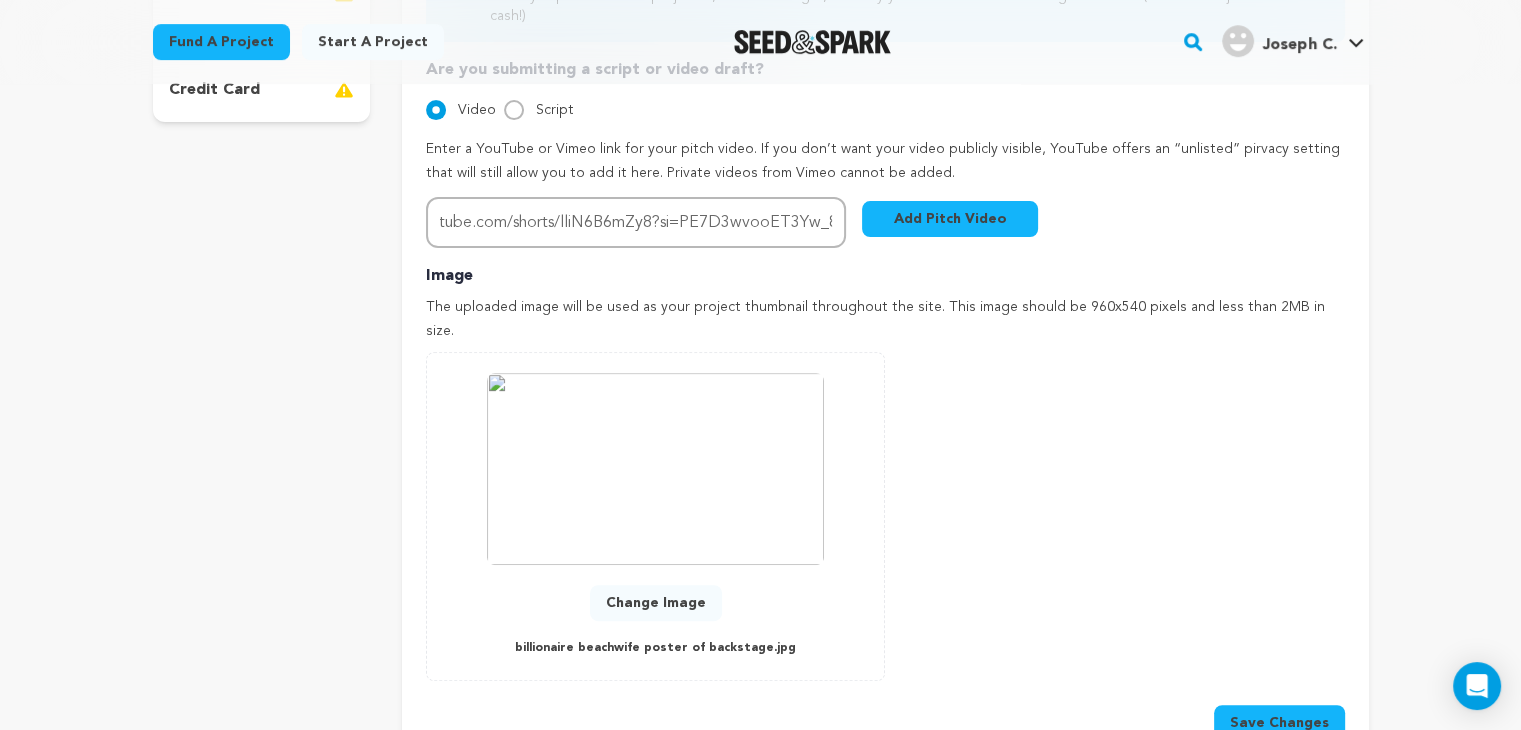 click on "Add Pitch Video" at bounding box center (950, 219) 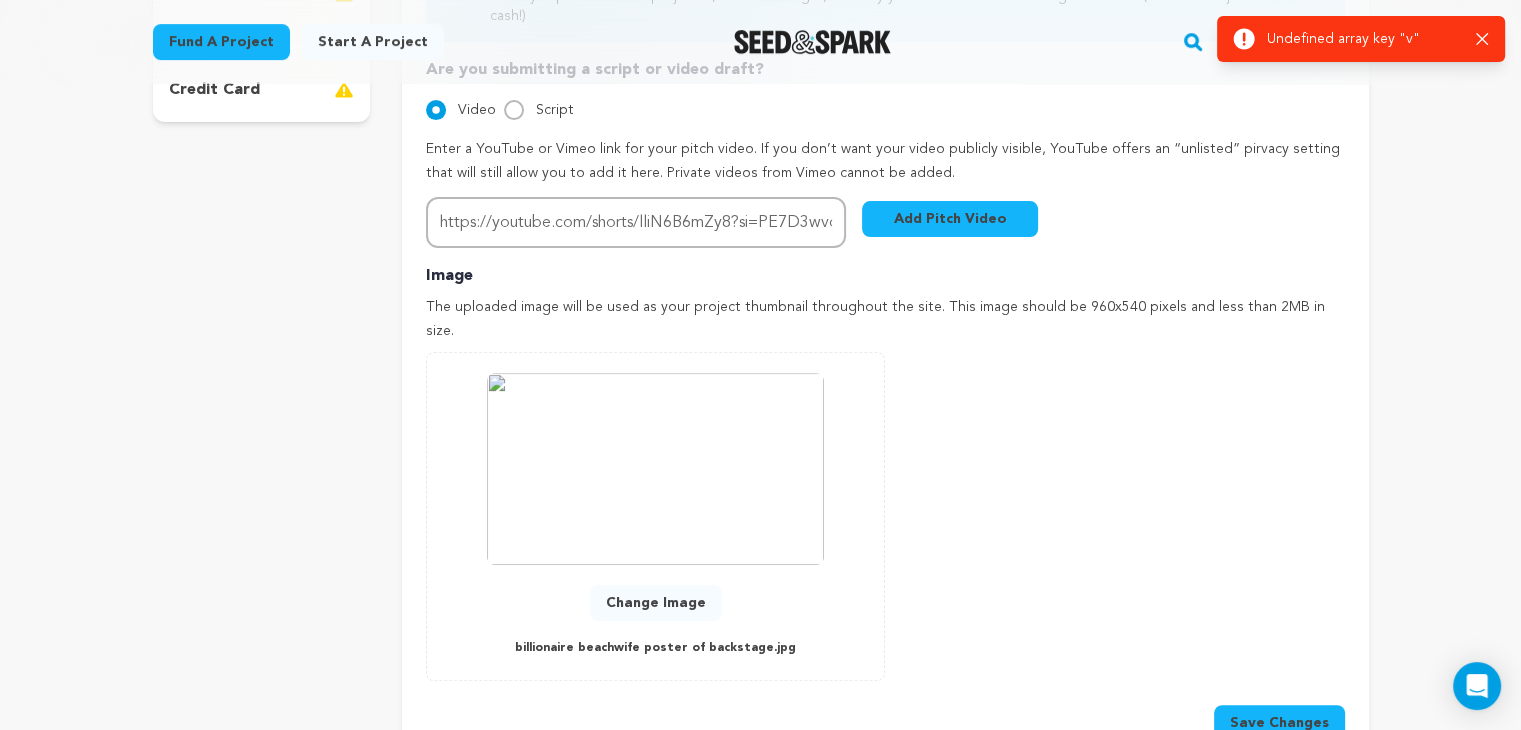 click on "Undefined array key "v"" at bounding box center [1363, 39] 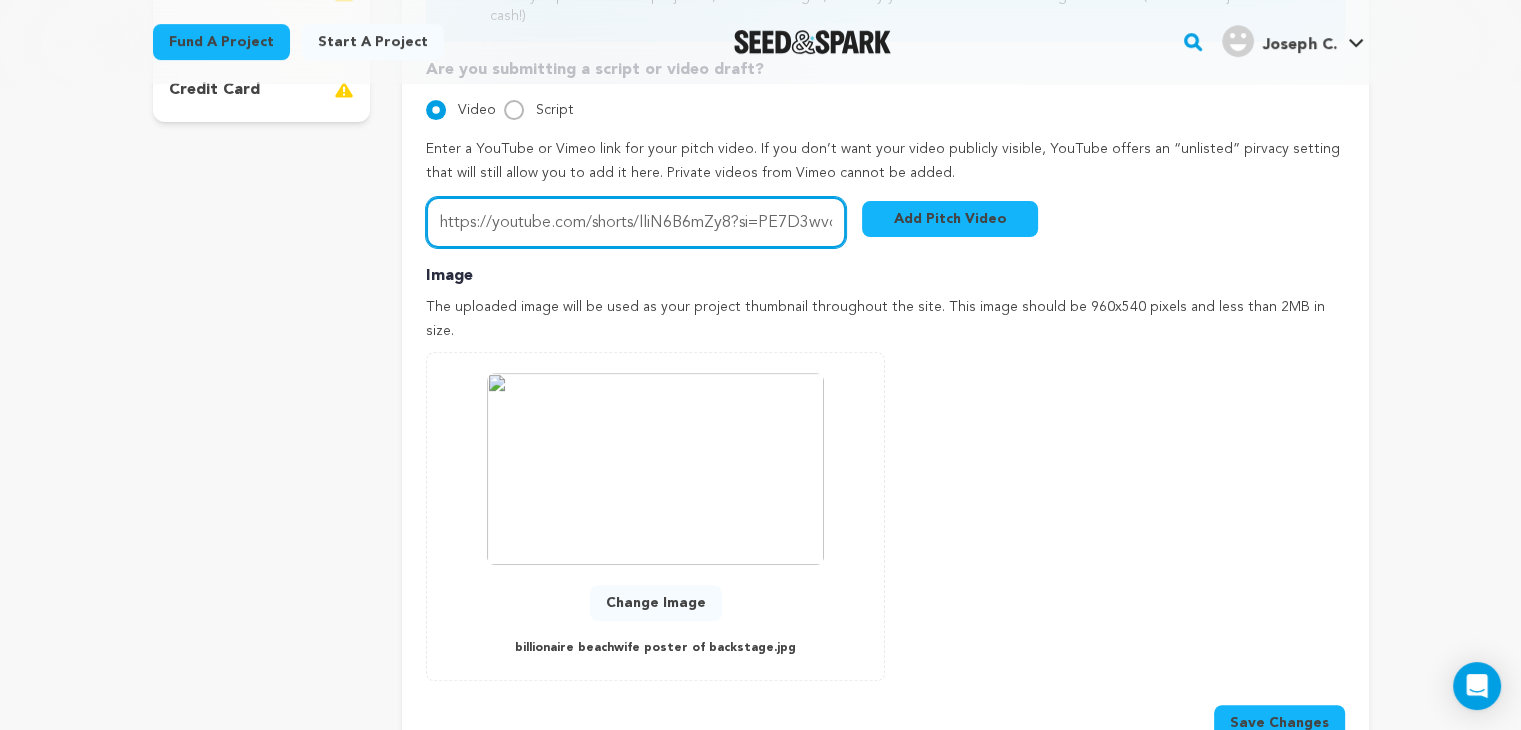 click on "https://youtube.com/shorts/lliN6B6mZy8?si=PE7D3wvooET3Yw_8" at bounding box center [636, 222] 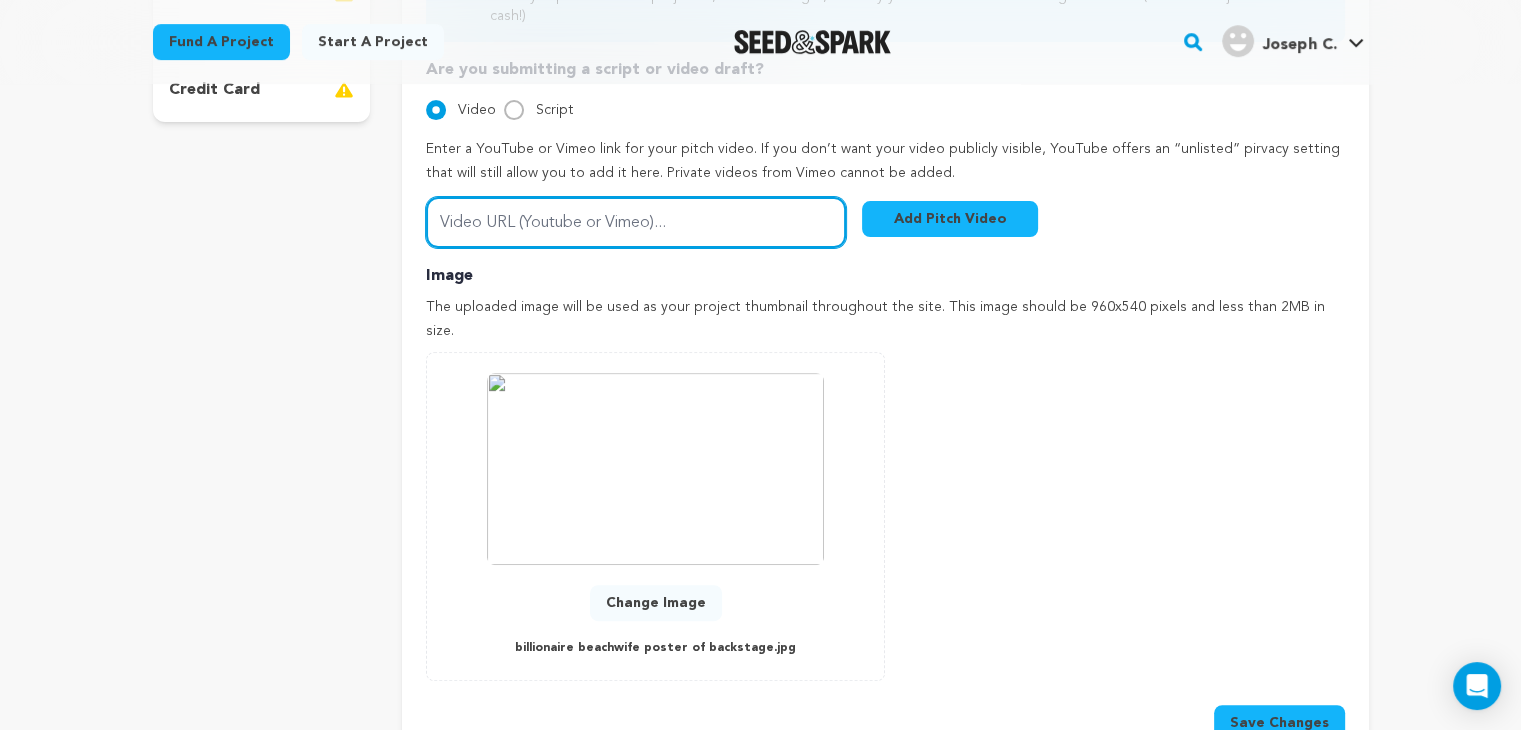 click on "Video URL (Youtube or Vimeo)..." at bounding box center (636, 222) 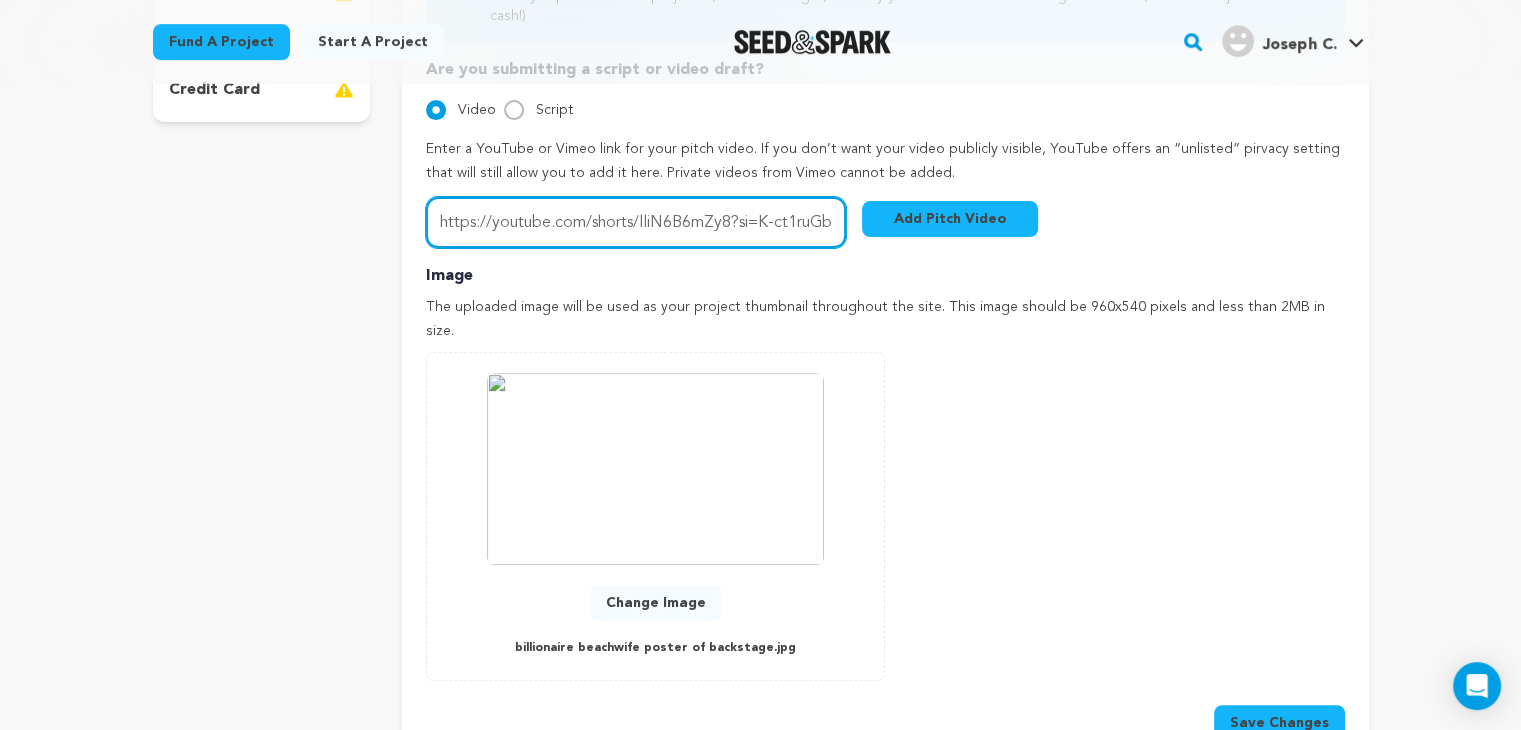 scroll, scrollTop: 0, scrollLeft: 60, axis: horizontal 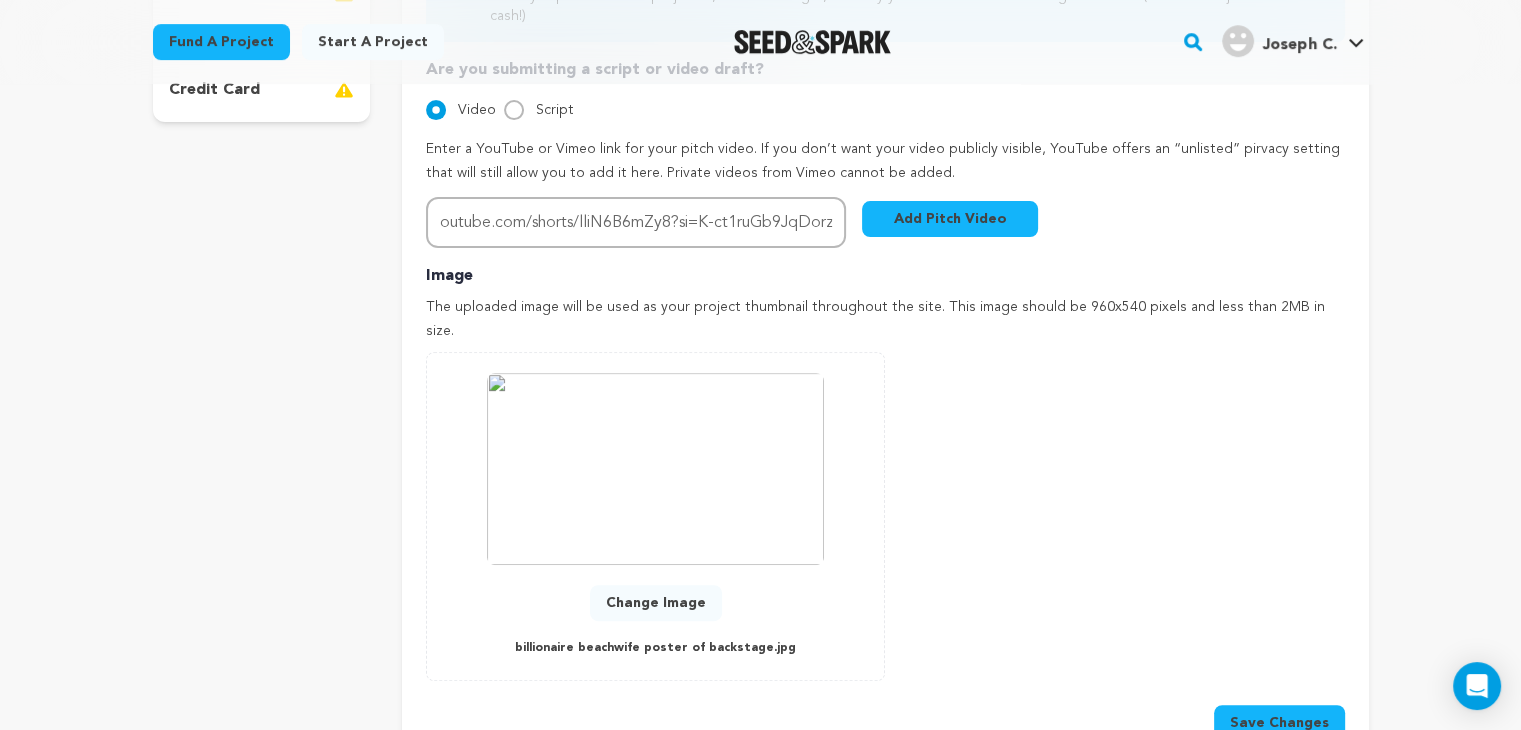 click on "Add Pitch Video" at bounding box center (950, 219) 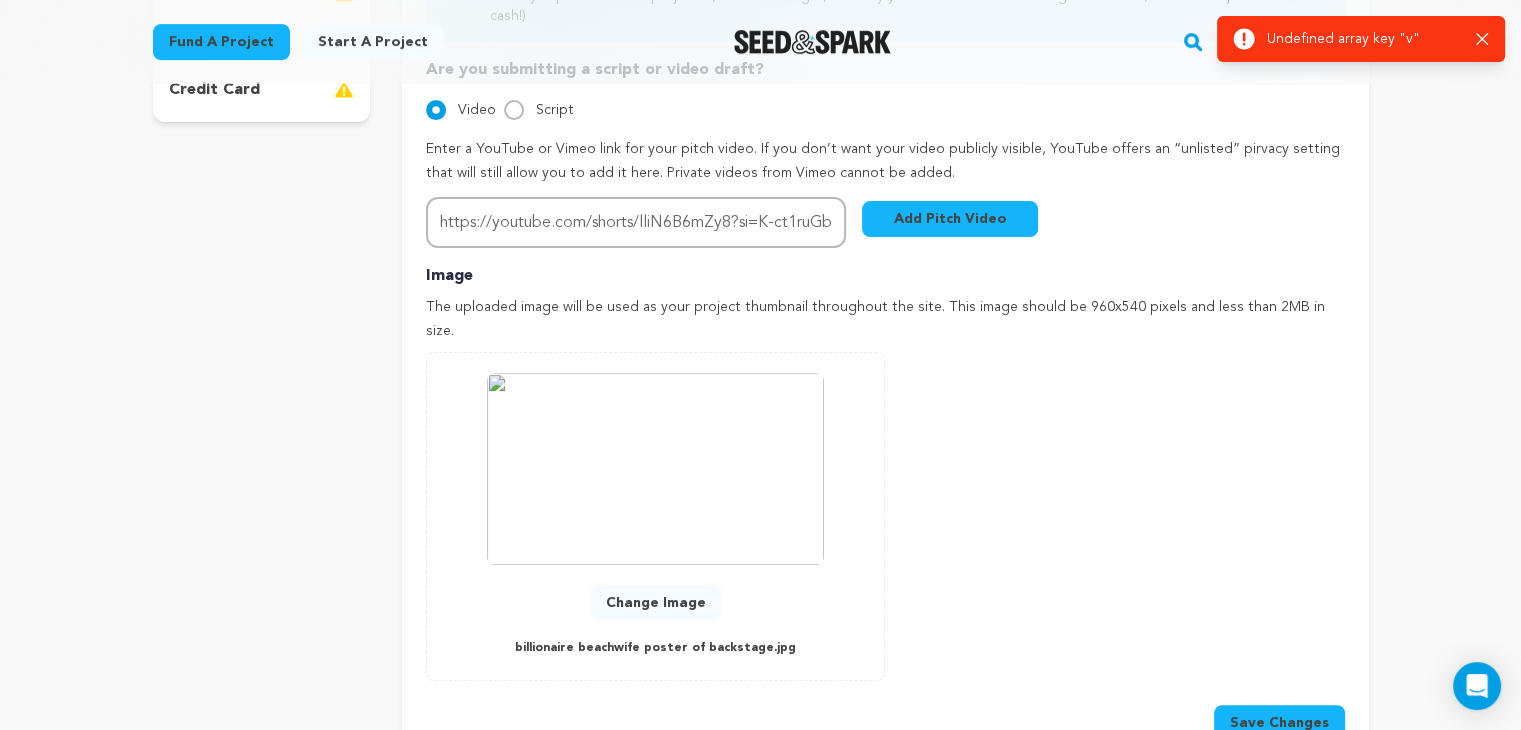 click on "Undefined array key "v"" at bounding box center (1363, 39) 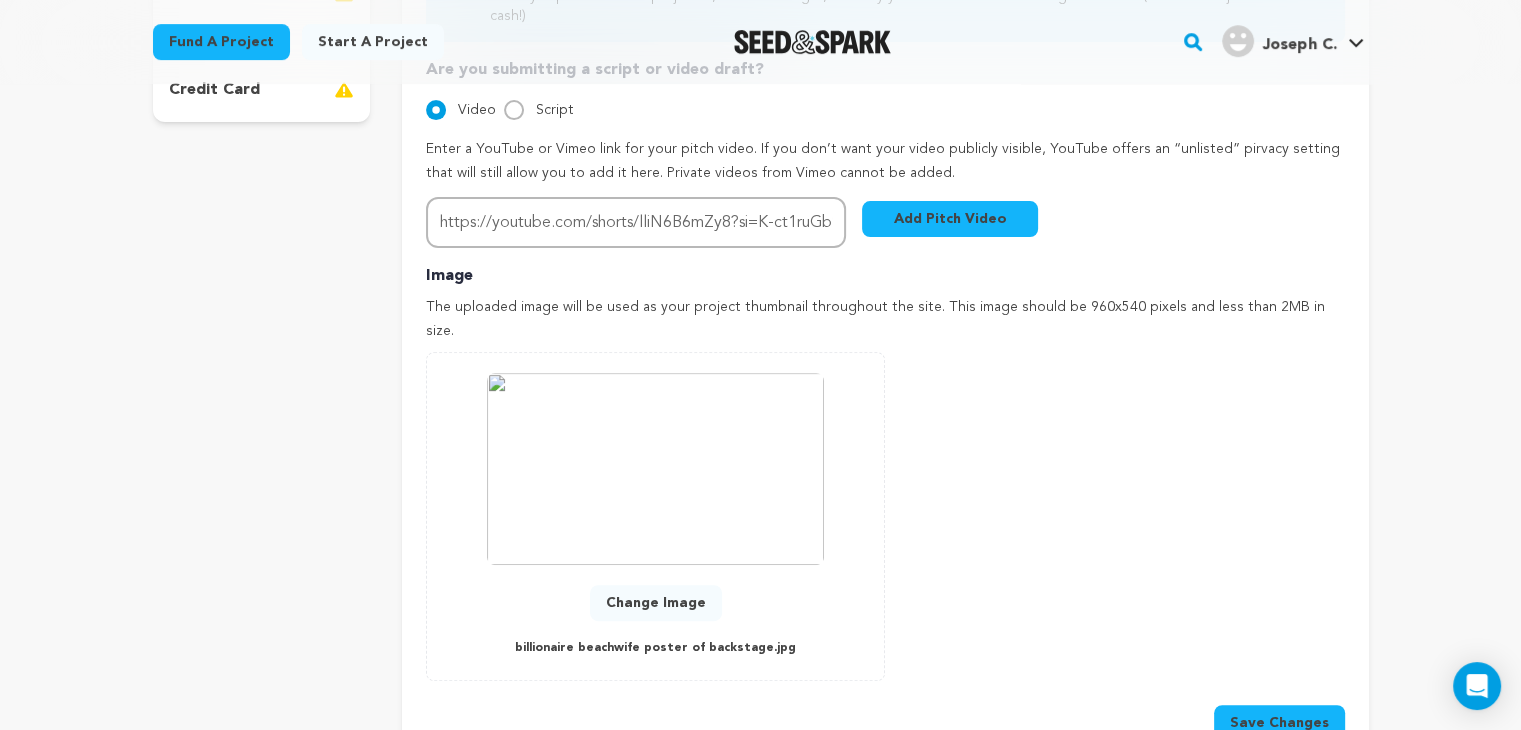 click 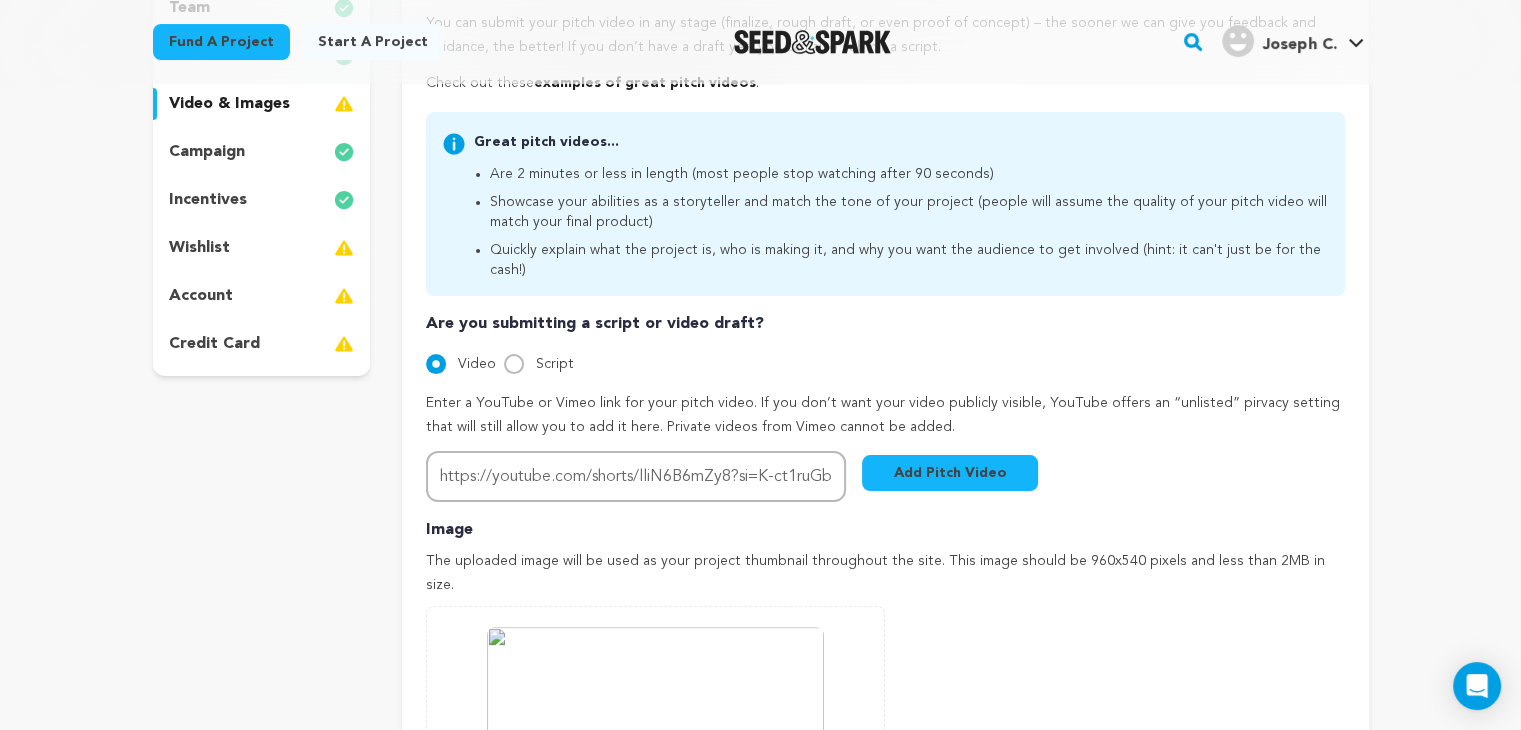 scroll, scrollTop: 338, scrollLeft: 0, axis: vertical 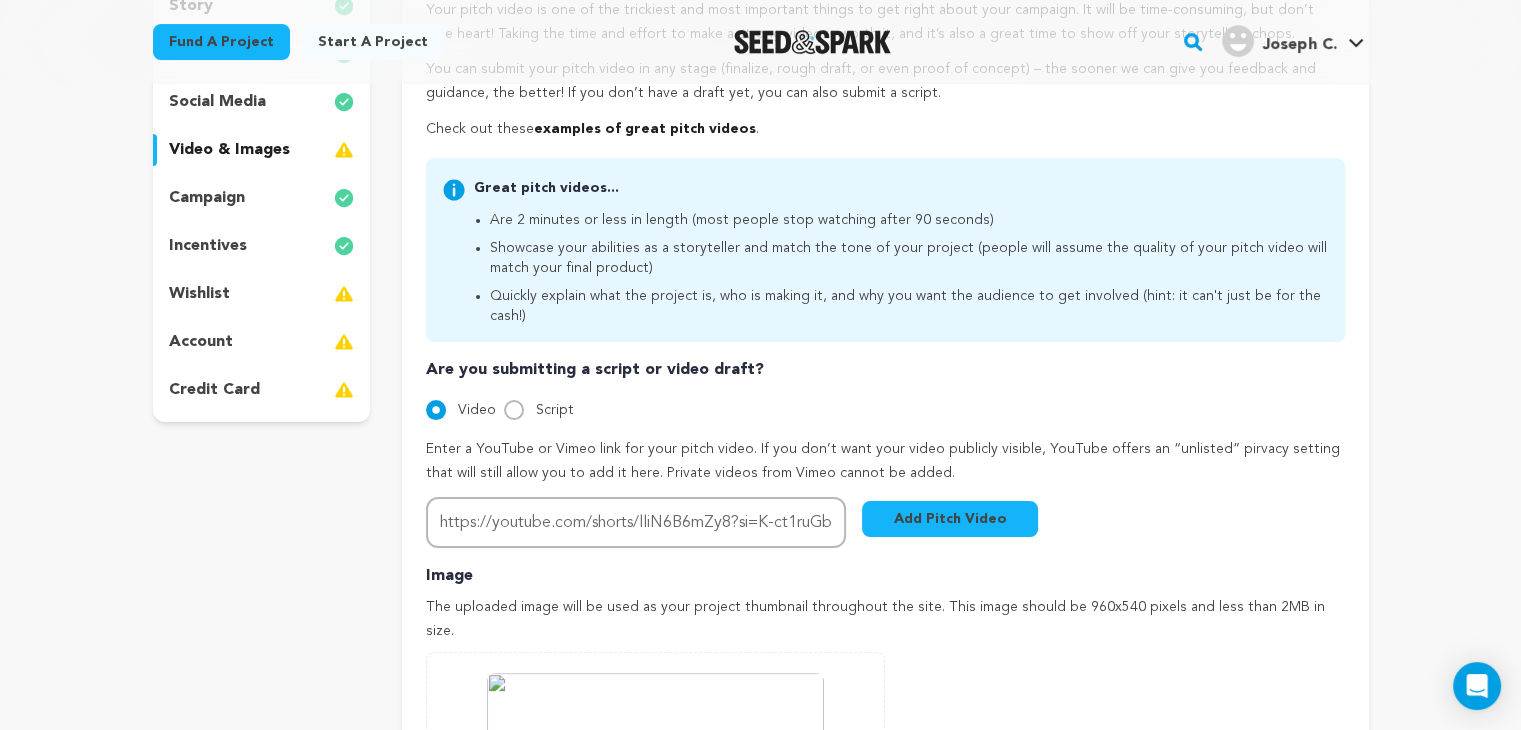 click 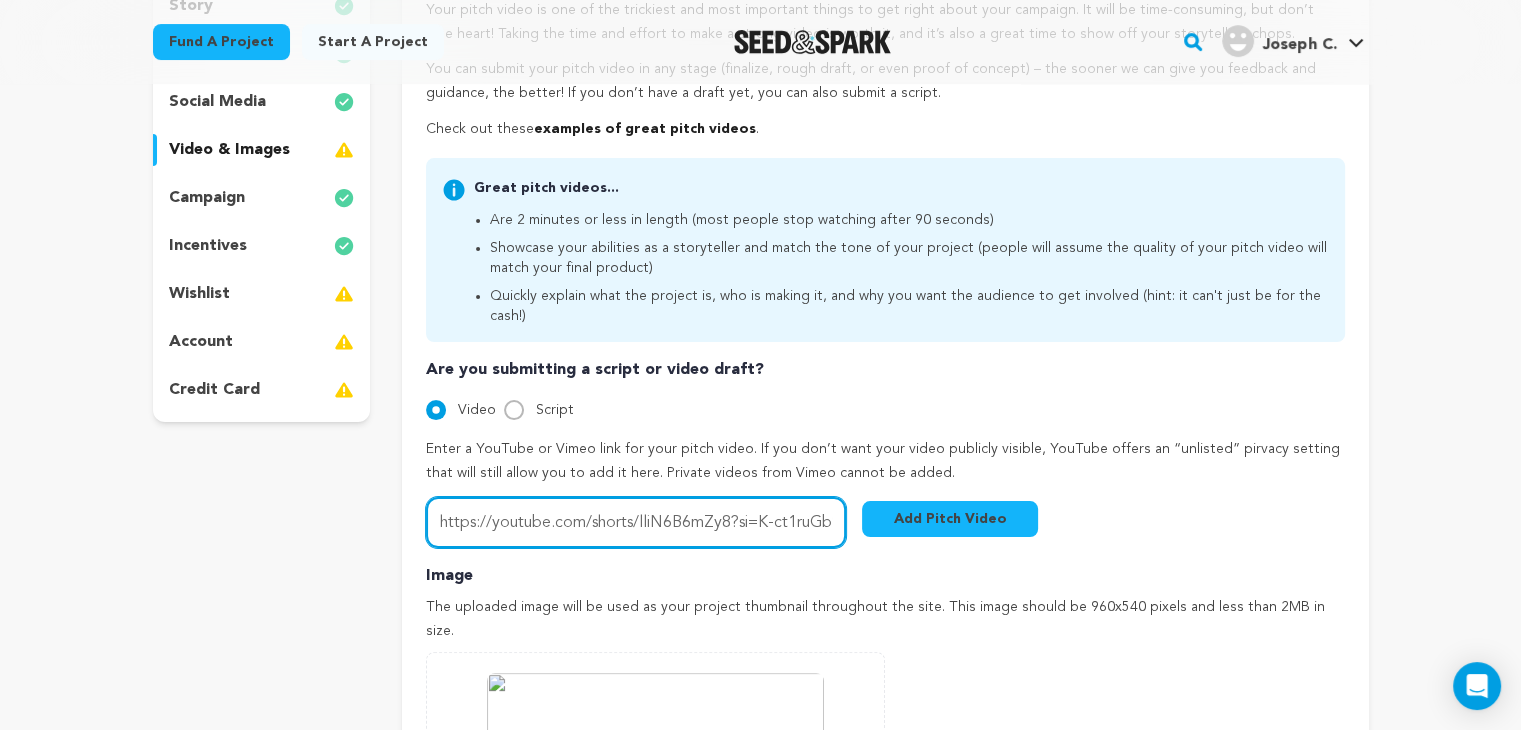 click on "https://youtube.com/shorts/lliN6B6mZy8?si=K-ct1ruGb9JqDorz" at bounding box center (636, 522) 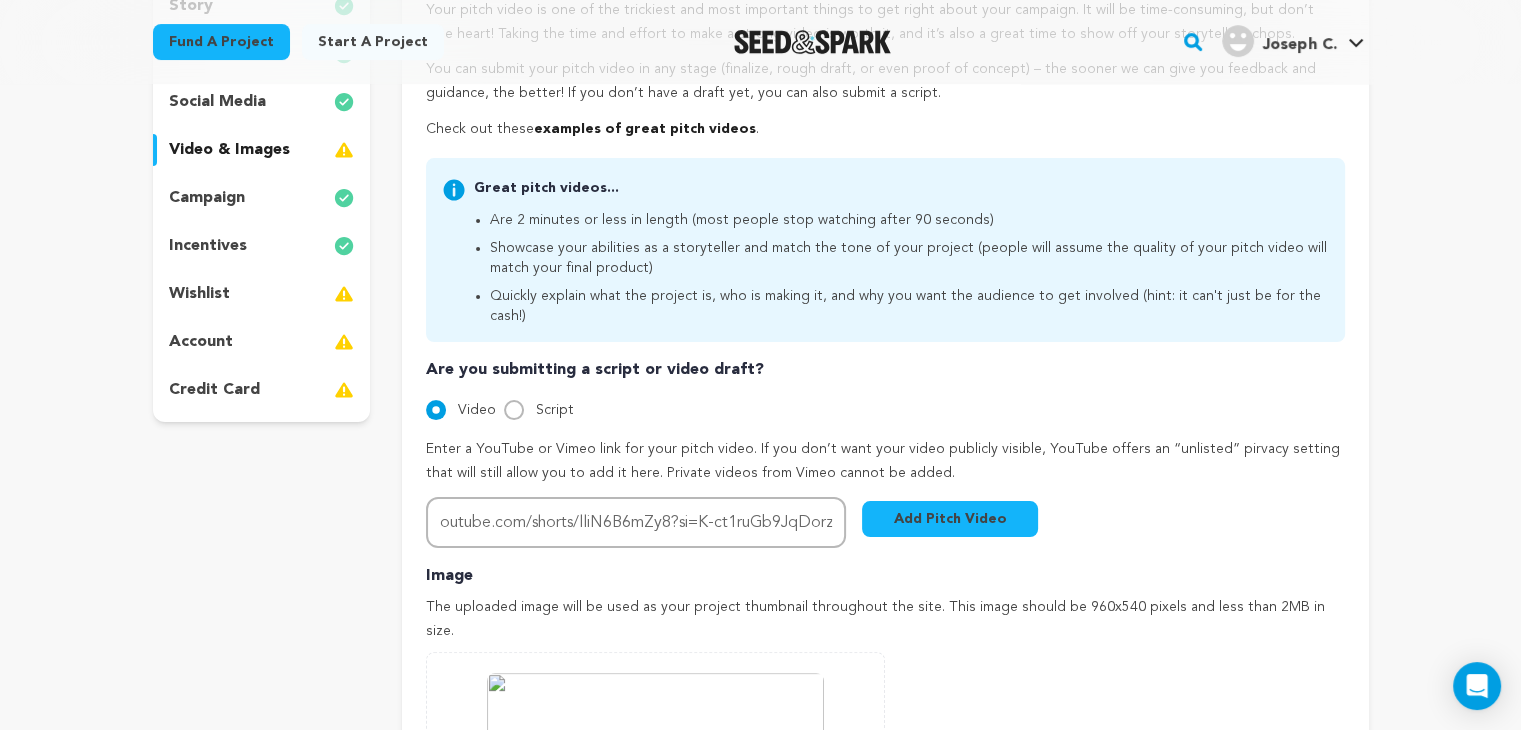 scroll, scrollTop: 0, scrollLeft: 0, axis: both 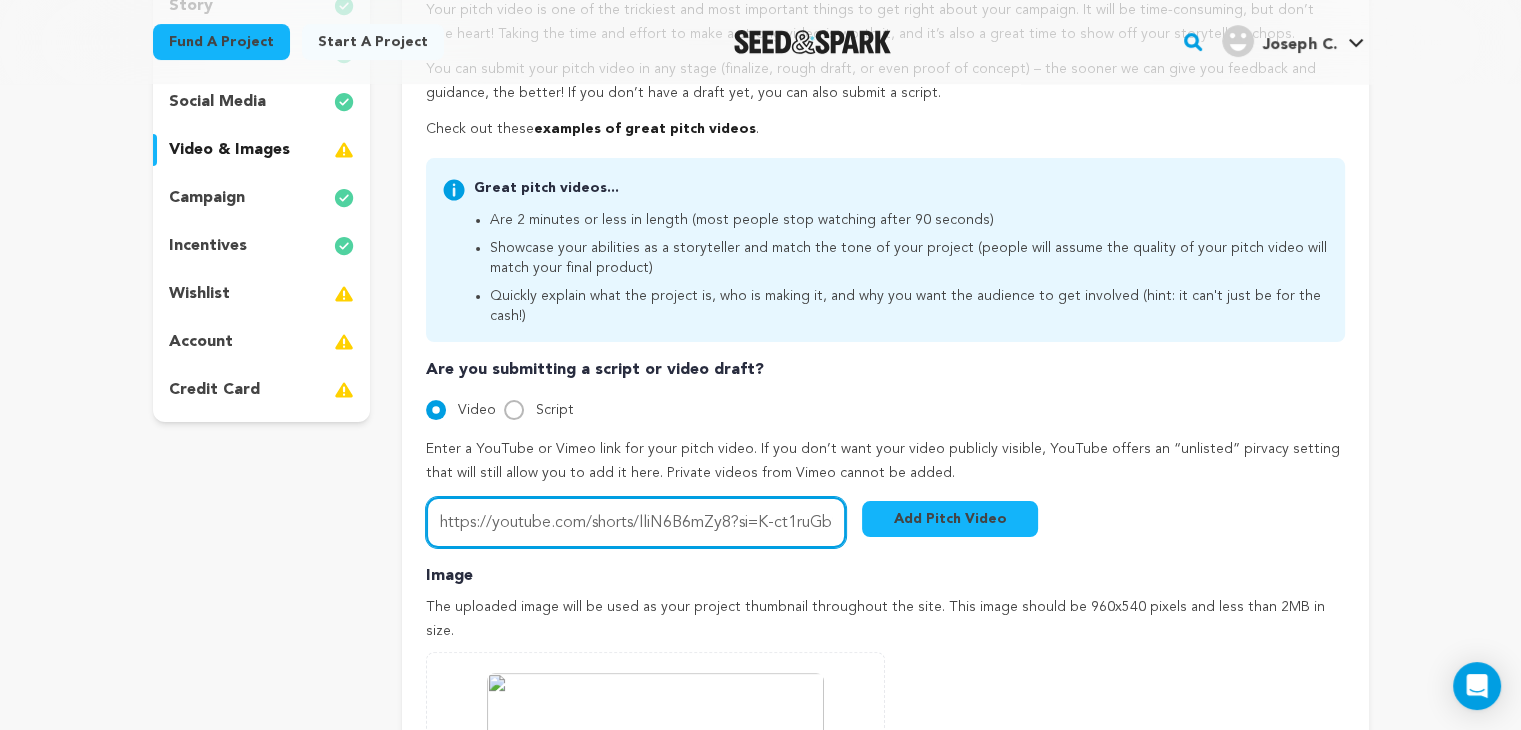 click on "https://youtube.com/shorts/lliN6B6mZy8?si=K-ct1ruGb9JqDorz" at bounding box center (636, 522) 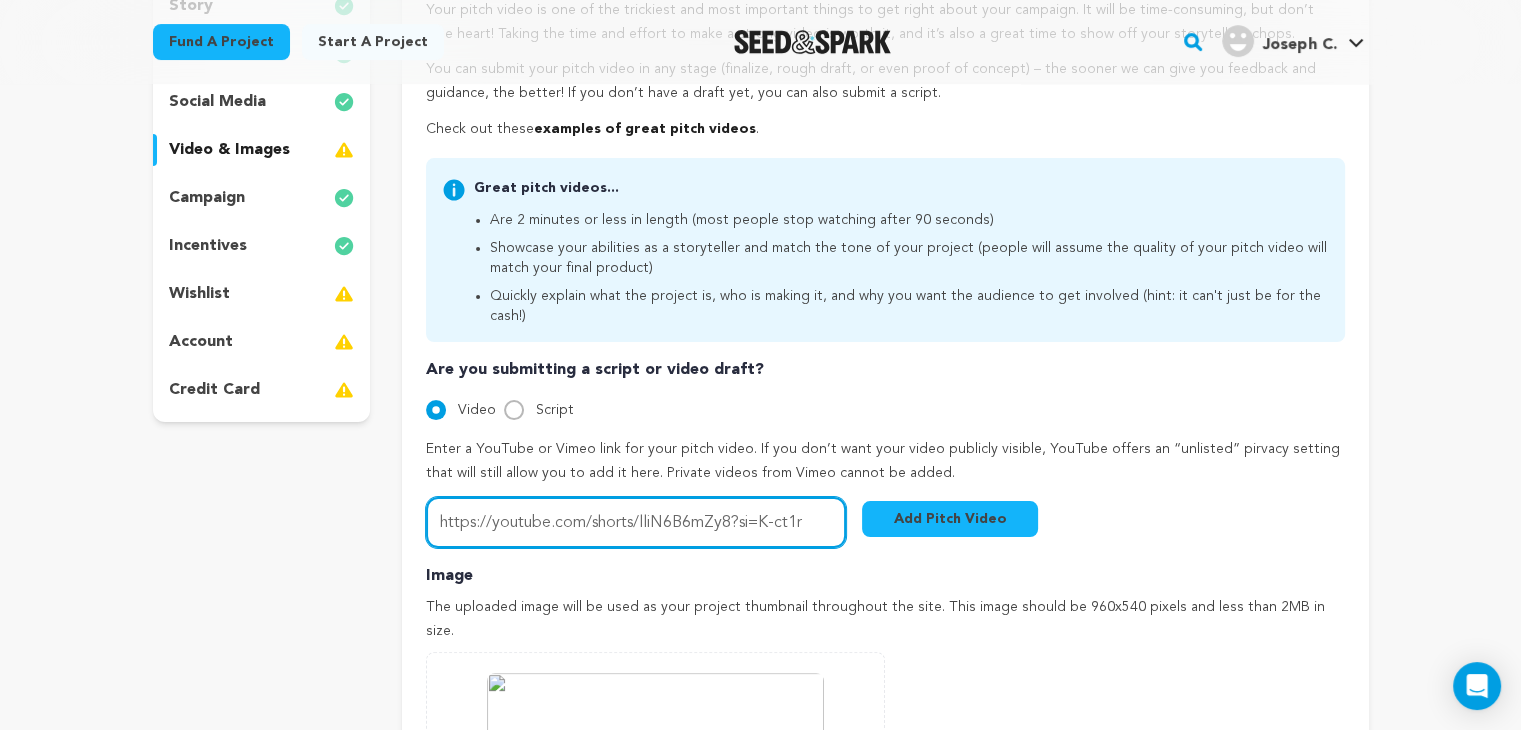 scroll, scrollTop: 0, scrollLeft: 0, axis: both 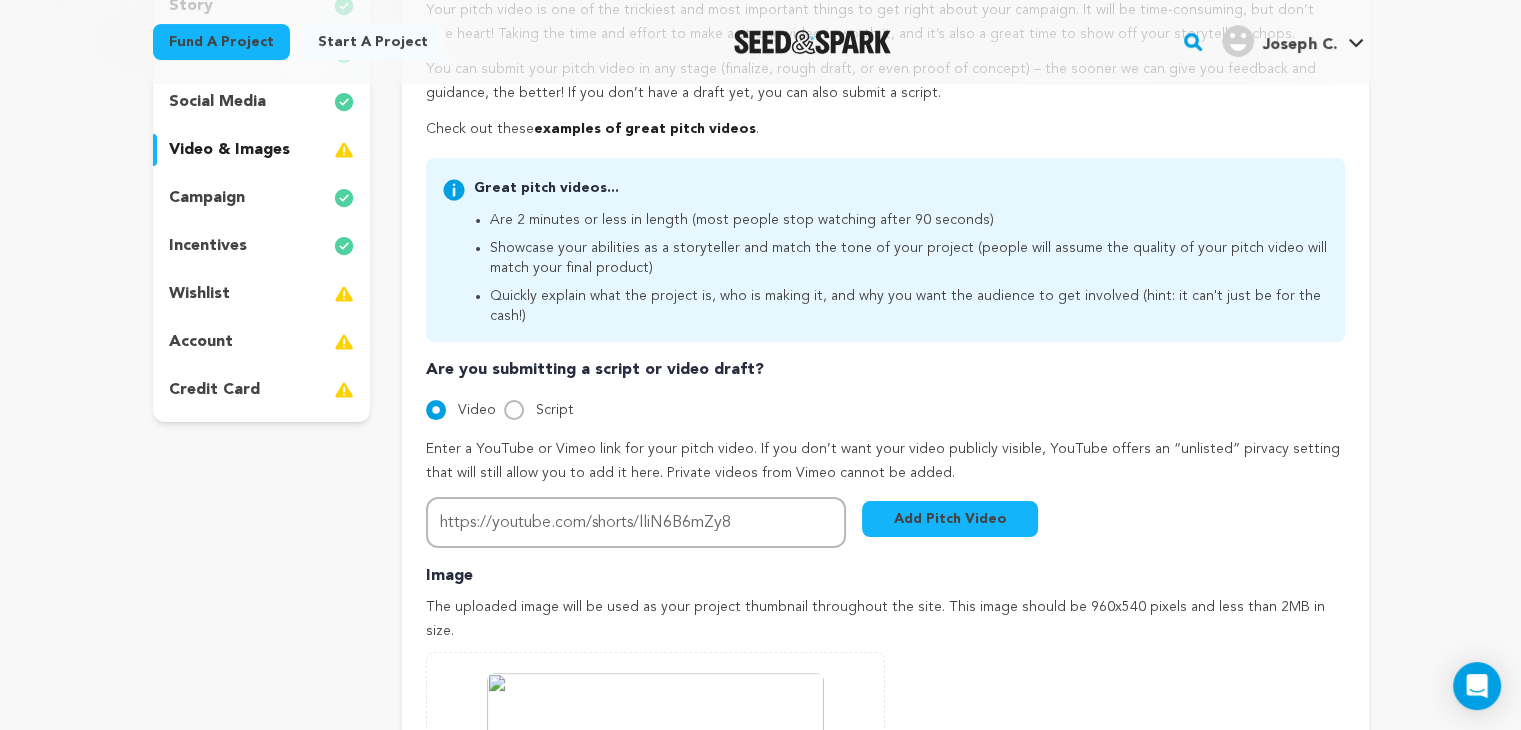 click on "Add Pitch Video" at bounding box center (950, 519) 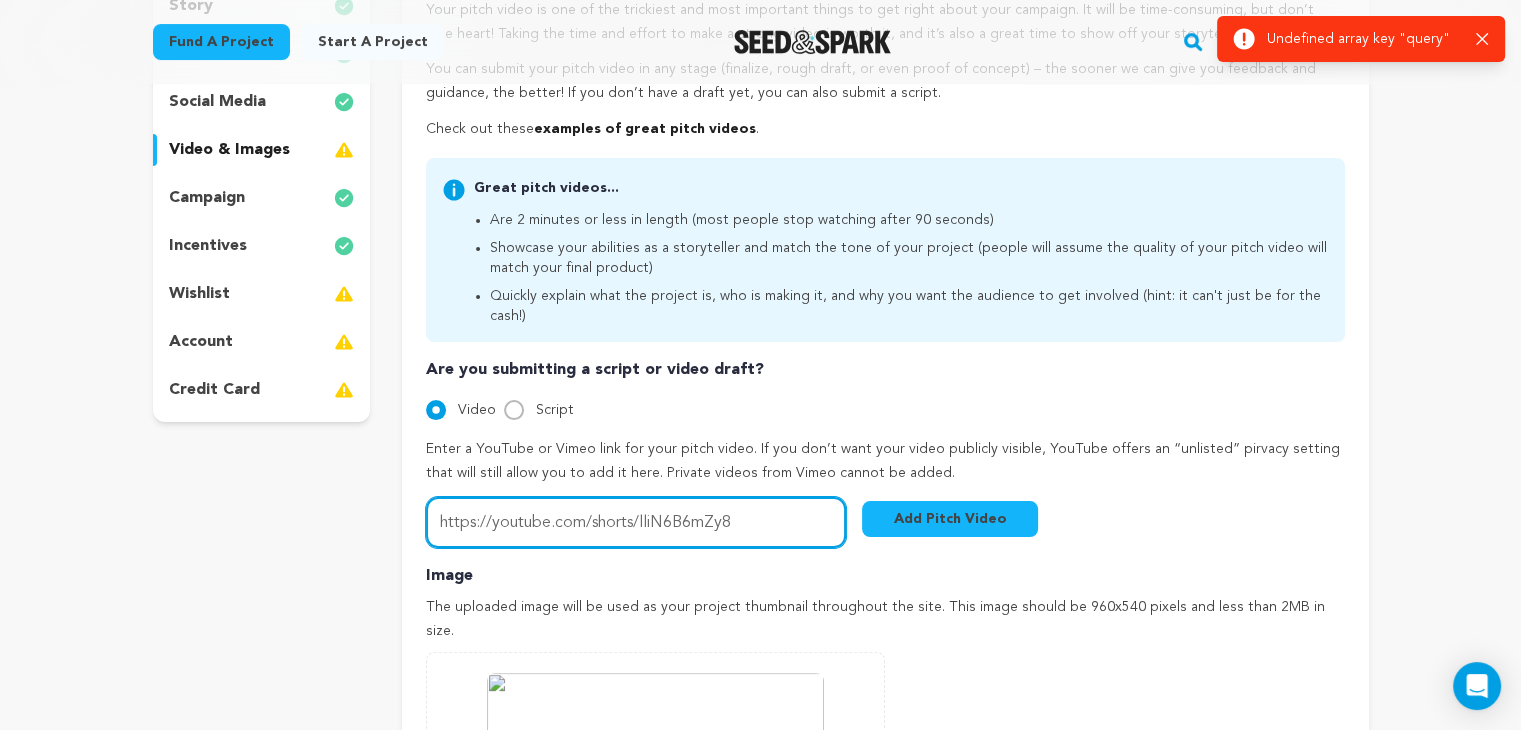 click on "https://youtube.com/shorts/lliN6B6mZy8" at bounding box center (636, 522) 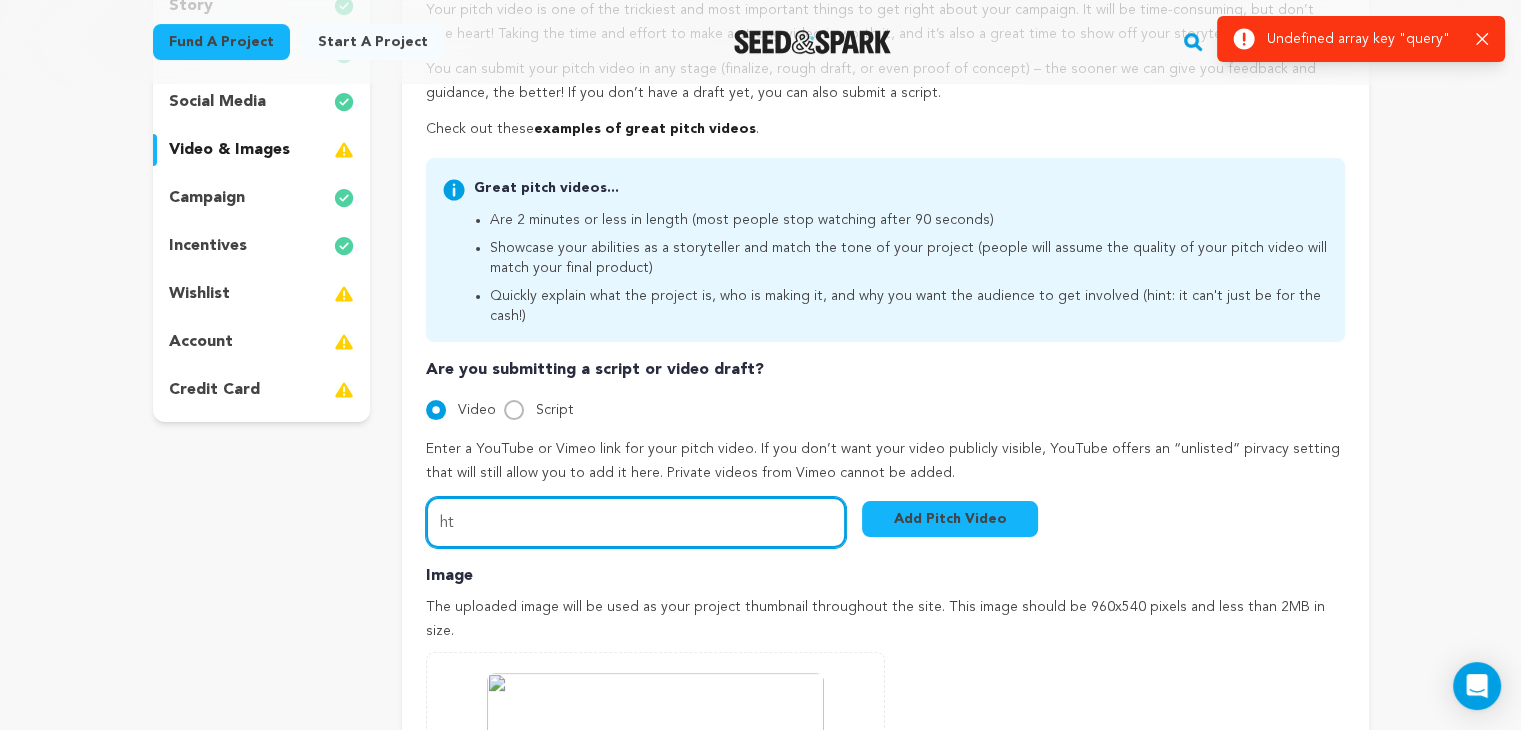 type on "h" 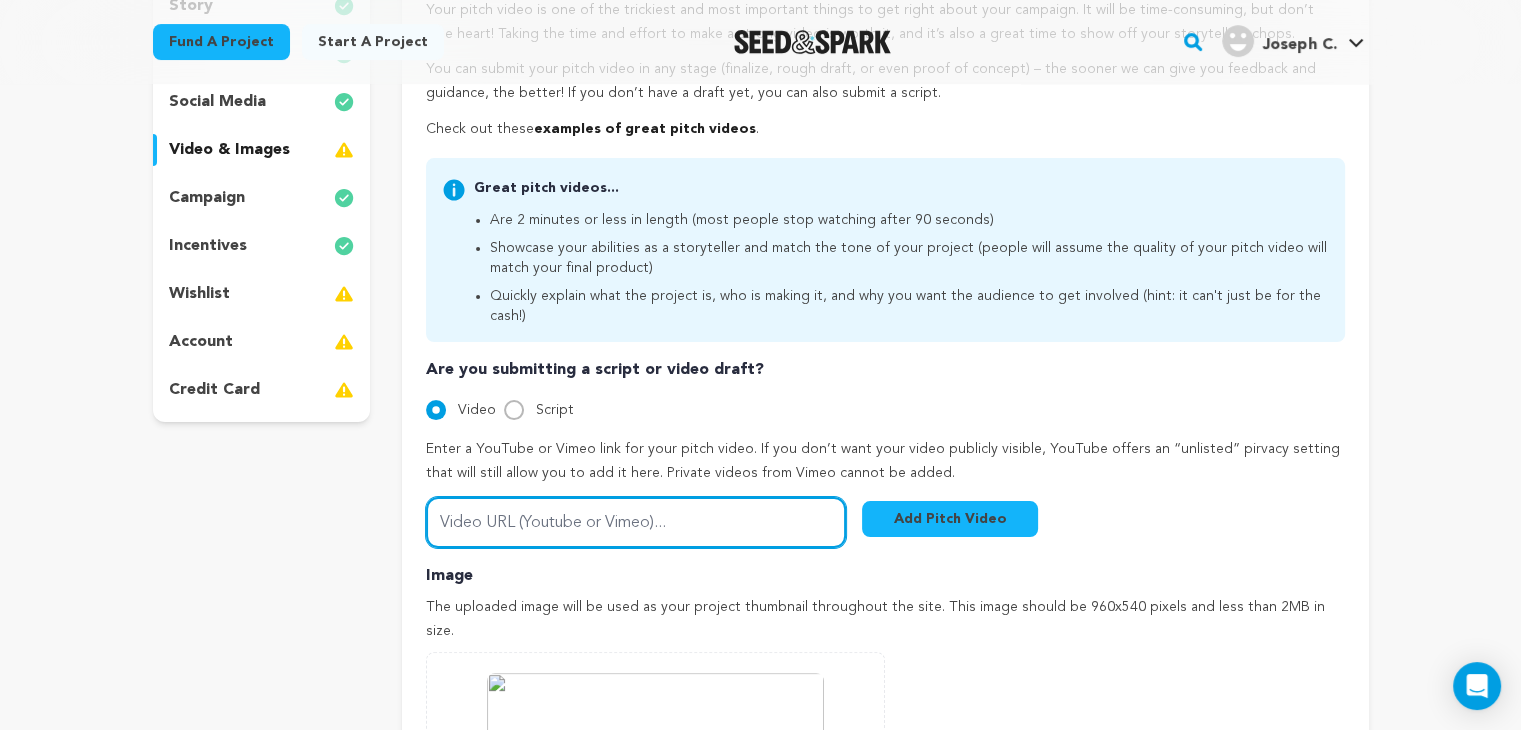 click on "Video URL (Youtube or Vimeo)..." at bounding box center (636, 522) 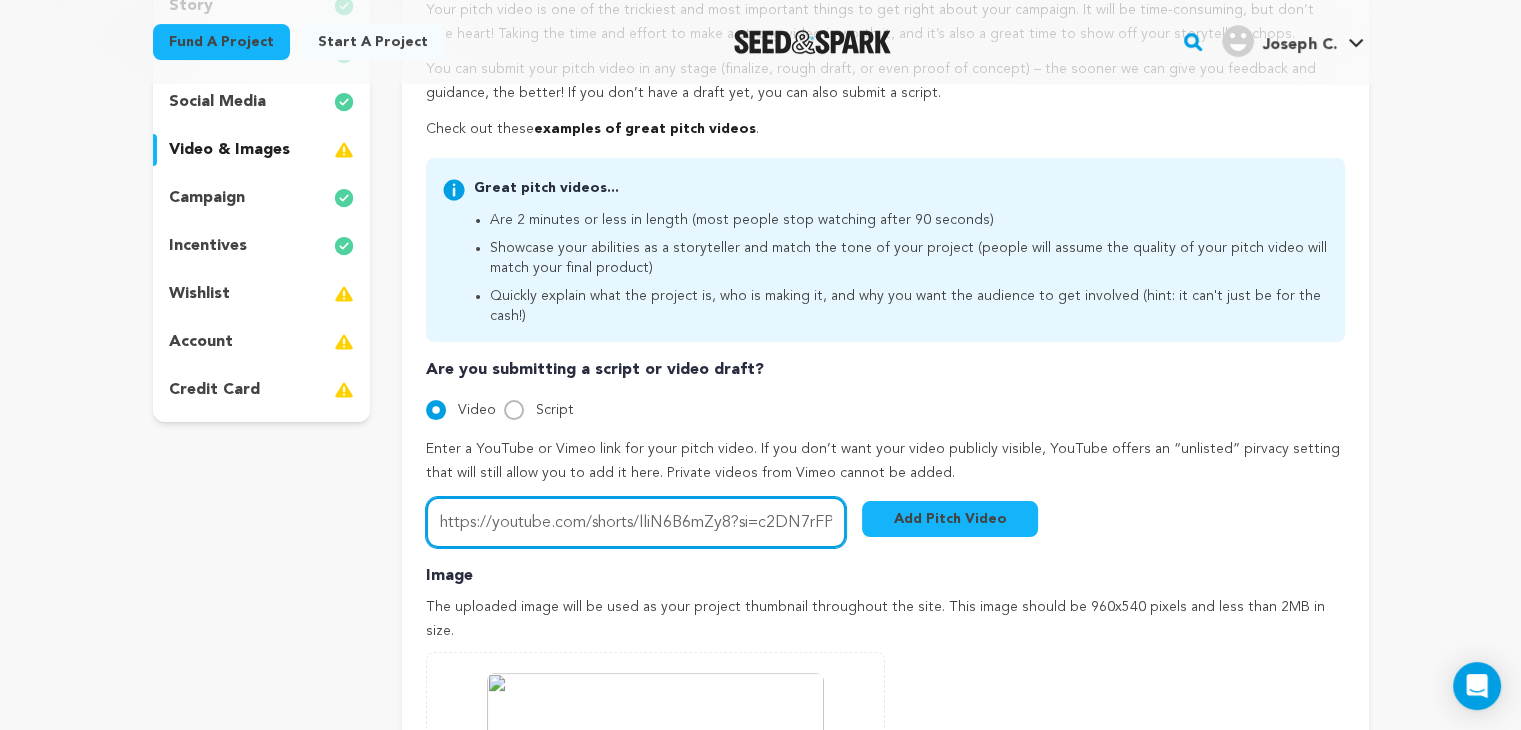 scroll, scrollTop: 0, scrollLeft: 80, axis: horizontal 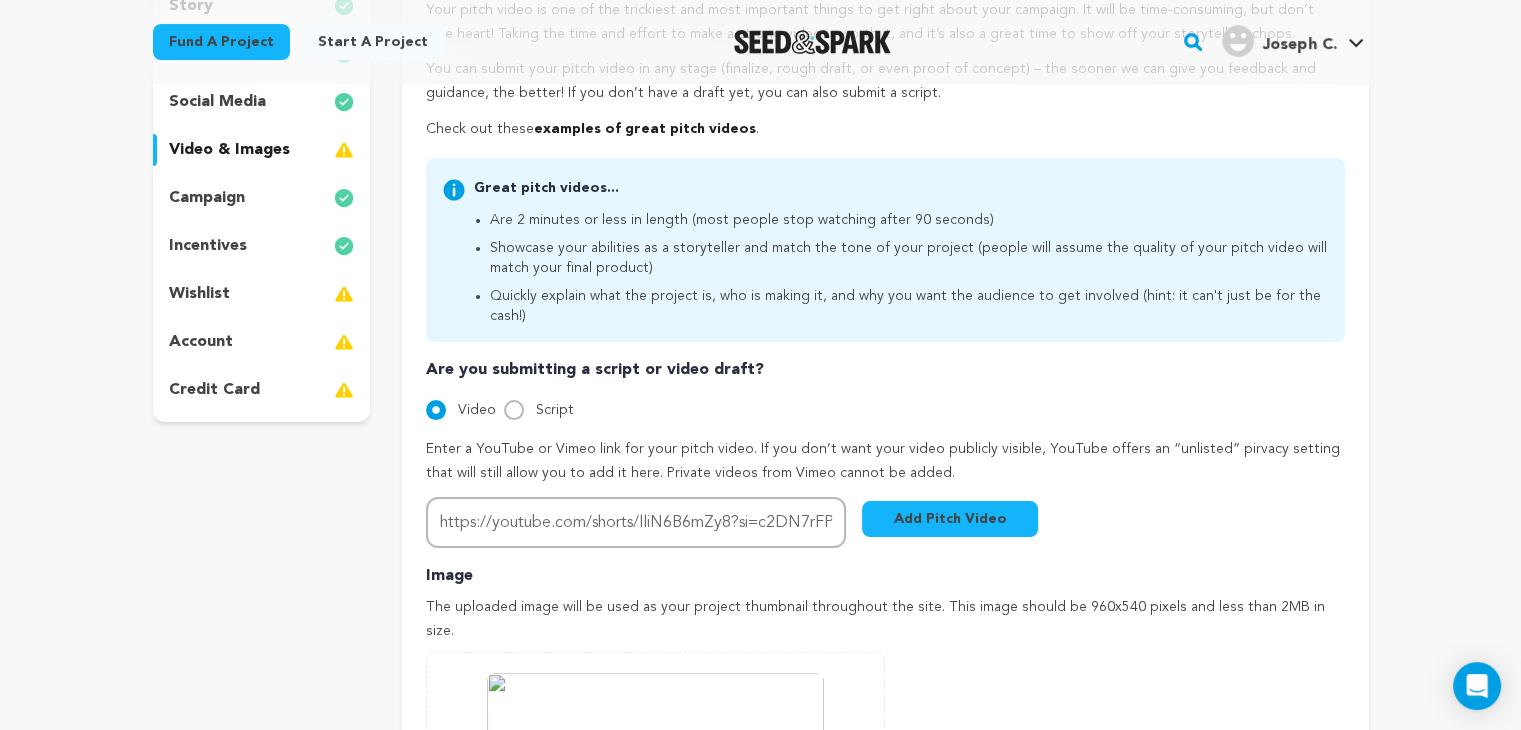 click on "Add Pitch Video" at bounding box center (950, 519) 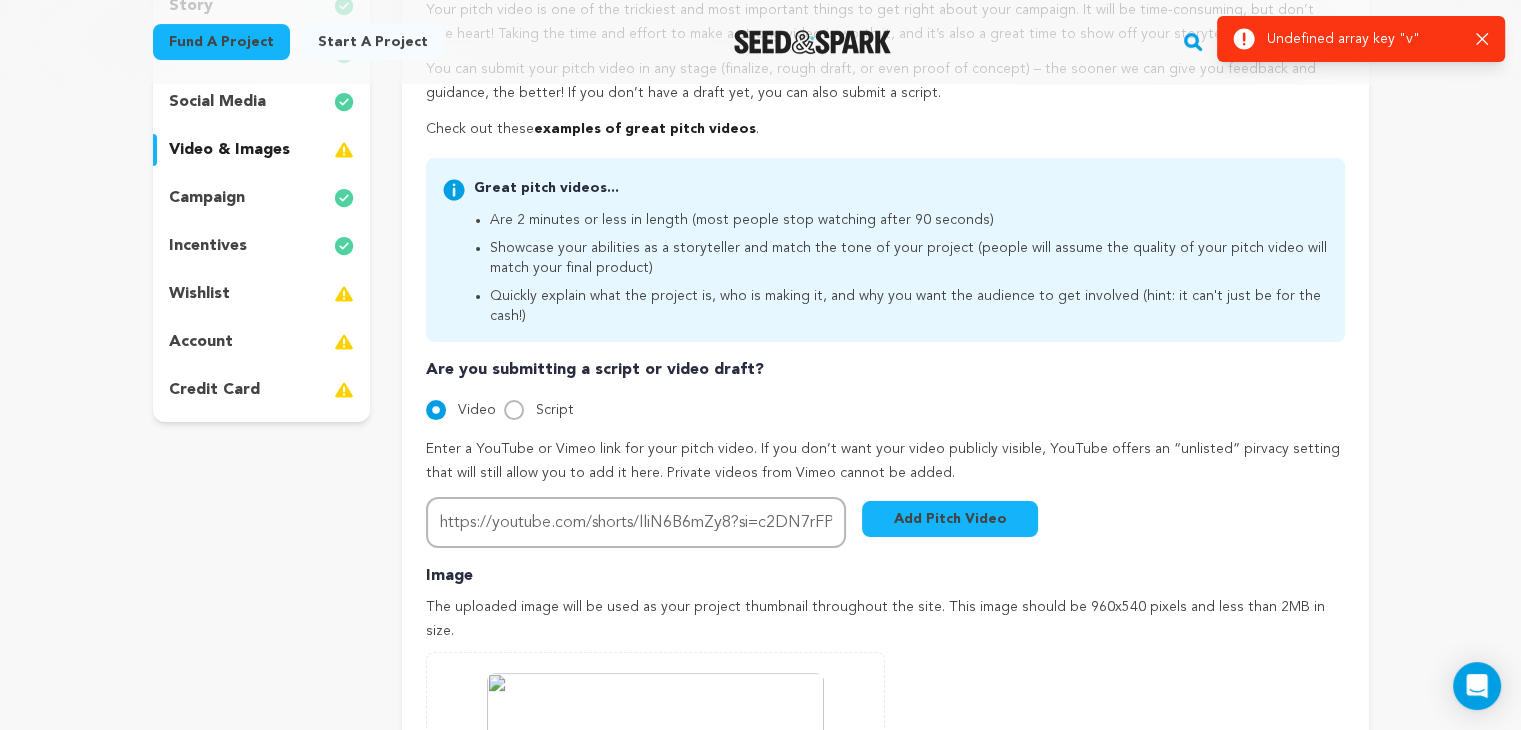 click 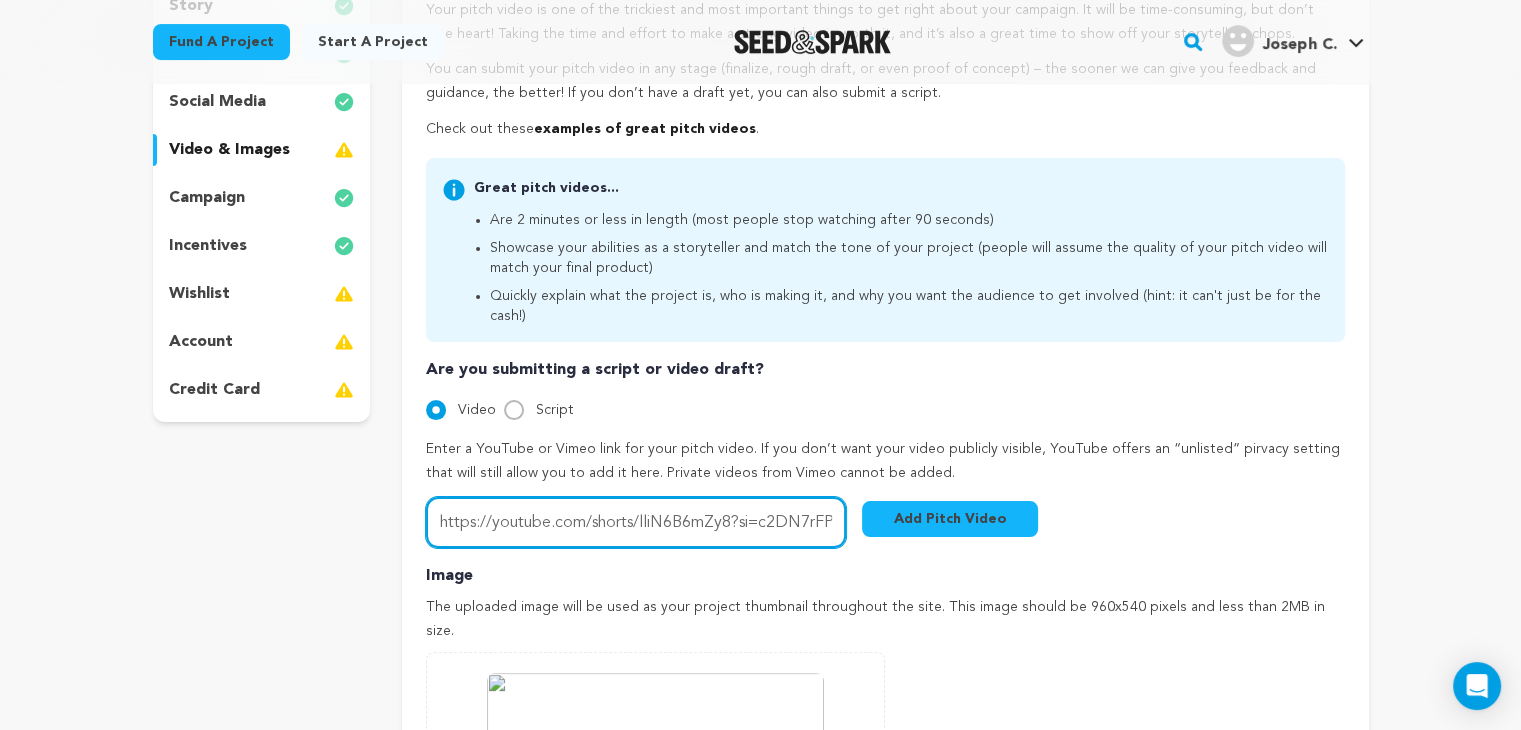 drag, startPoint x: 790, startPoint y: 507, endPoint x: 639, endPoint y: 532, distance: 153.05554 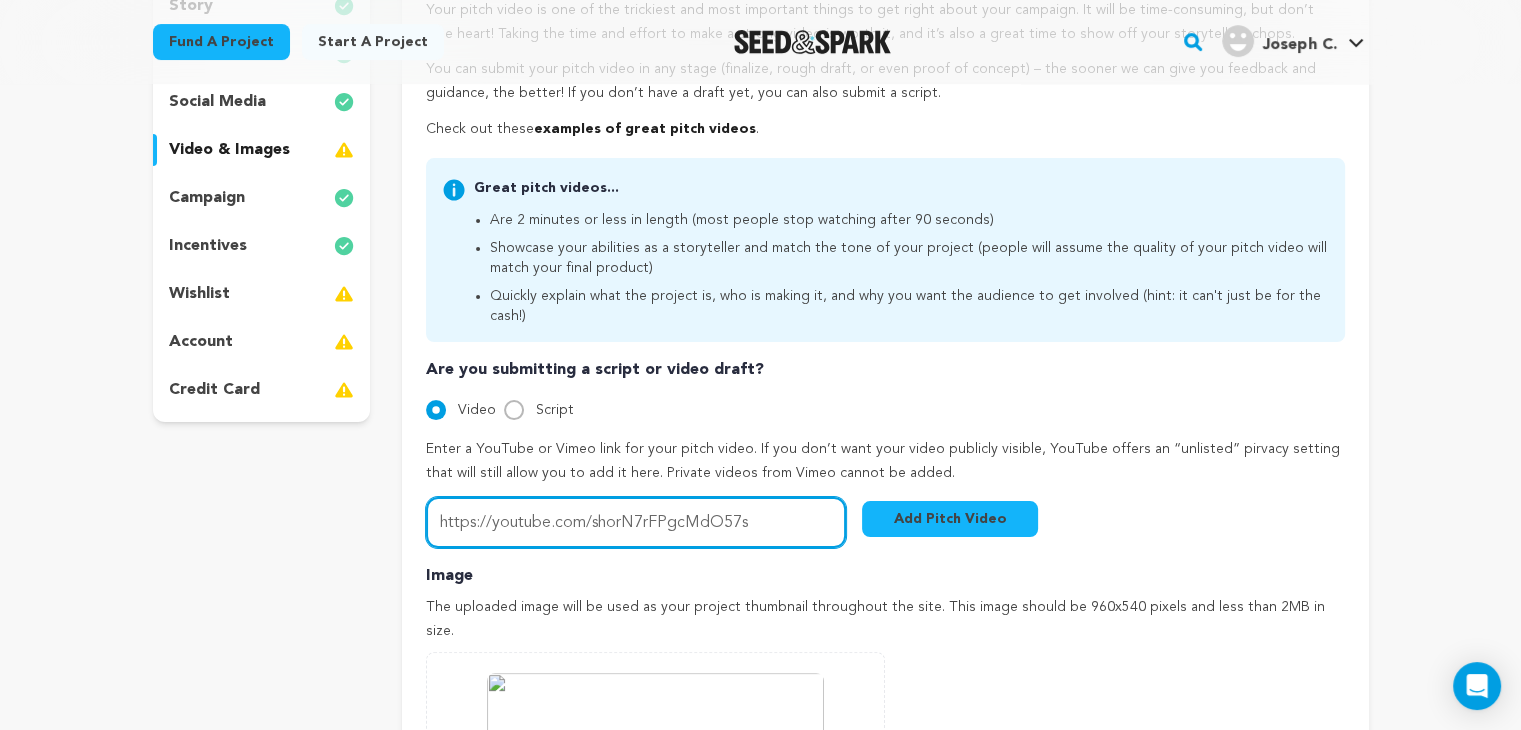 type on "https://youtube.com/shoN7rFPgcMdO57s" 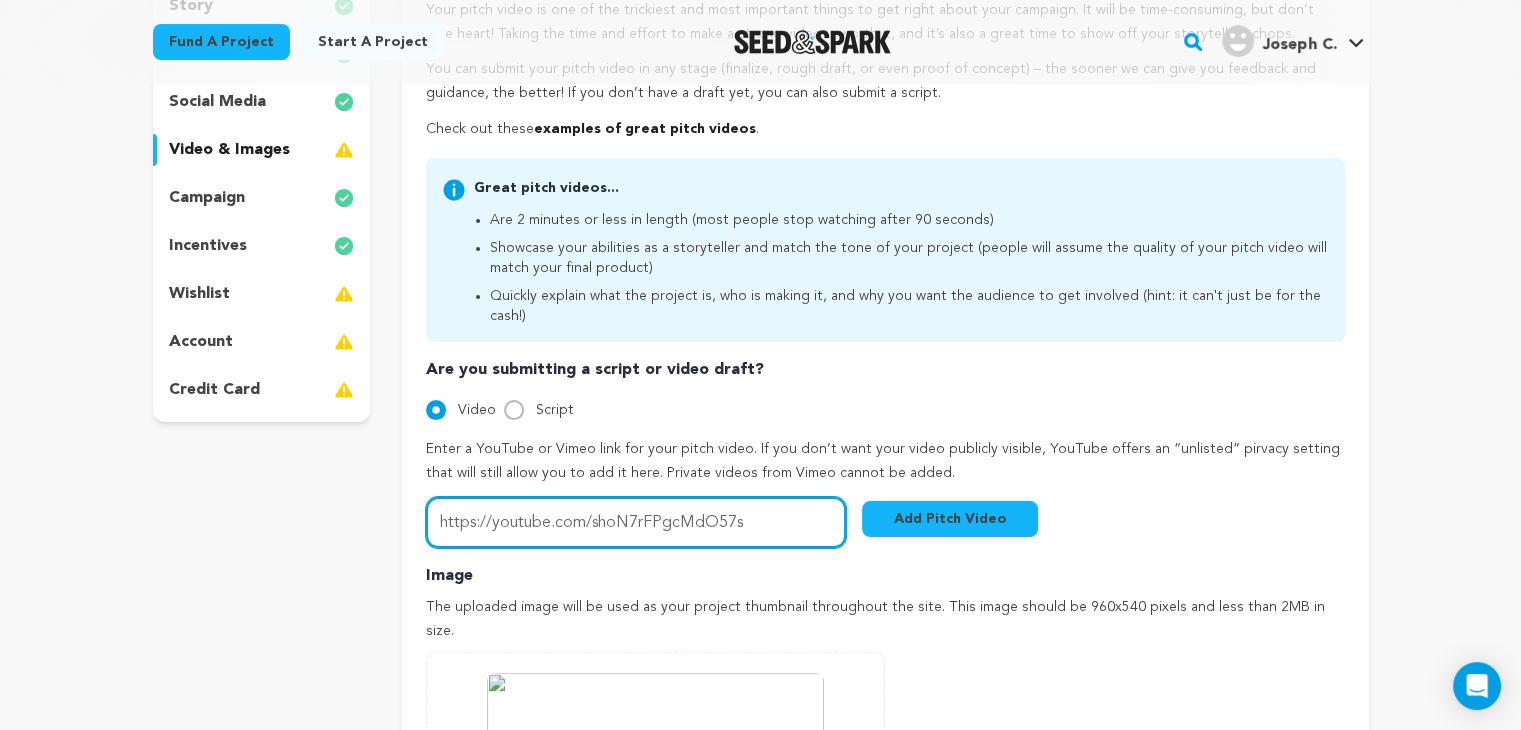 drag, startPoint x: 764, startPoint y: 491, endPoint x: 0, endPoint y: 534, distance: 765.2091 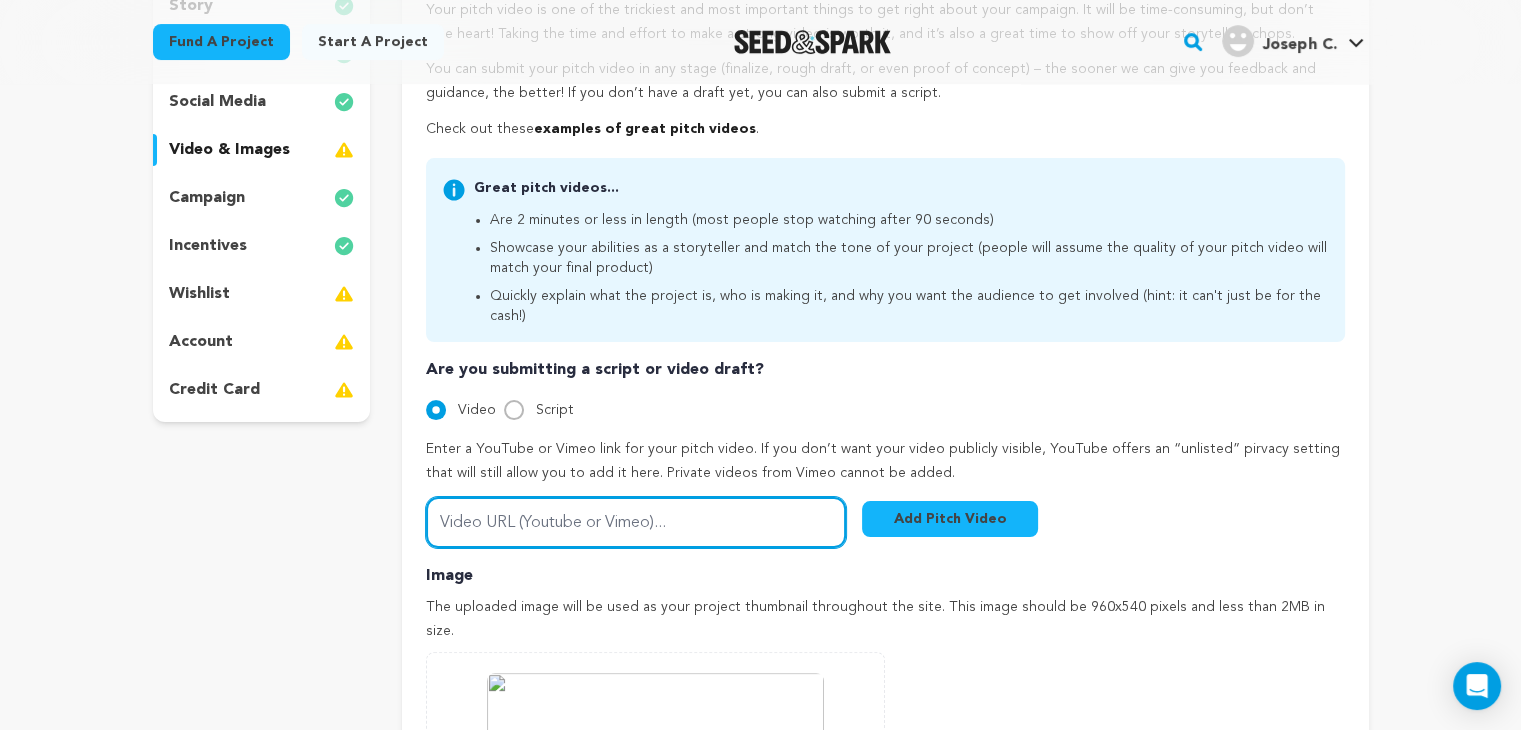 click on "Video URL (Youtube or Vimeo)..." at bounding box center [636, 522] 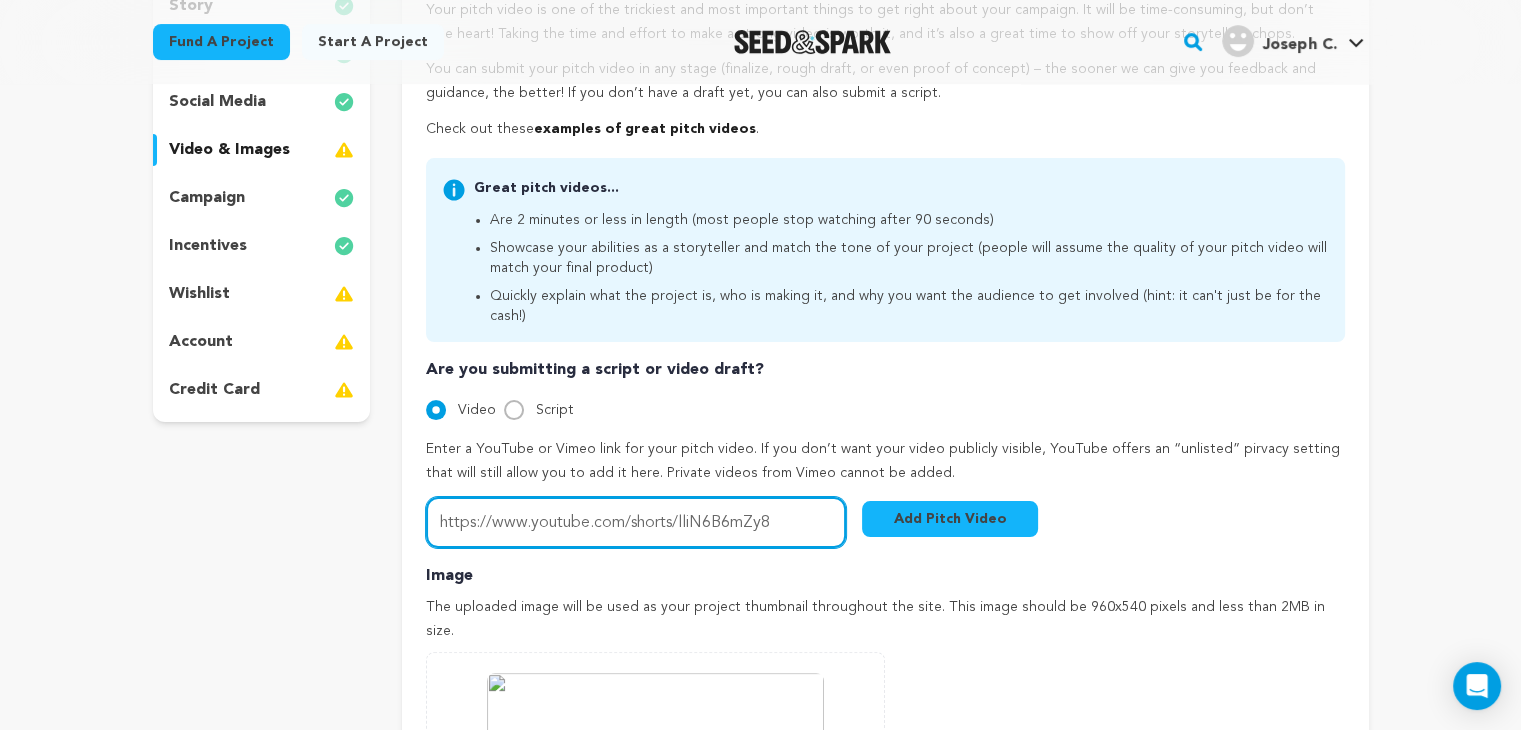 type on "https://www.youtube.com/shorts/lliN6B6mZy8" 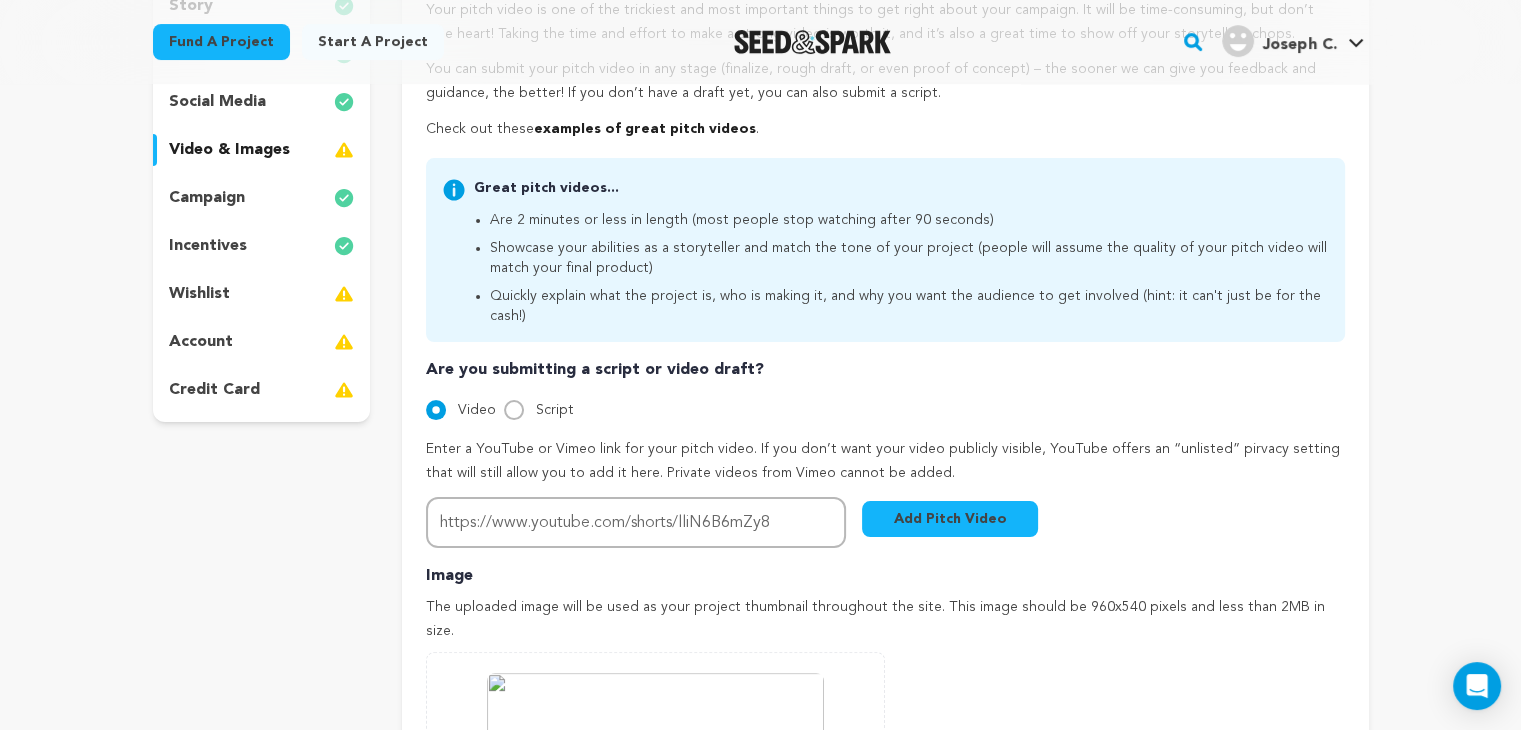click on "Add Pitch Video" at bounding box center [950, 519] 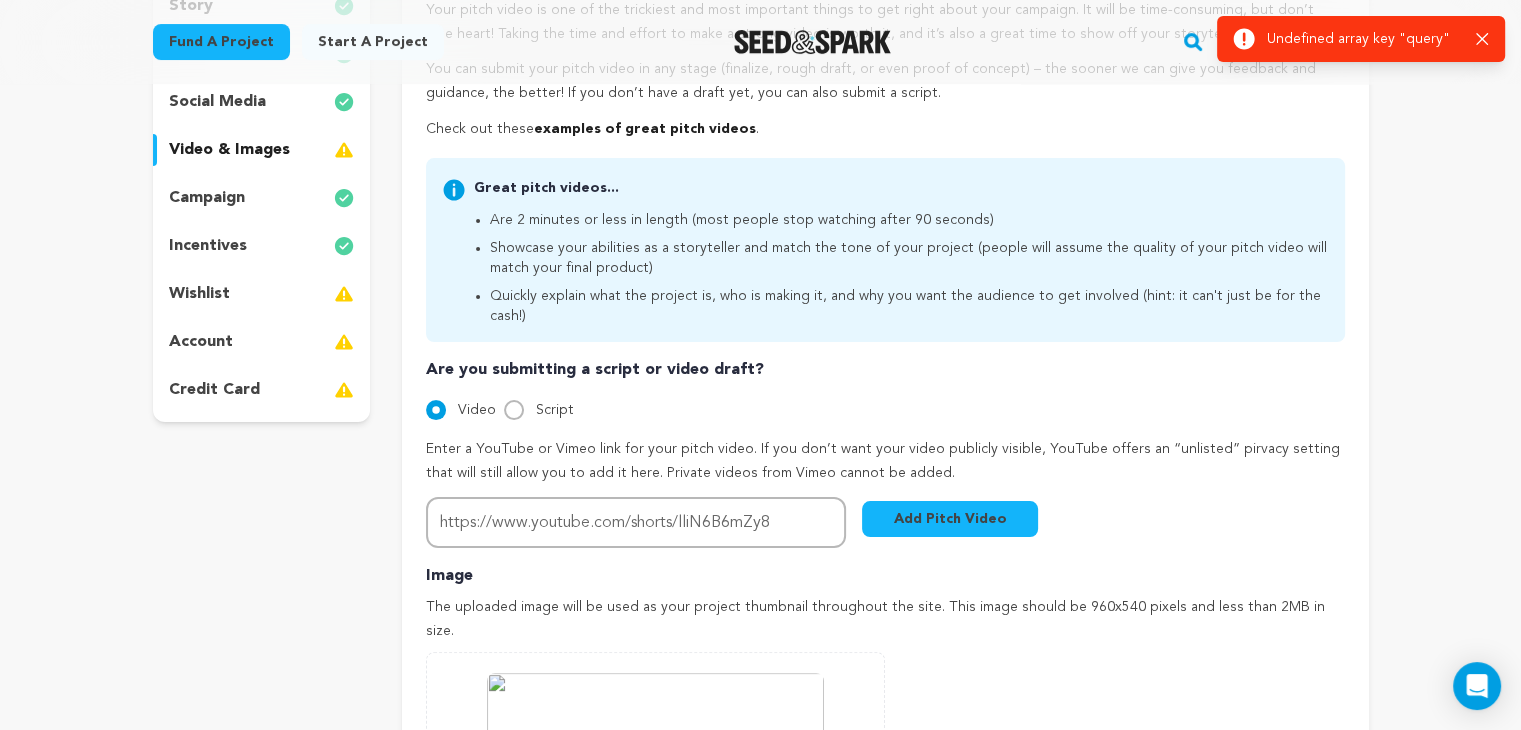 click on "Undefined array key "query"" at bounding box center (1363, 39) 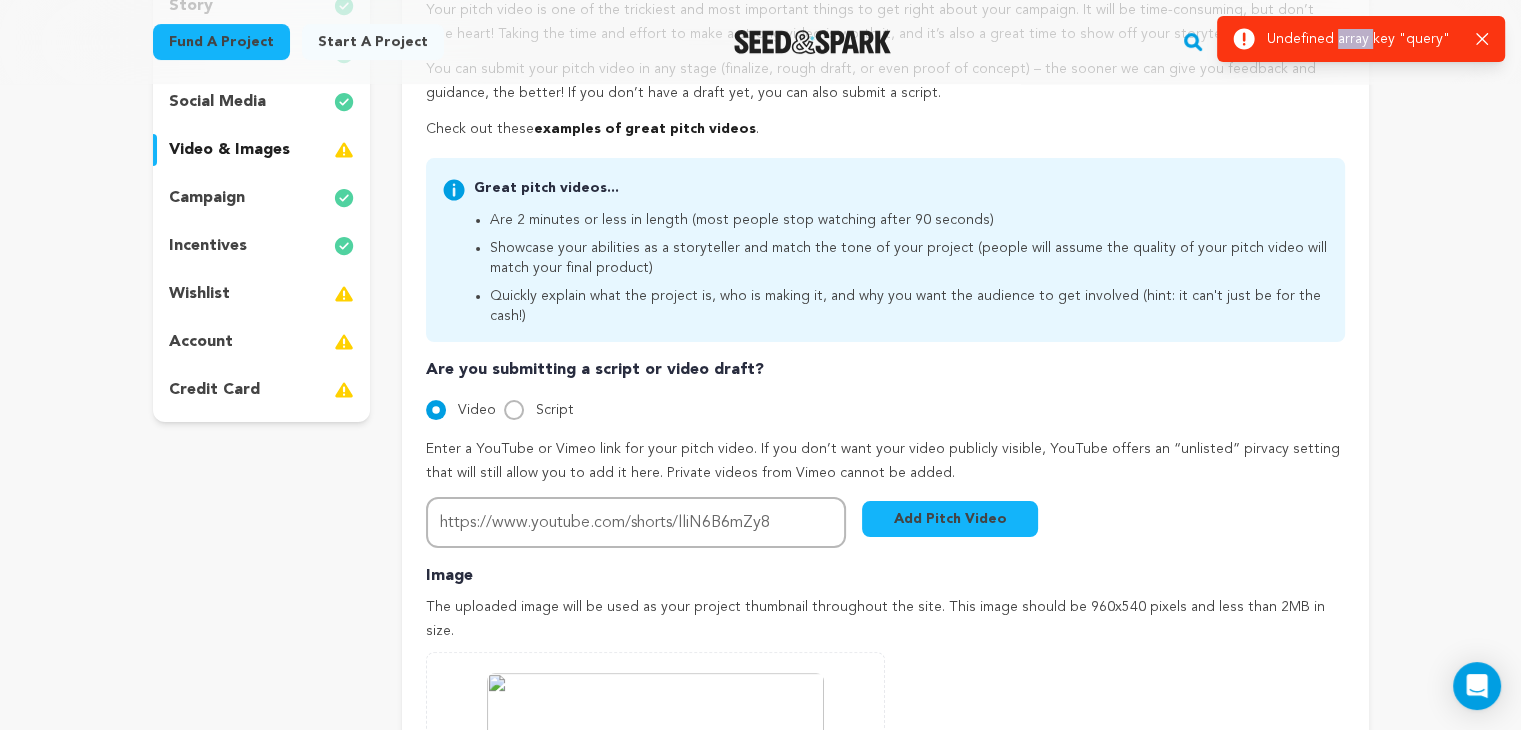 click on "Undefined array key "query"" at bounding box center (1363, 39) 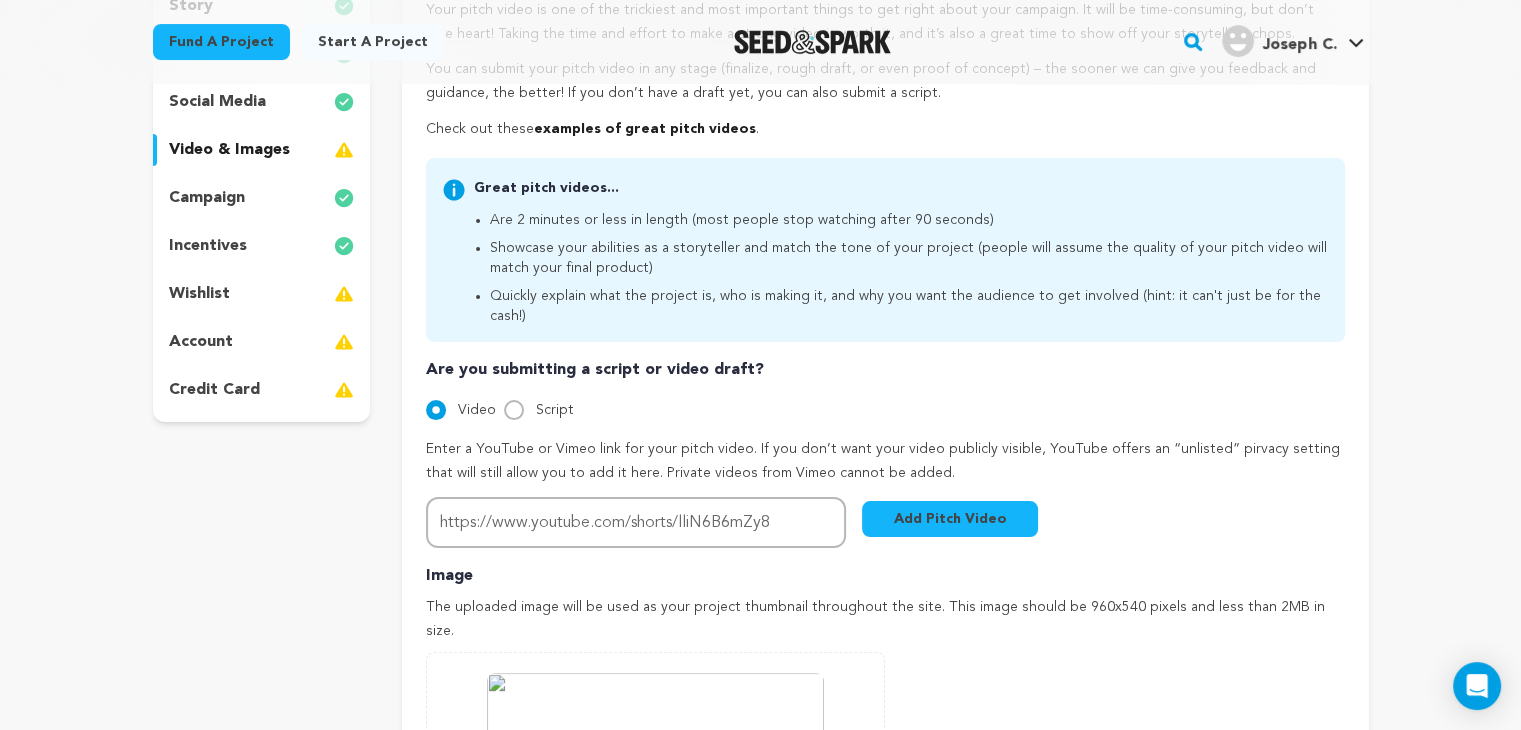 click on "Add Pitch Video" at bounding box center [950, 523] 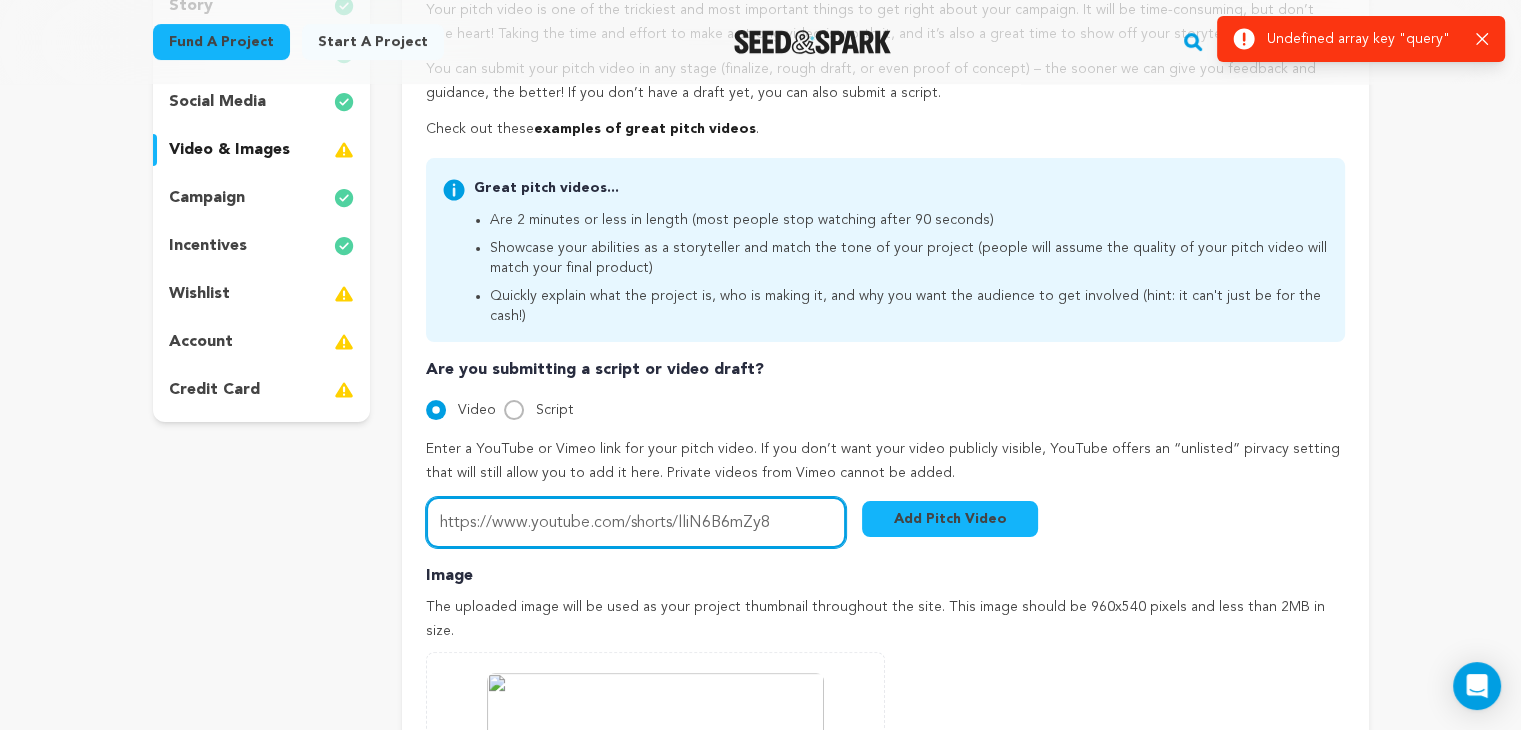 click on "https://www.youtube.com/shorts/lliN6B6mZy8" at bounding box center [636, 522] 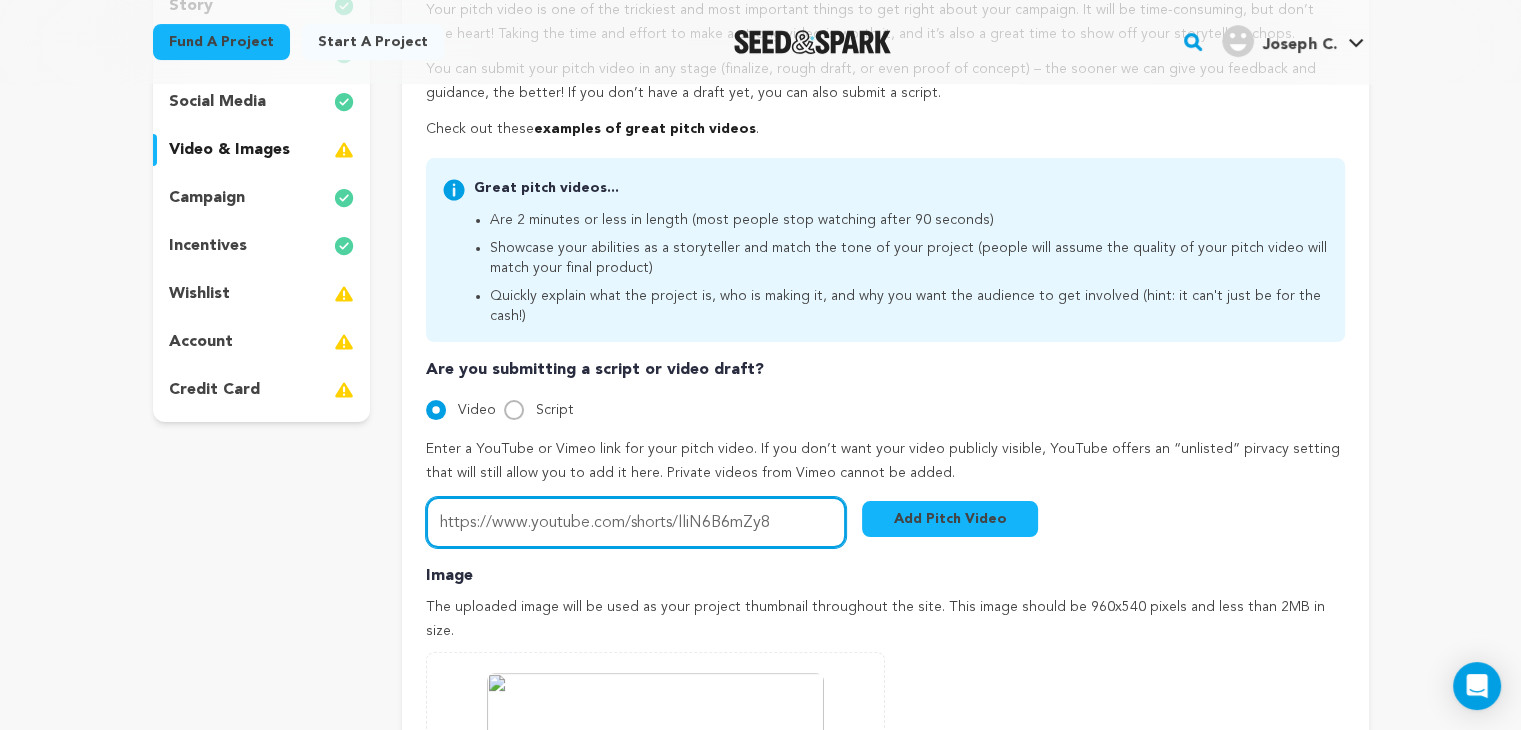 click on "https://www.youtube.com/shorts/lliN6B6mZy8" at bounding box center (636, 522) 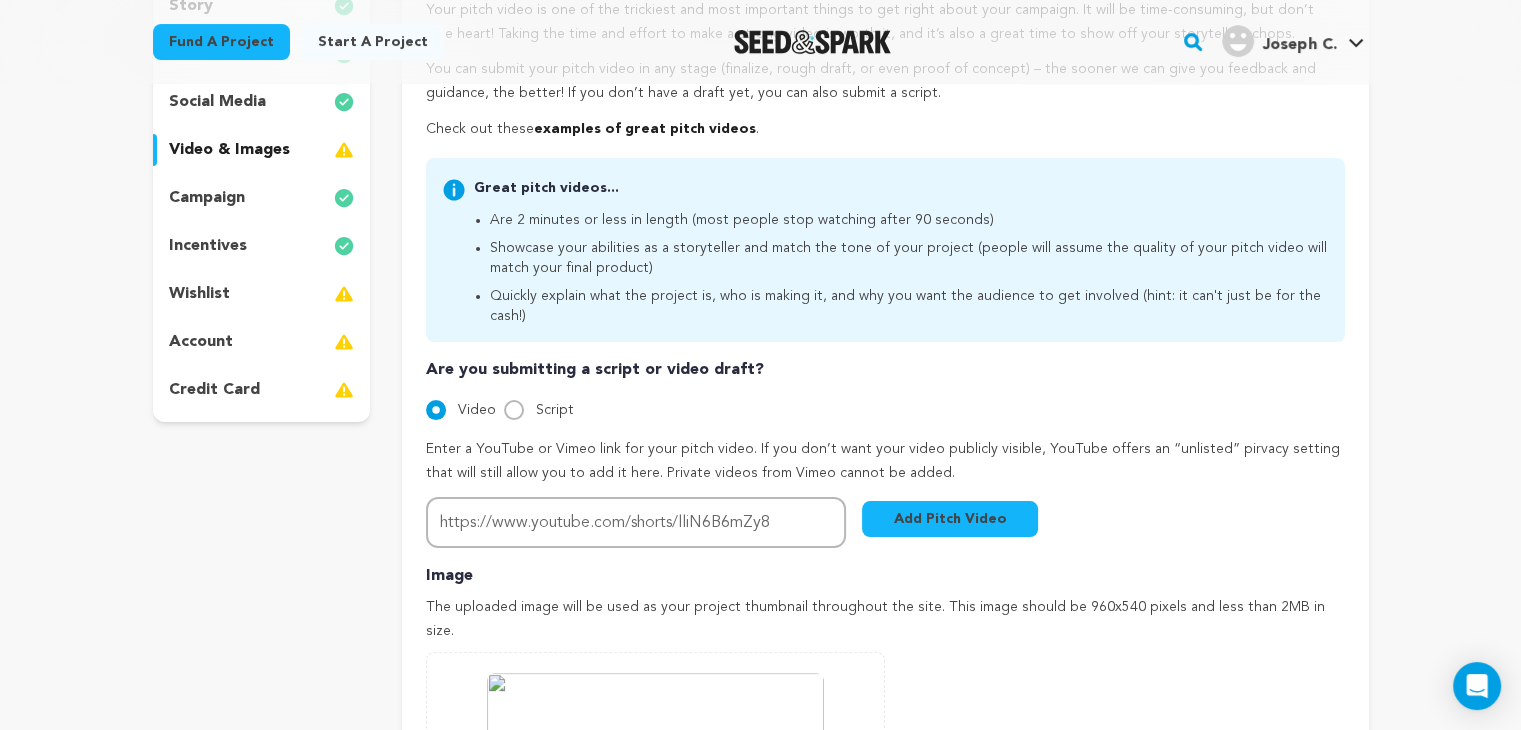 click on "Add Pitch Video" at bounding box center [950, 519] 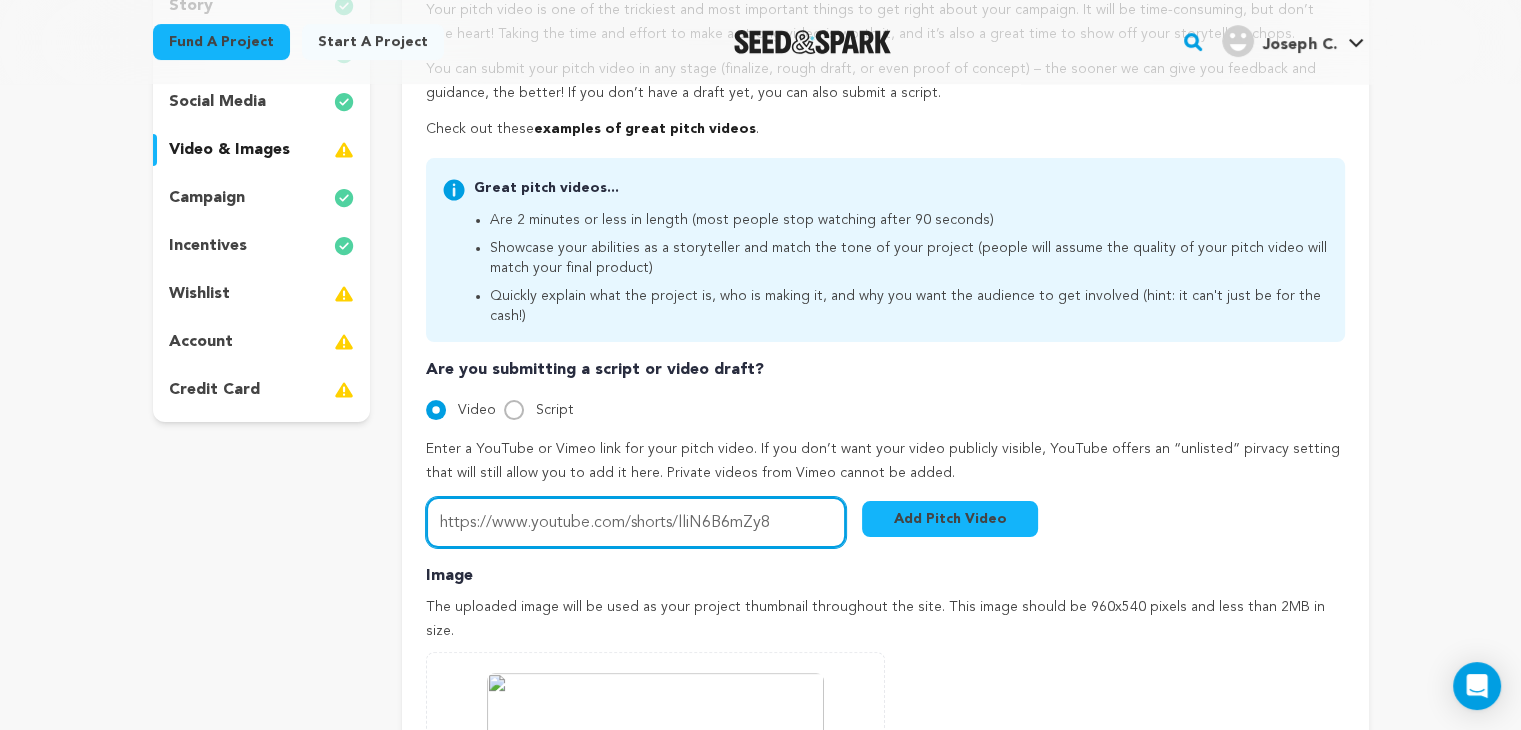click on "https://www.youtube.com/shorts/lliN6B6mZy8" at bounding box center [636, 522] 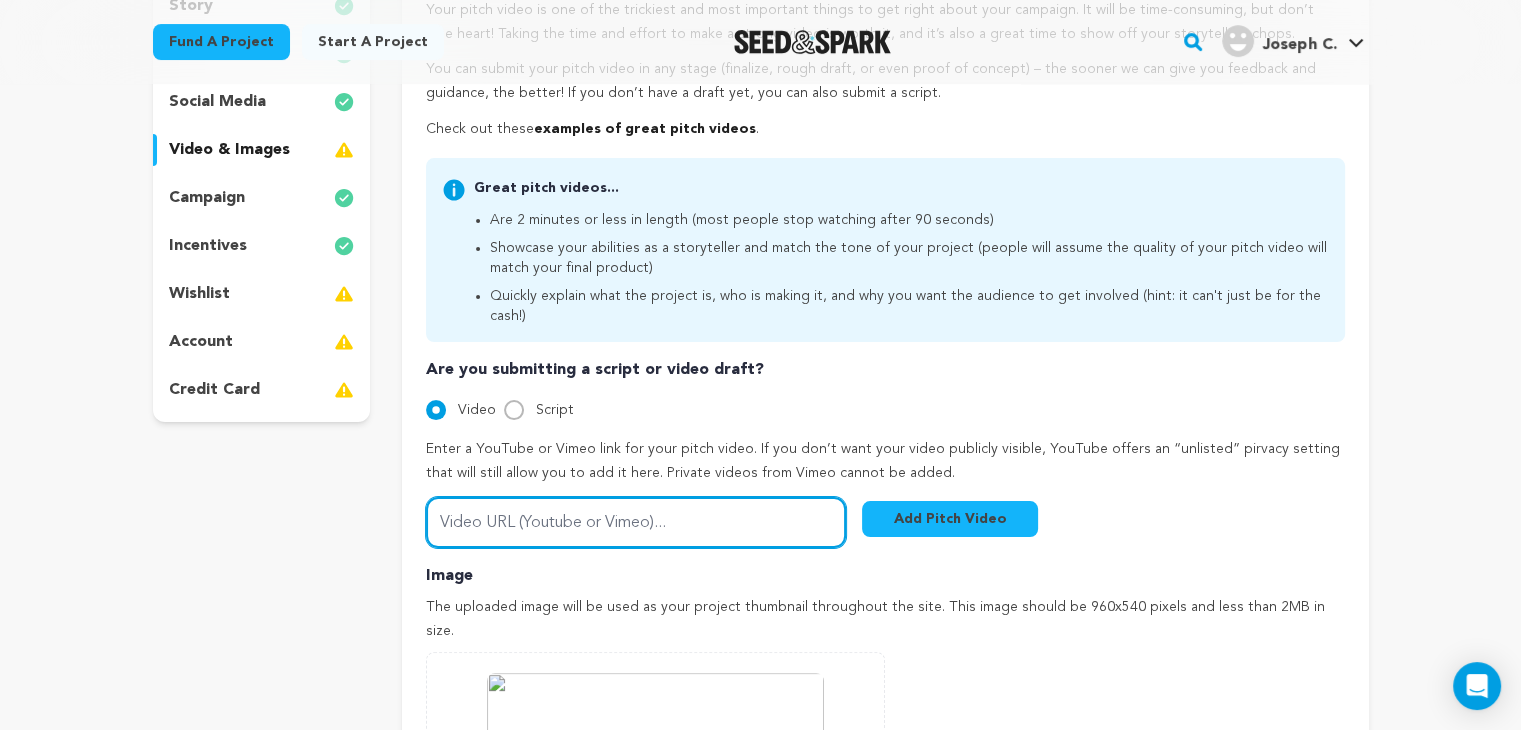 paste on "https://www.youtube.com/shorts/lliN6B6mZy8" 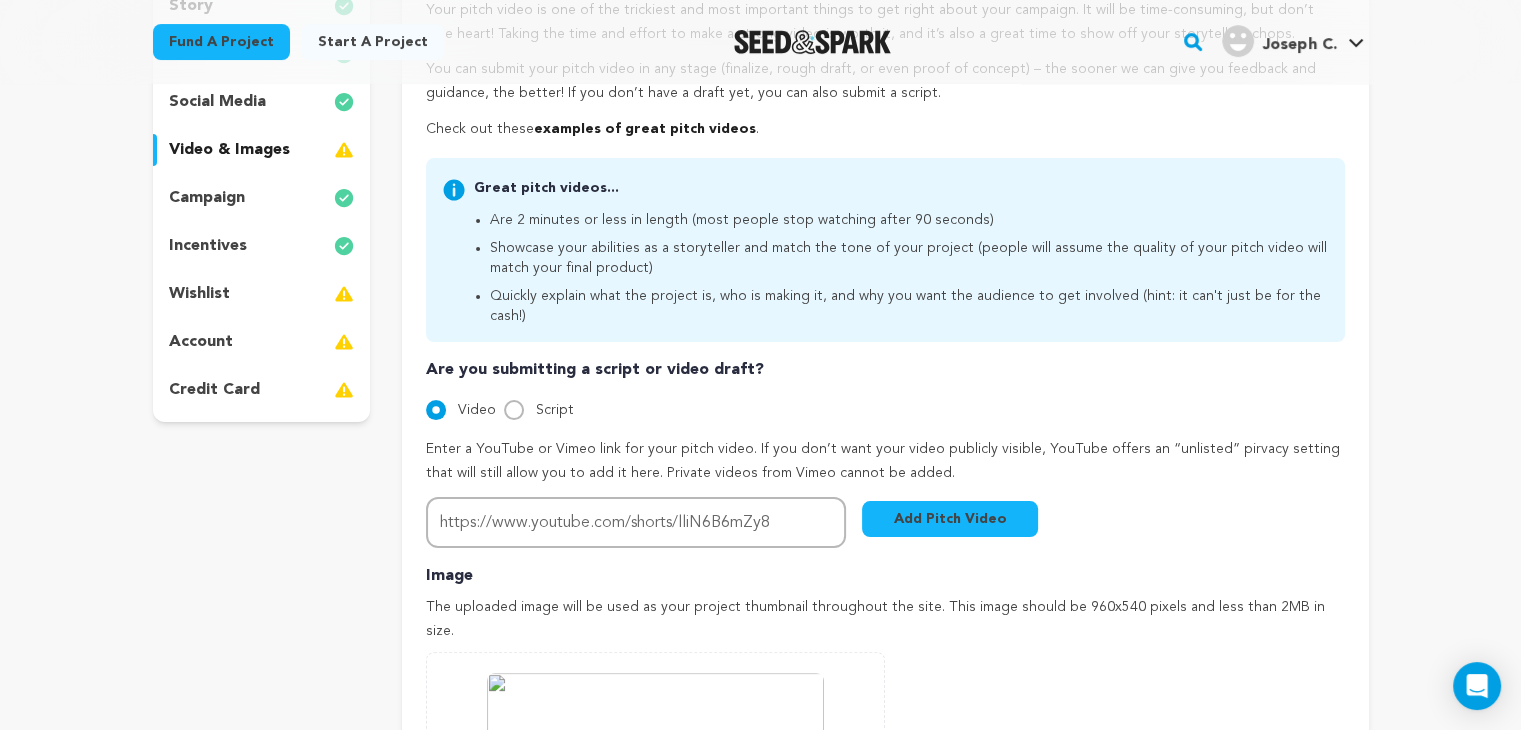 click on "Add Pitch Video" at bounding box center [950, 519] 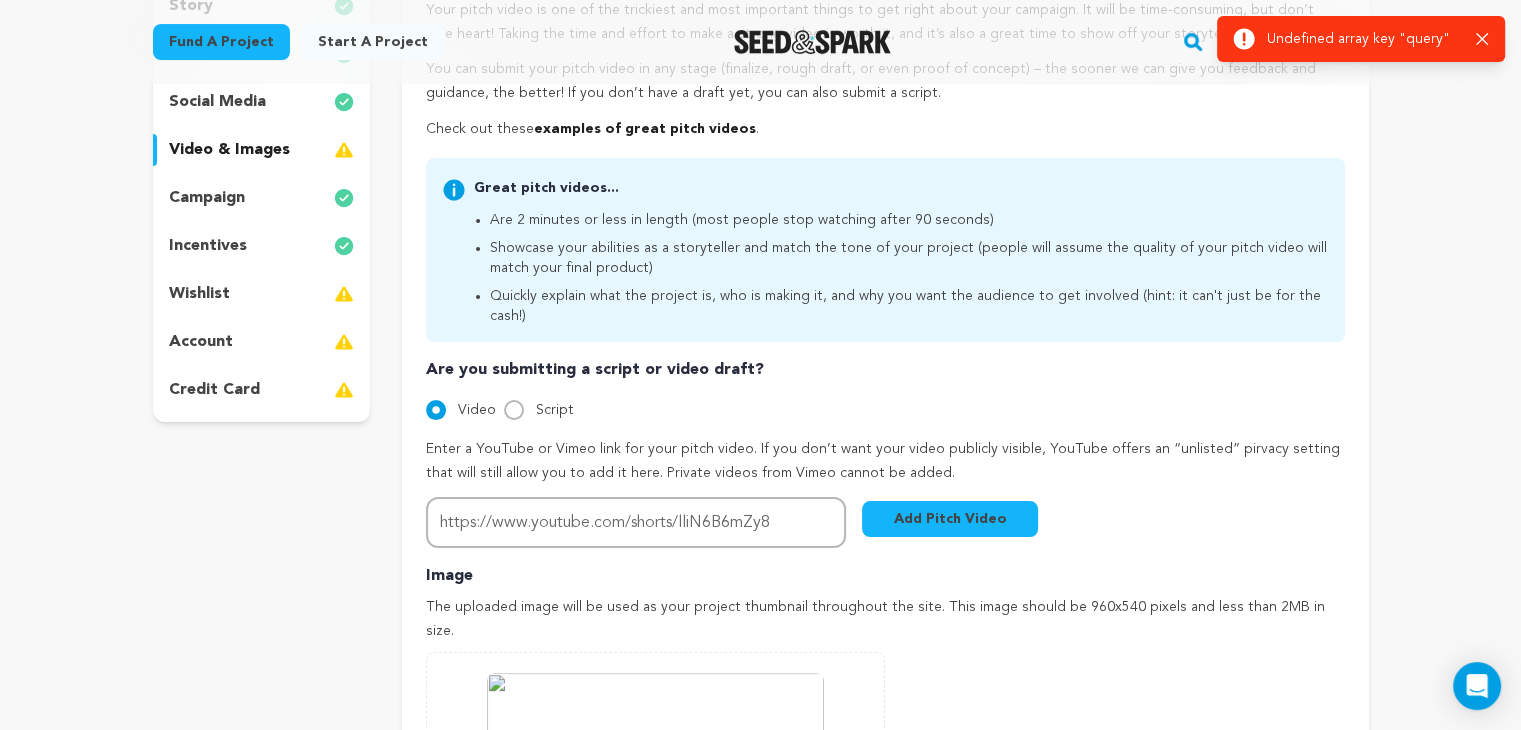 click on "Add Pitch Video" at bounding box center (950, 519) 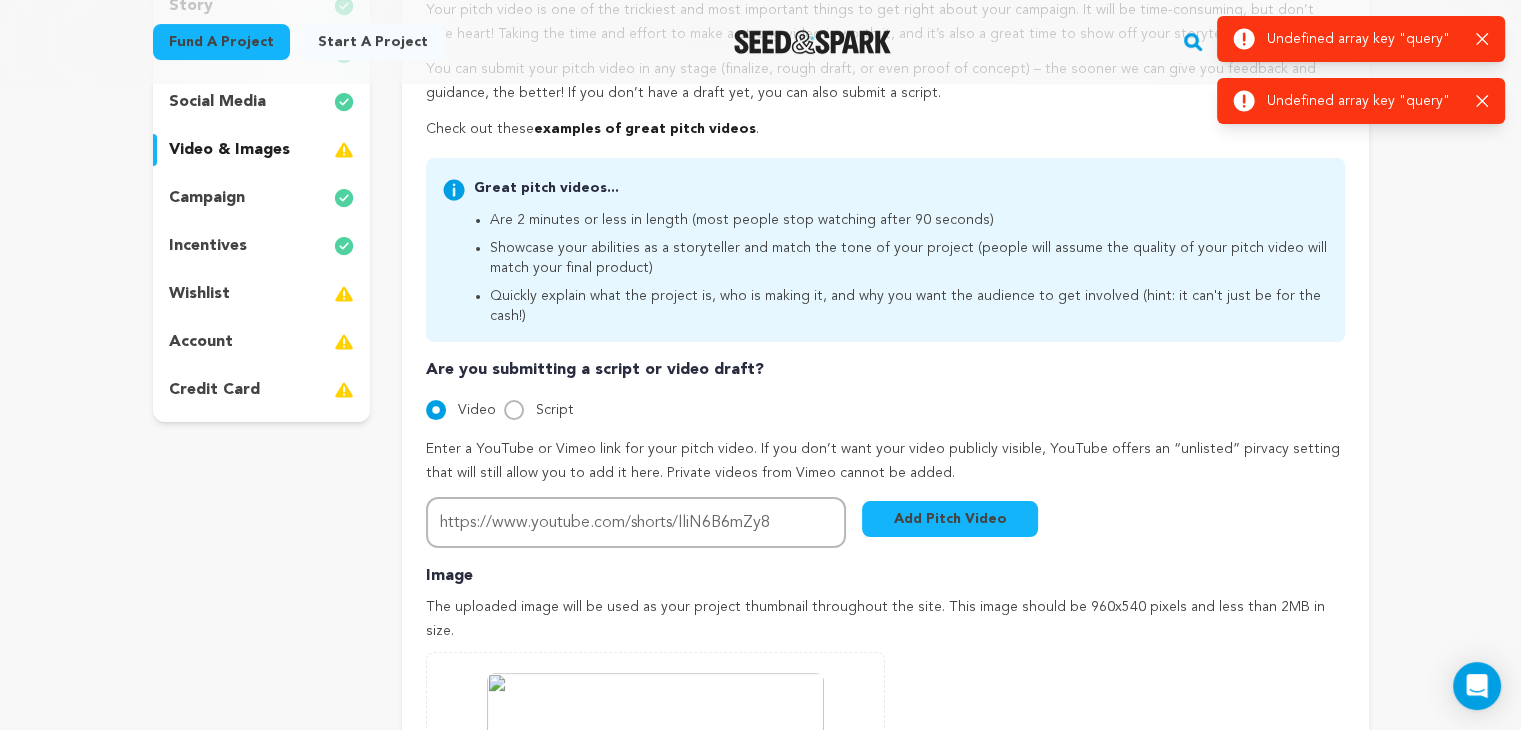 click 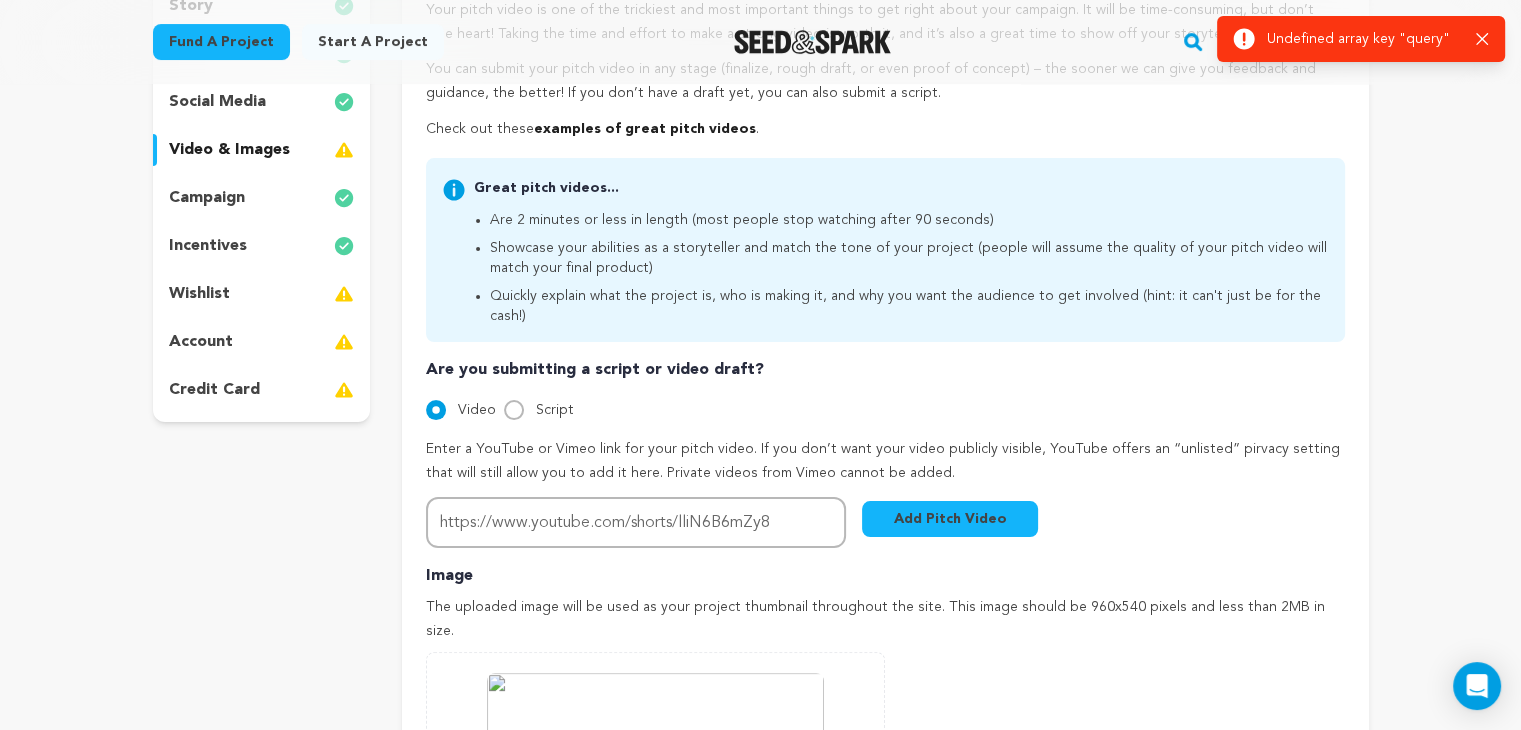 click 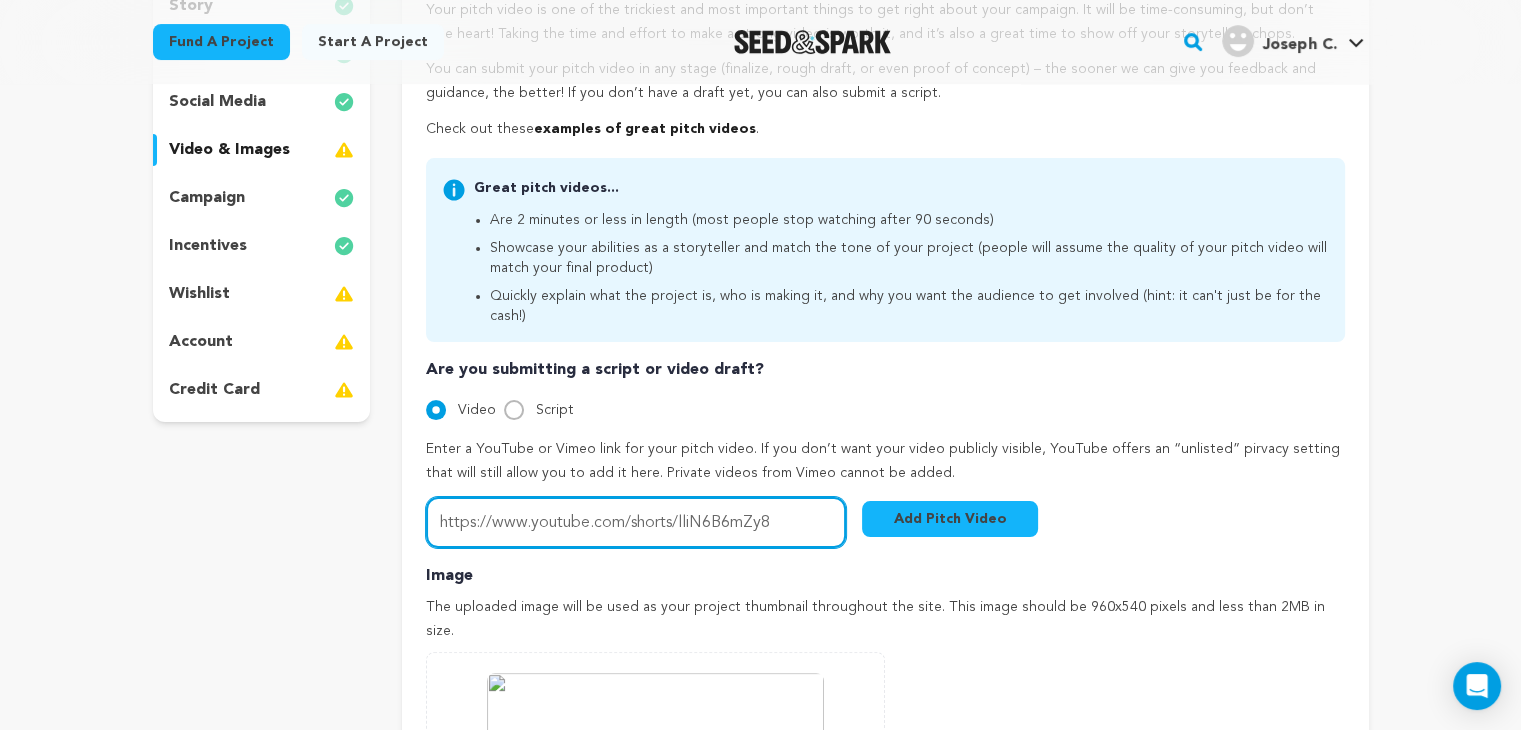 click on "https://www.youtube.com/shorts/lliN6B6mZy8" at bounding box center [636, 522] 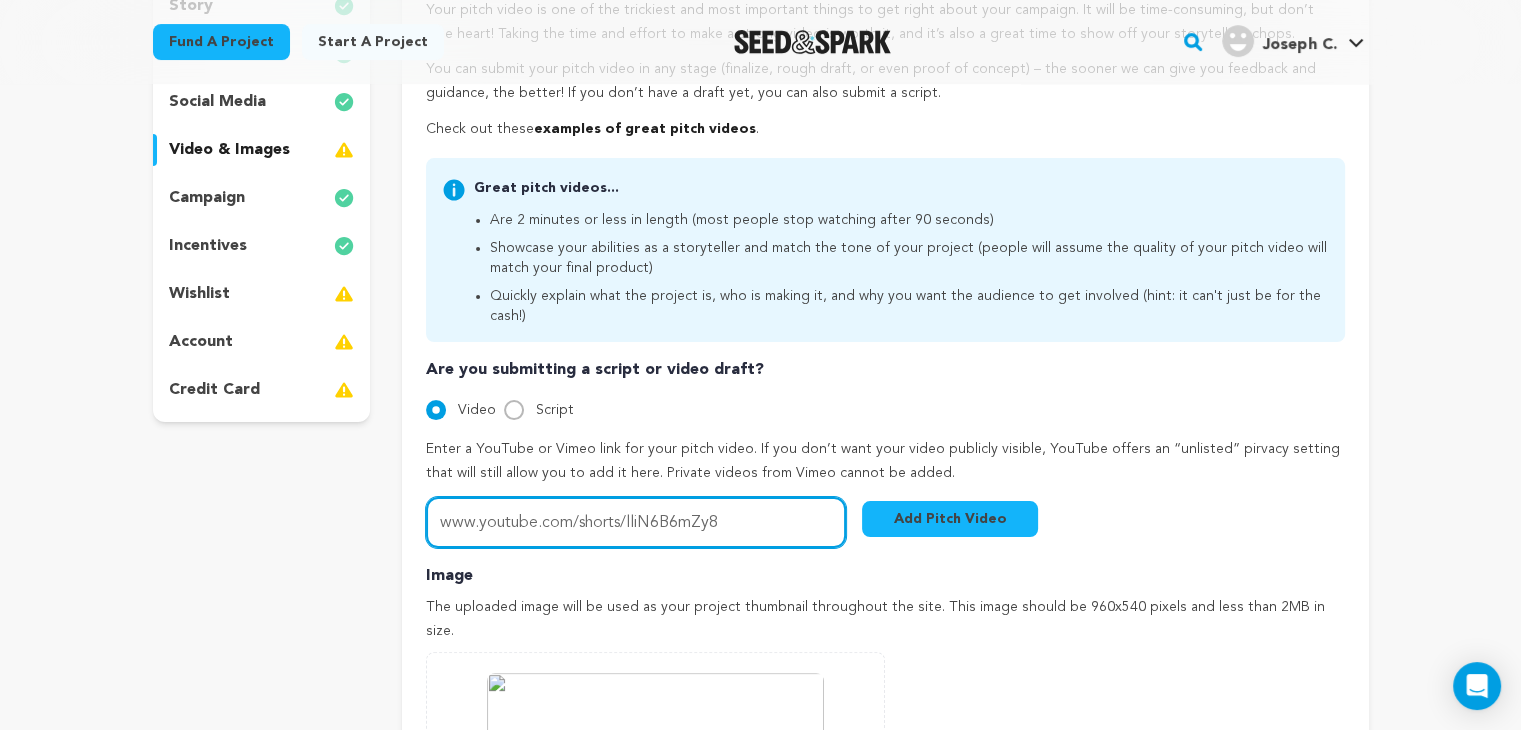 type on "www.youtube.com/shorts/lliN6B6mZy8" 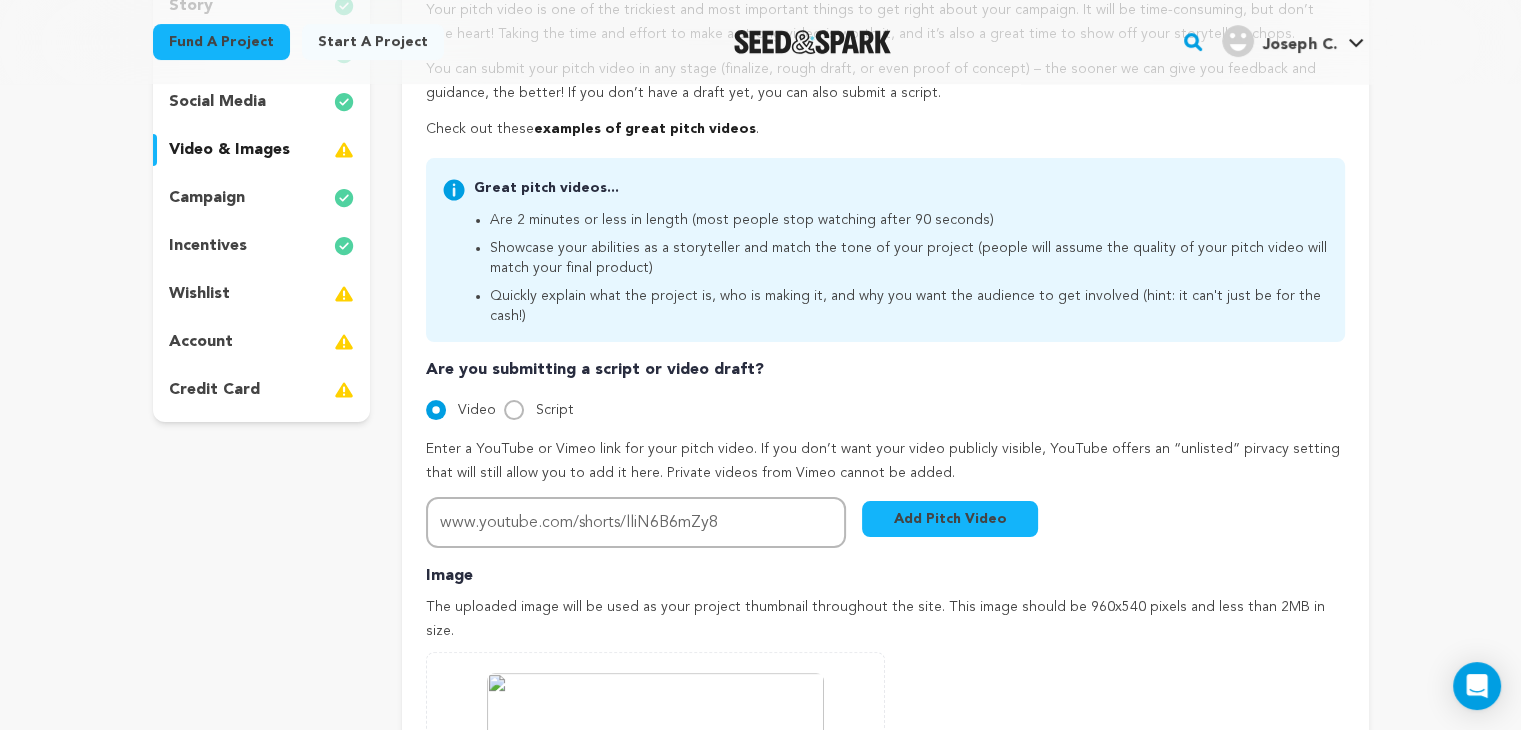 click on "Add Pitch Video" at bounding box center (950, 519) 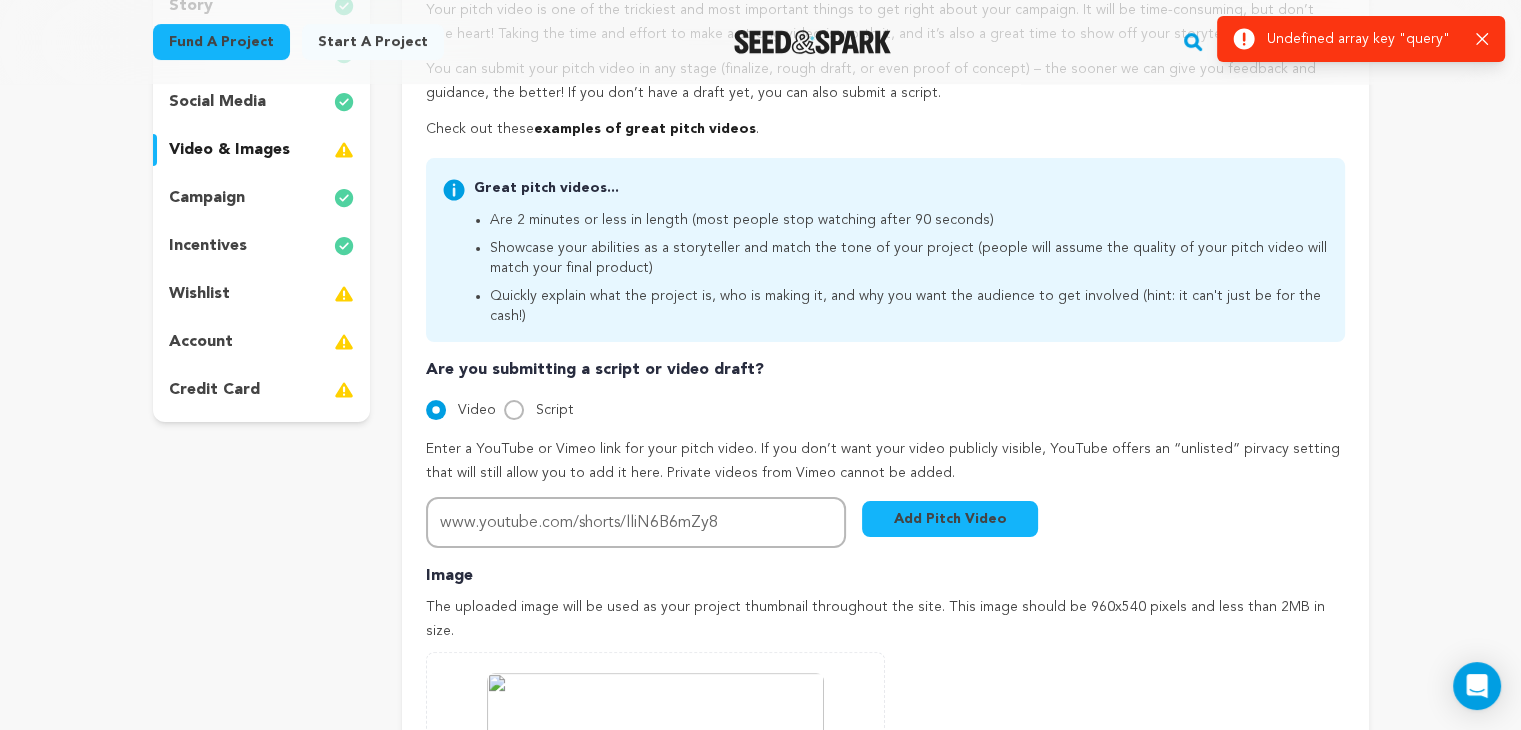 click 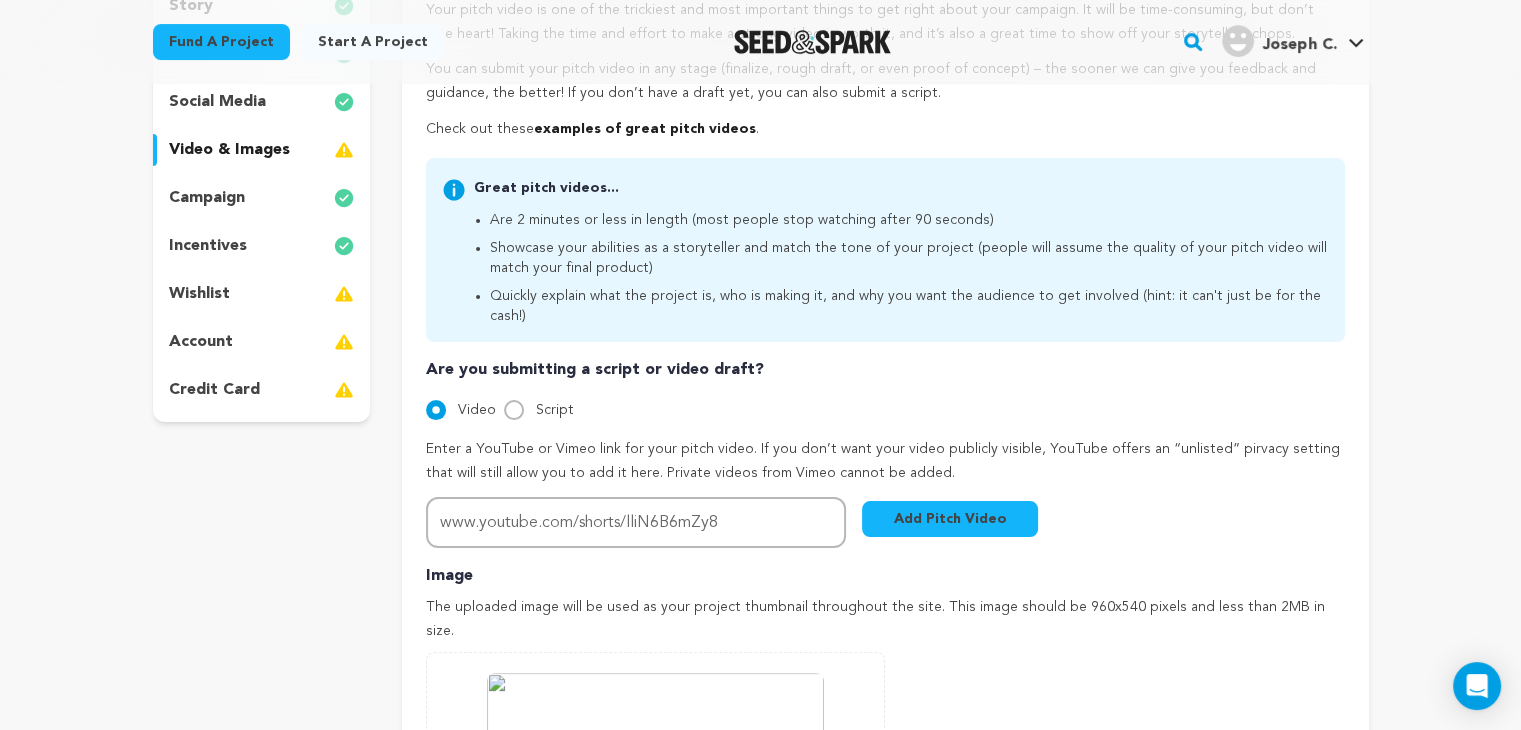 click on "Add Pitch Video" at bounding box center [950, 519] 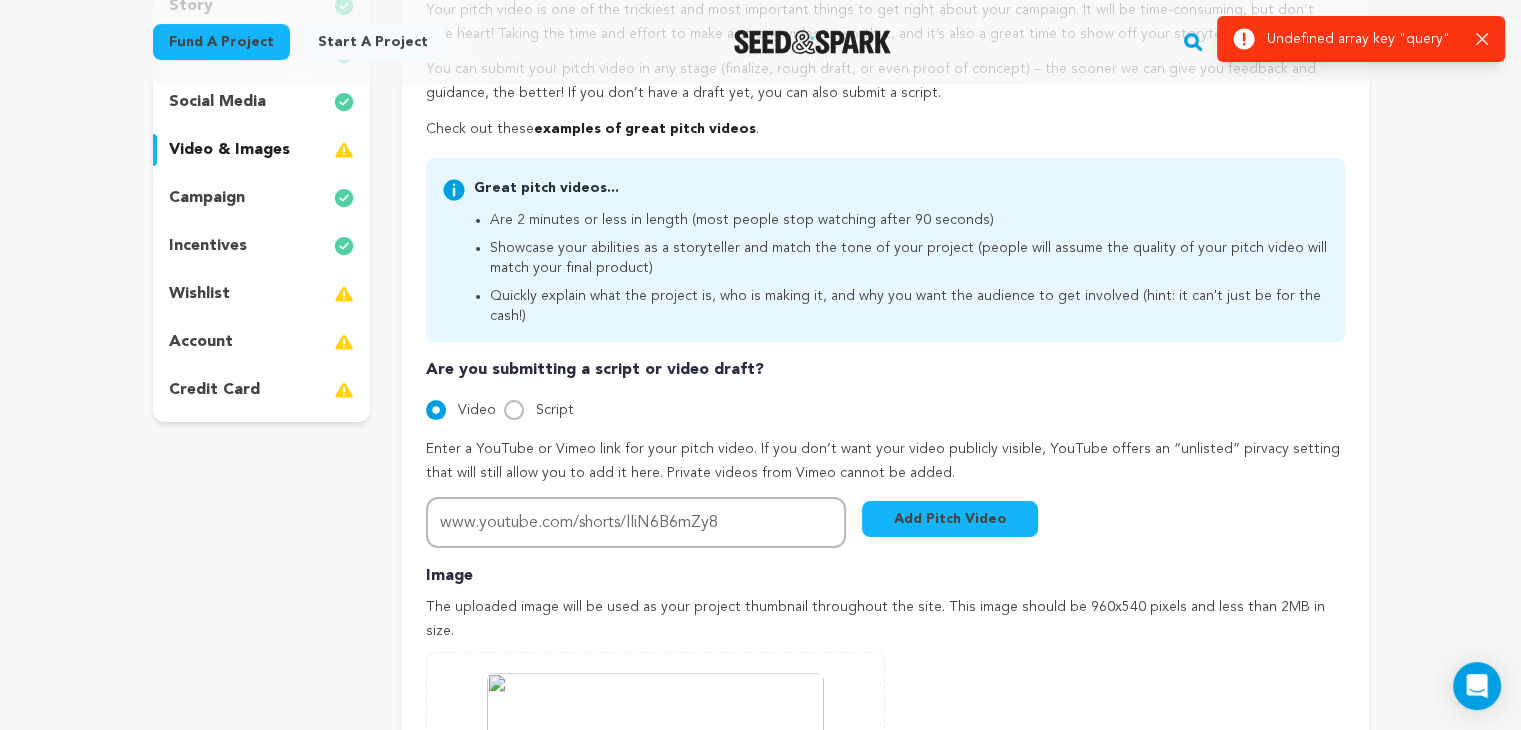 click on "Add Pitch Video" at bounding box center [950, 519] 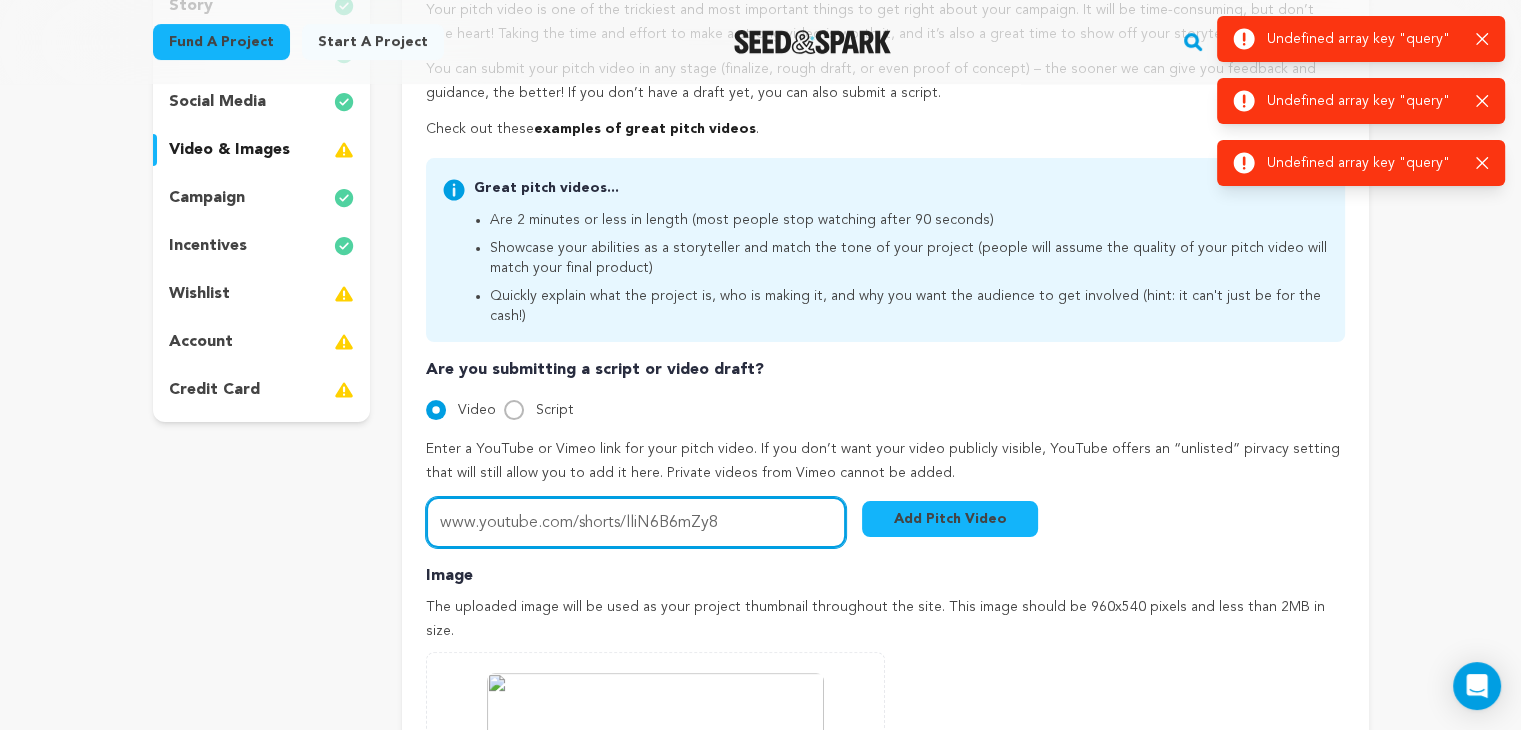click on "www.youtube.com/shorts/lliN6B6mZy8" at bounding box center [636, 522] 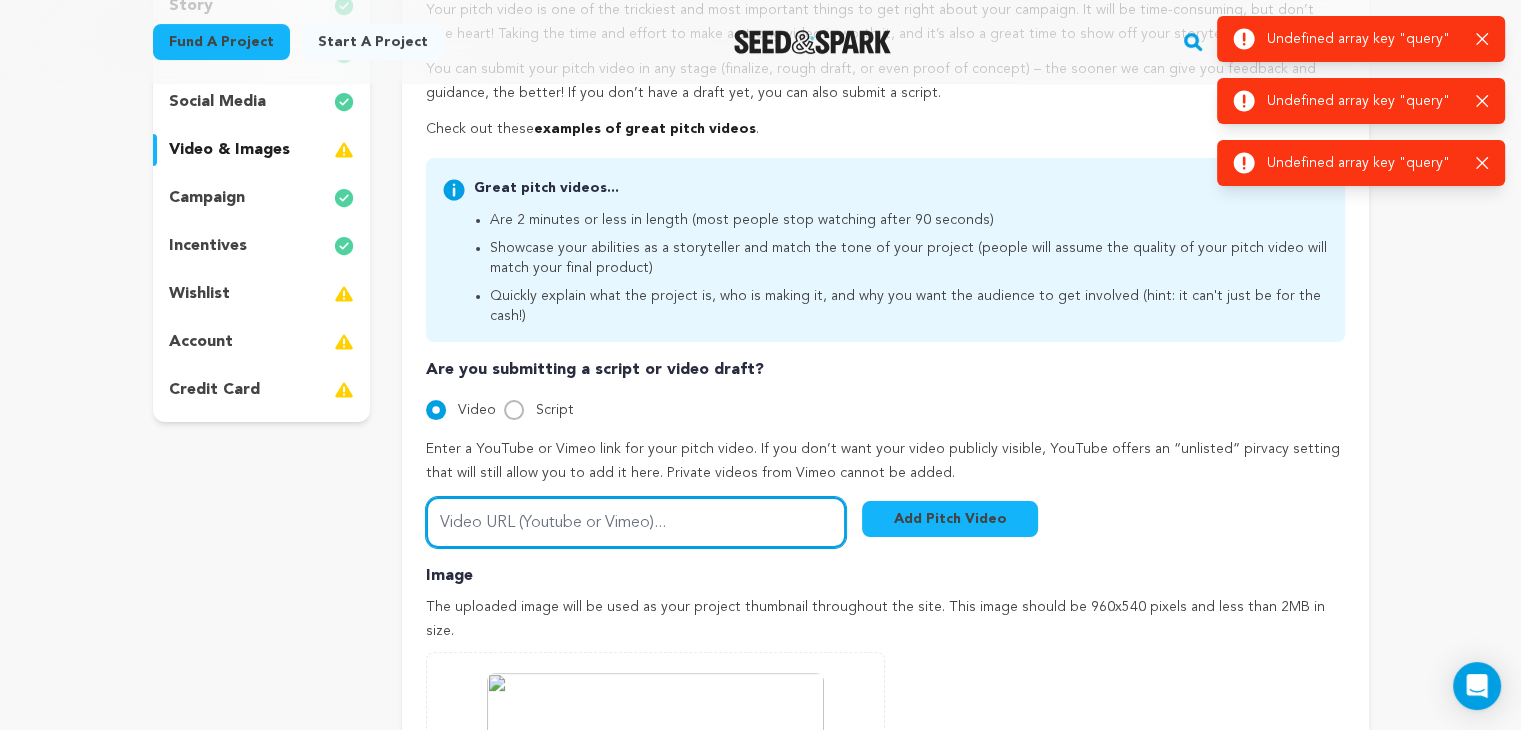 paste on "https://www.youtube.com/shorts/lliN6B6mZy8" 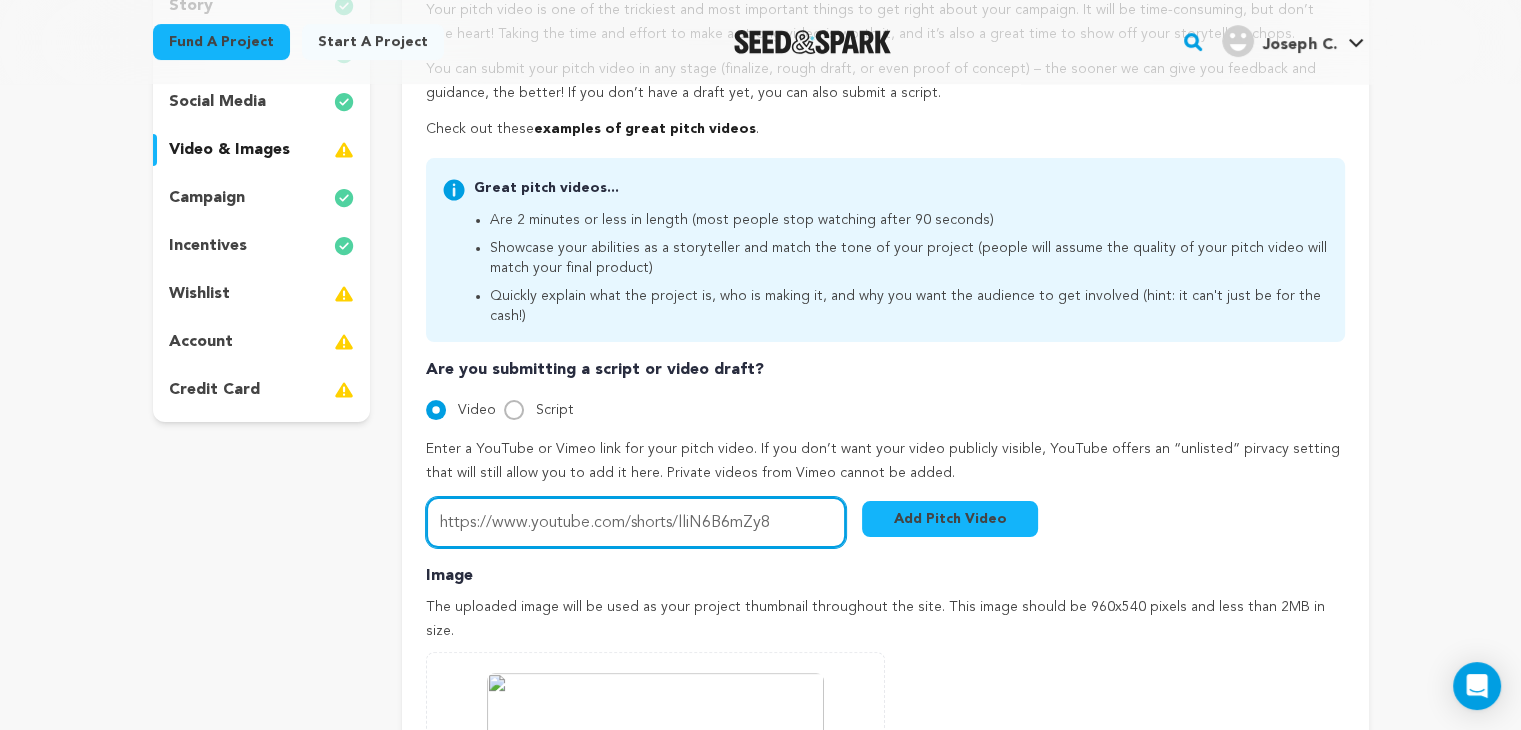 type on "https://www.youtube.com/shorts/lliN6B6mZy8" 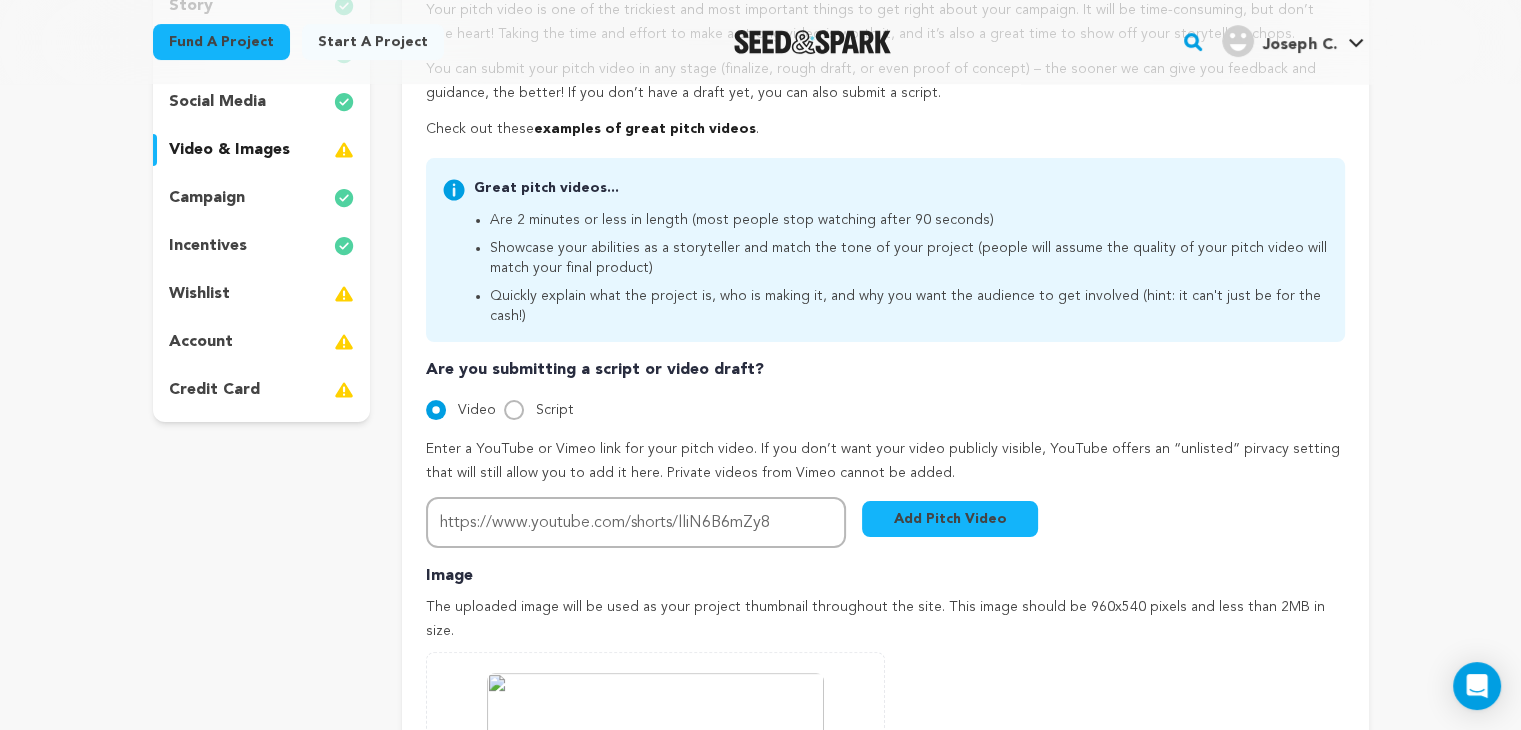 click on "Add Pitch Video" at bounding box center (950, 519) 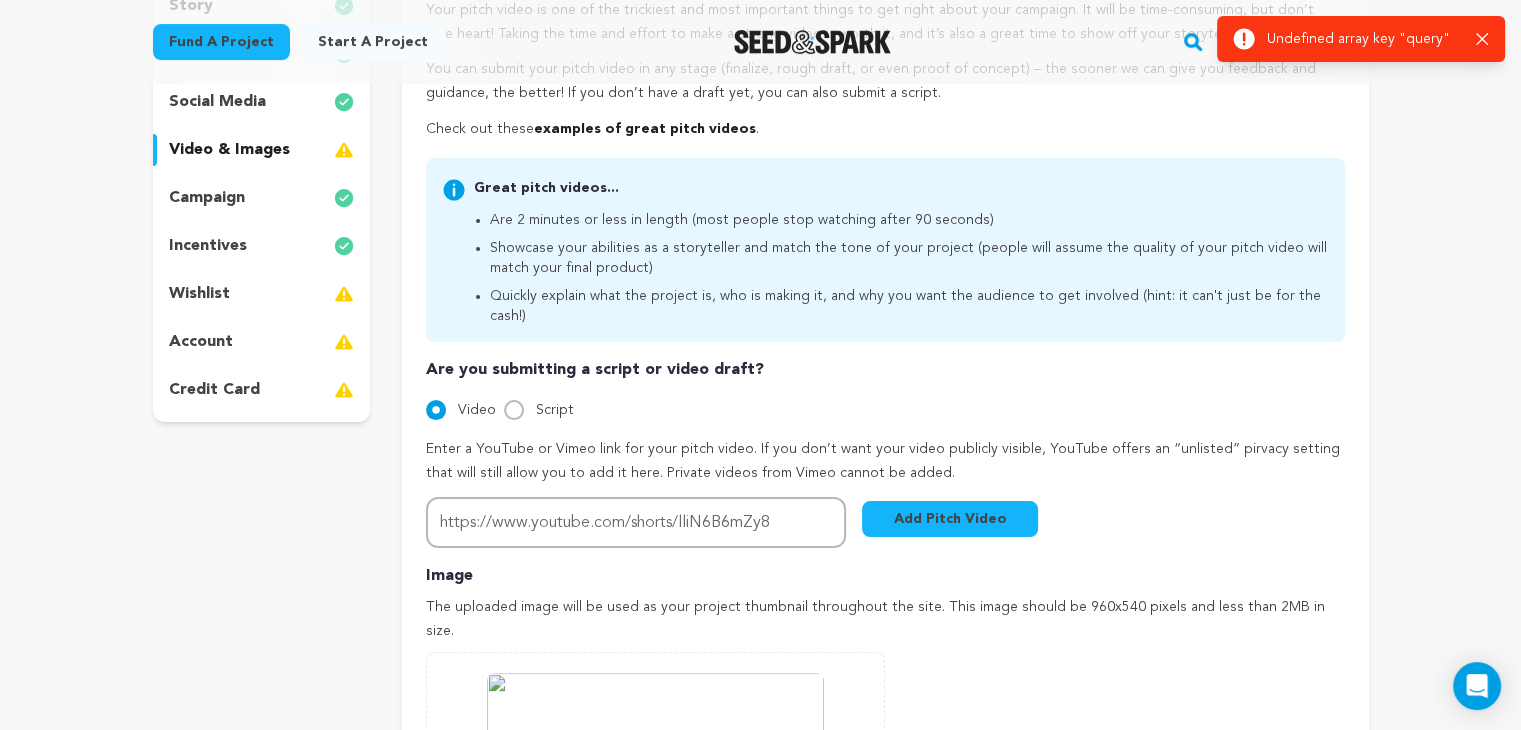 click on "Add Pitch Video" at bounding box center [950, 519] 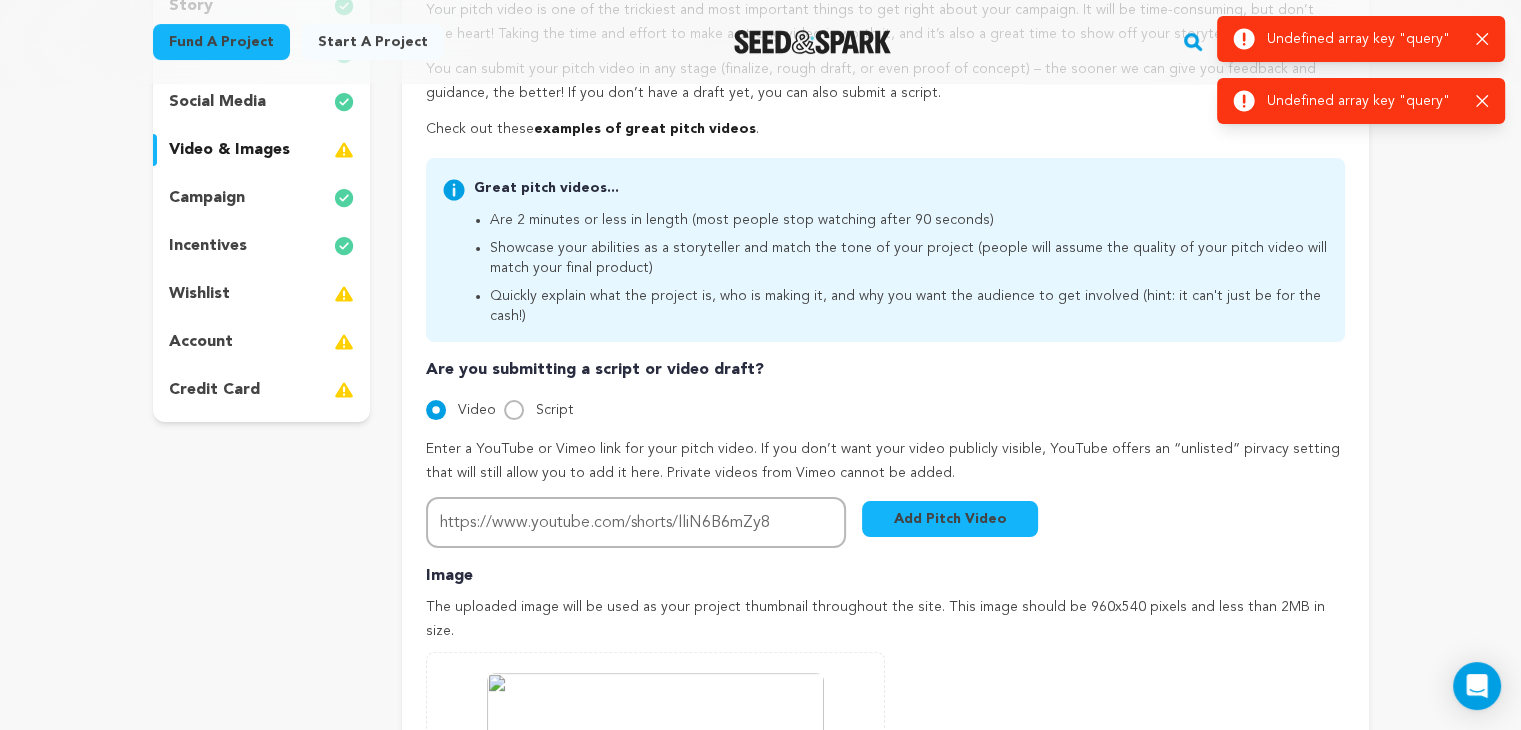 click on "Add Pitch Video" at bounding box center [950, 519] 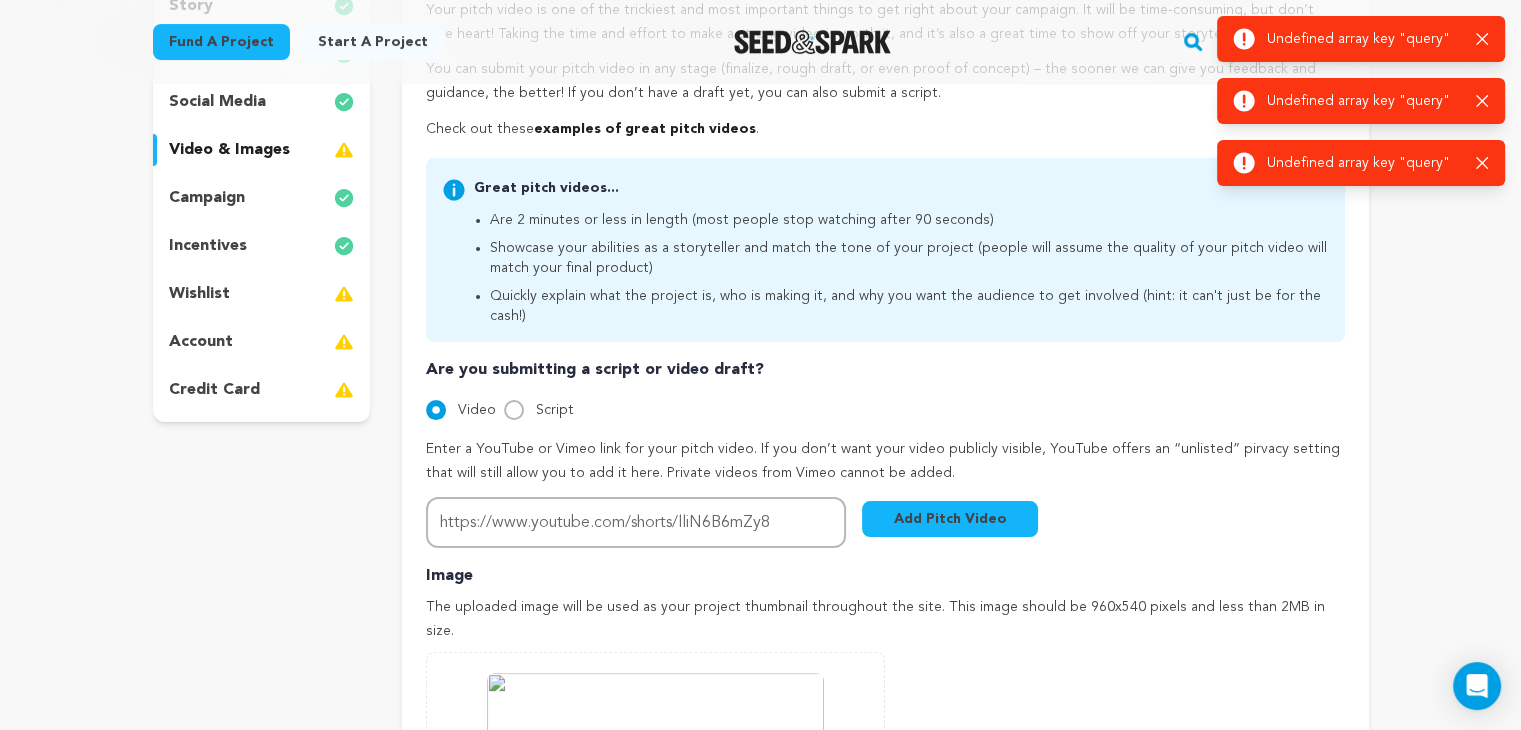 click on "Add Pitch Video" at bounding box center [950, 519] 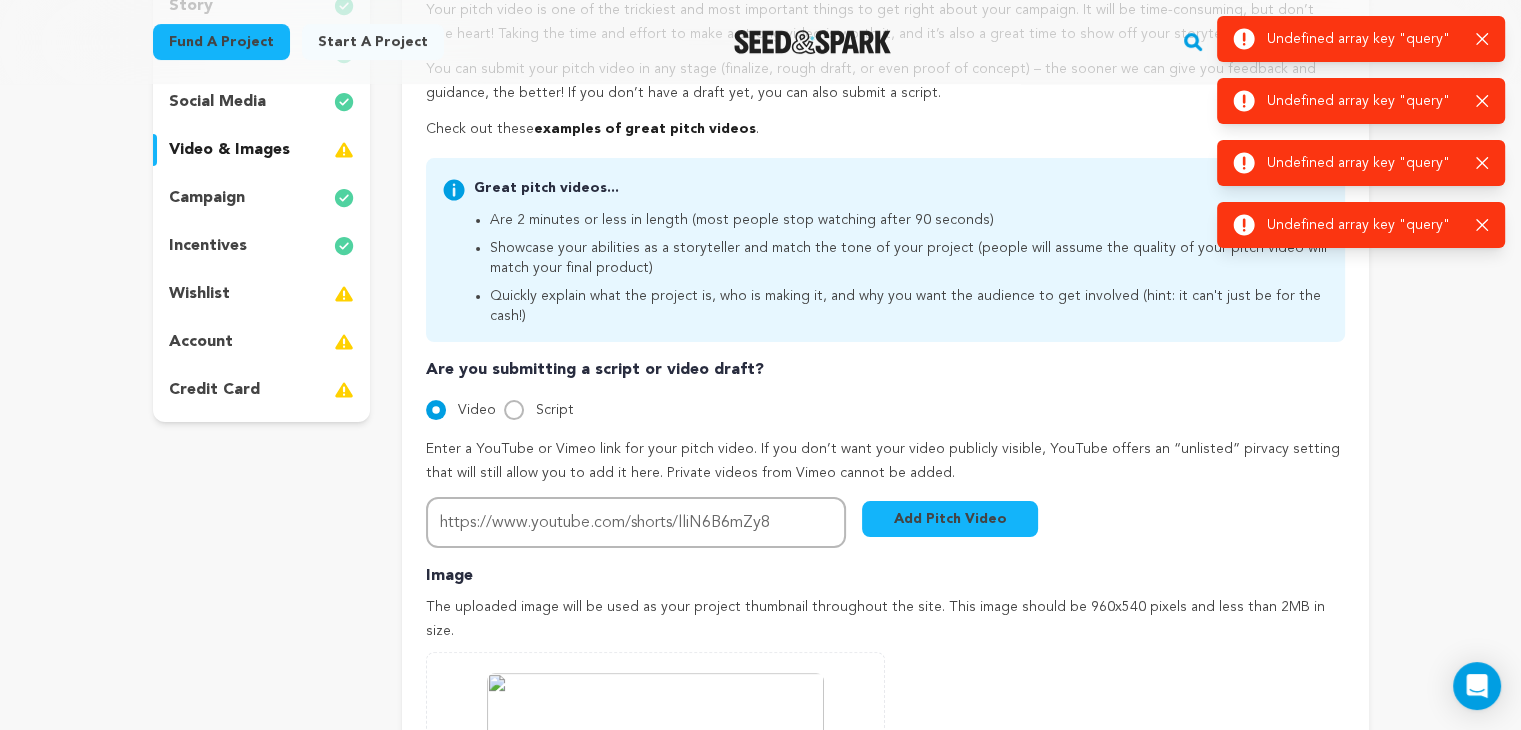 click 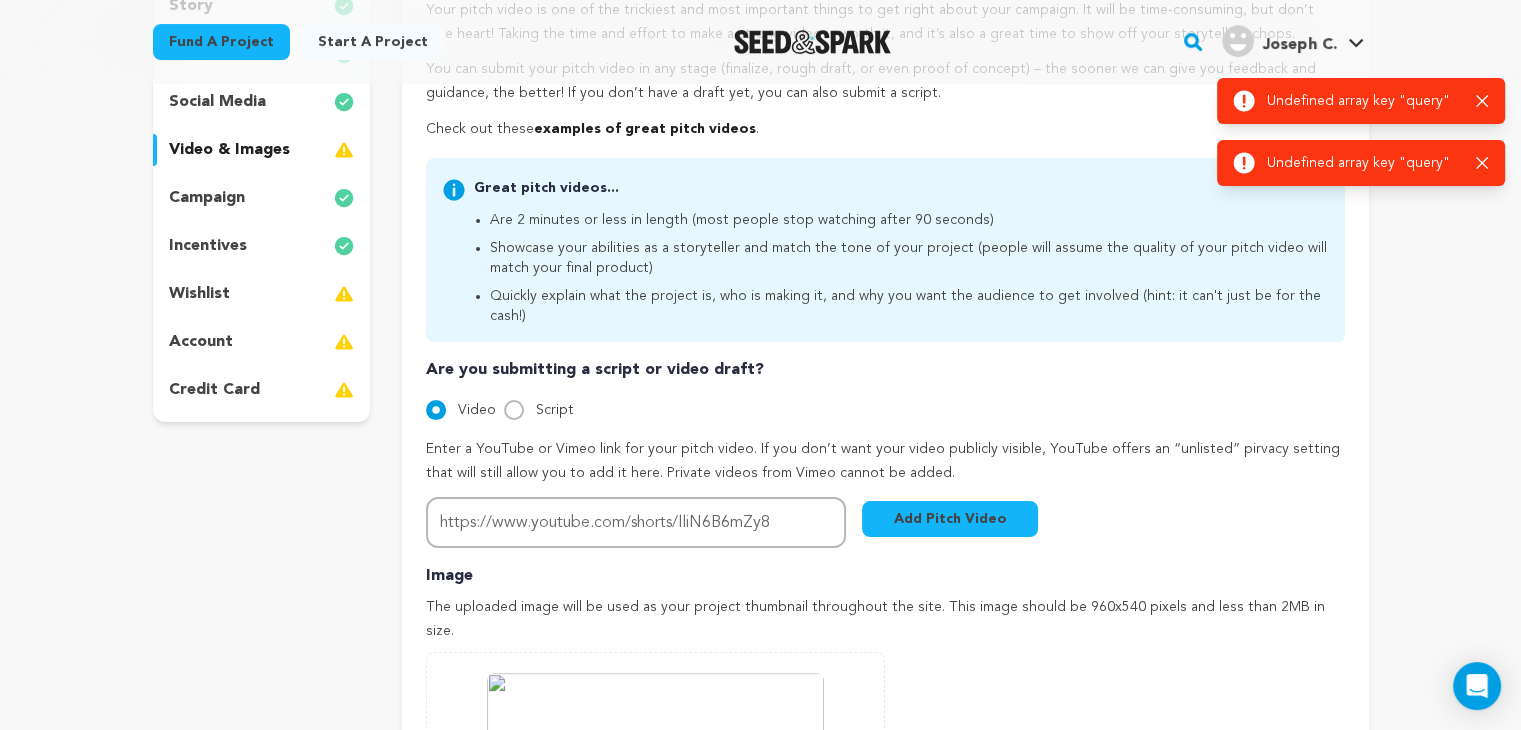 click on "Success:
Info:
Warning:
Error:
Undefined array key "query"
Close notification
Success: Info:" at bounding box center [760, 756] 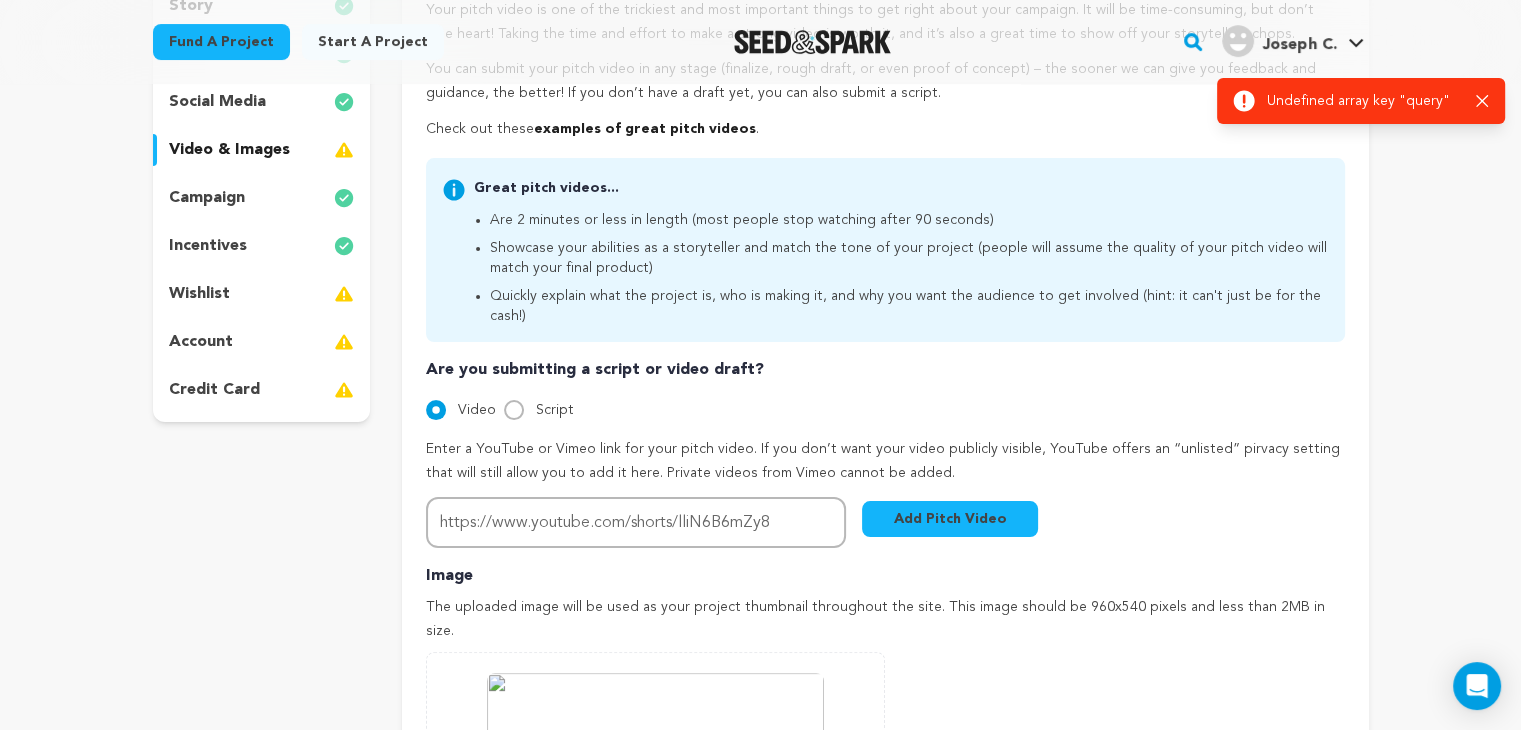 click on "Success:
Info:
Warning:
Error:
Undefined array key "query"
Close notification" at bounding box center [1361, 101] 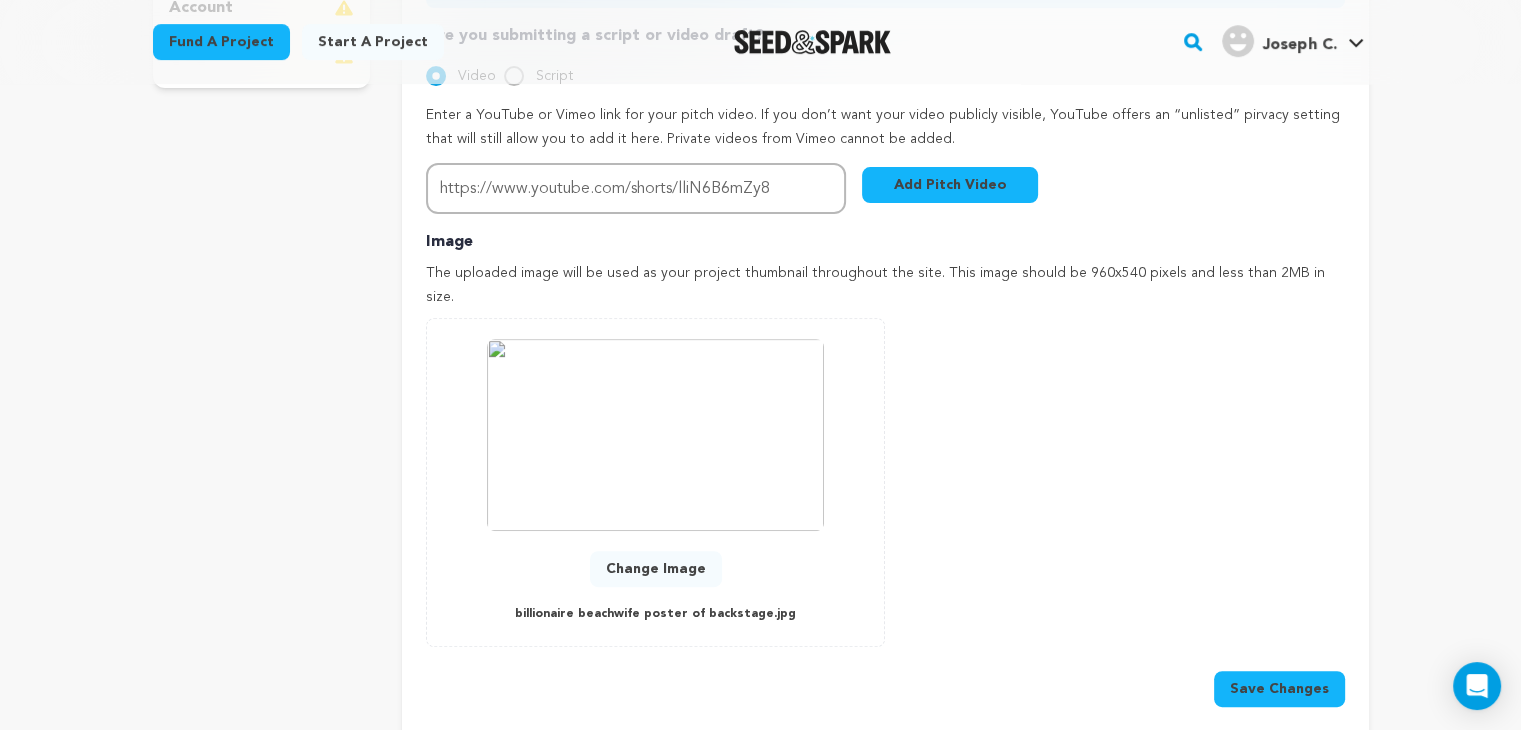 scroll, scrollTop: 638, scrollLeft: 0, axis: vertical 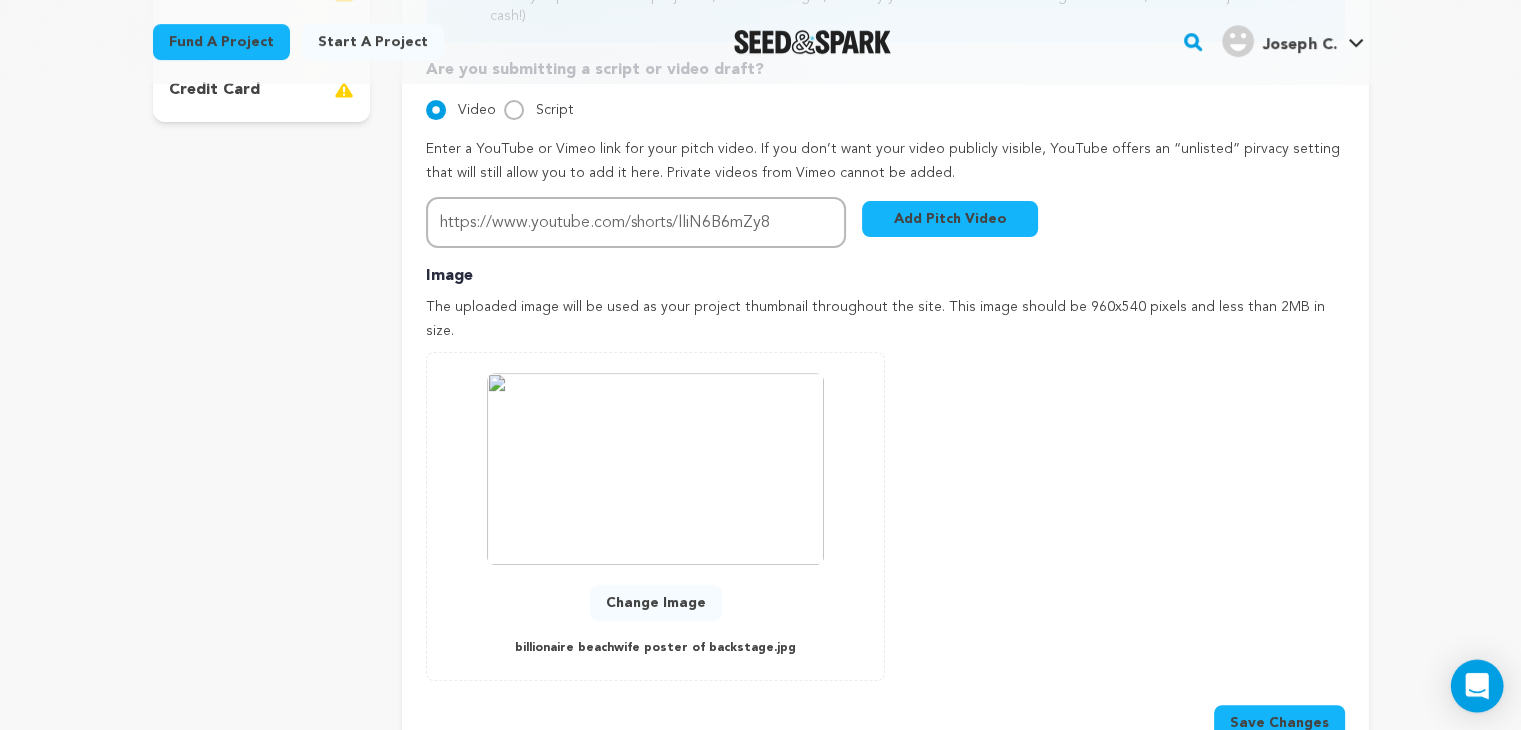 click 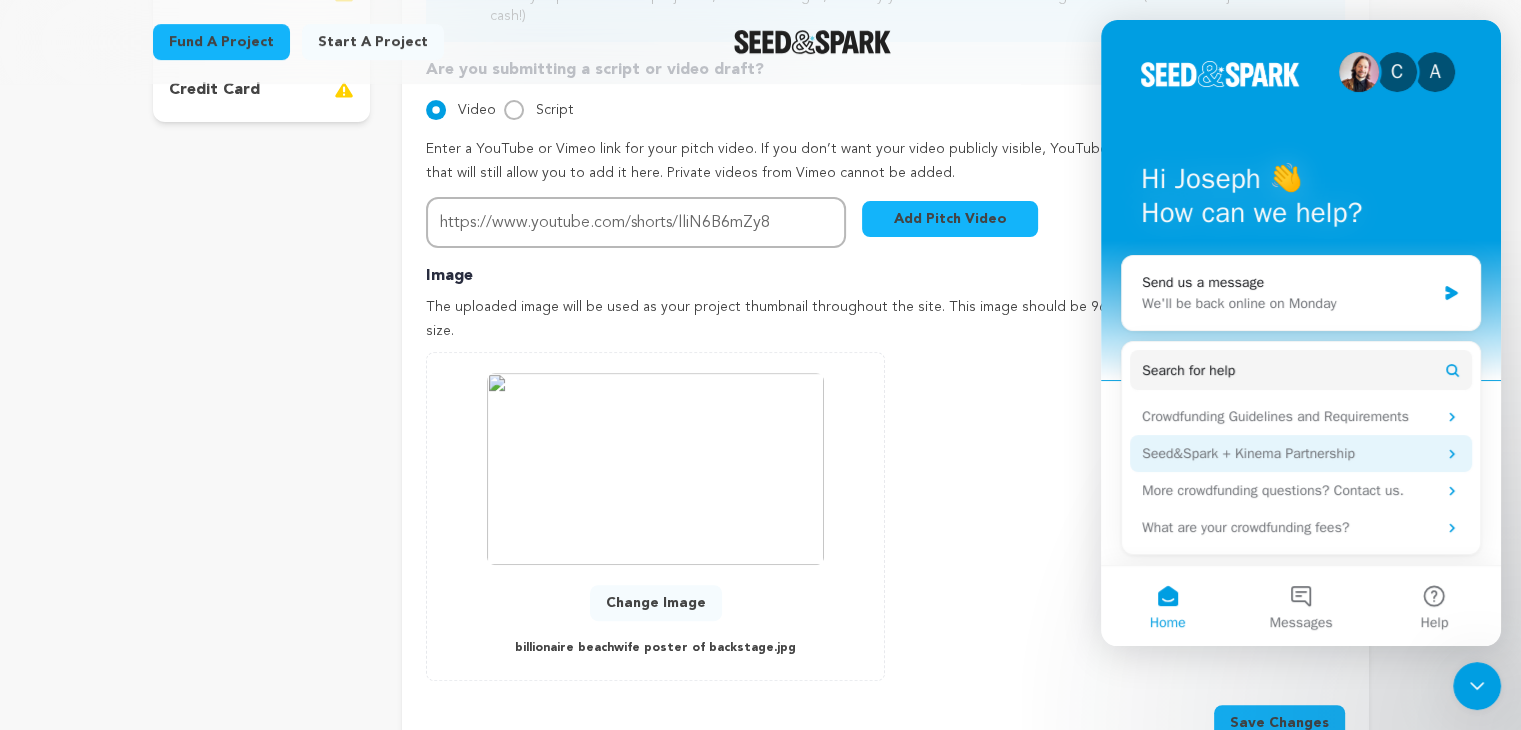 scroll, scrollTop: 0, scrollLeft: 0, axis: both 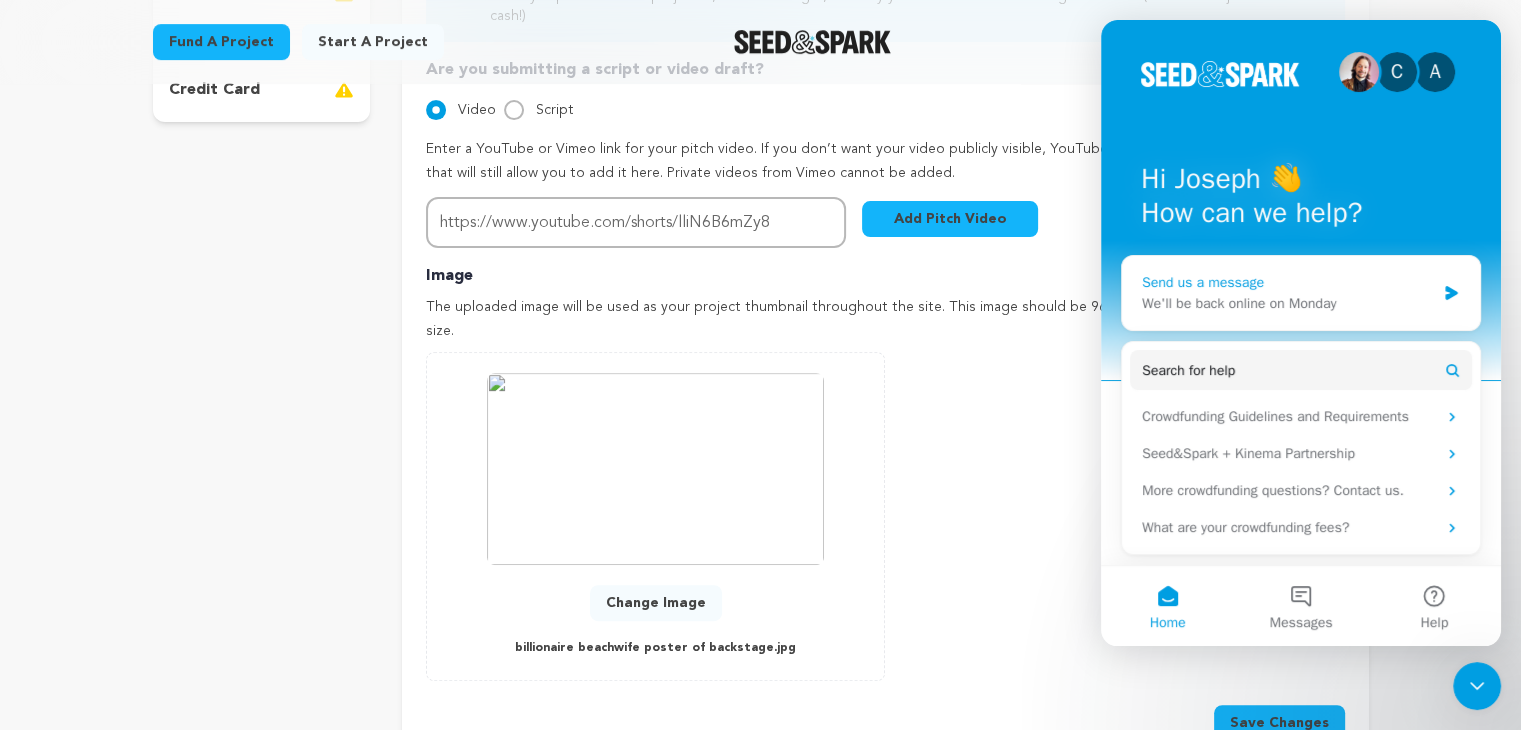 click on "We'll be back online on Monday" at bounding box center (1288, 303) 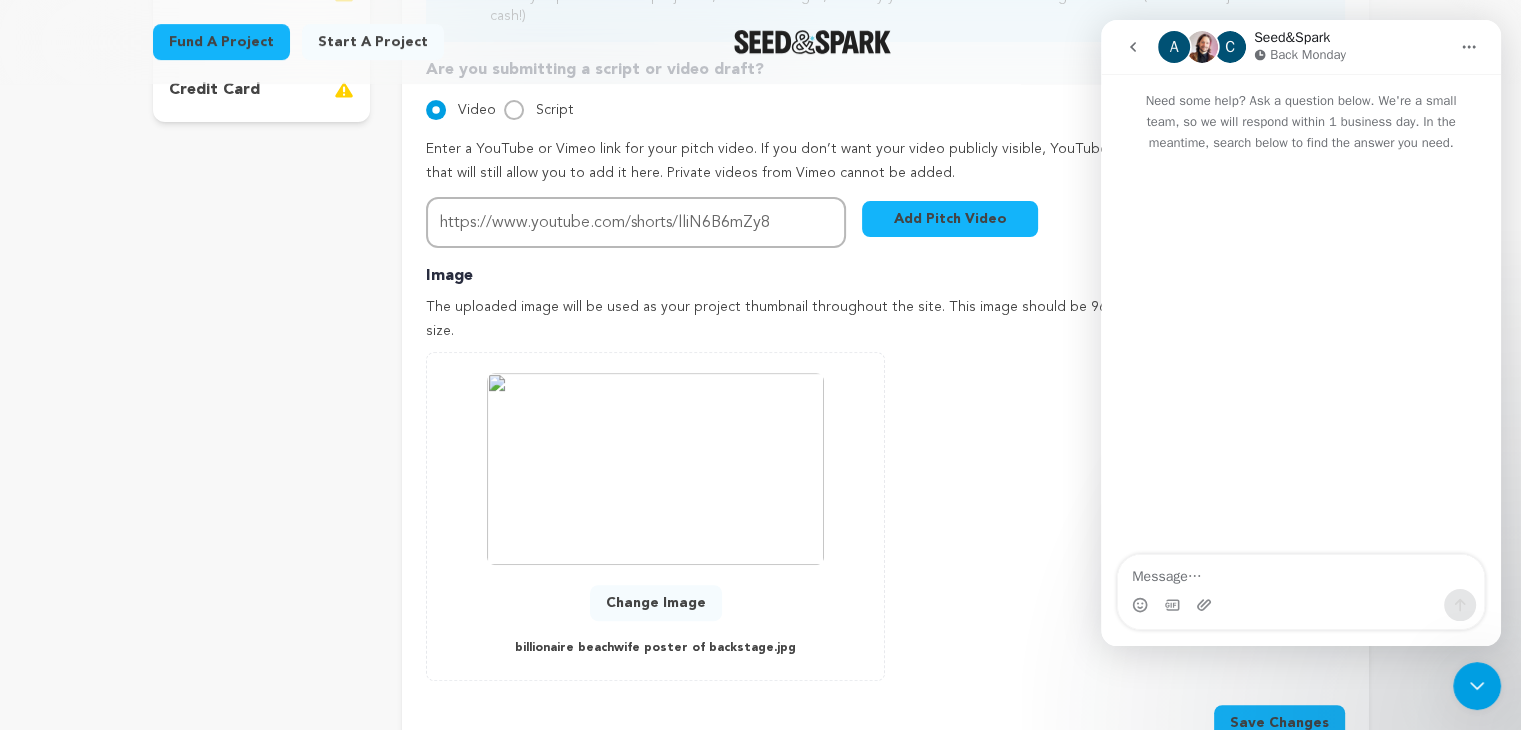 click at bounding box center (1301, 572) 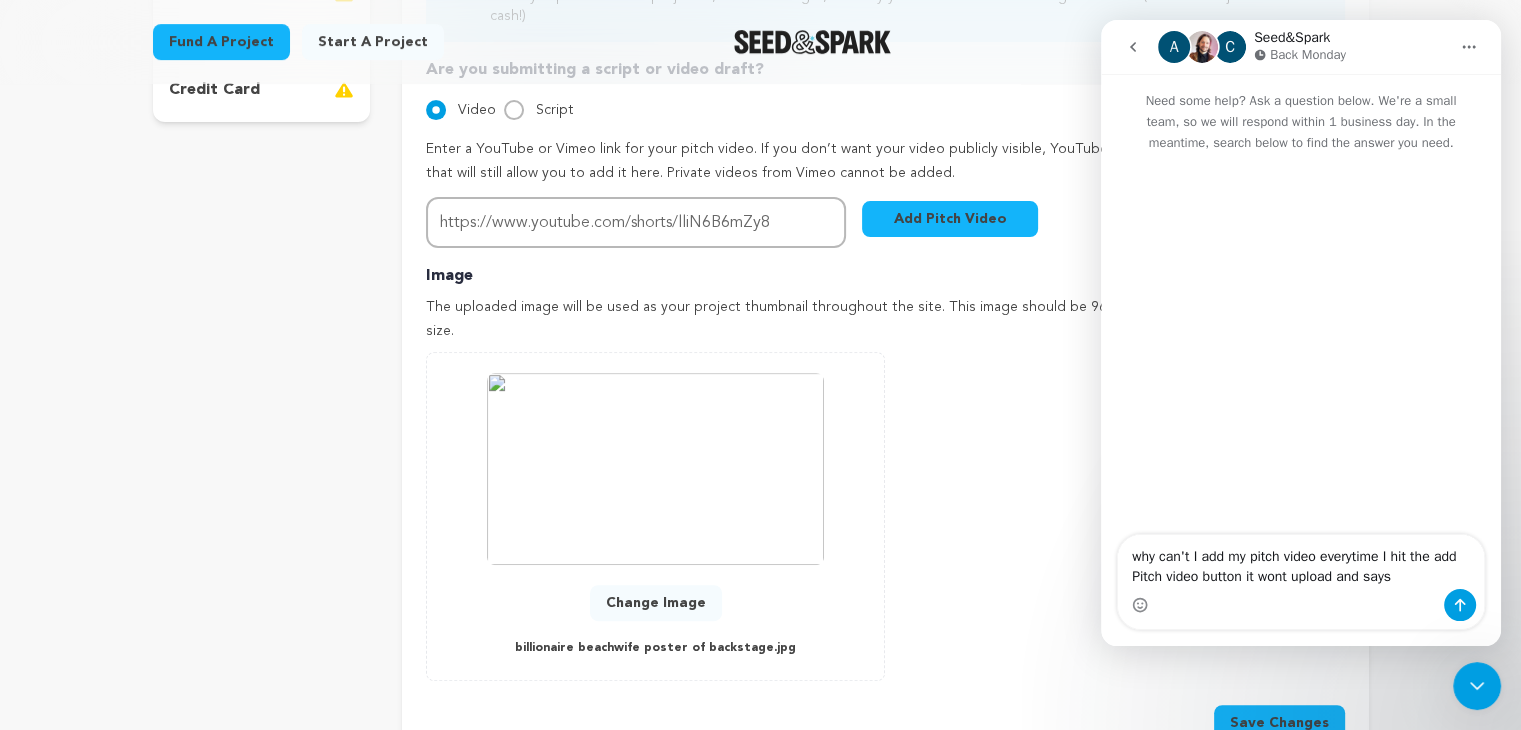 type on "why can't I add my pitch video everytime I hit the add Pitch video button it wont upload and says" 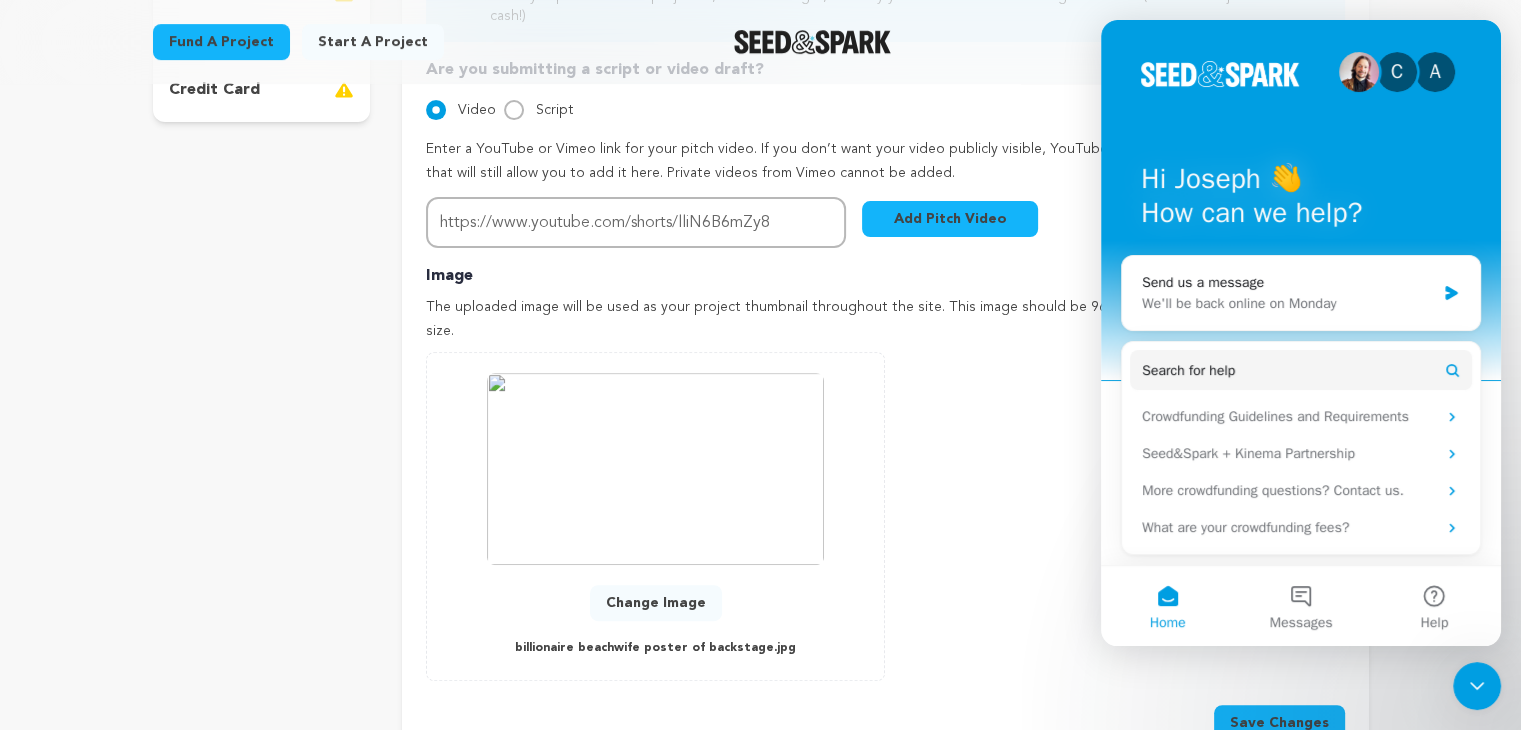 click on "C A Hi Joseph 👋 How can we help?" at bounding box center (1301, 200) 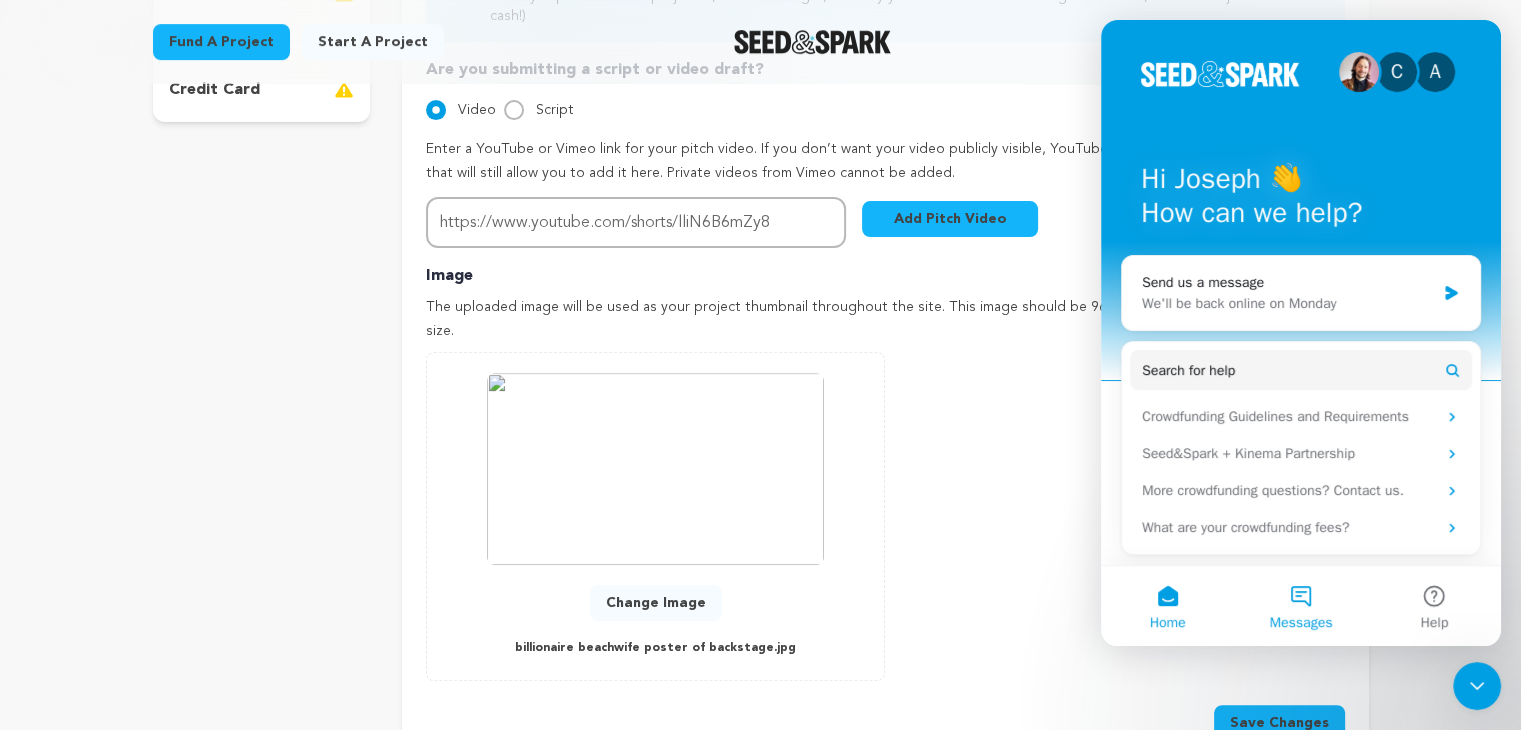 click on "Messages" at bounding box center (1300, 606) 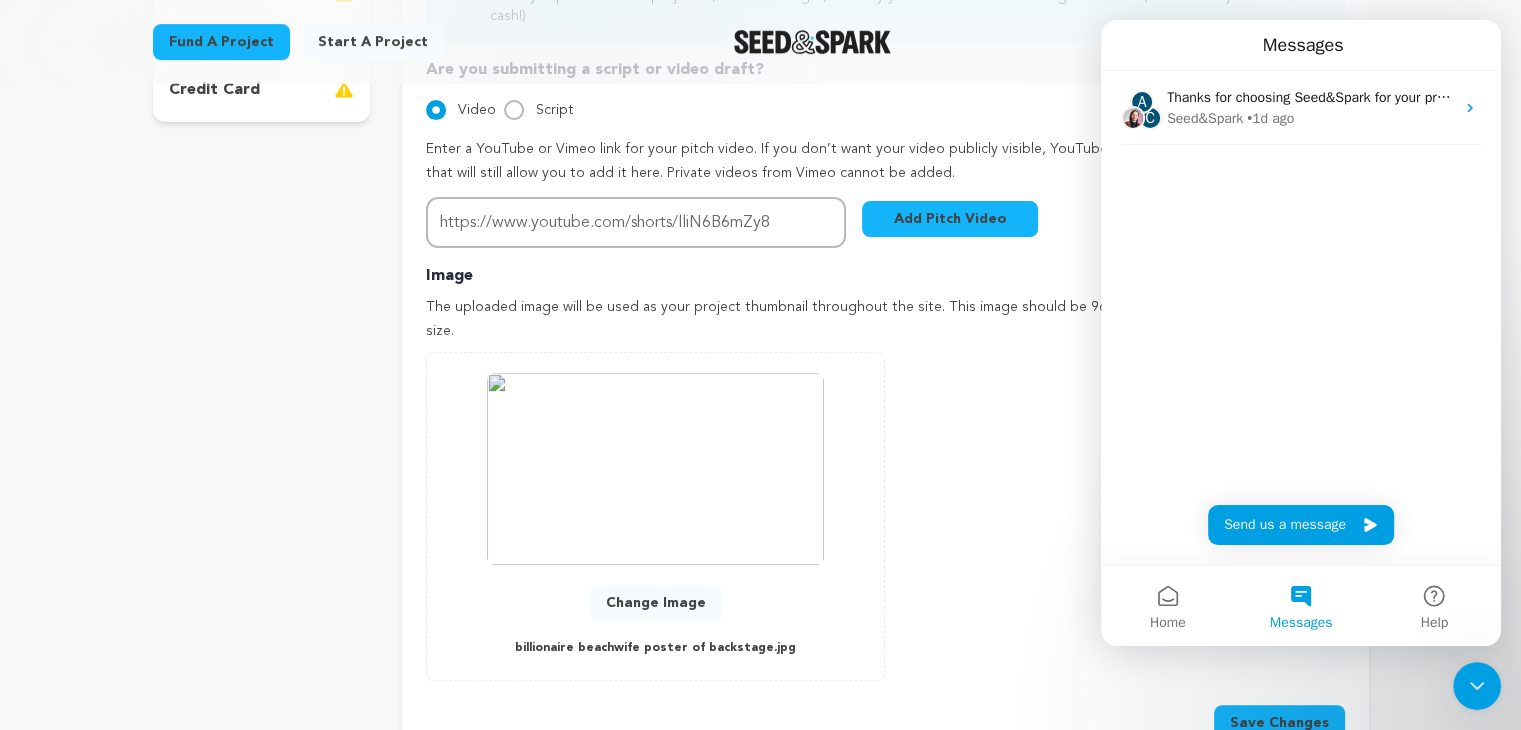 click on "A C Thanks for choosing Seed&Spark for your project! If you have any questions as you go, just let us know.  A gentle reminder Seed&Spark is a small (and mighty!) team of lovely humans. As of May 2, 2022, Seed&Spark transitioned to a 4 Day Work Week, working Monday through Thursday, with Fridays off. Seed&Spark •  1d ago" at bounding box center (1301, 318) 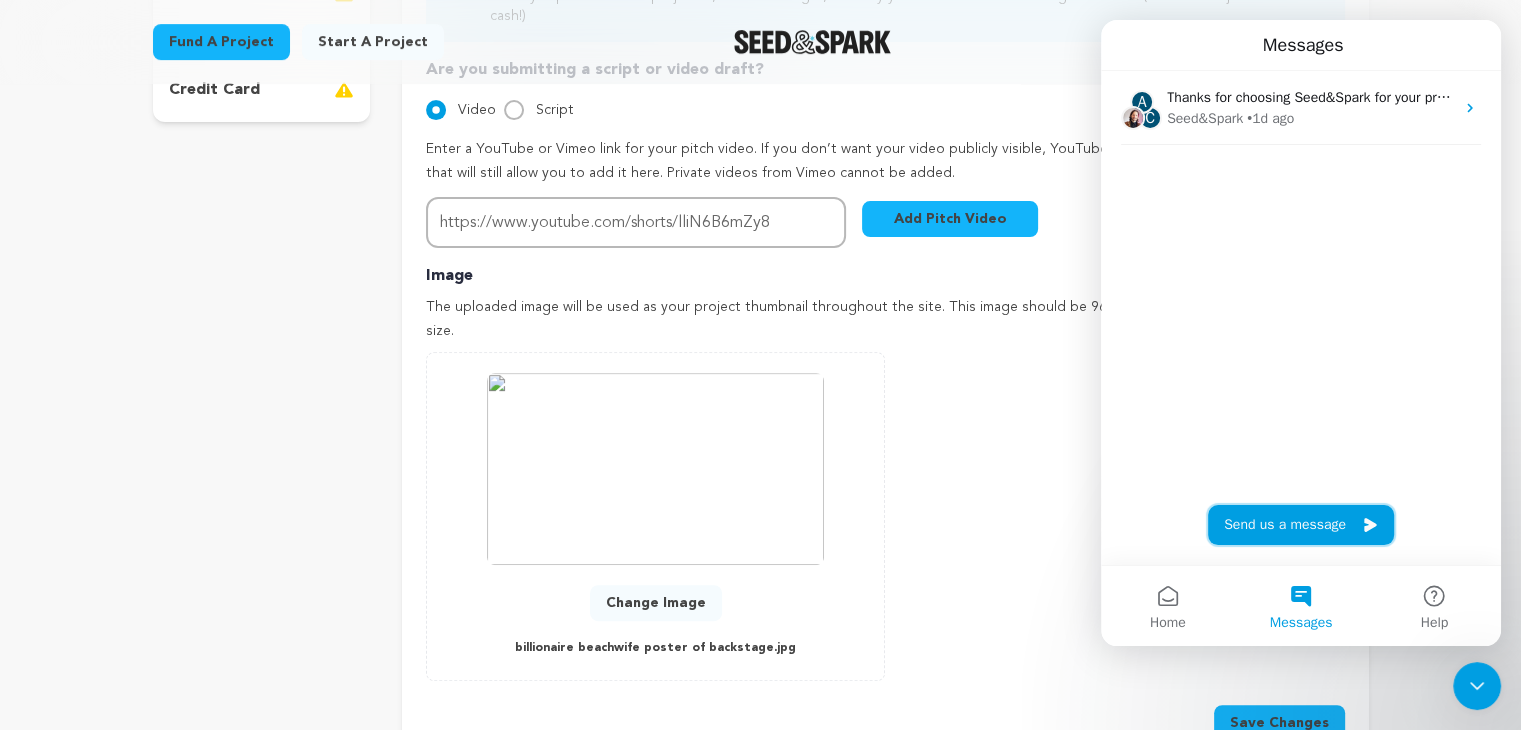 click on "Send us a message" at bounding box center [1301, 525] 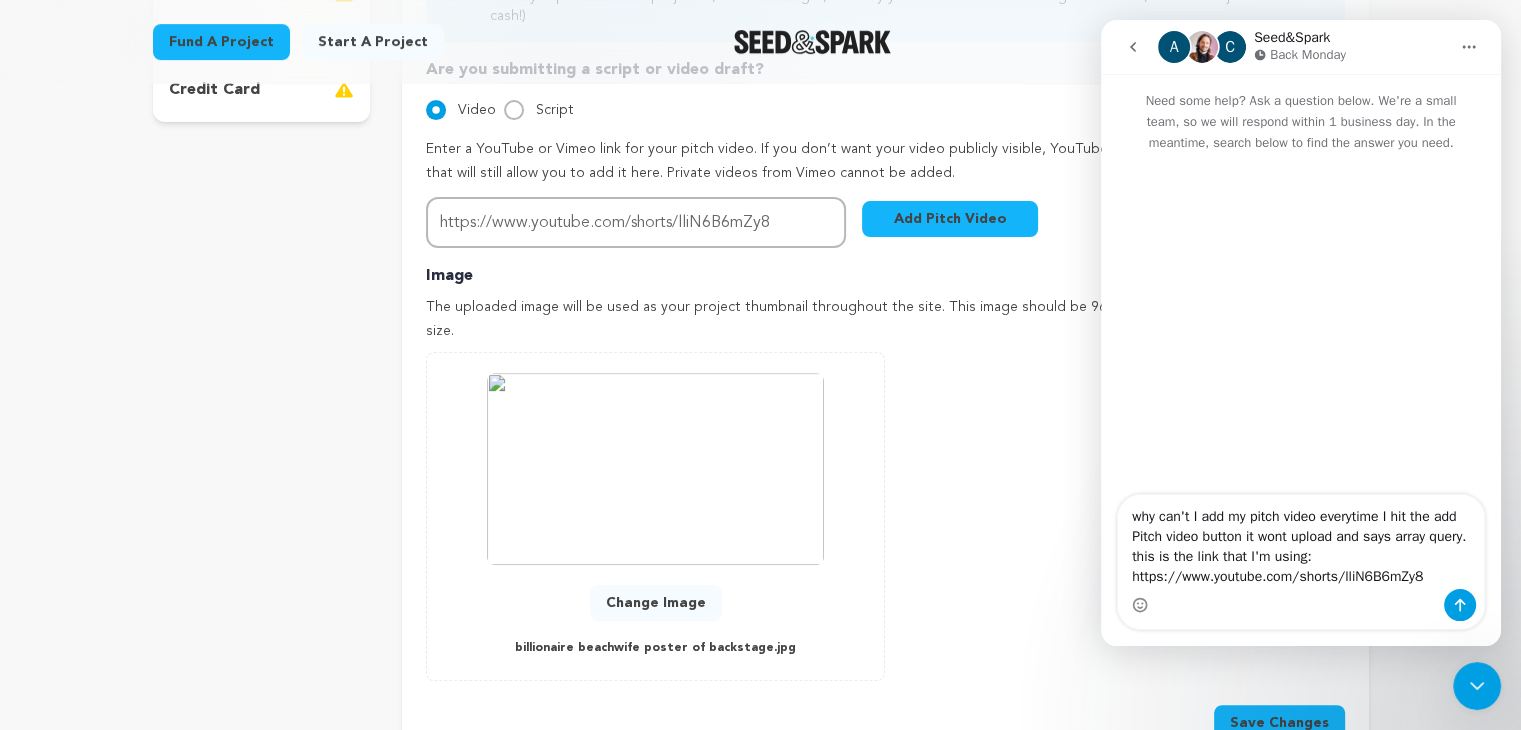 type on "why can't I add my pitch video every time I hit the add Pitch video button it wont upload and says array query. this is the link that I'm using: https://www.youtube.com/shorts/lliN6B6mZy8" 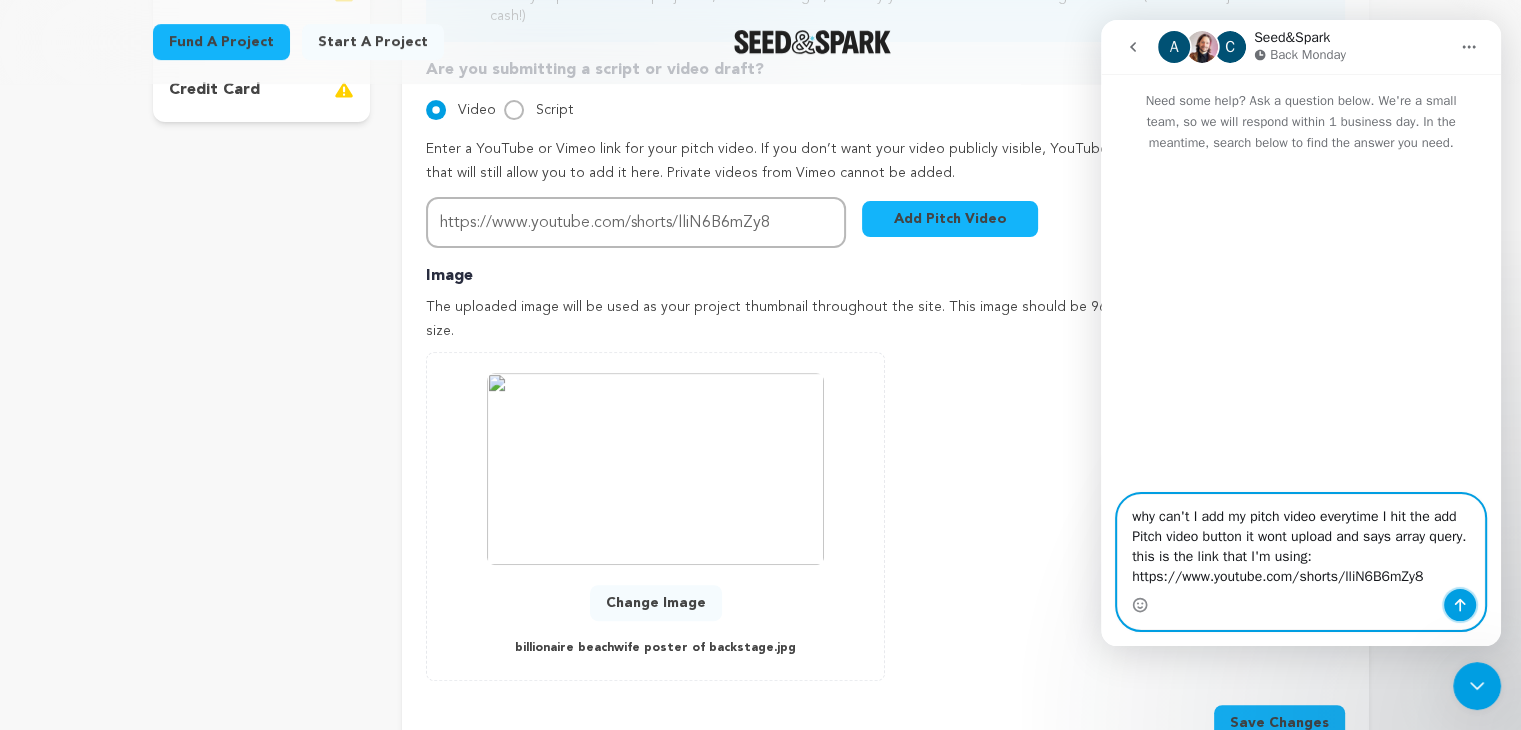 click 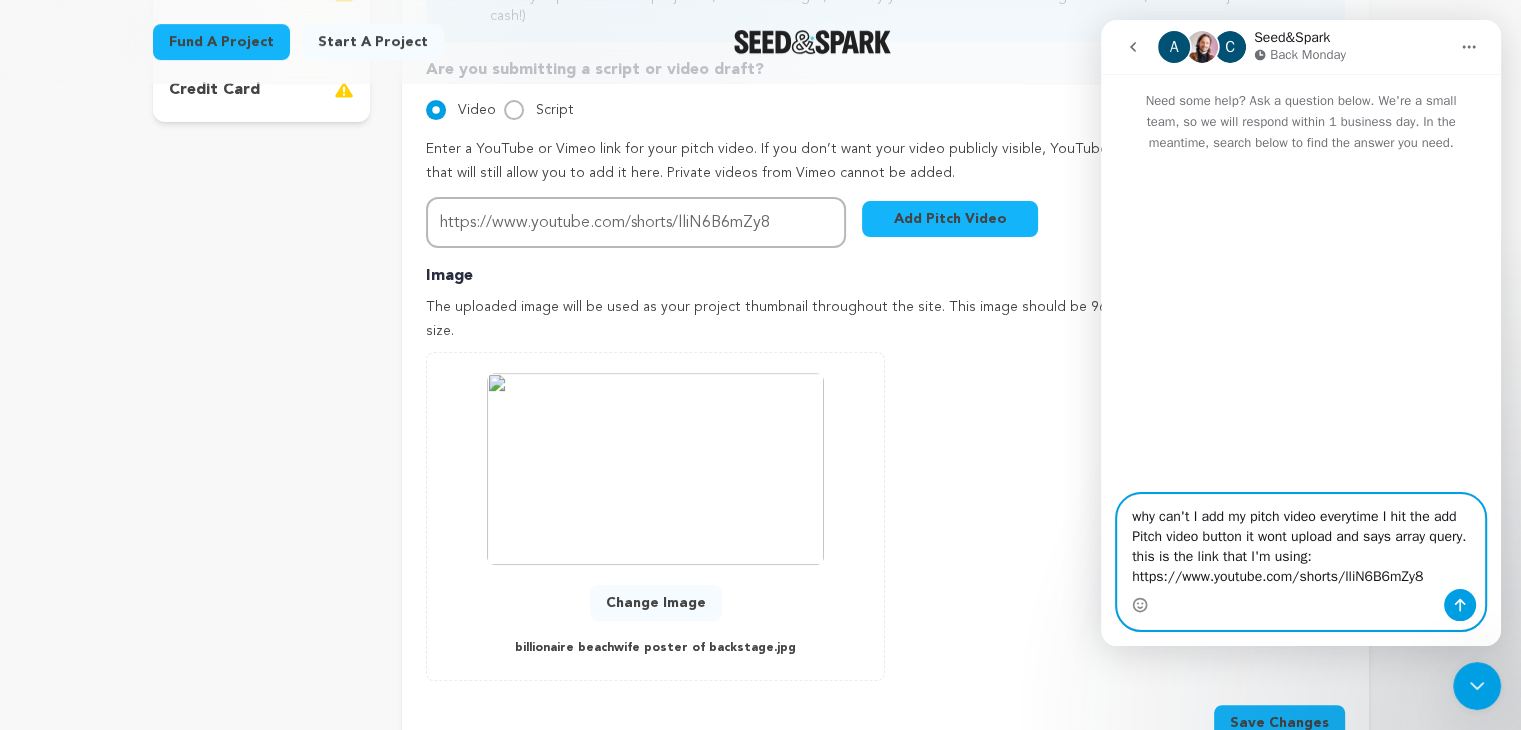 type 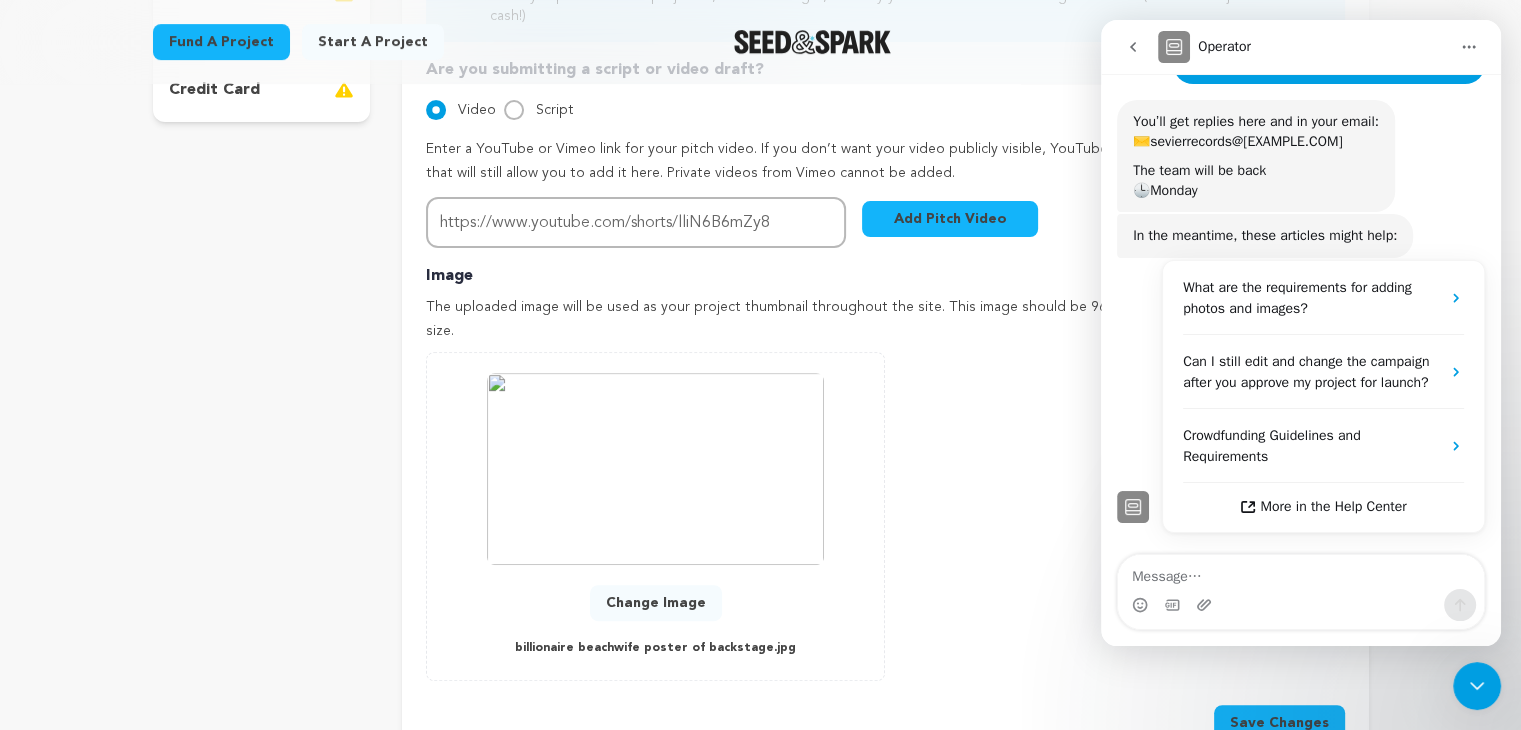 scroll, scrollTop: 255, scrollLeft: 0, axis: vertical 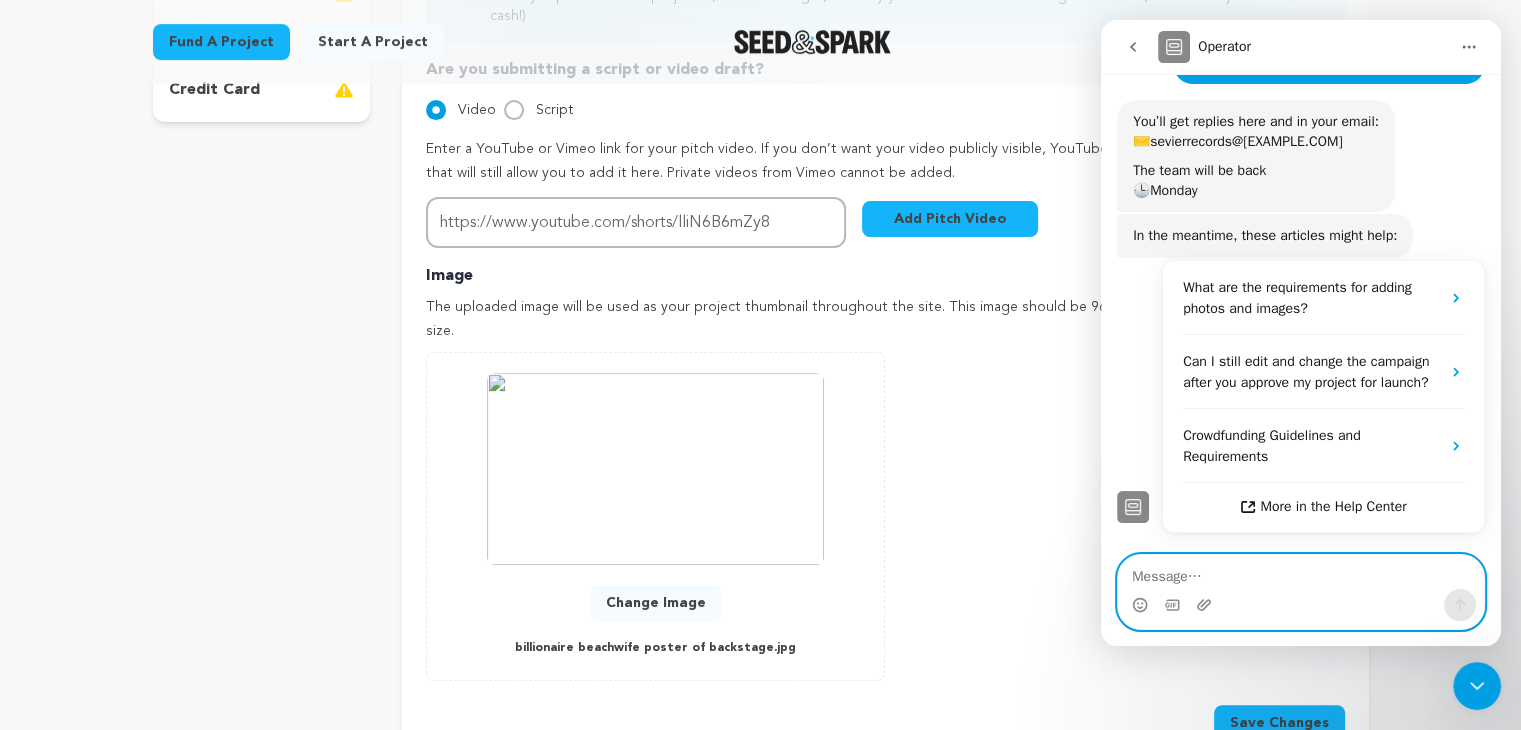 click at bounding box center [1301, 572] 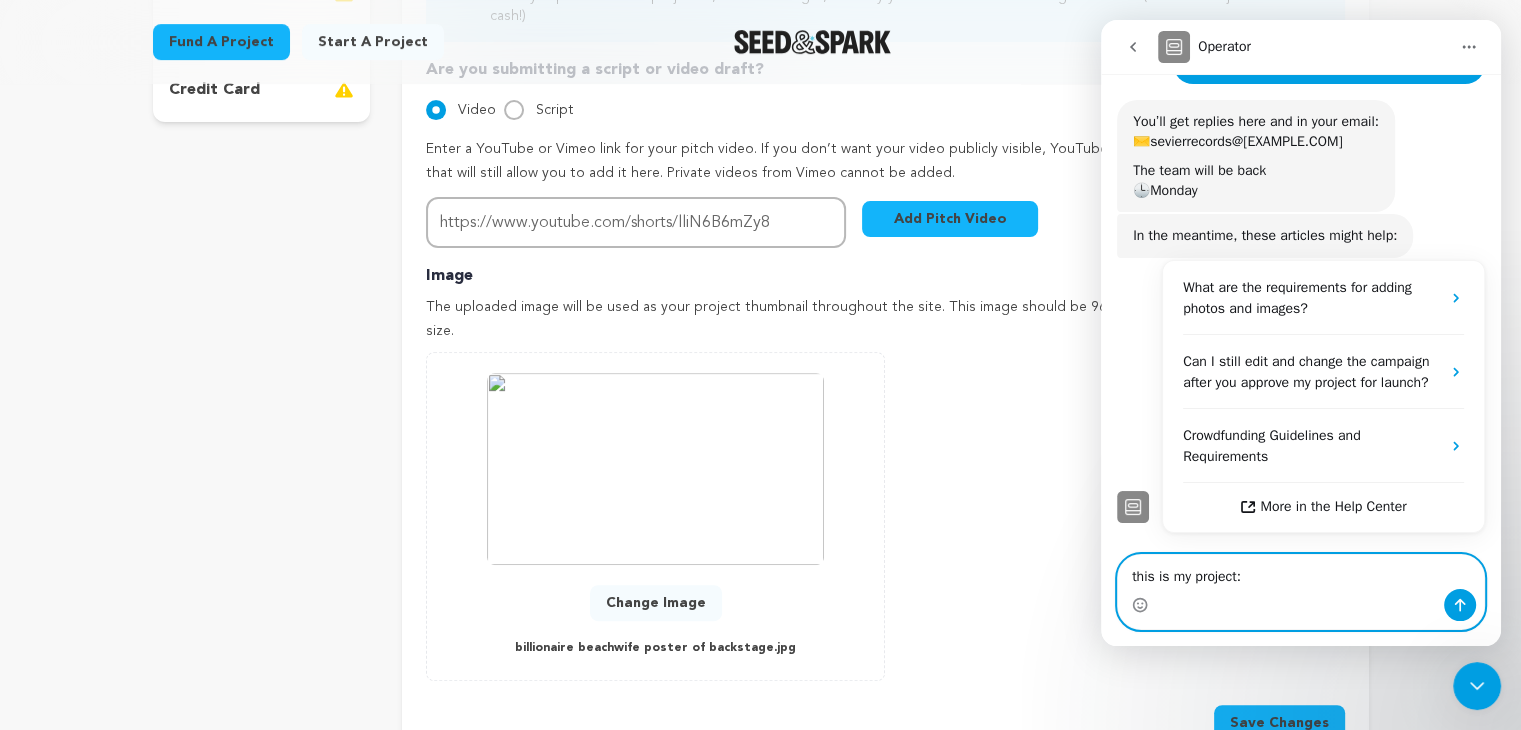 paste on "https://seedandspark.com/fund/billionaire-beach-wife-a-sevier-records-film/" 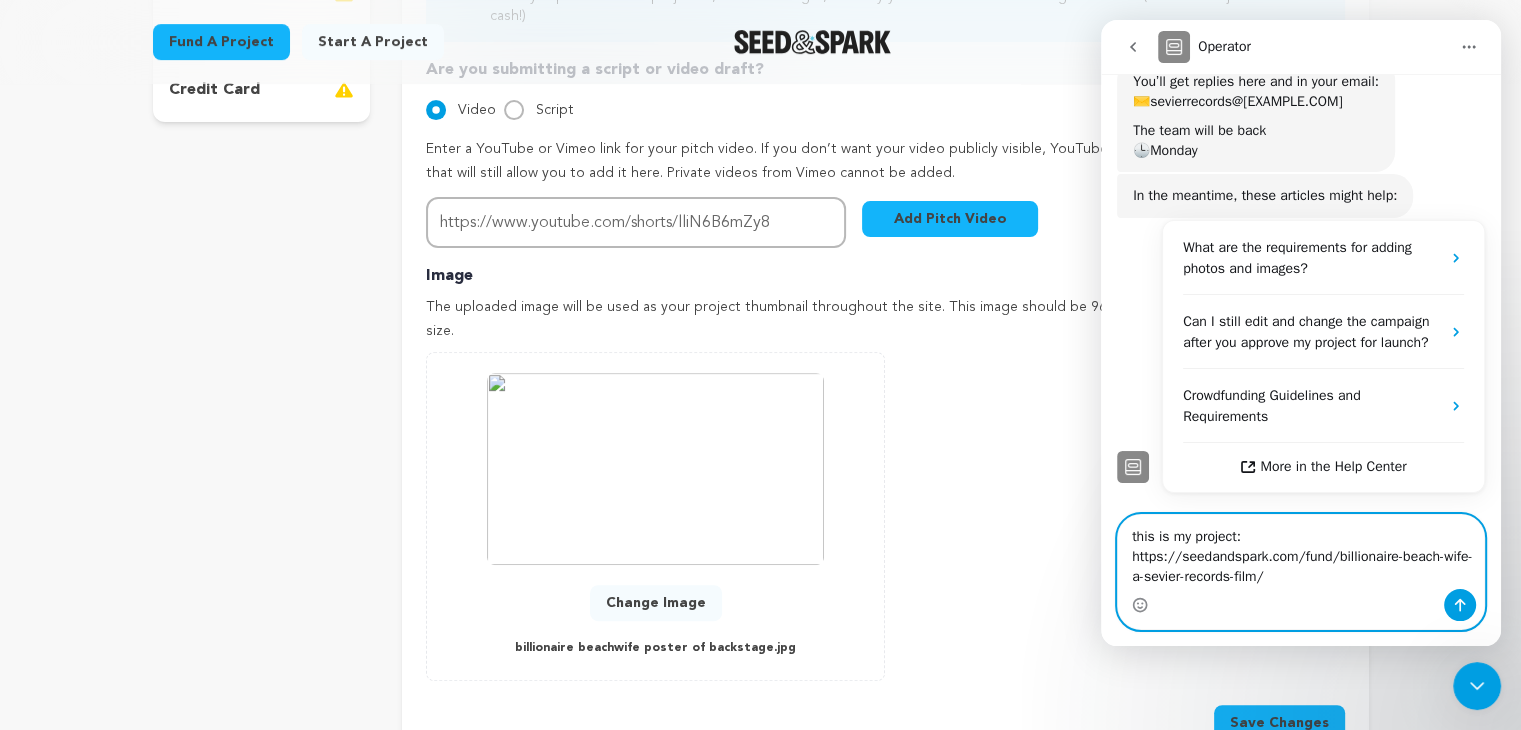 scroll, scrollTop: 295, scrollLeft: 0, axis: vertical 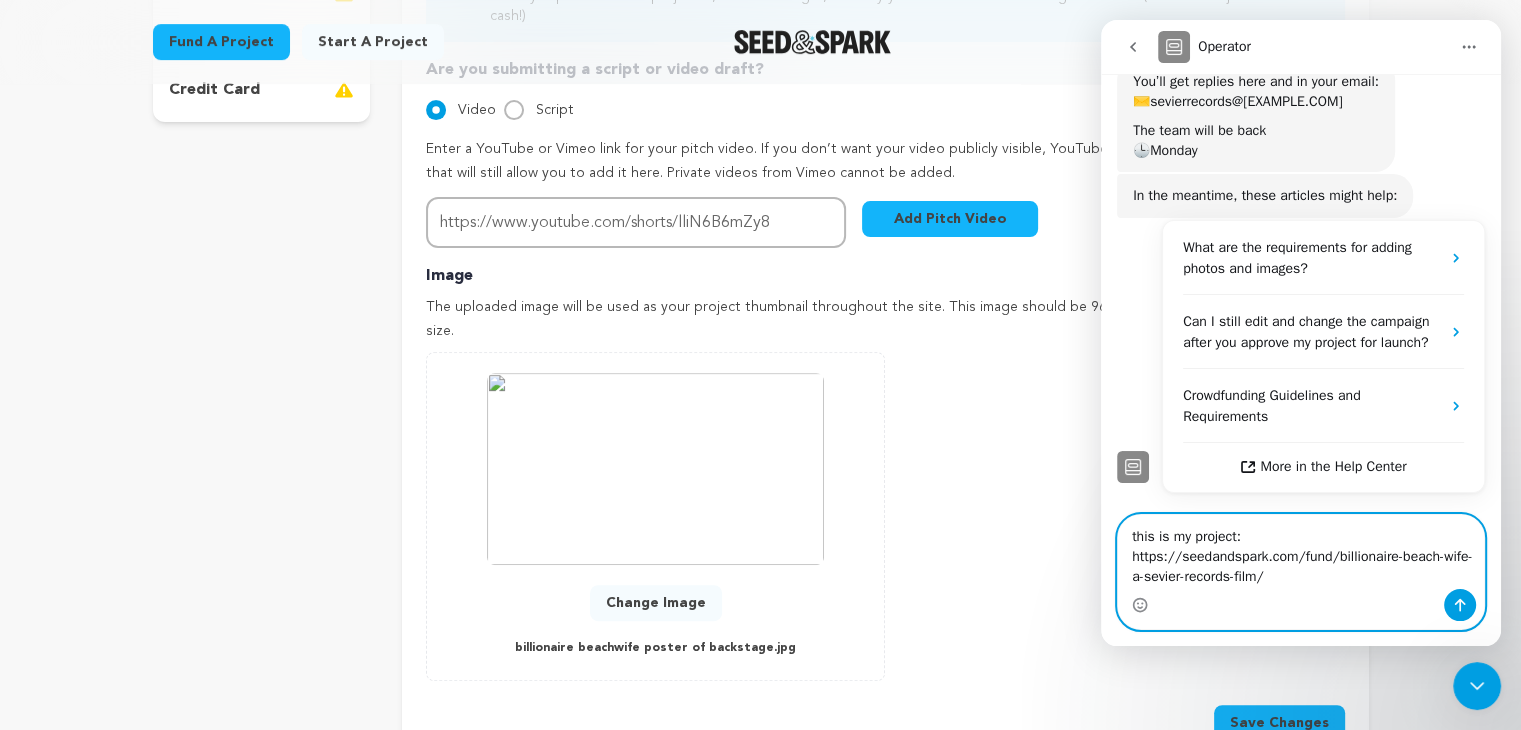 type 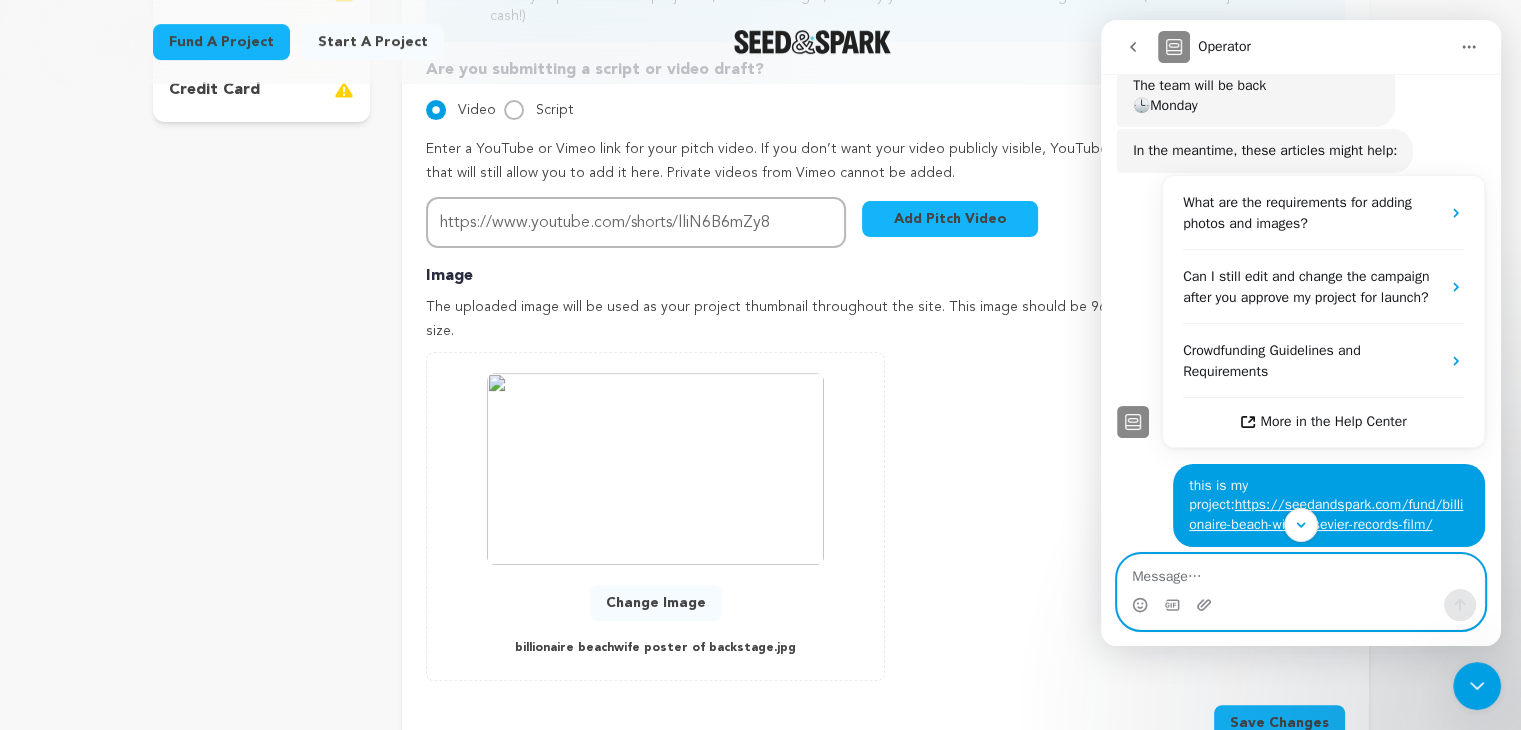 scroll, scrollTop: 353, scrollLeft: 0, axis: vertical 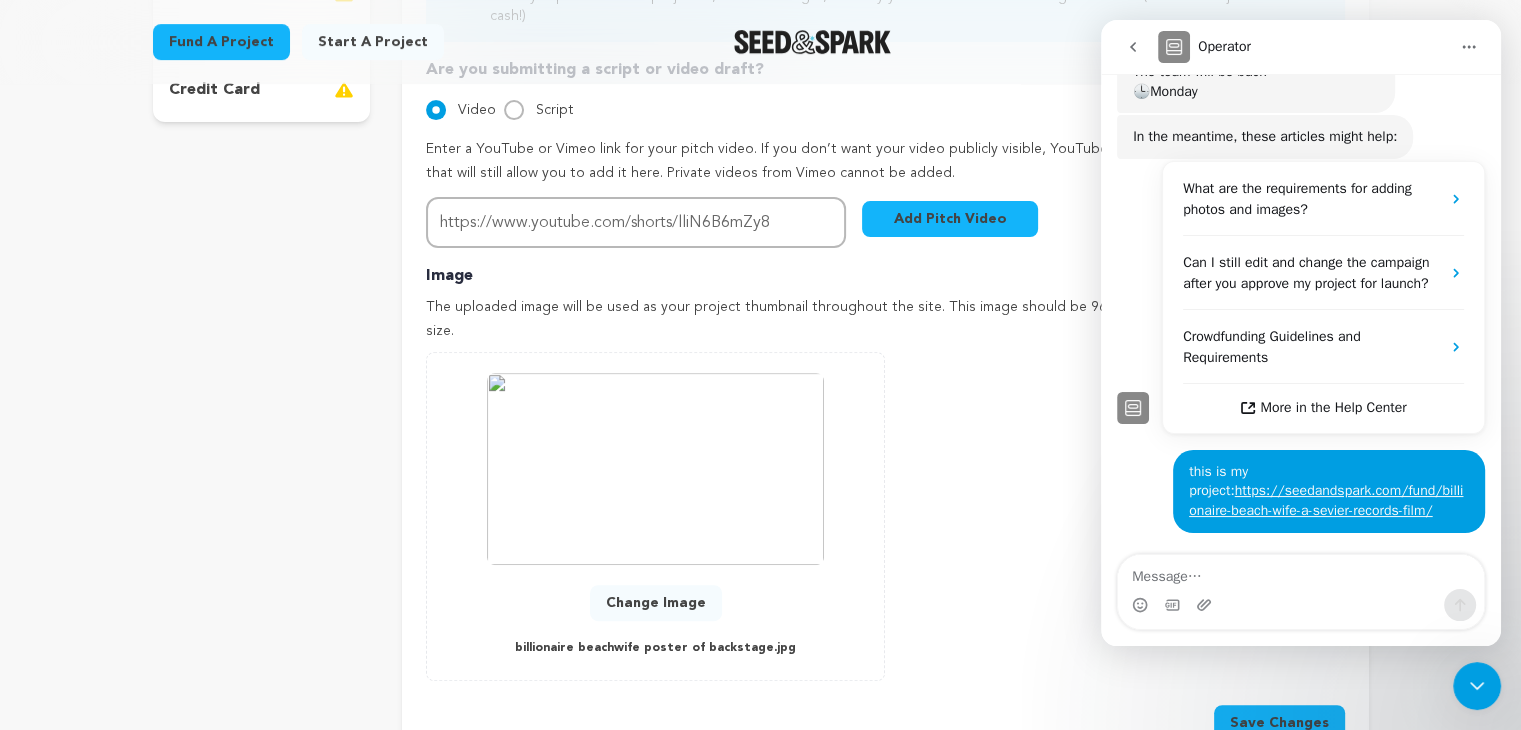 click at bounding box center [1133, 408] 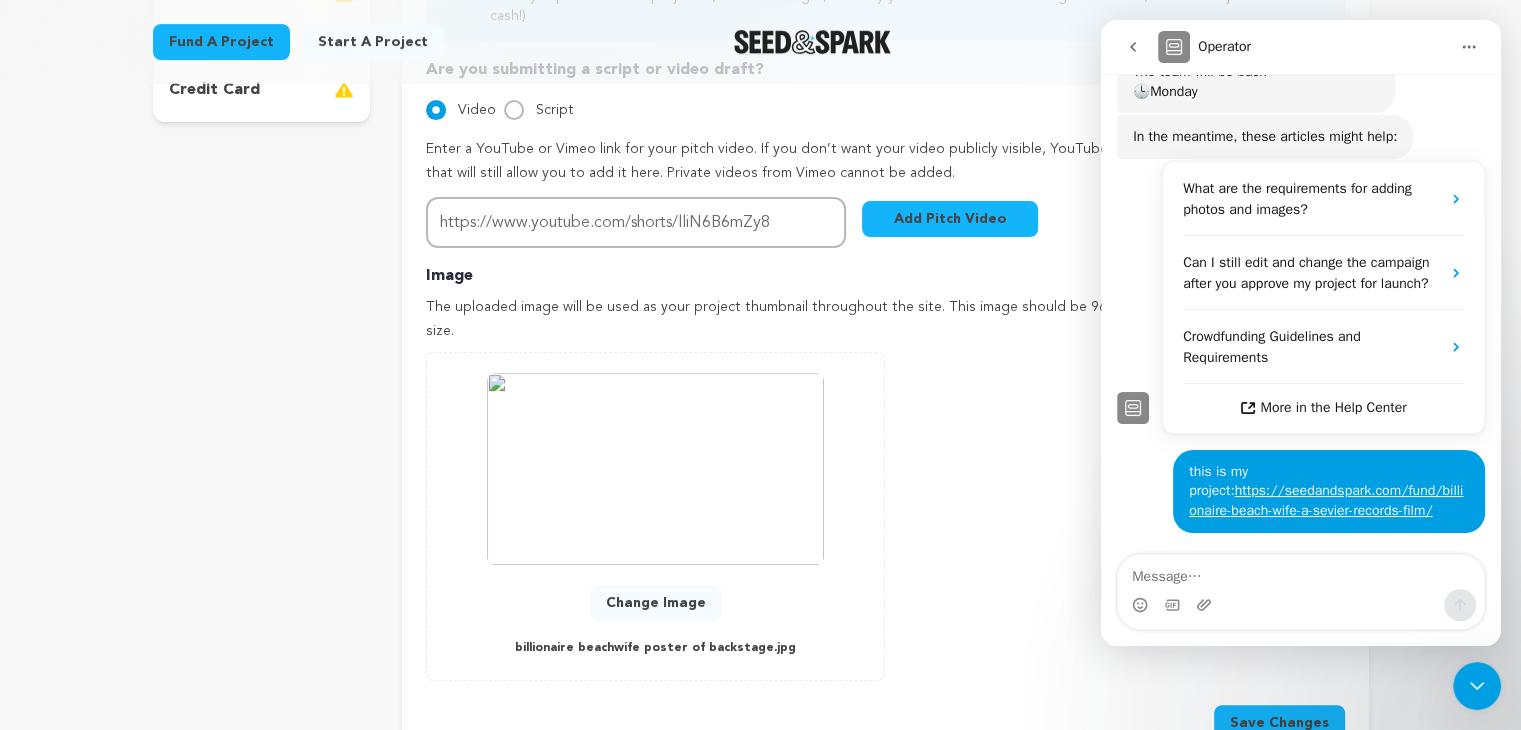 click 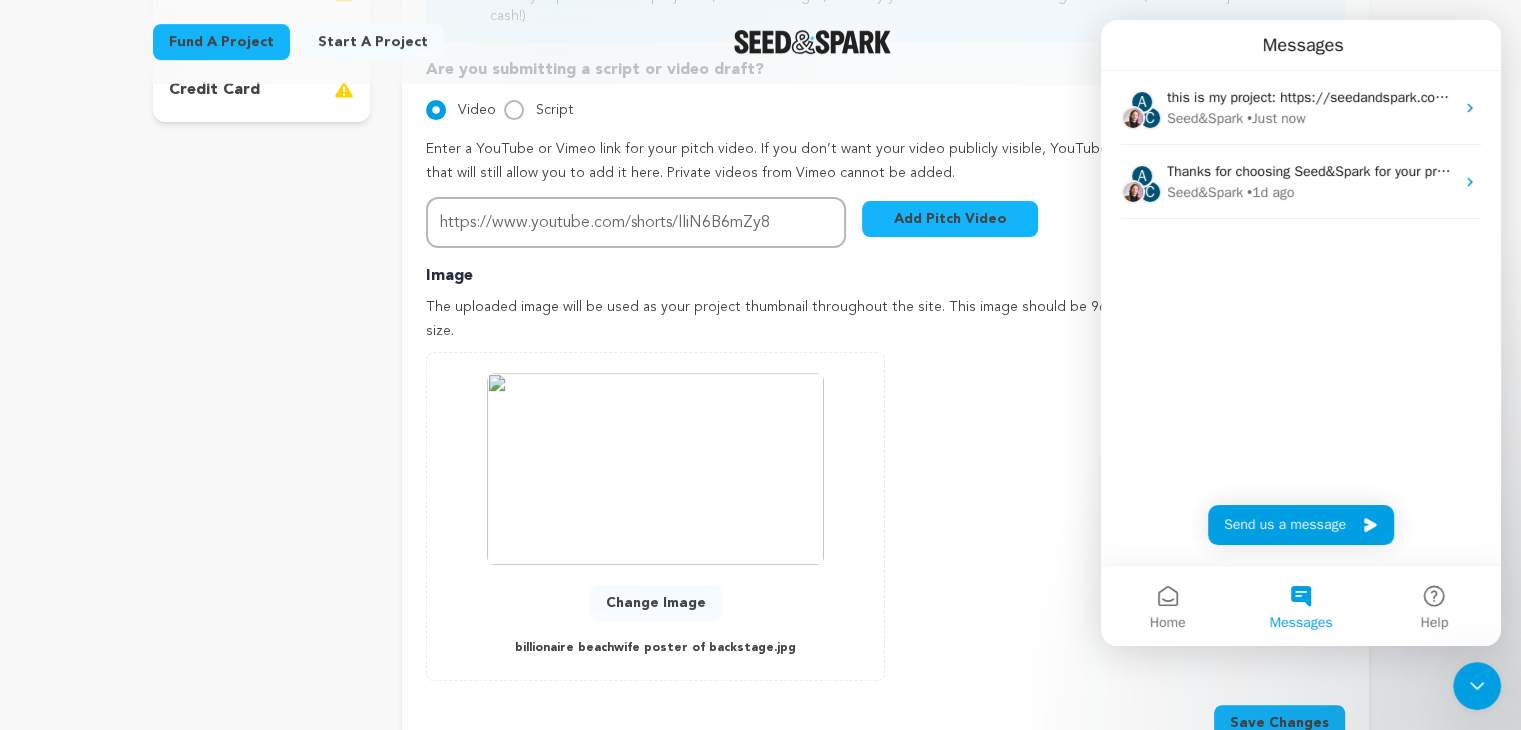 scroll, scrollTop: 0, scrollLeft: 0, axis: both 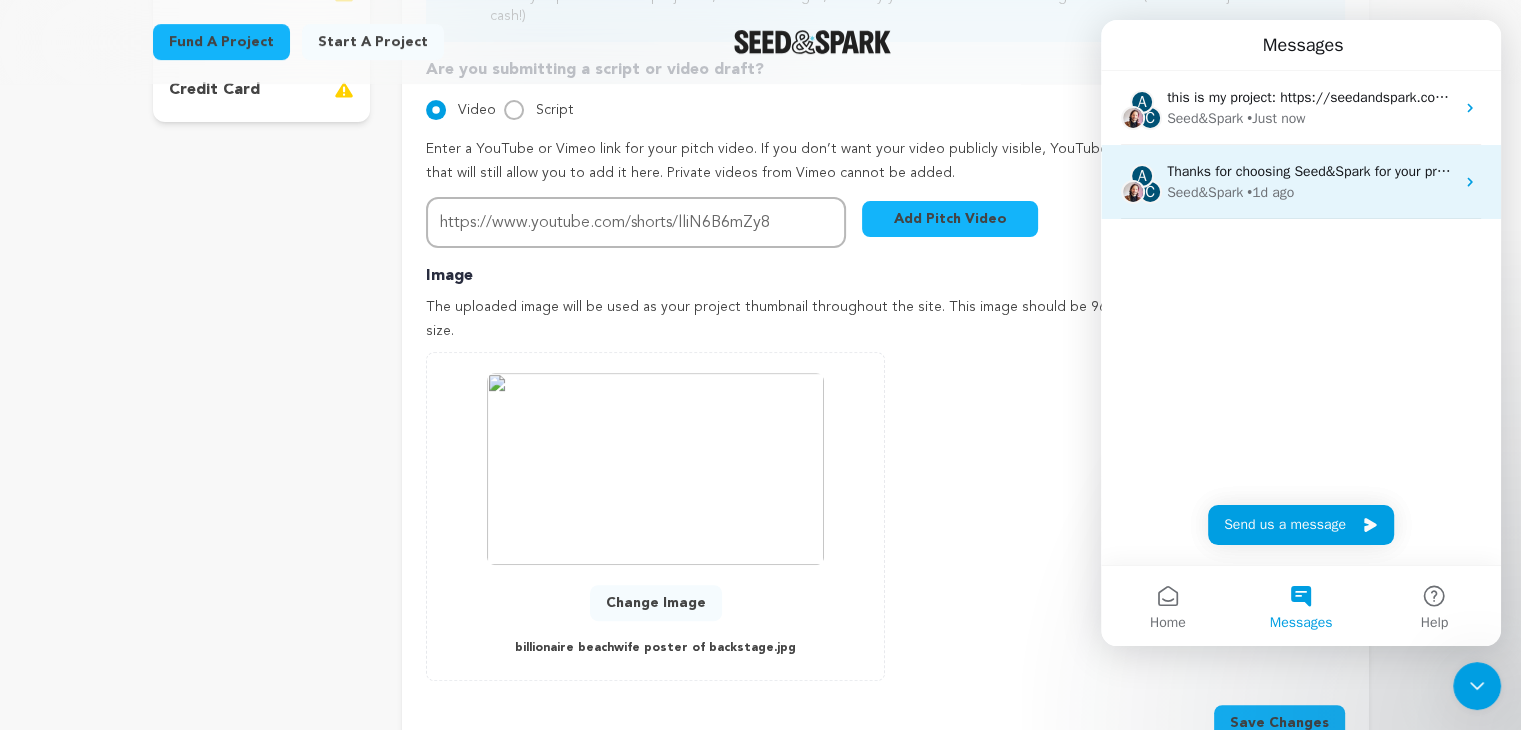 click on "Thanks for choosing Seed&Spark for your project! If you have any questions as you go, just let us know.  A gentle reminder Seed&Spark is a small (and mighty!) team of lovely humans. As of May 2, 2022, Seed&Spark transitioned to a 4 Day Work Week, working Monday through Thursday, with Fridays off." at bounding box center [2097, 171] 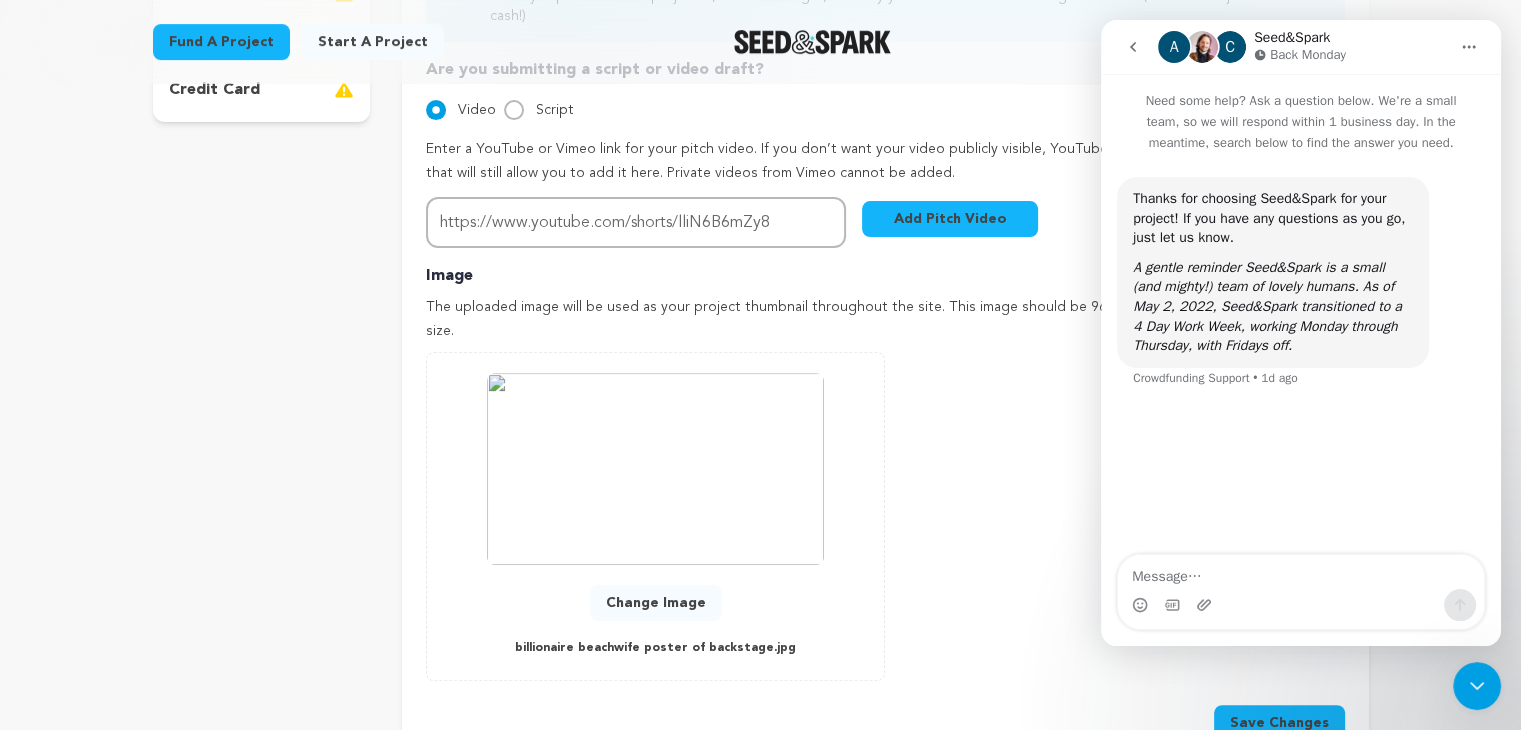 click on "Add Image
Accepts .gif, .jpg, and .png
0 %
0 %
Change Image
billionaire beachwife poster of backstage.jpg" at bounding box center (885, 516) 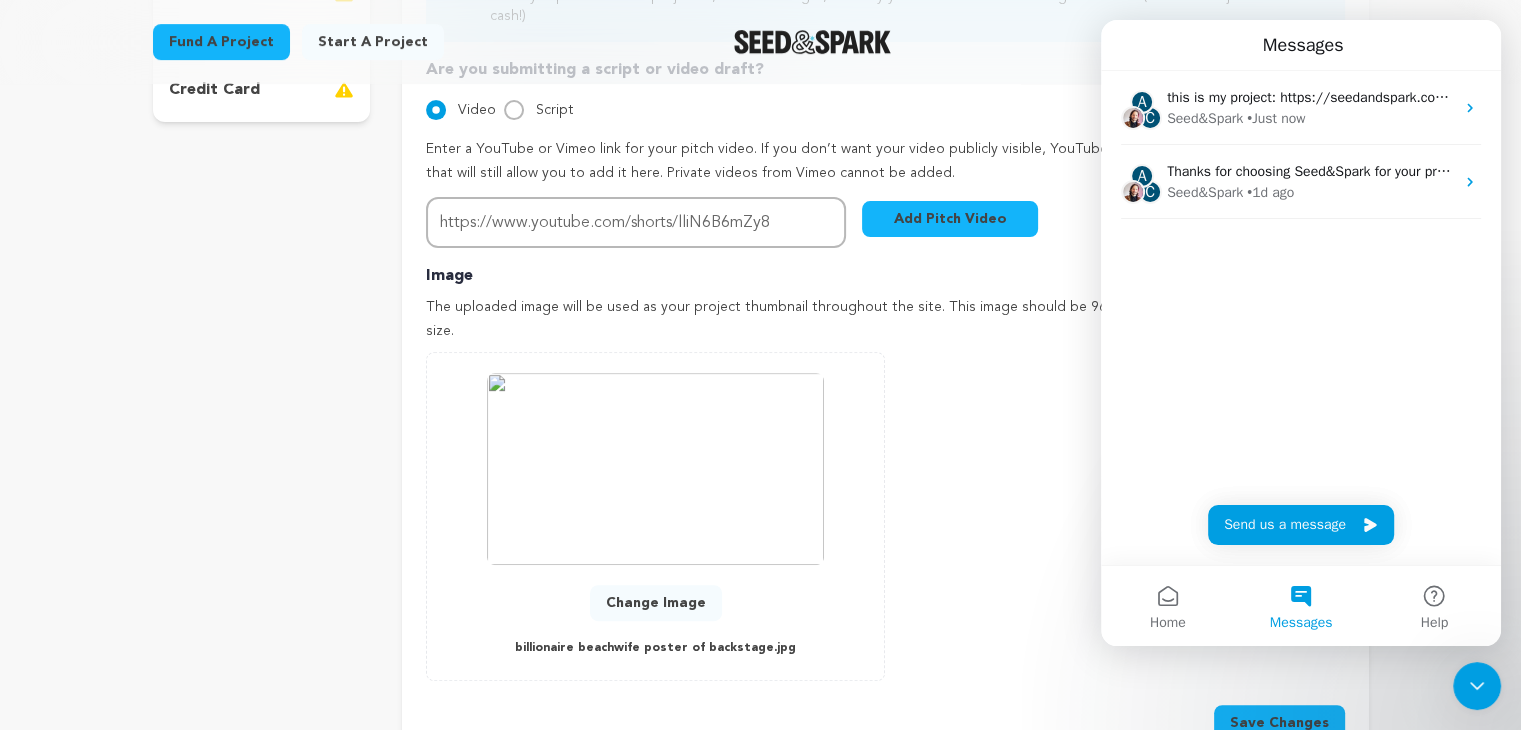 click on "Add Image
Accepts .gif, .jpg, and .png
0 %
0 %
Change Image
billionaire beachwife poster of backstage.jpg" at bounding box center [885, 516] 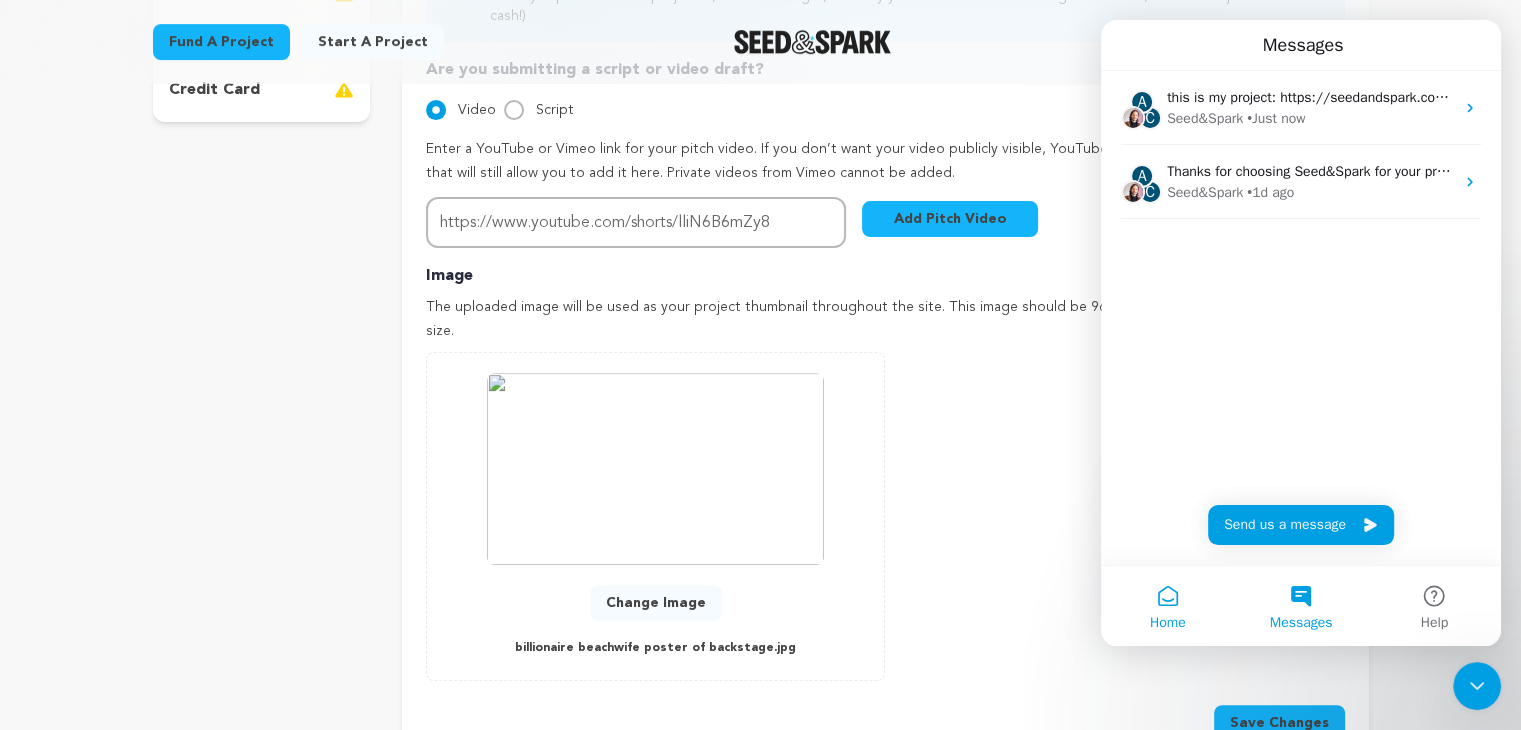 click on "Home" at bounding box center (1167, 606) 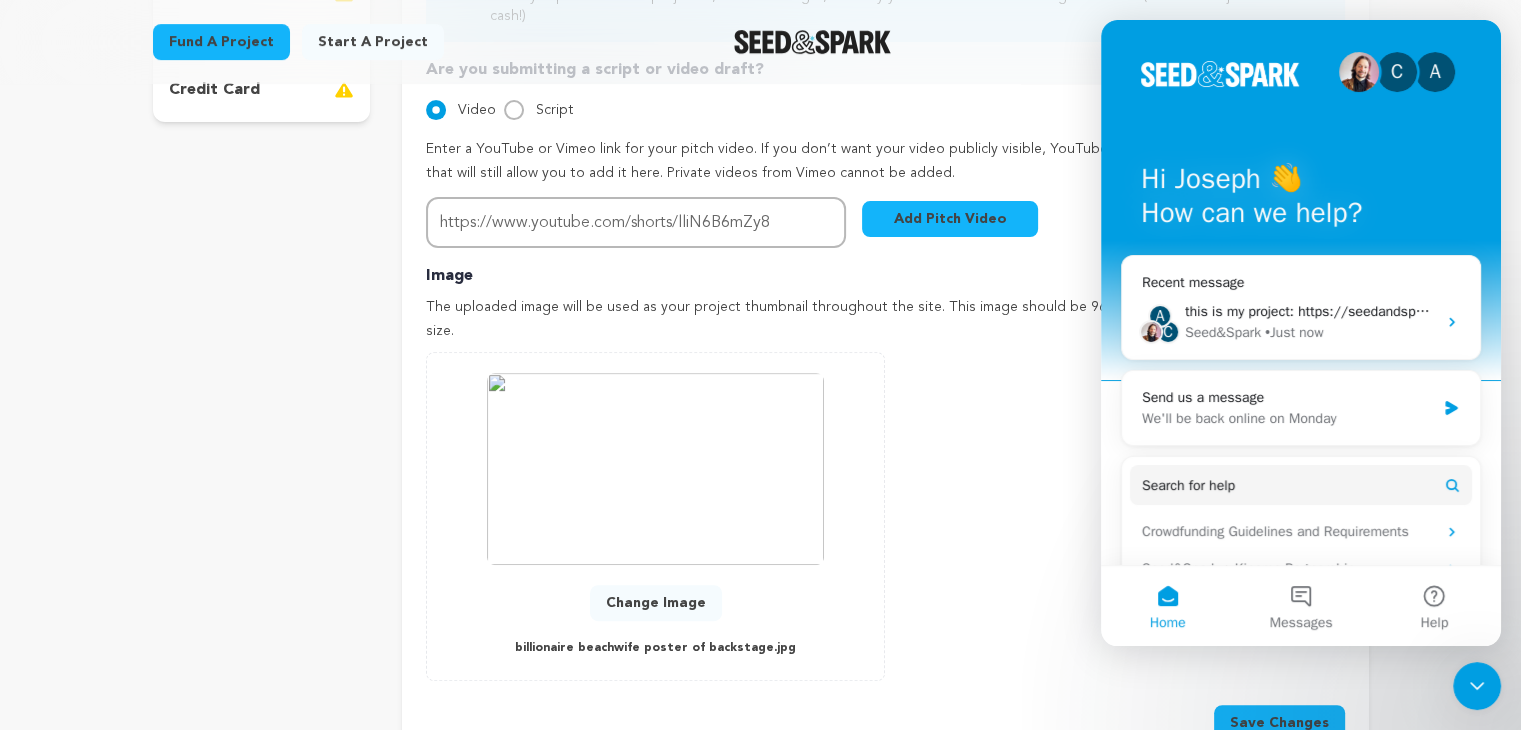 click on "C A Hi Joseph 👋 How can we help? Recent message A C this is my project: https://seedandspark.com/fund/billionaire-beach-wife-a-sevier-records-film/ Seed&Spark •  Just now Send us a message We'll be back online on Monday Search for help Crowdfunding Guidelines and Requirements Seed&Spark + Kinema Partnership More crowdfunding questions? Contact us. What are your crowdfunding fees?" at bounding box center (1301, 350) 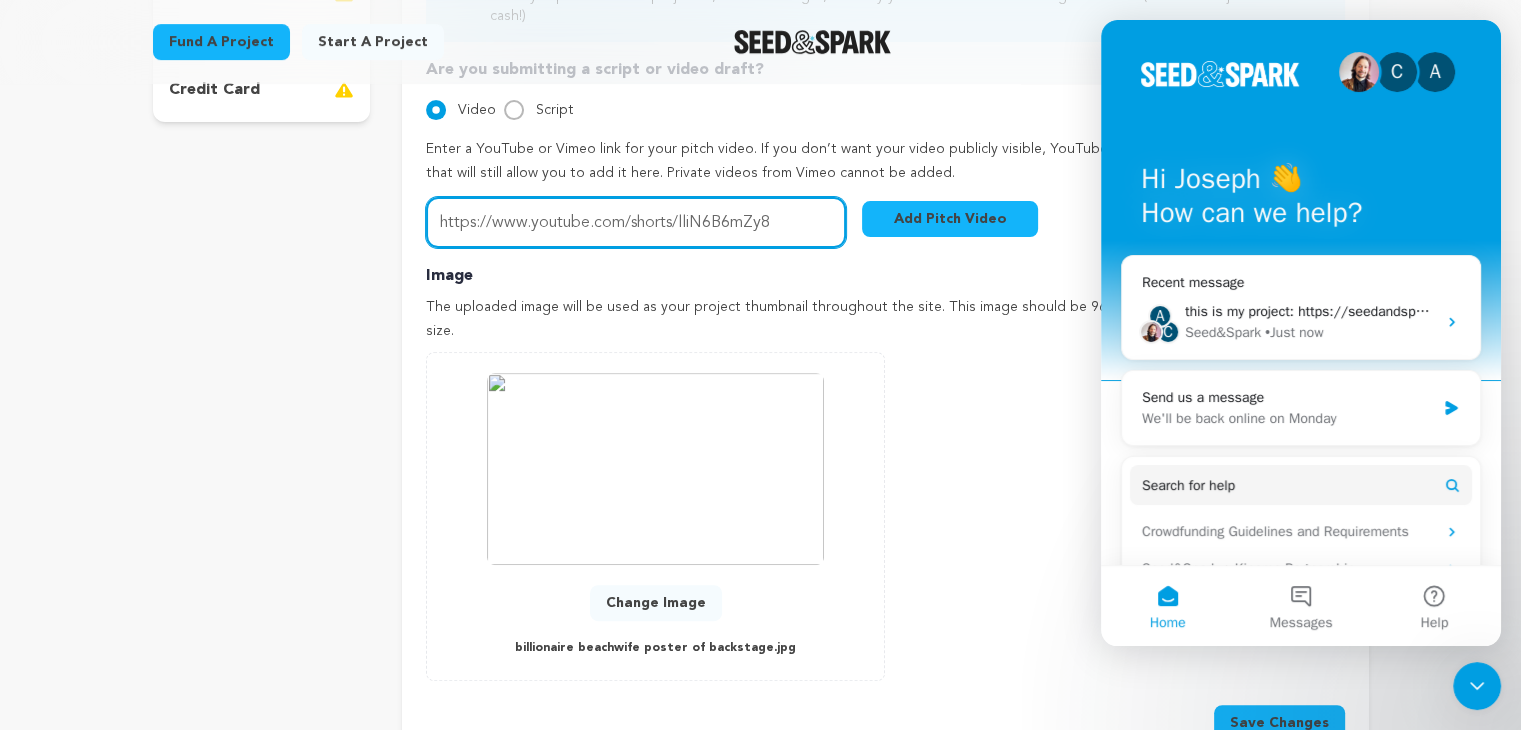 click on "https://www.youtube.com/shorts/lliN6B6mZy8" at bounding box center [636, 222] 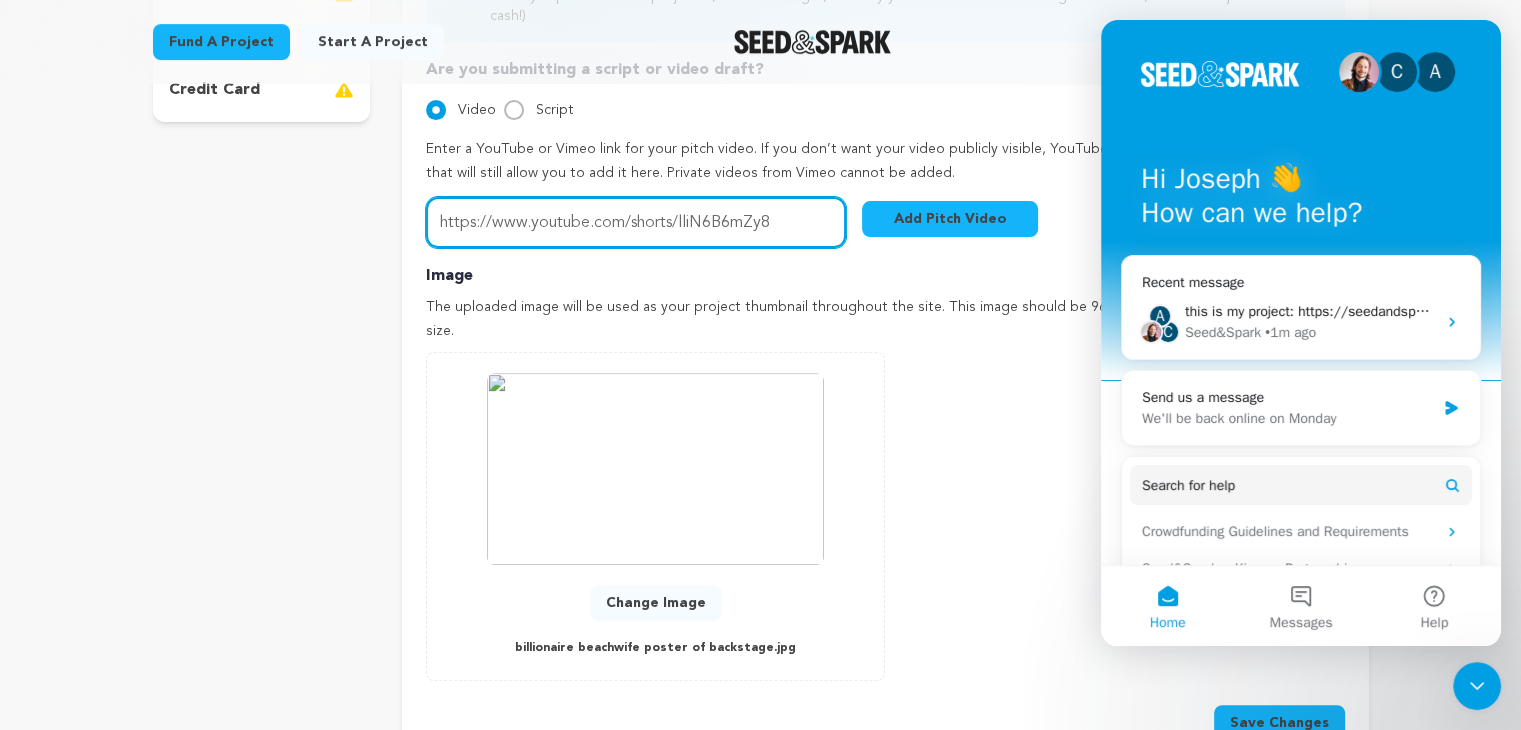click on "https://www.youtube.com/shorts/lliN6B6mZy8" at bounding box center [636, 222] 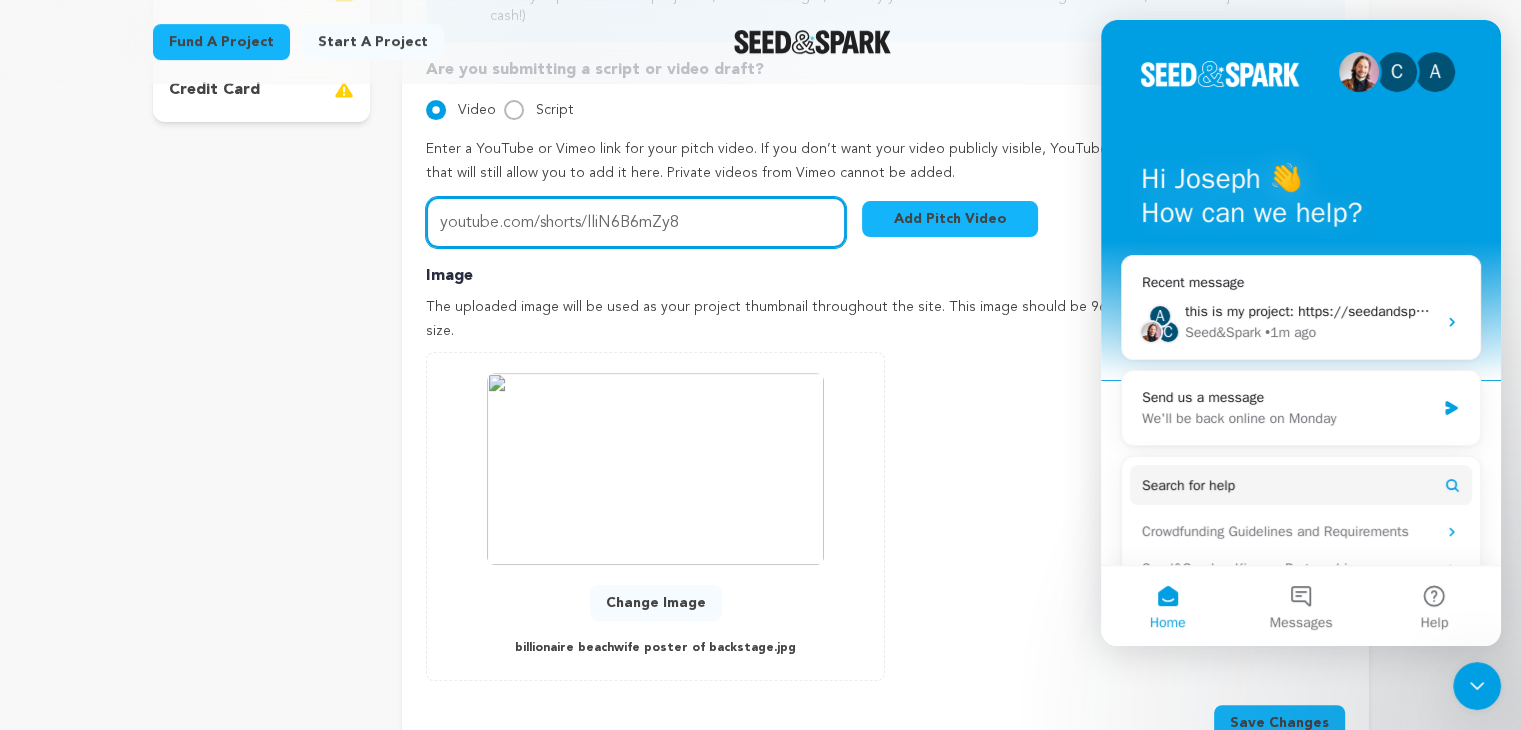 type on "youtube.com/shorts/lliN6B6mZy8" 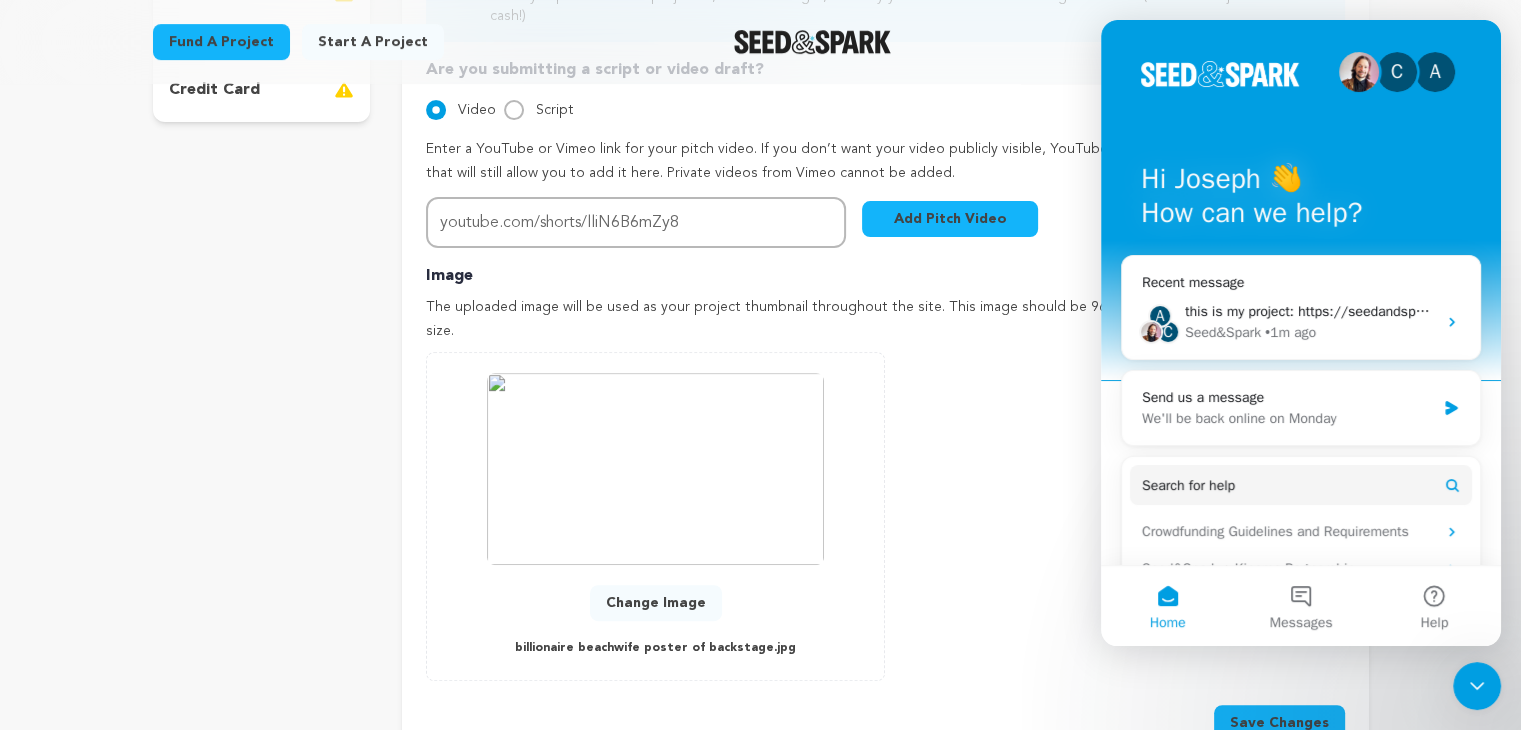 click on "Add Pitch Video" at bounding box center (950, 219) 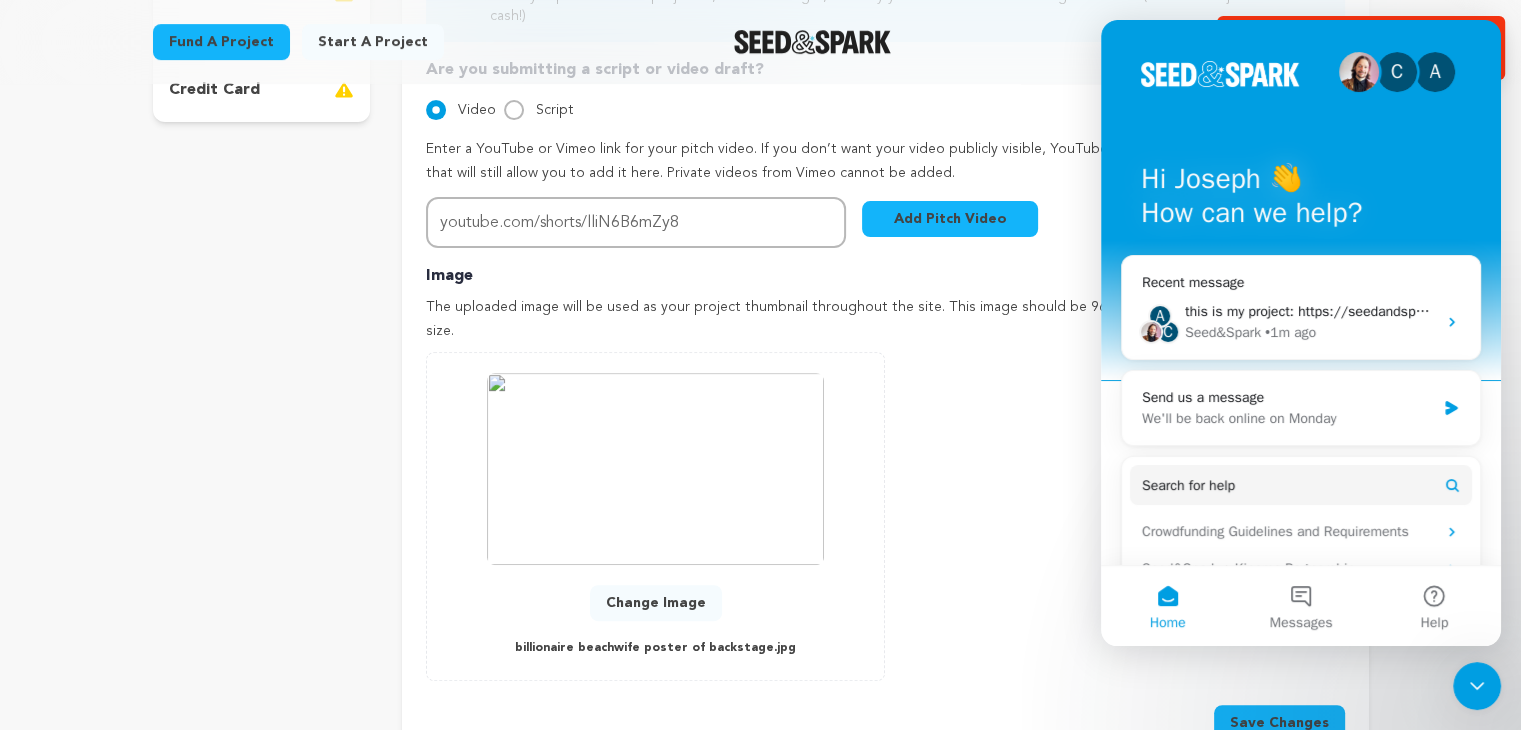 click on "Add Image
Accepts .gif, .jpg, and .png
0 %
0 %
Change Image
billionaire beachwife poster of backstage.jpg" at bounding box center (655, 516) 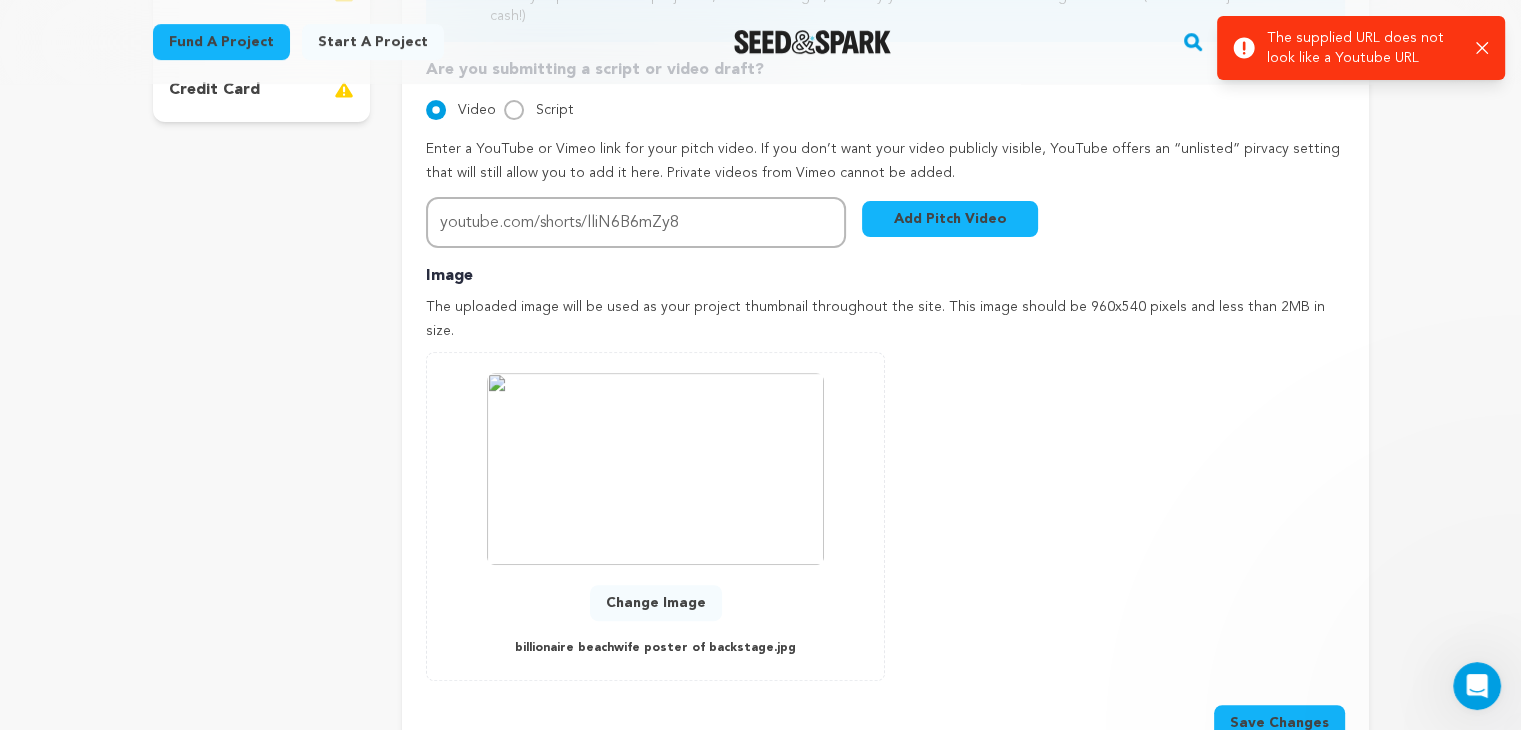 scroll, scrollTop: 0, scrollLeft: 0, axis: both 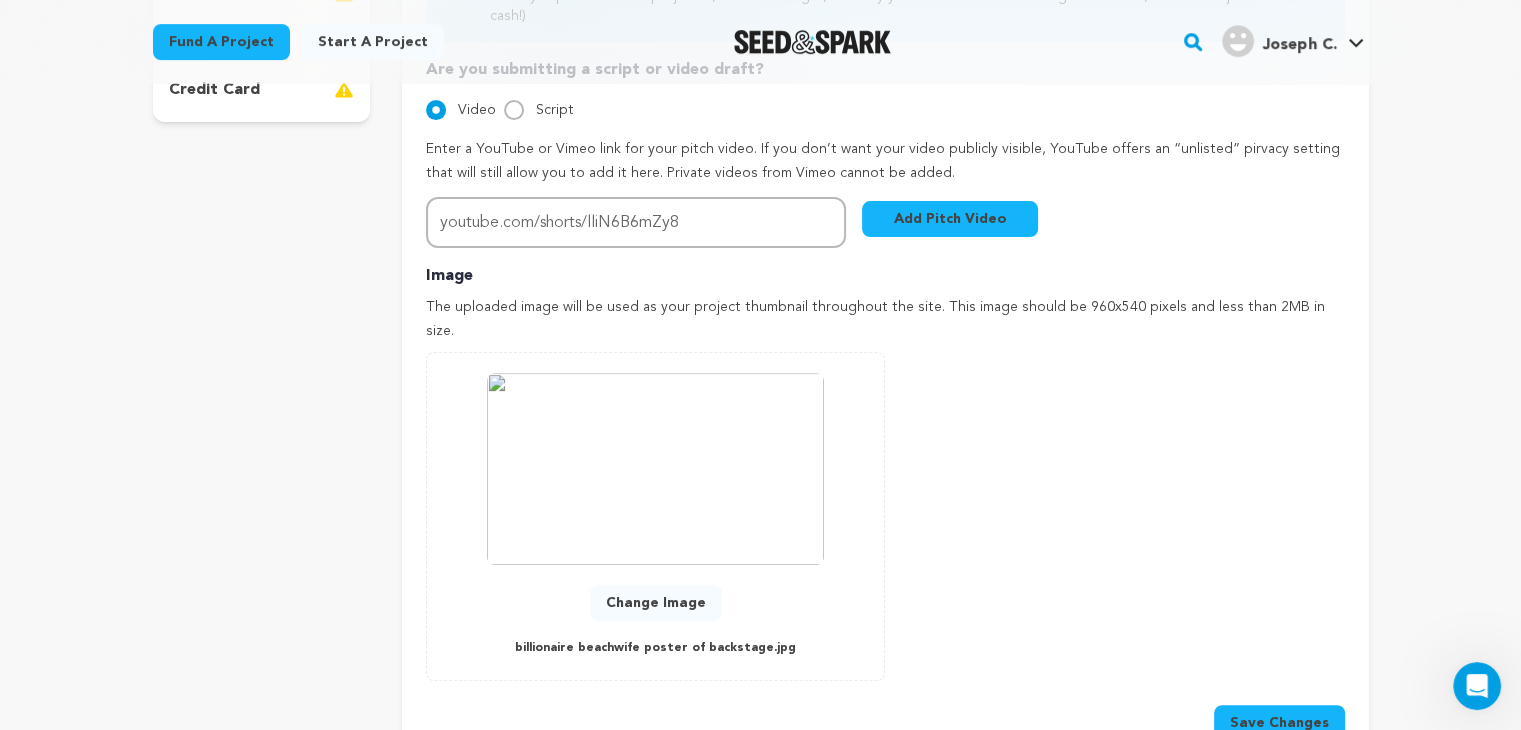 click on "Add Pitch Video" at bounding box center [950, 219] 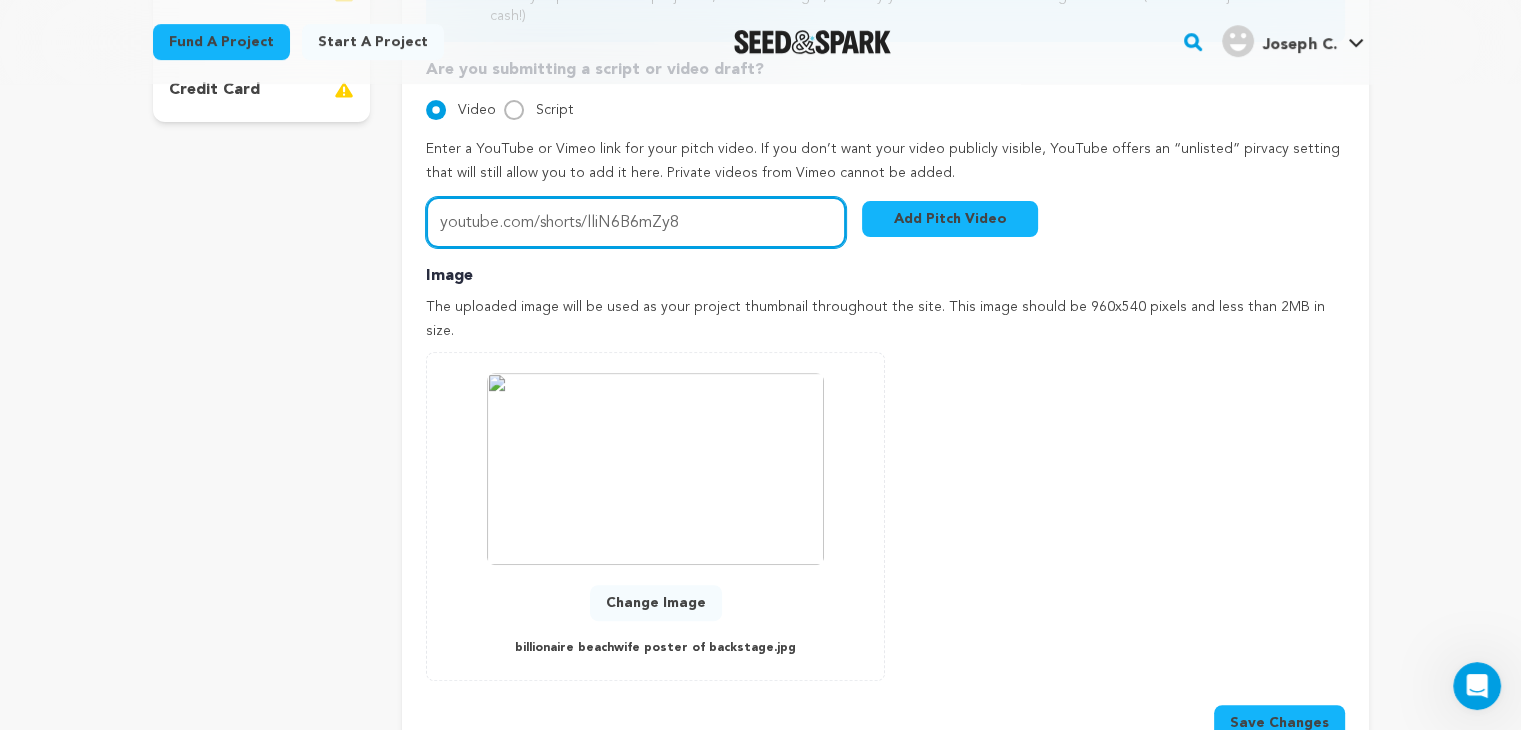 click on "youtube.com/shorts/lliN6B6mZy8" at bounding box center [636, 222] 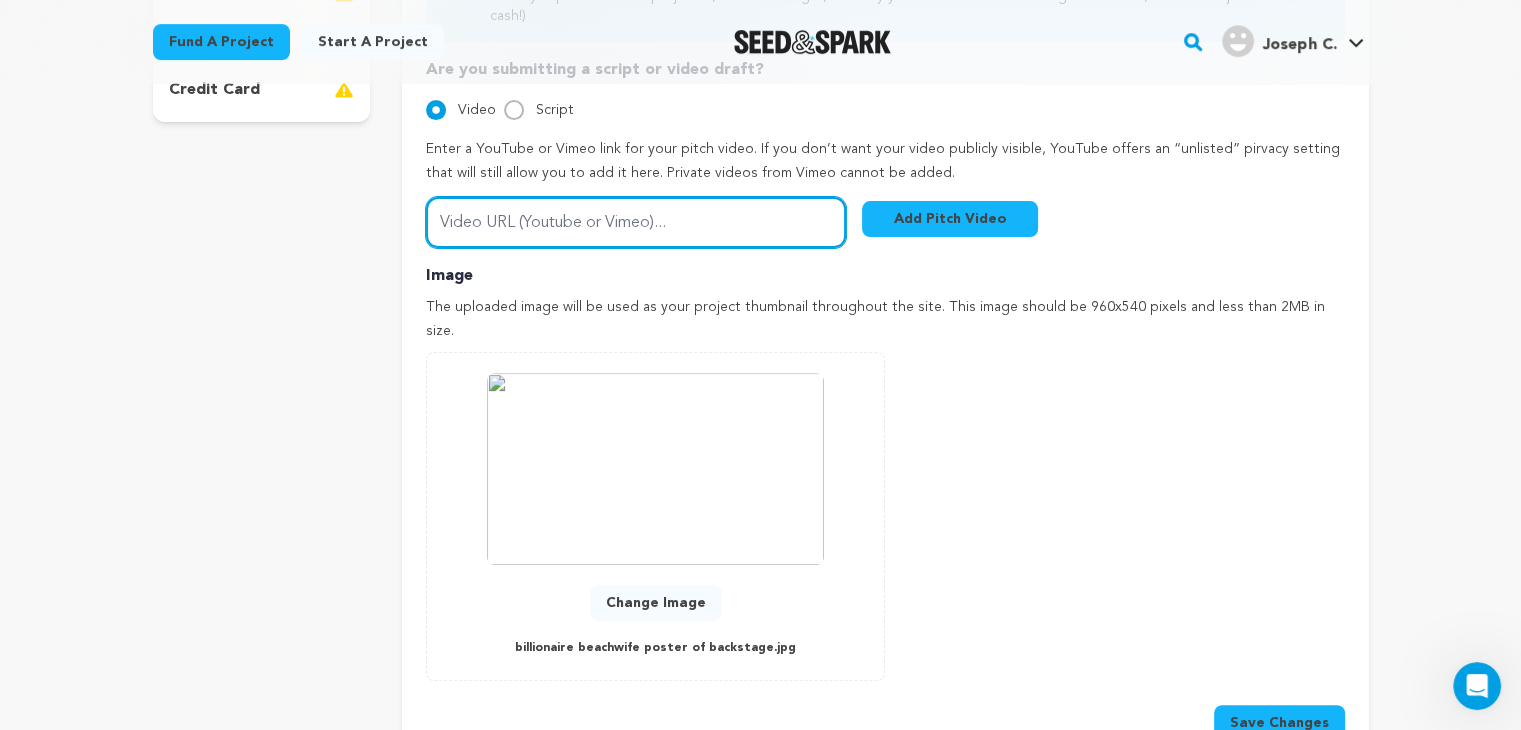 scroll, scrollTop: 538, scrollLeft: 0, axis: vertical 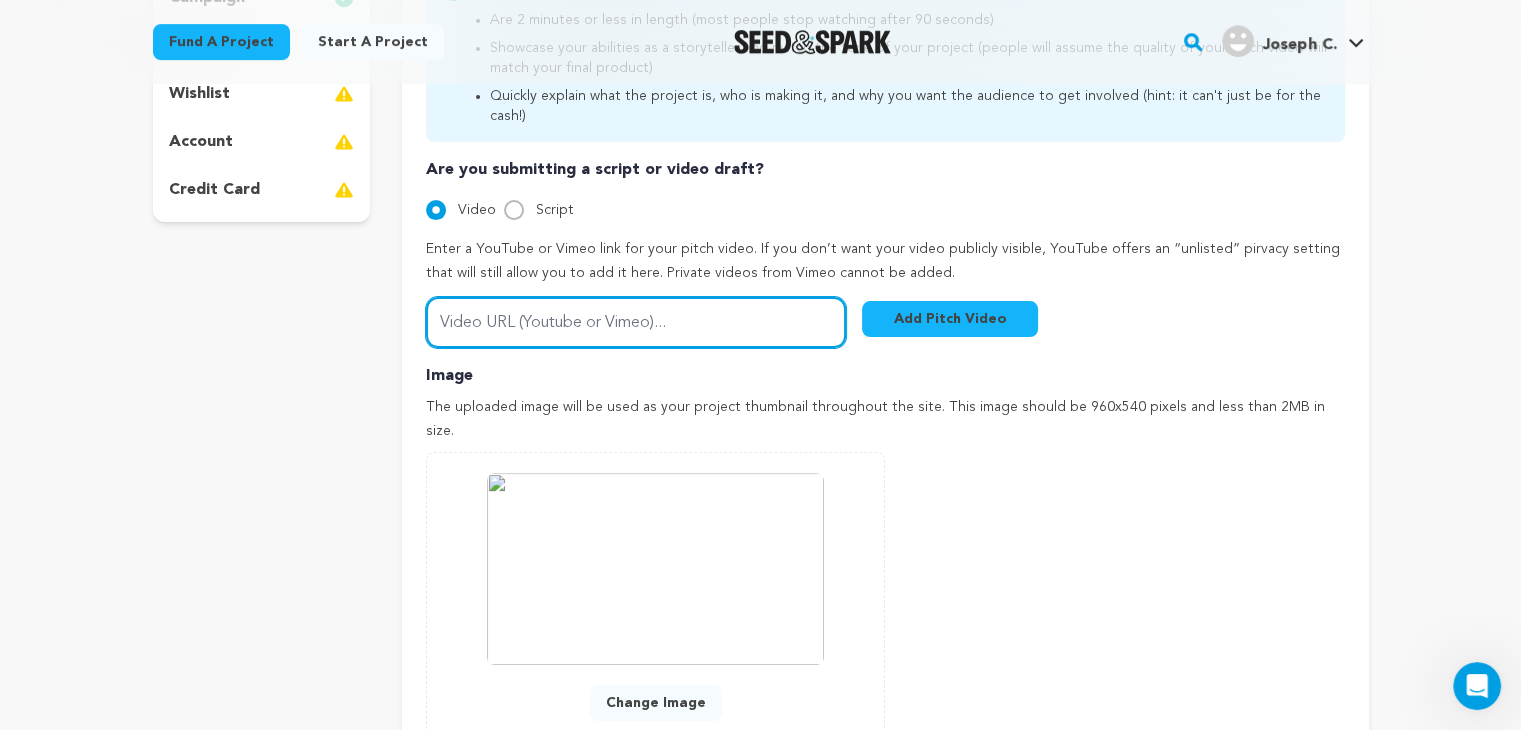 click on "Video URL (Youtube or Vimeo)..." at bounding box center [636, 322] 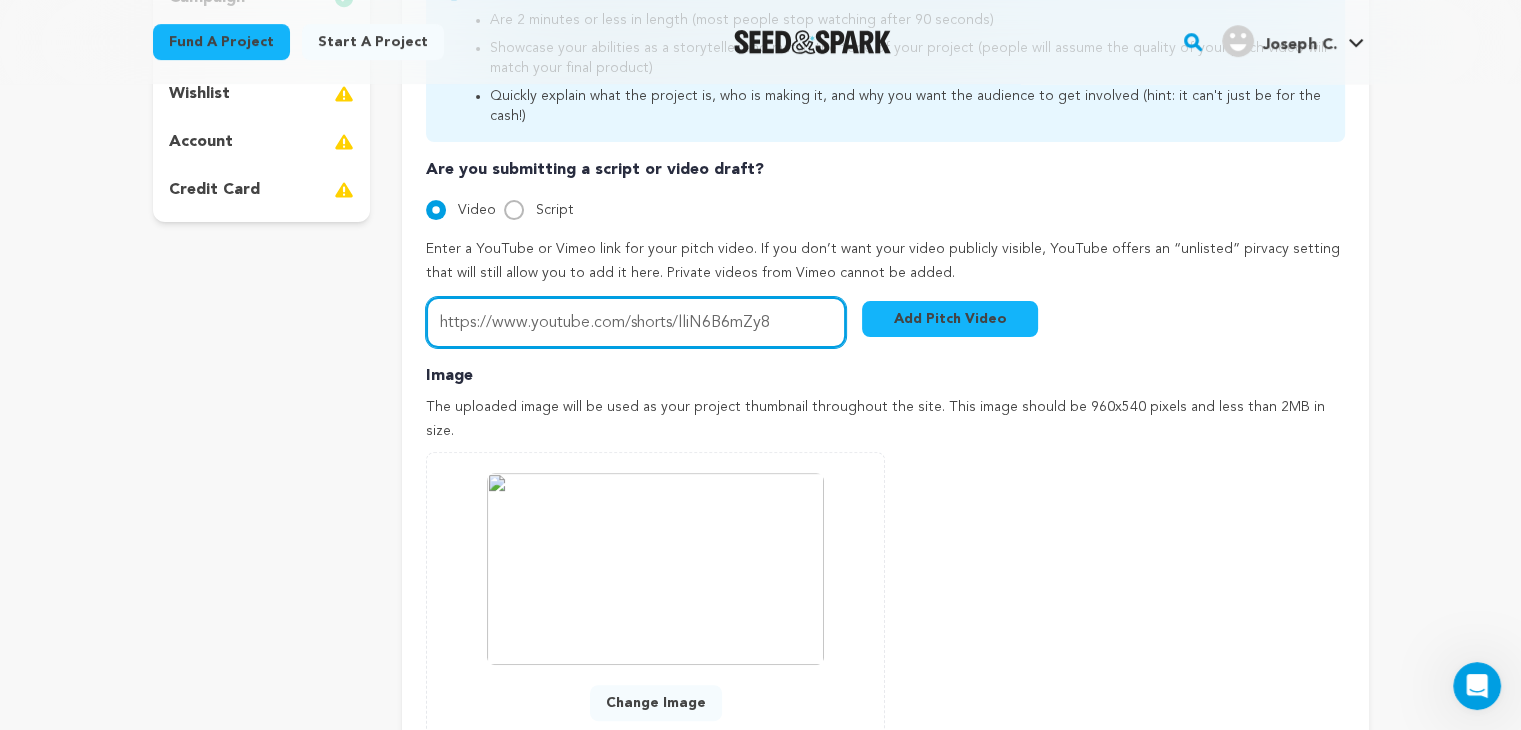 click on "https://www.youtube.com/shorts/lliN6B6mZy8" at bounding box center [636, 322] 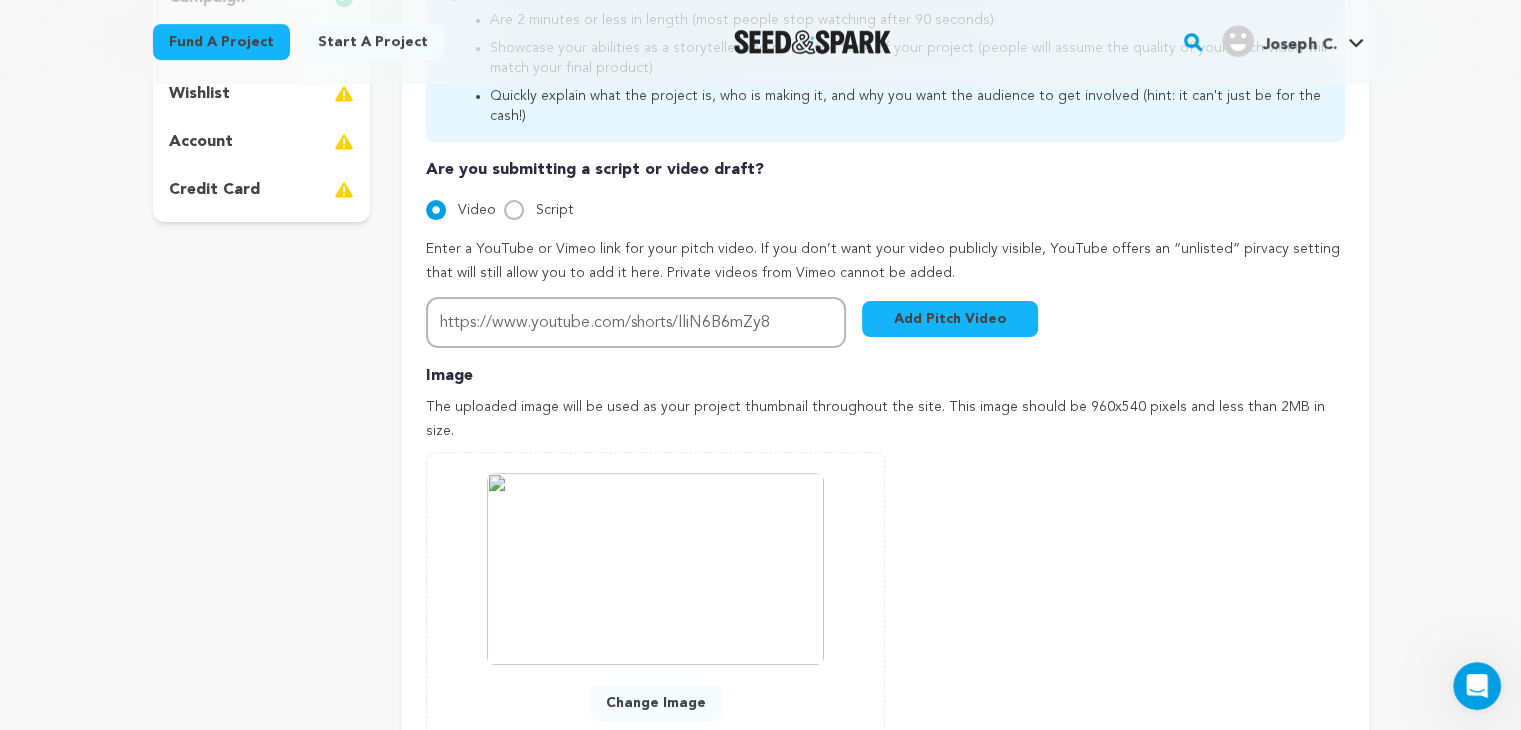 click on "Add Pitch Video" at bounding box center (950, 319) 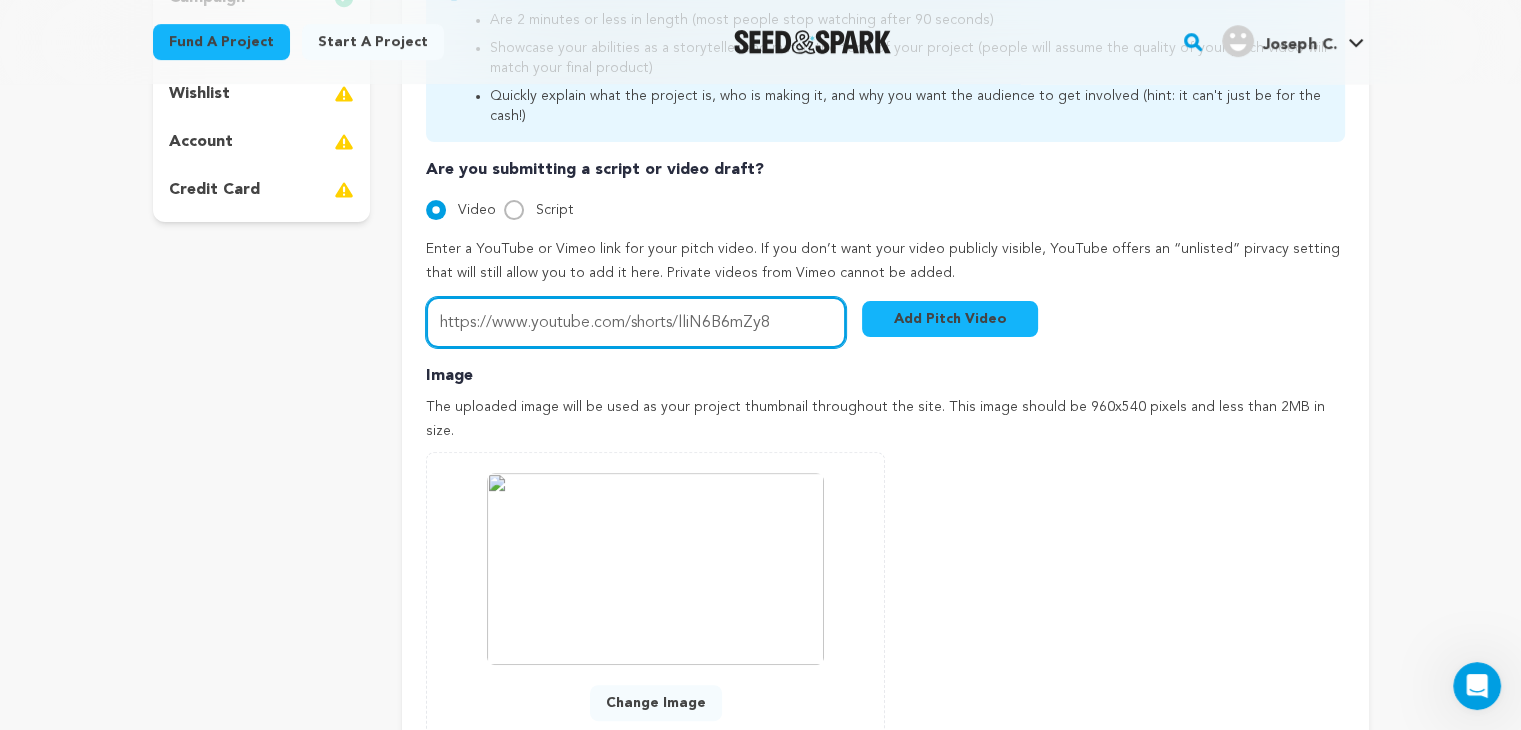 click on "https://www.youtube.com/shorts/lliN6B6mZy8" at bounding box center (636, 322) 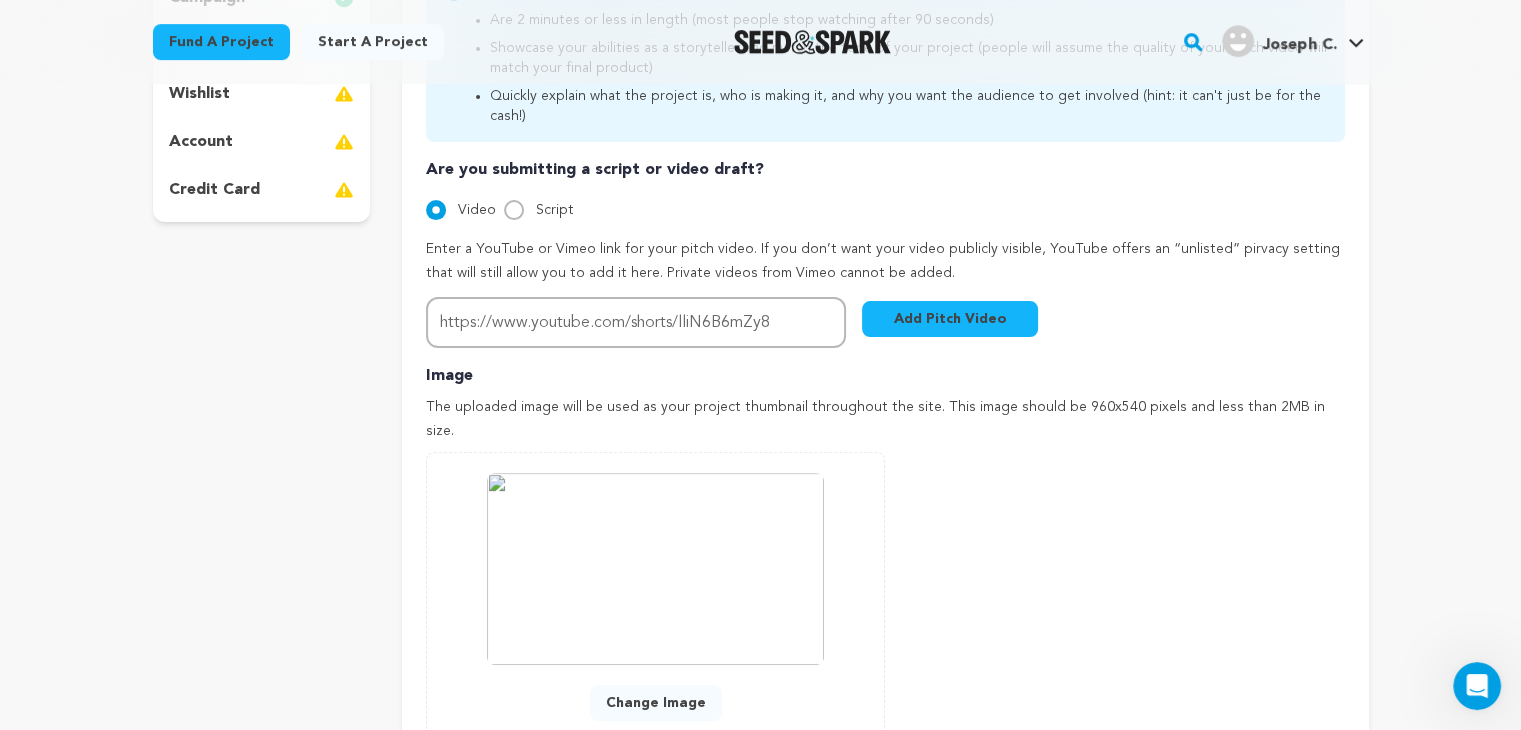 click on "Add Pitch Video" at bounding box center (950, 319) 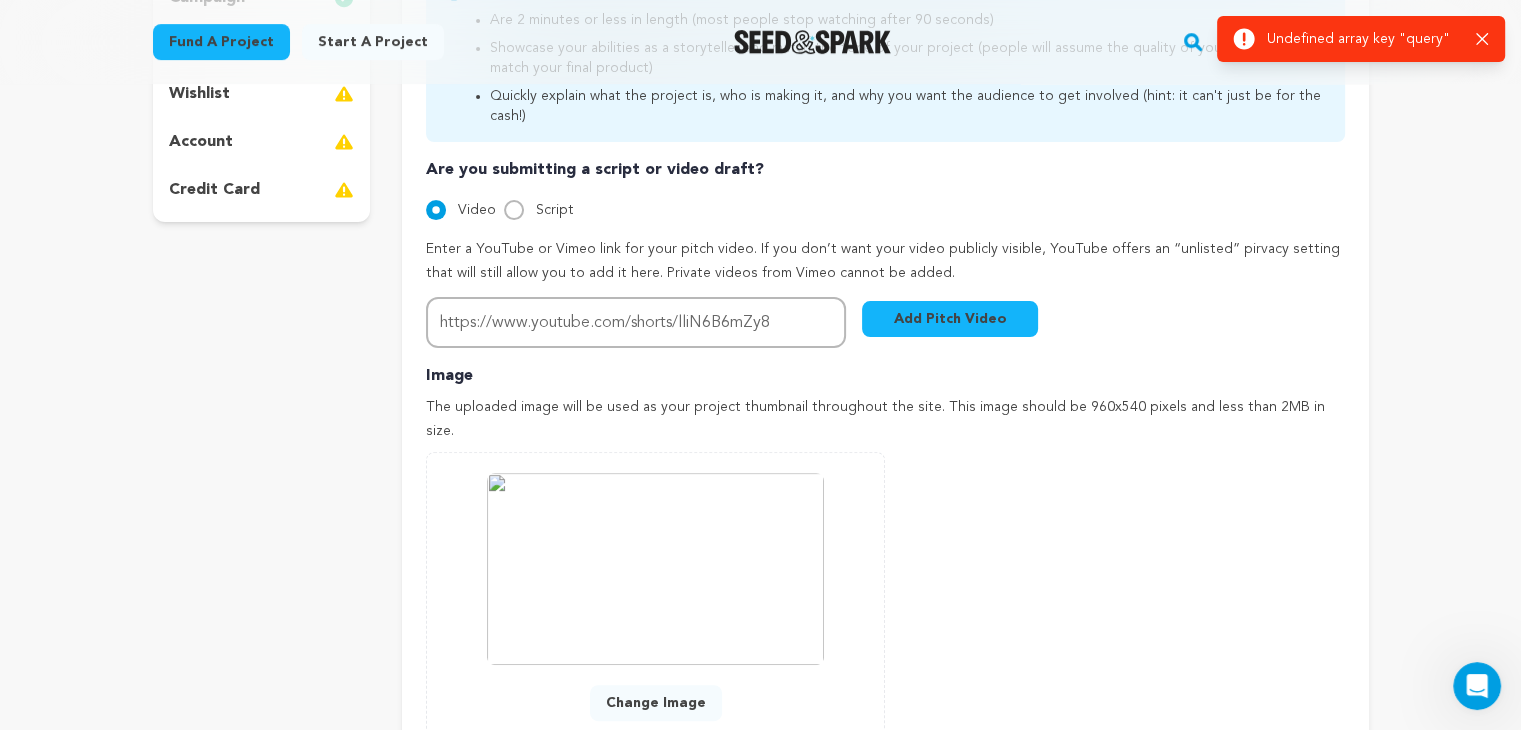 click on "Undefined array key "query"" at bounding box center (1363, 39) 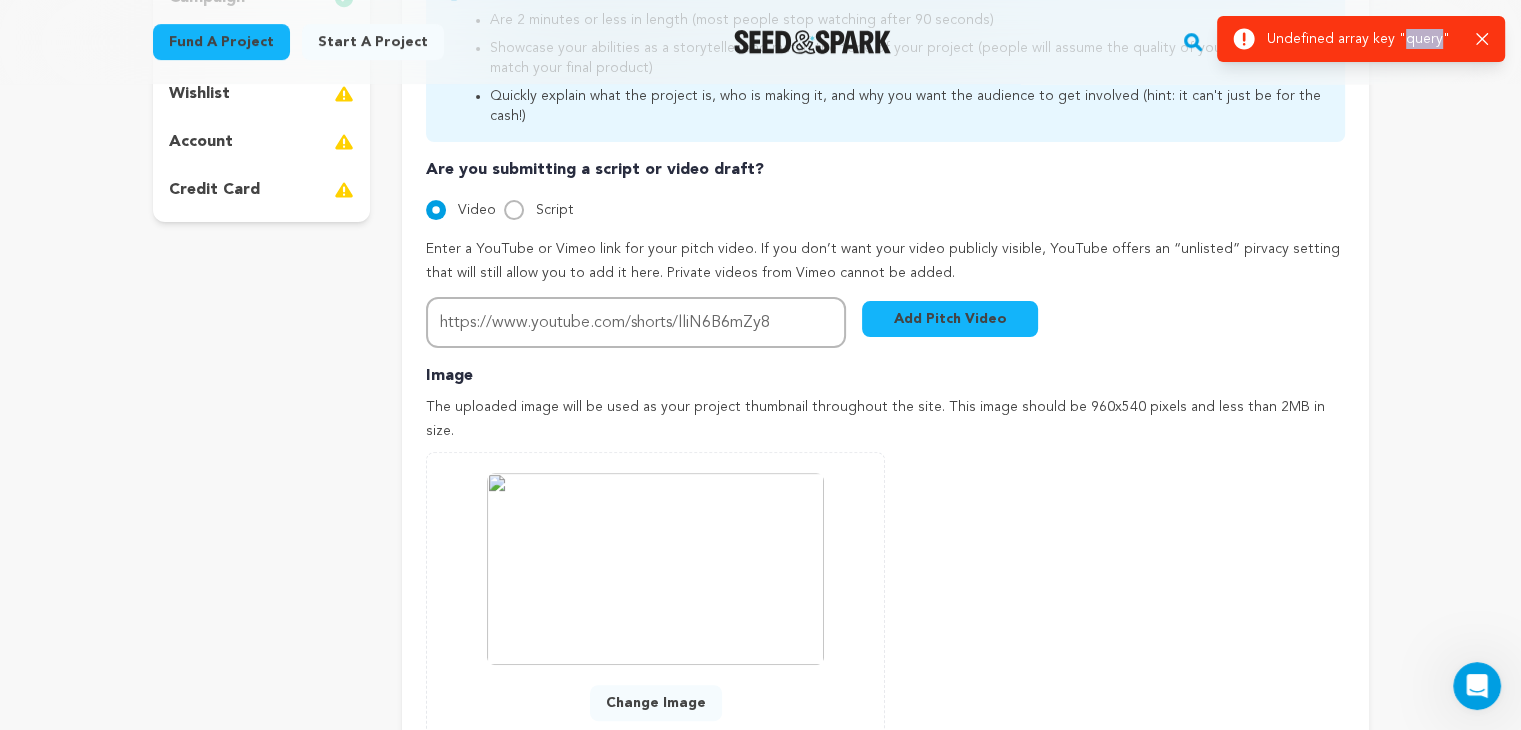 click on "Undefined array key "query"" at bounding box center (1363, 39) 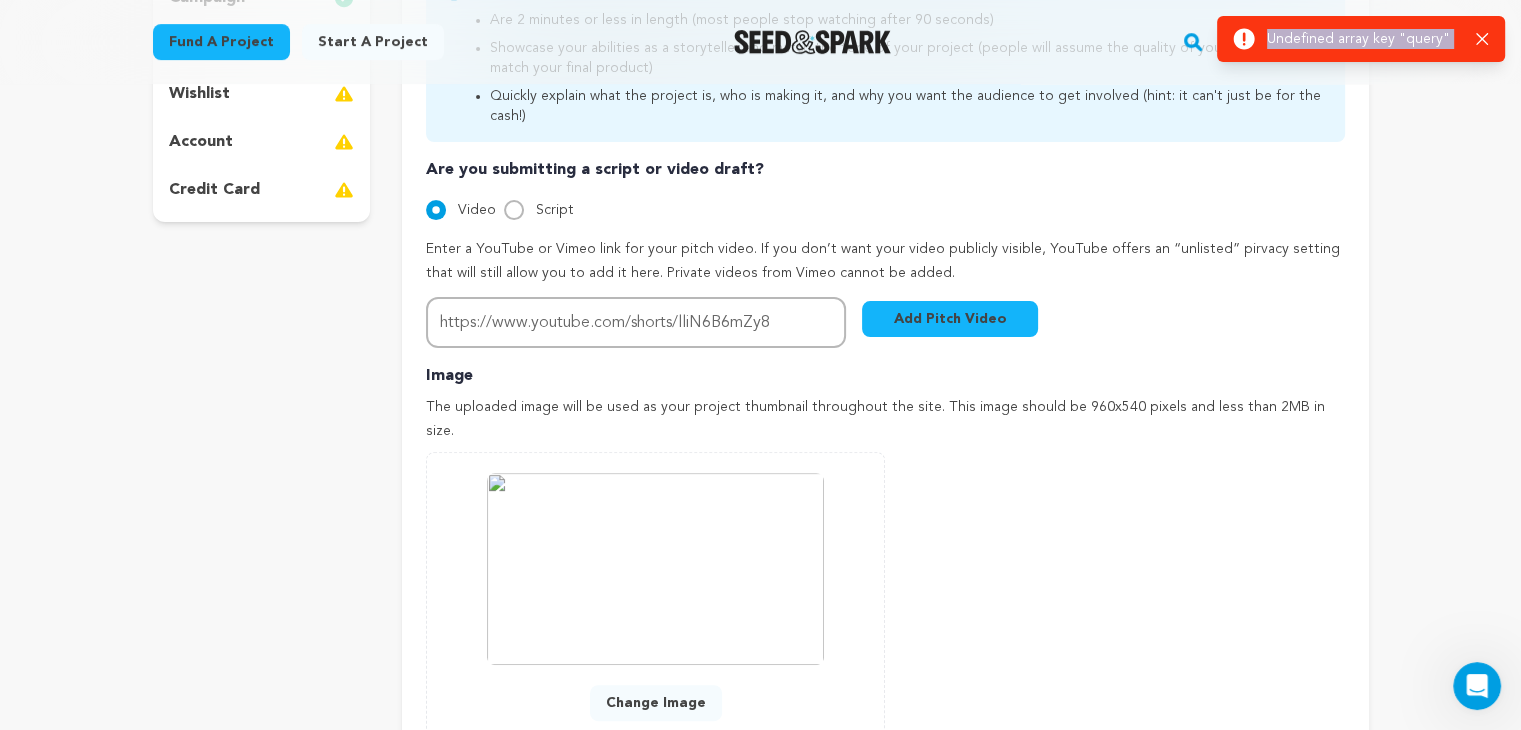 click on "Undefined array key "query"" at bounding box center [1363, 39] 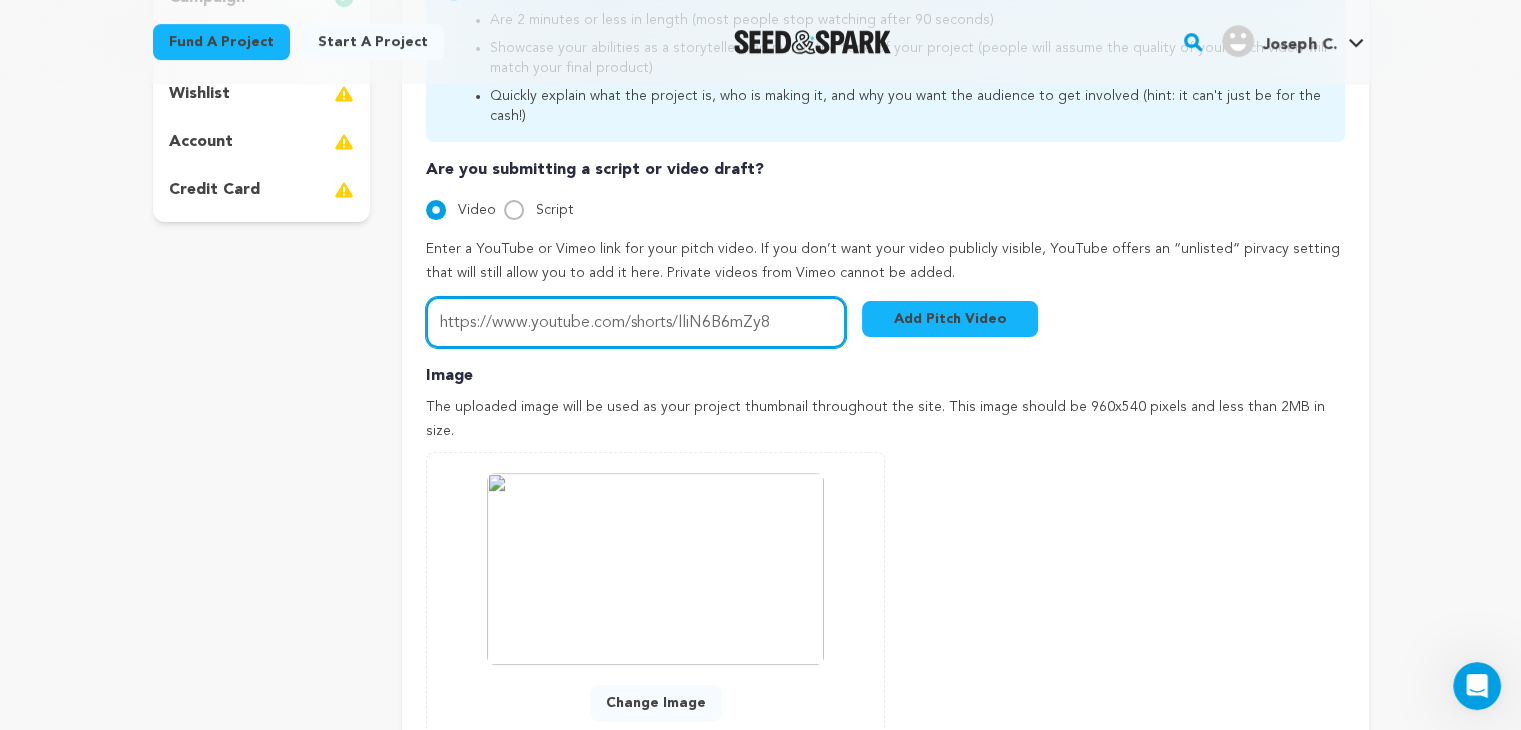 click on "https://www.youtube.com/shorts/lliN6B6mZy8" at bounding box center [636, 322] 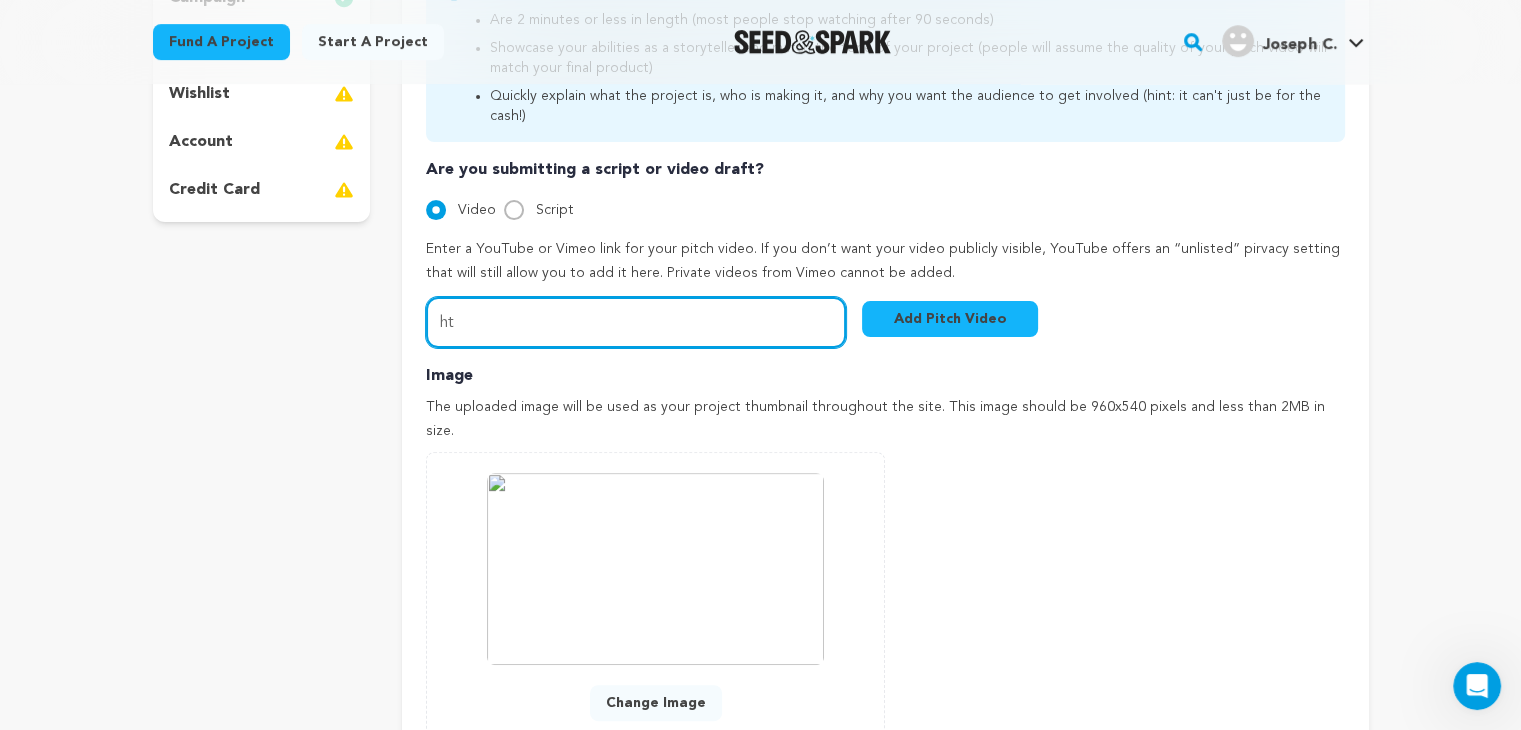 type on "h" 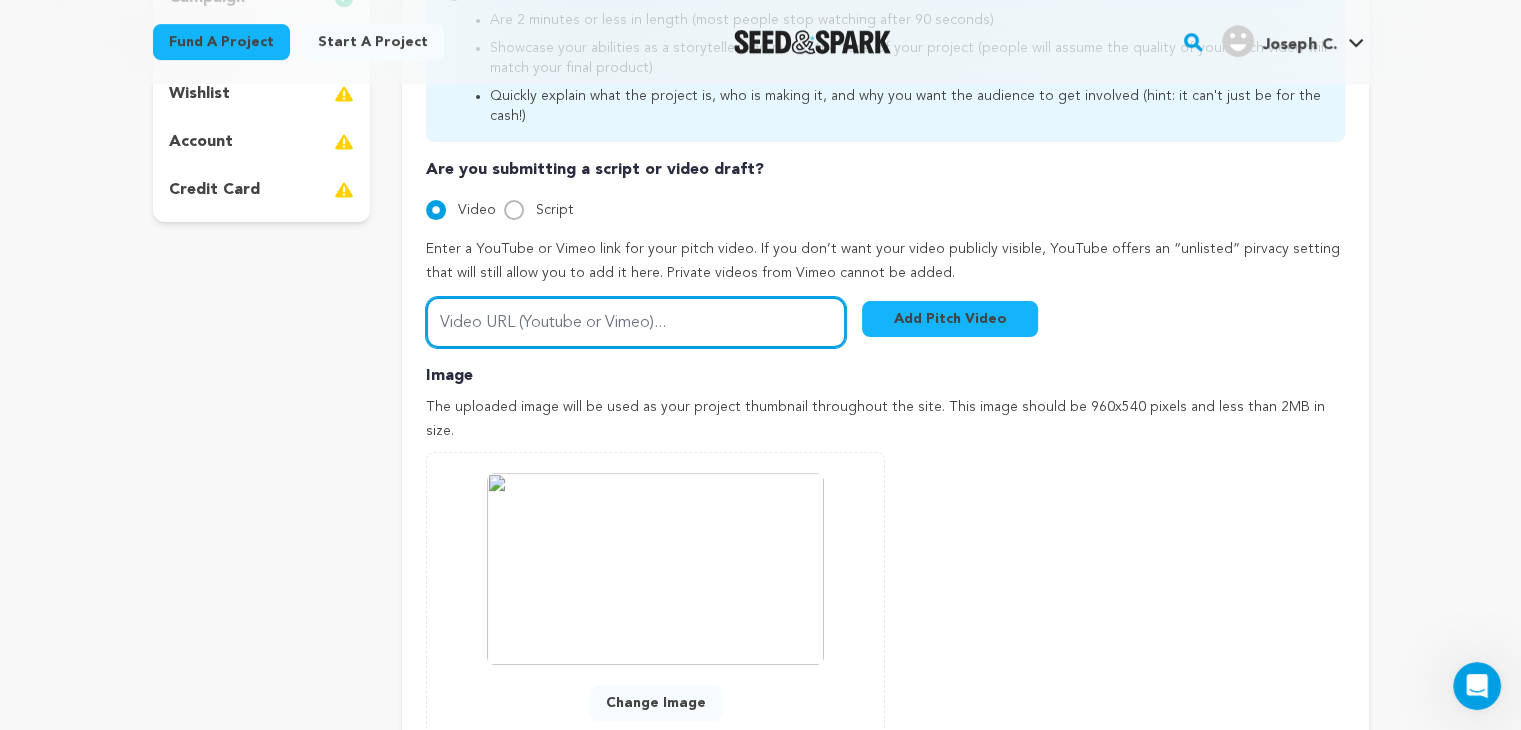 paste on "https://youtube.com/shorts/lliN6B6mZy8?si=PZia3uc8TecEbtlQ" 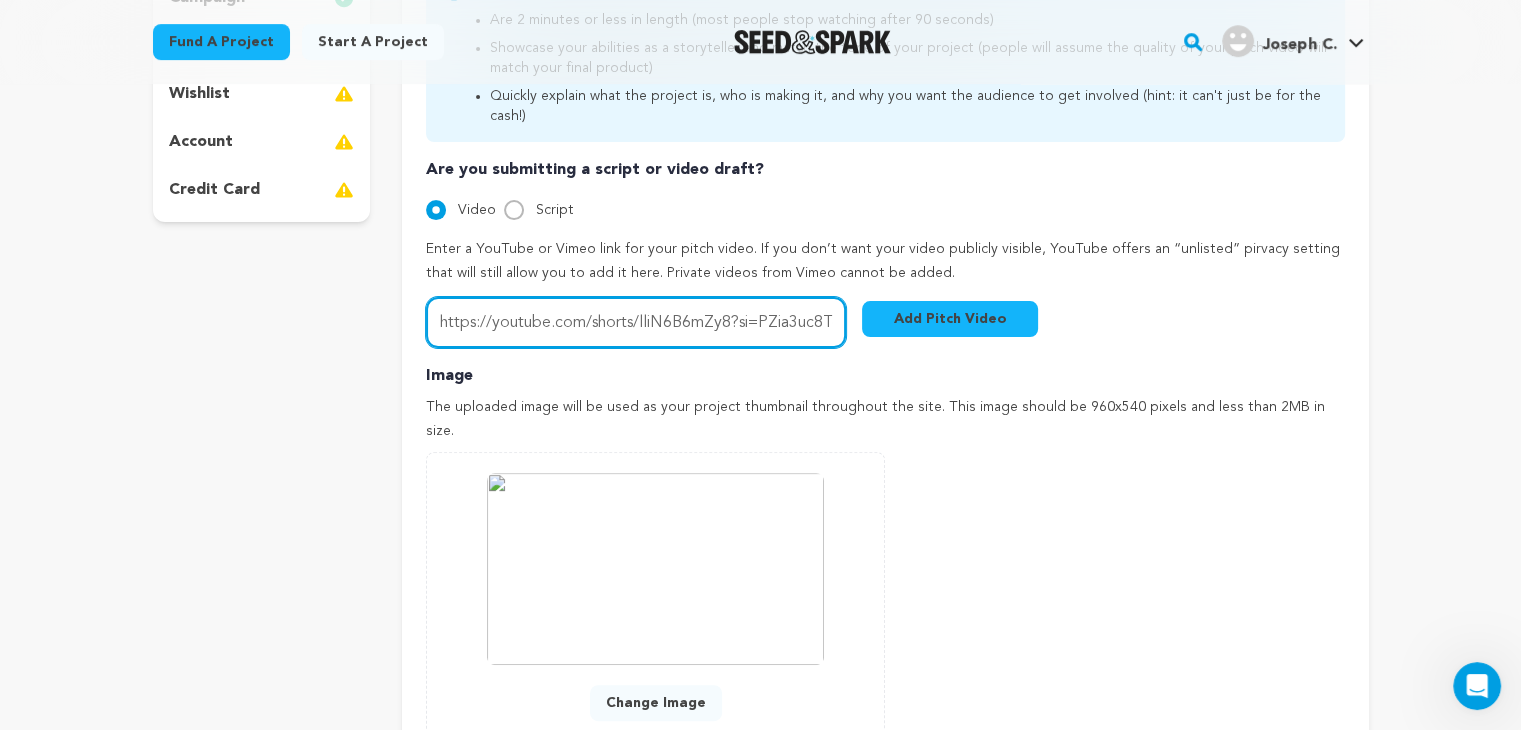 scroll, scrollTop: 0, scrollLeft: 57, axis: horizontal 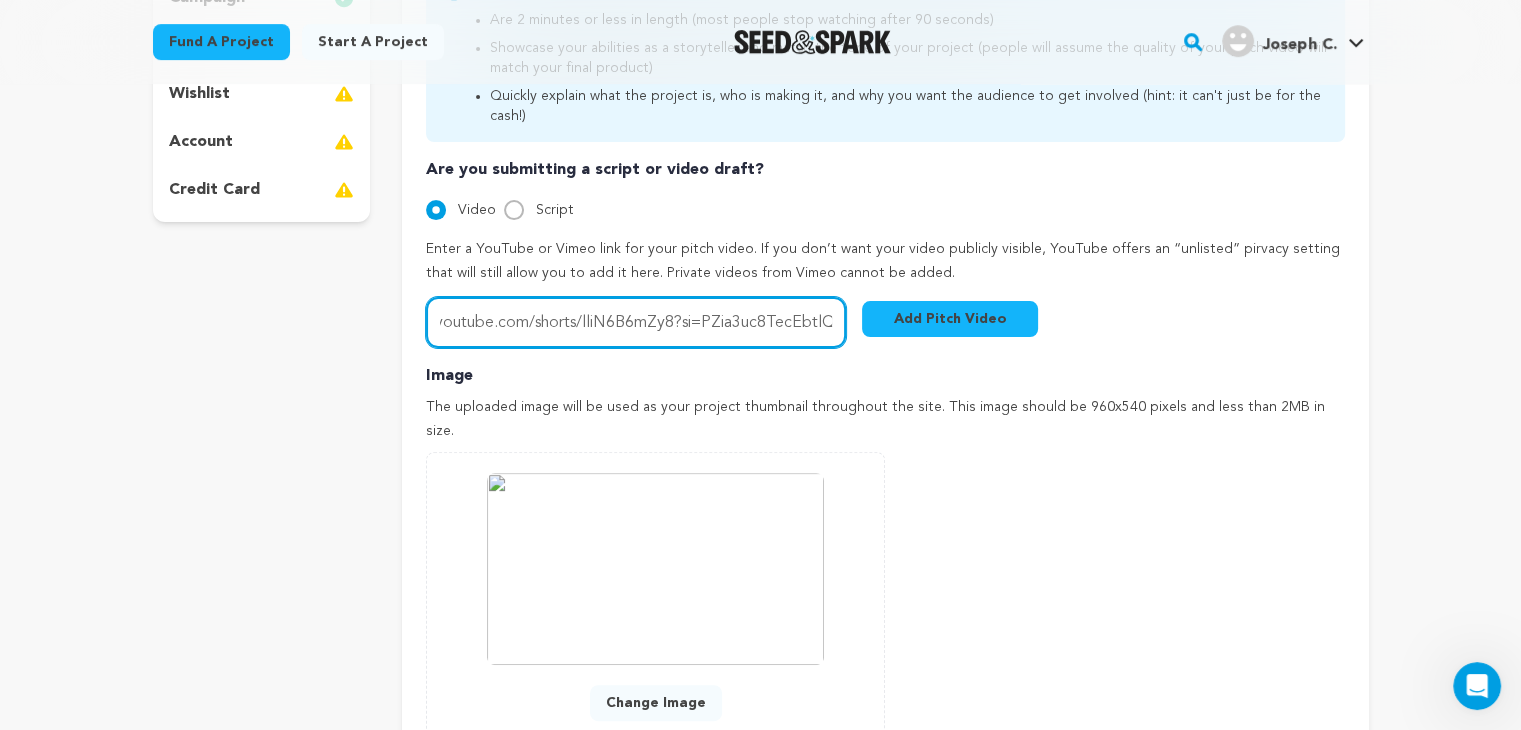 type on "https://youtube.com/shorts/lliN6B6mZy8?si=PZia3uc8TecEbtlQ" 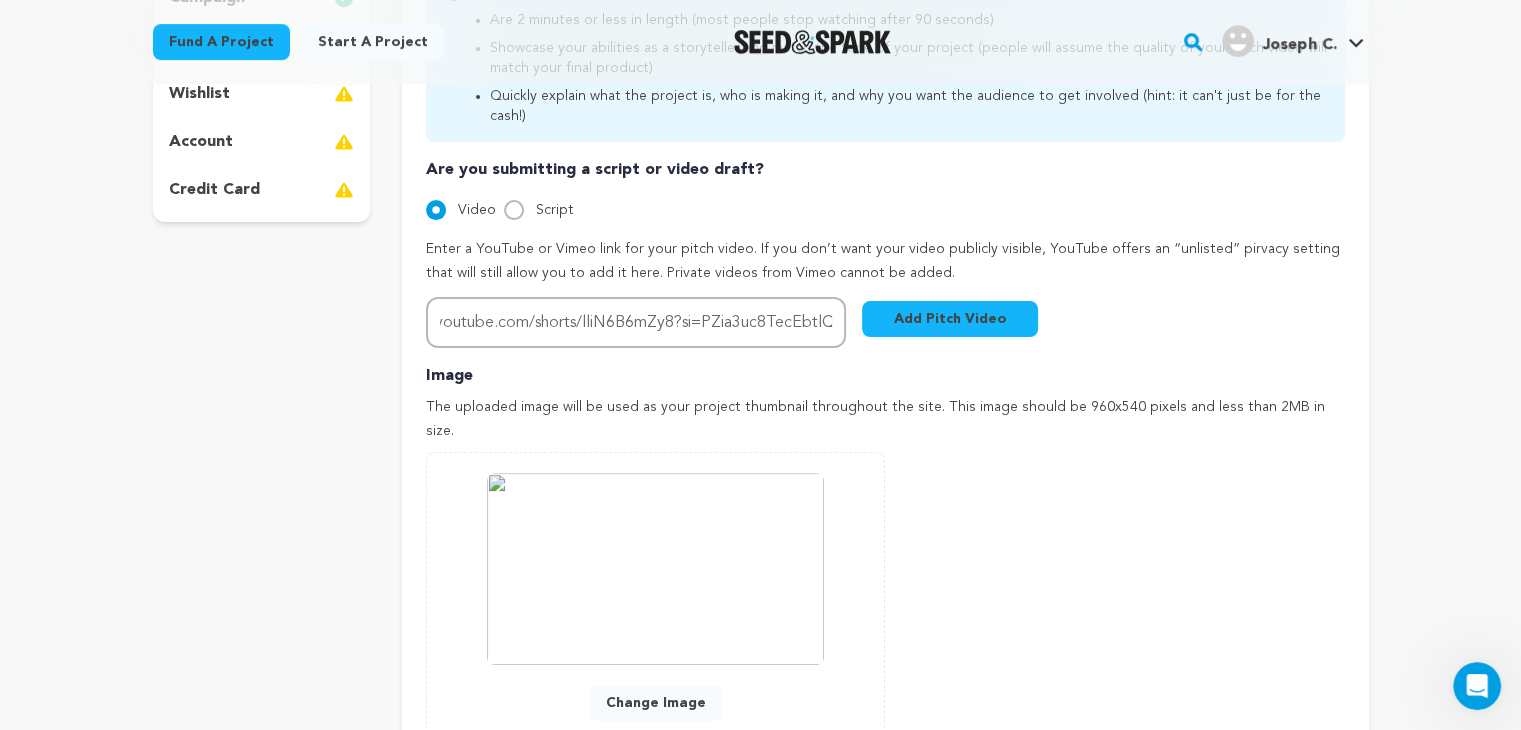 scroll, scrollTop: 0, scrollLeft: 0, axis: both 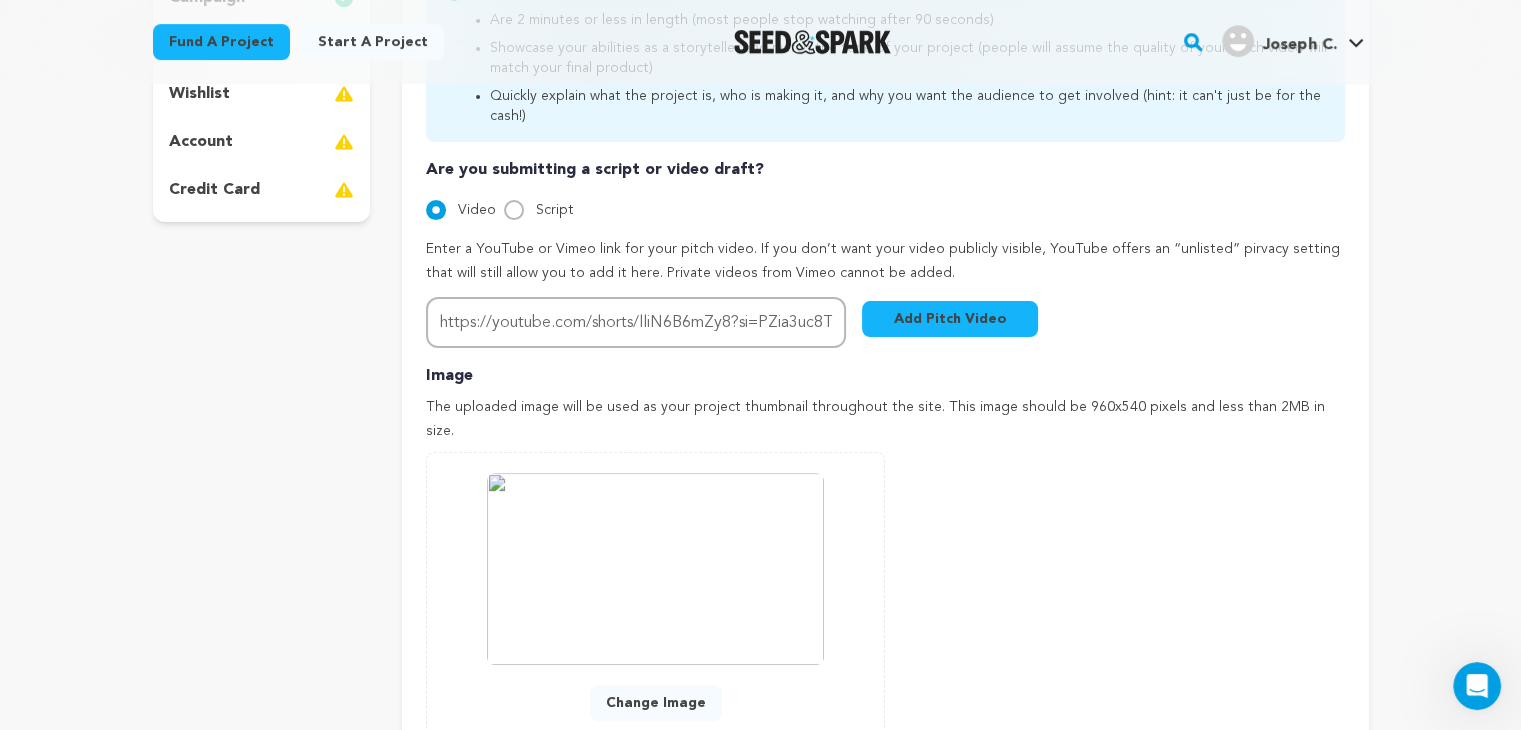 click on "Add Pitch Video" at bounding box center (950, 319) 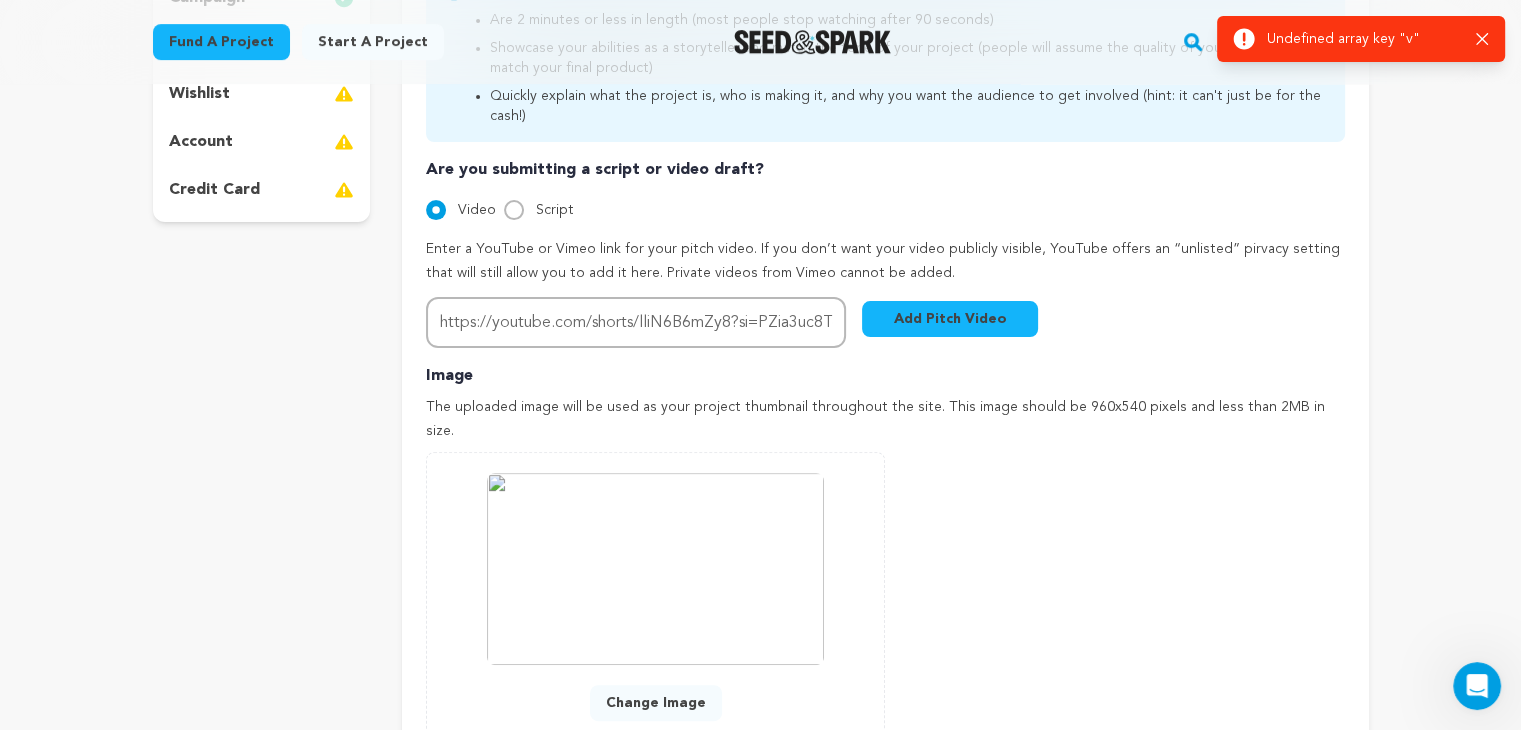 click on "Add Pitch Video" at bounding box center [950, 319] 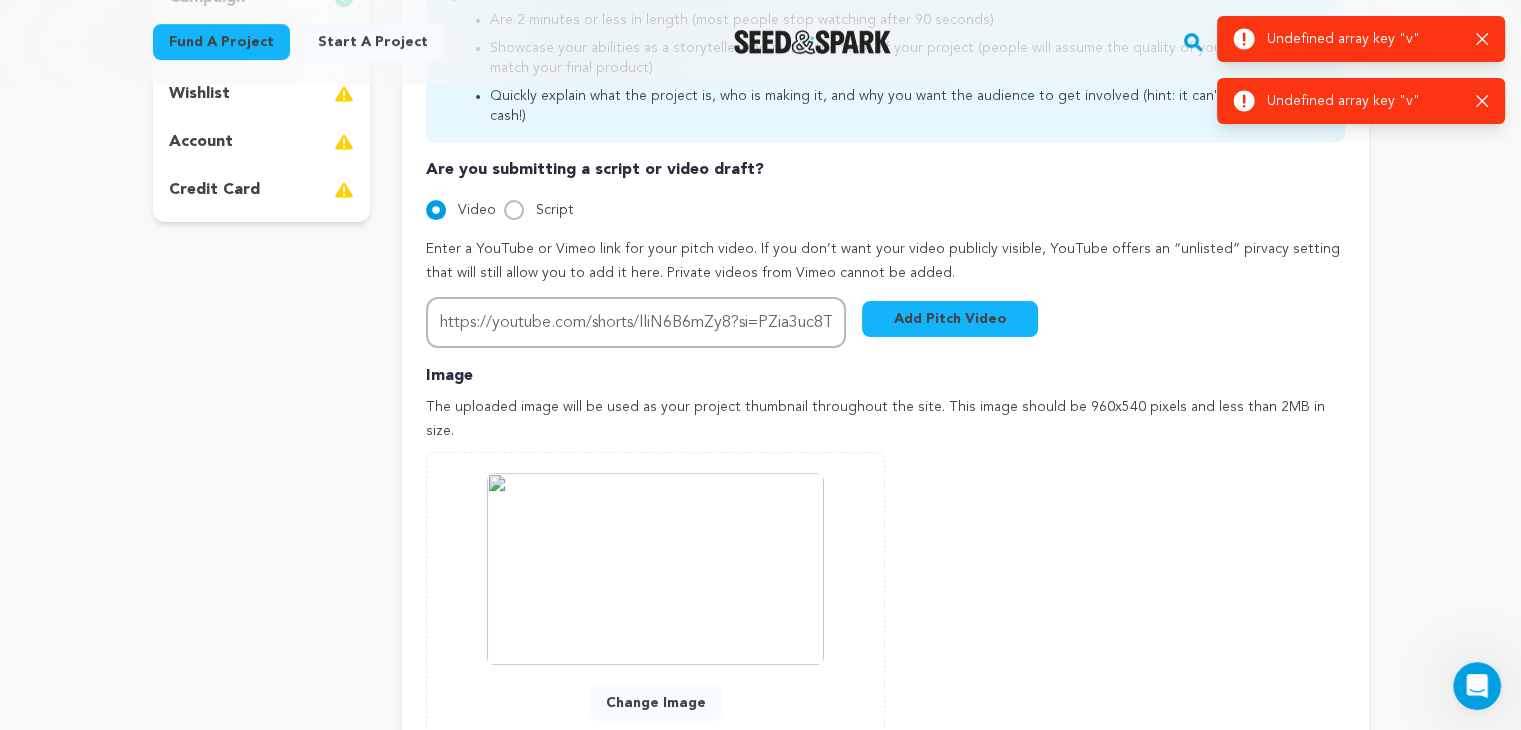 click 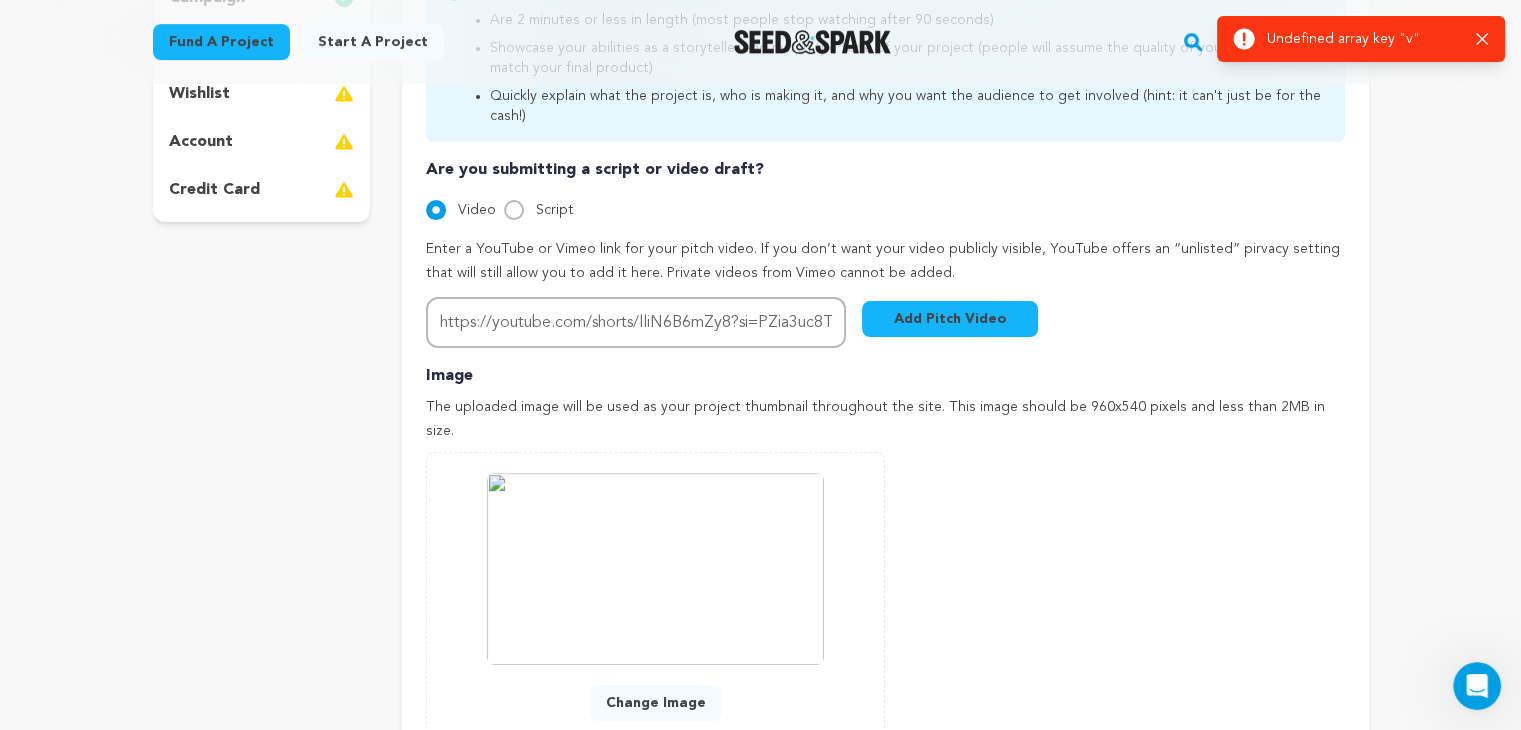 click 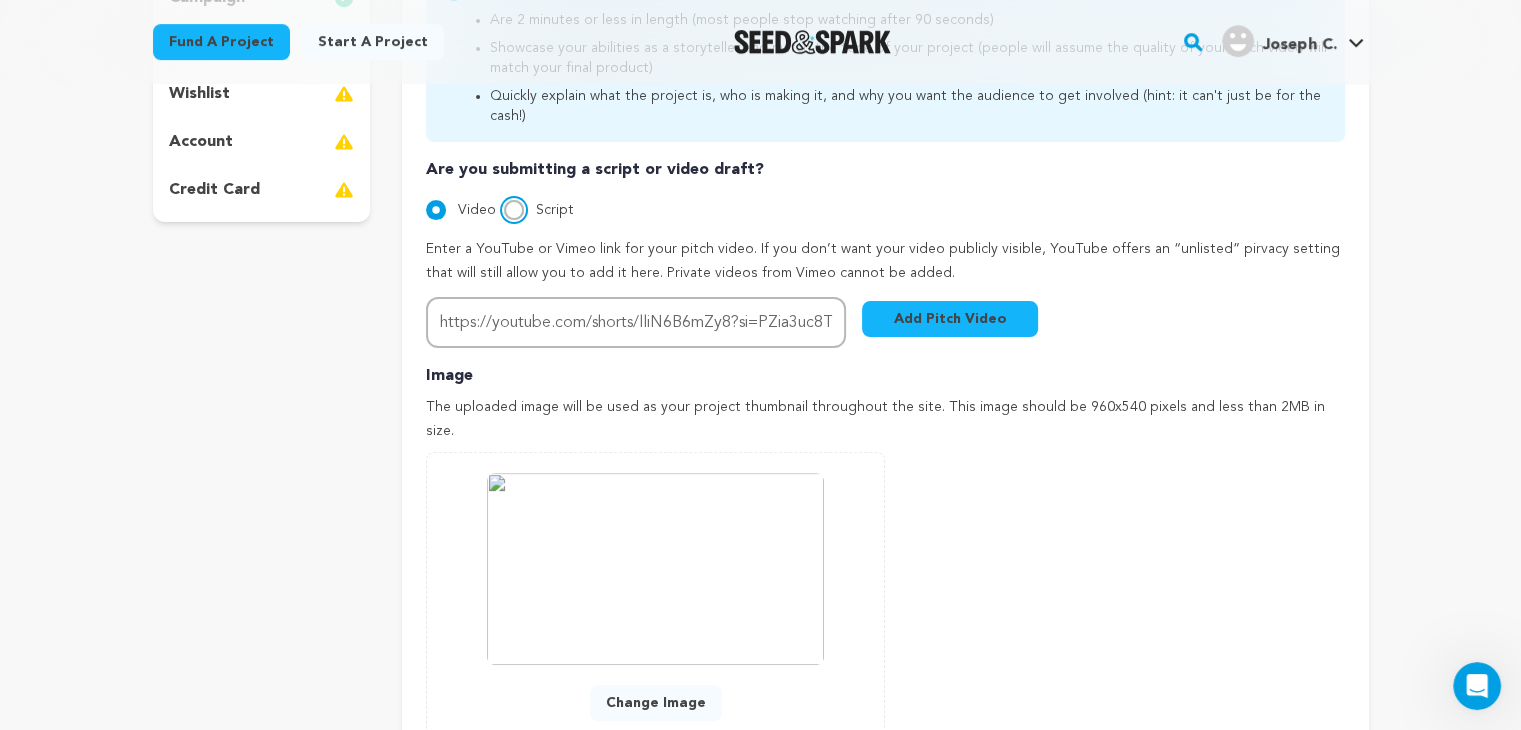 click on "Script" at bounding box center (514, 210) 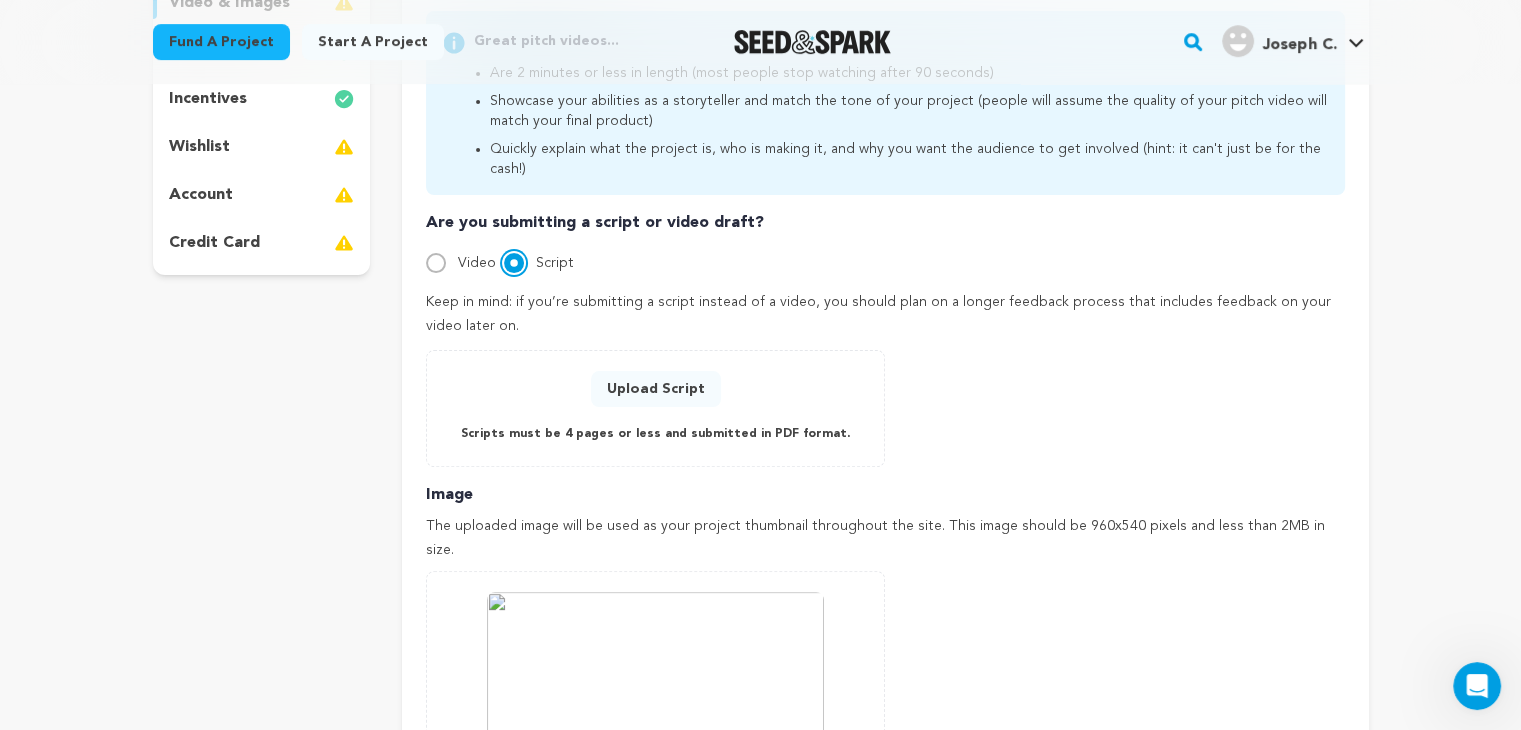 scroll, scrollTop: 538, scrollLeft: 0, axis: vertical 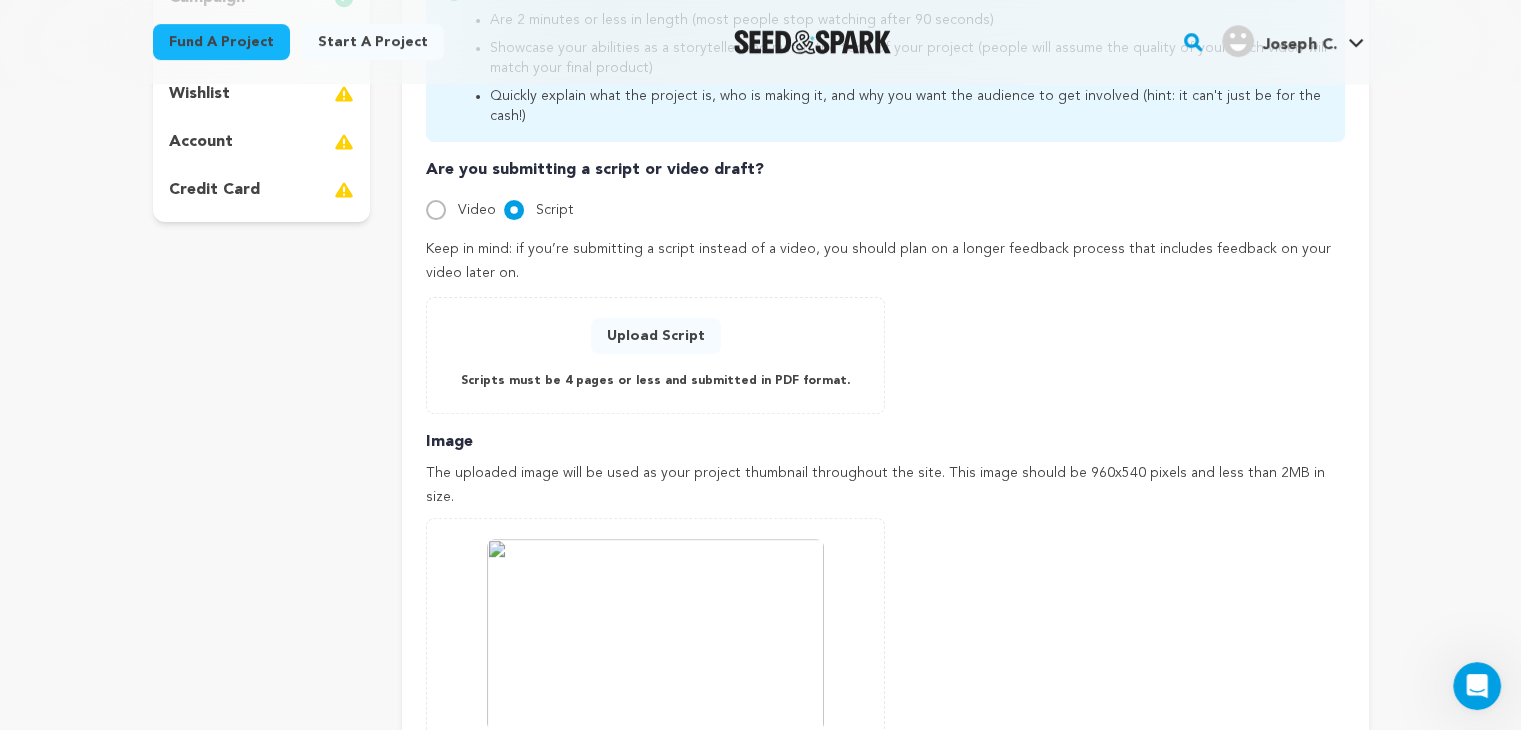 click on "Upload Script" at bounding box center [656, 336] 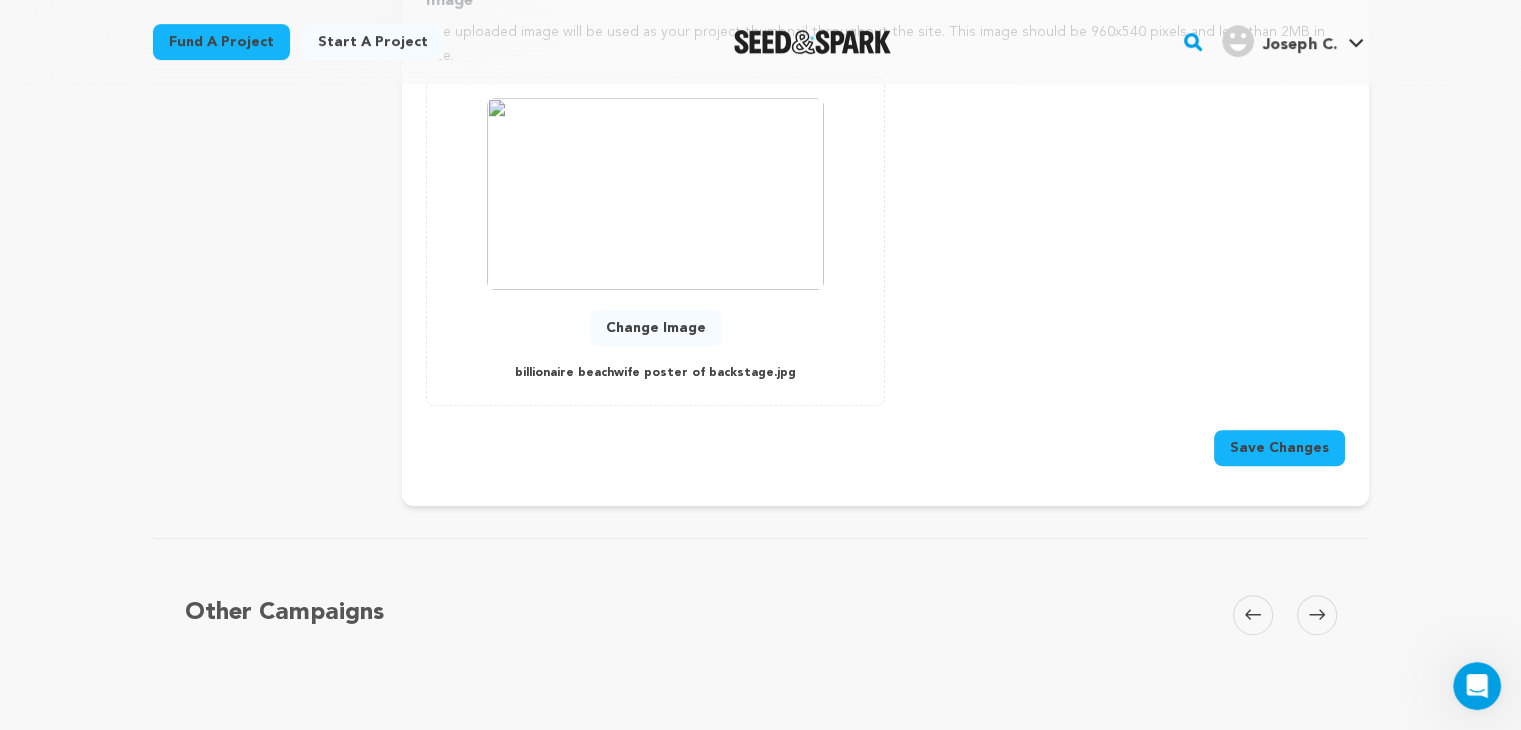 scroll, scrollTop: 1038, scrollLeft: 0, axis: vertical 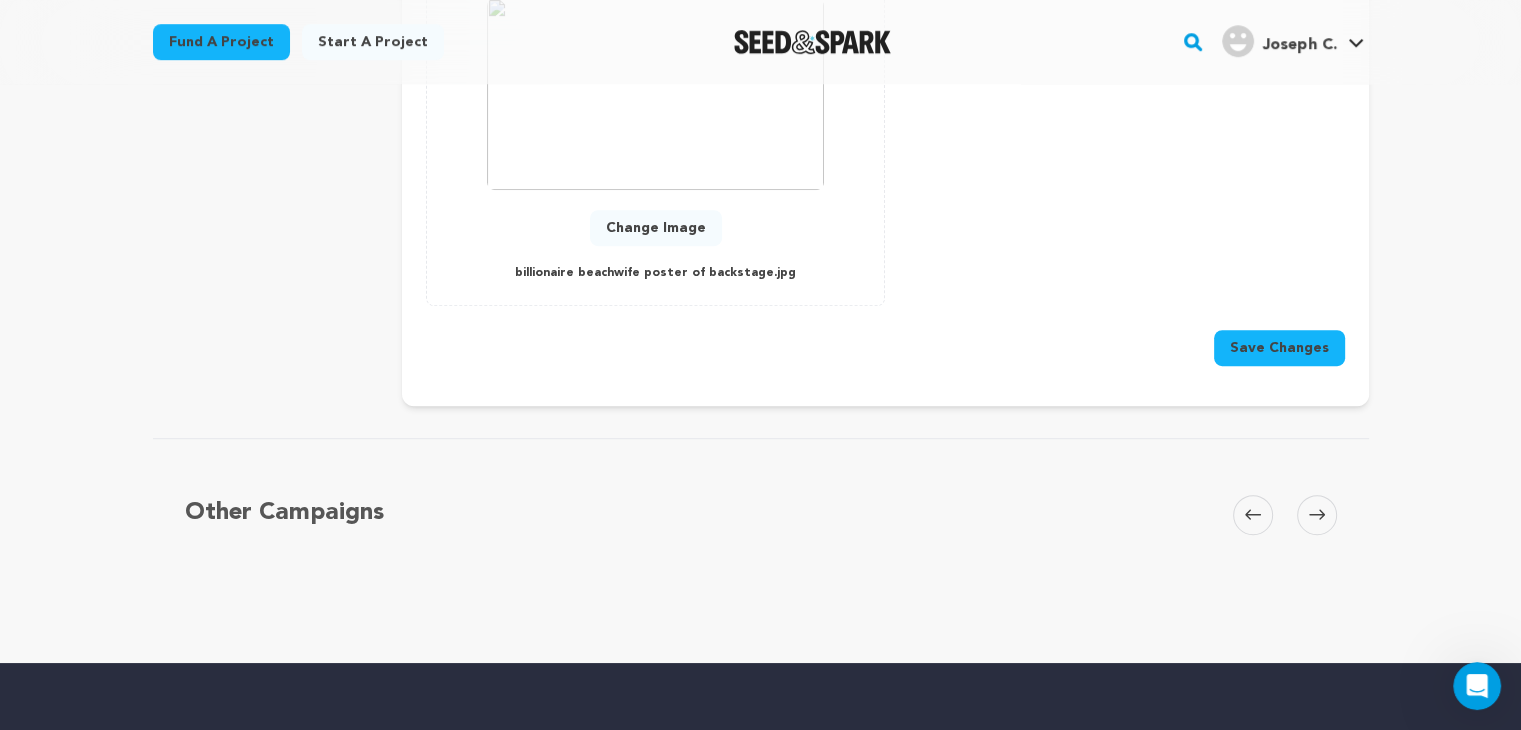 click on "Save Changes" at bounding box center [1279, 348] 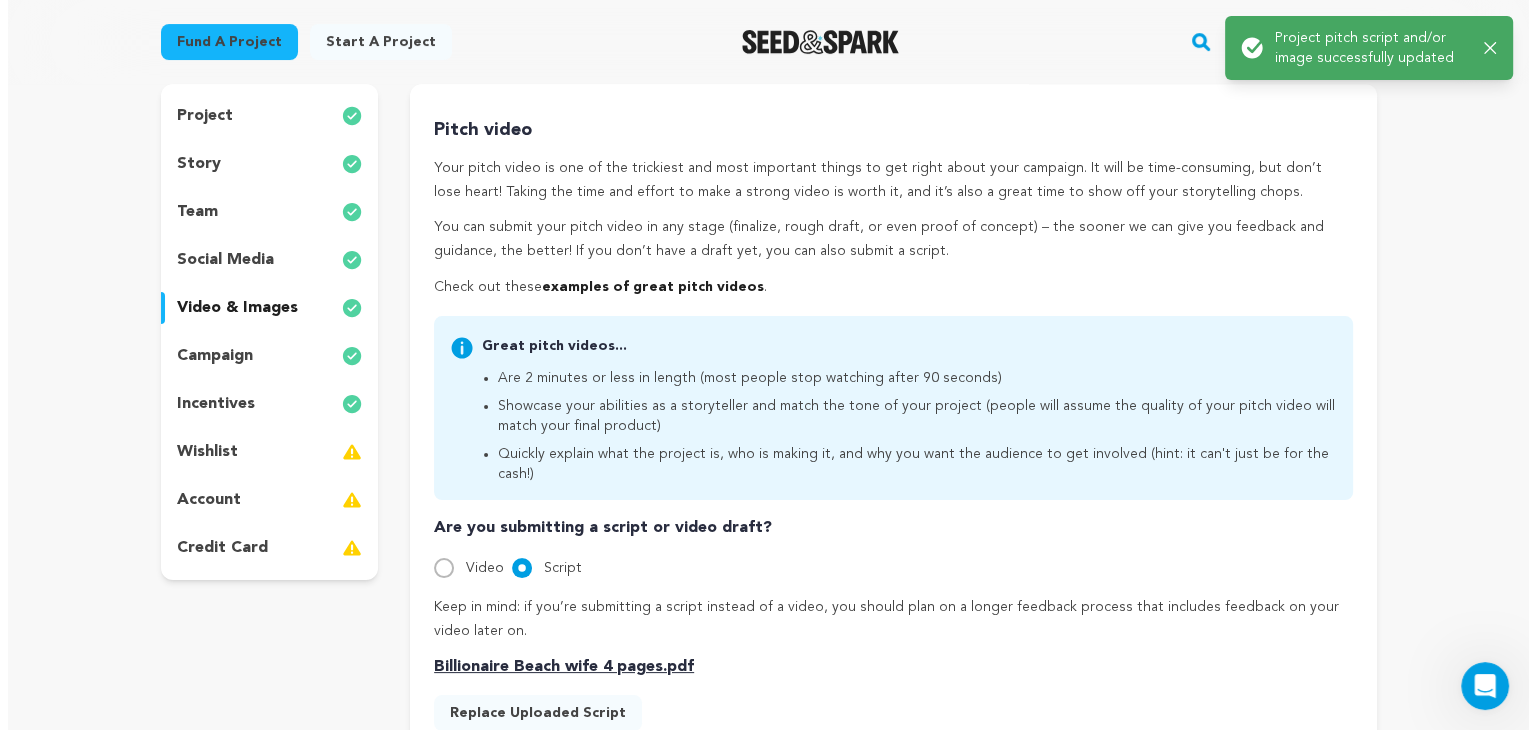 scroll, scrollTop: 200, scrollLeft: 0, axis: vertical 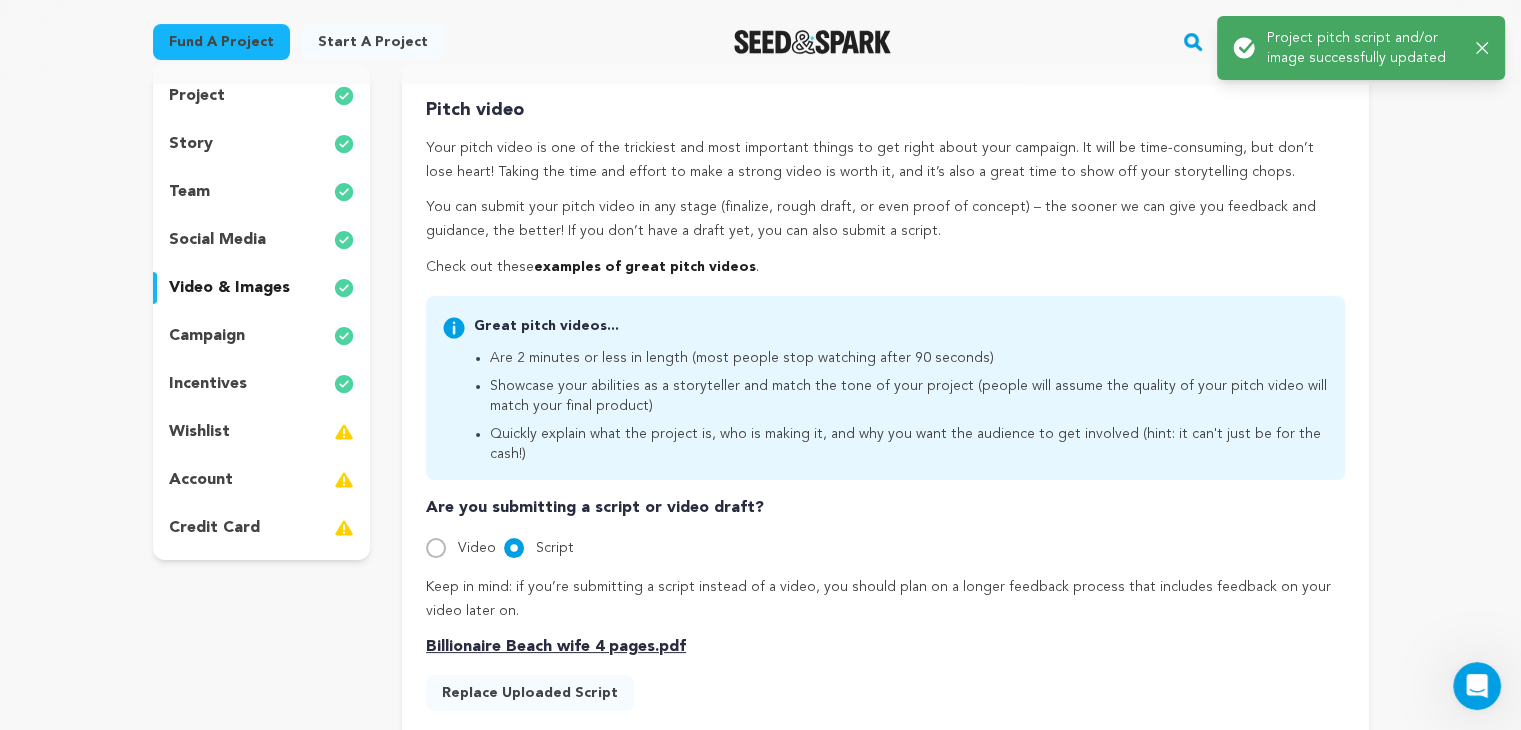 click on "wishlist" at bounding box center (262, 432) 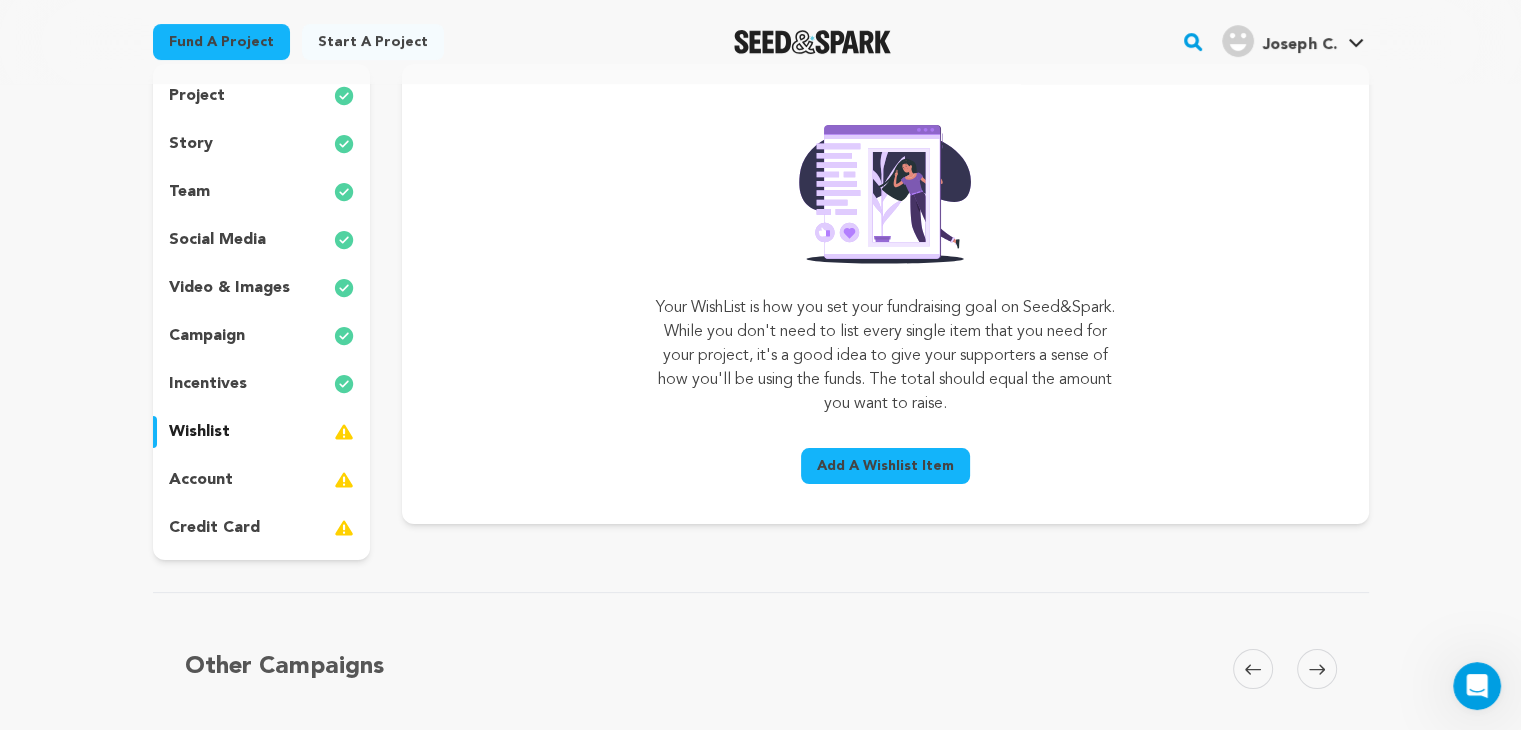 click on "Add A Wishlist Item" at bounding box center (885, 466) 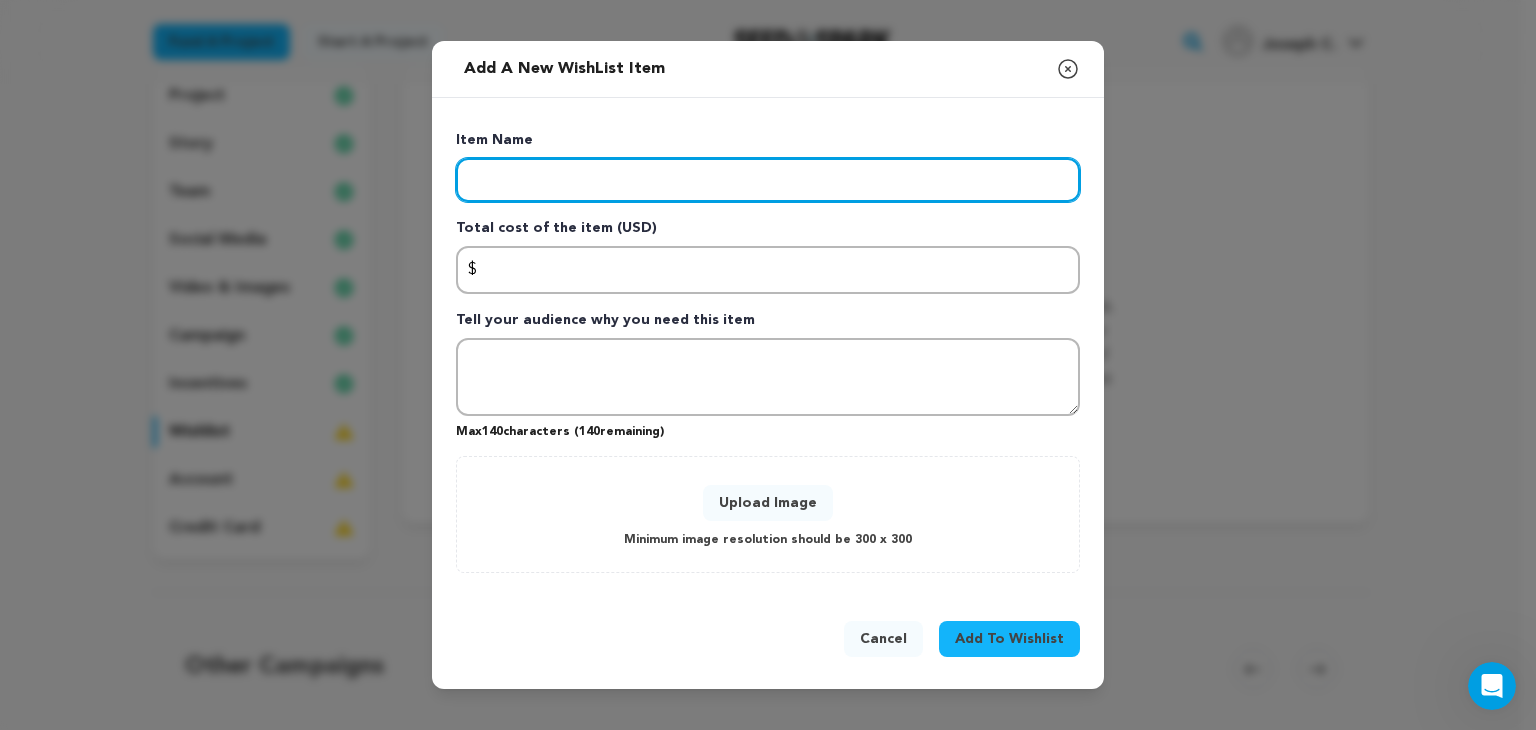 click at bounding box center [768, 180] 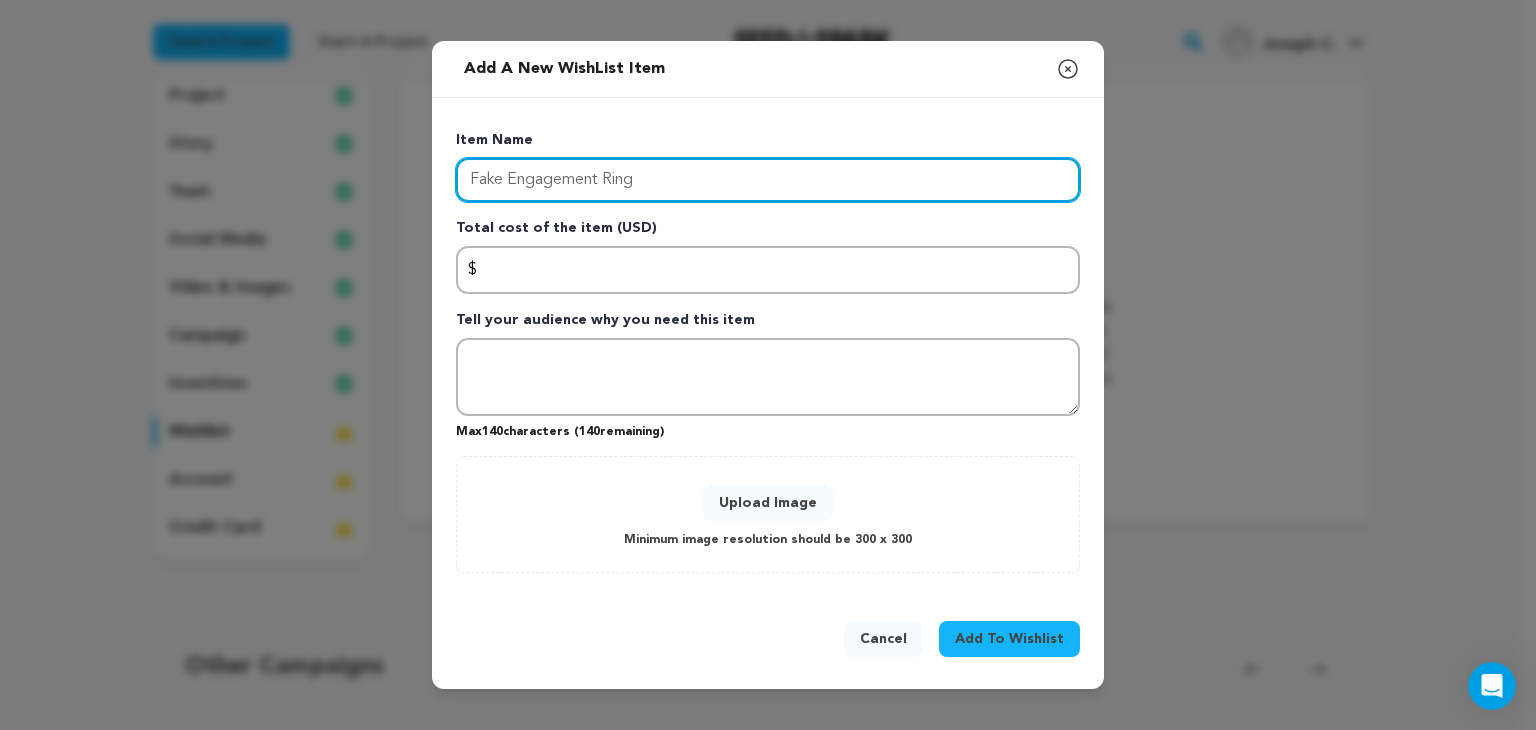 type on "Fake Engagement Ring" 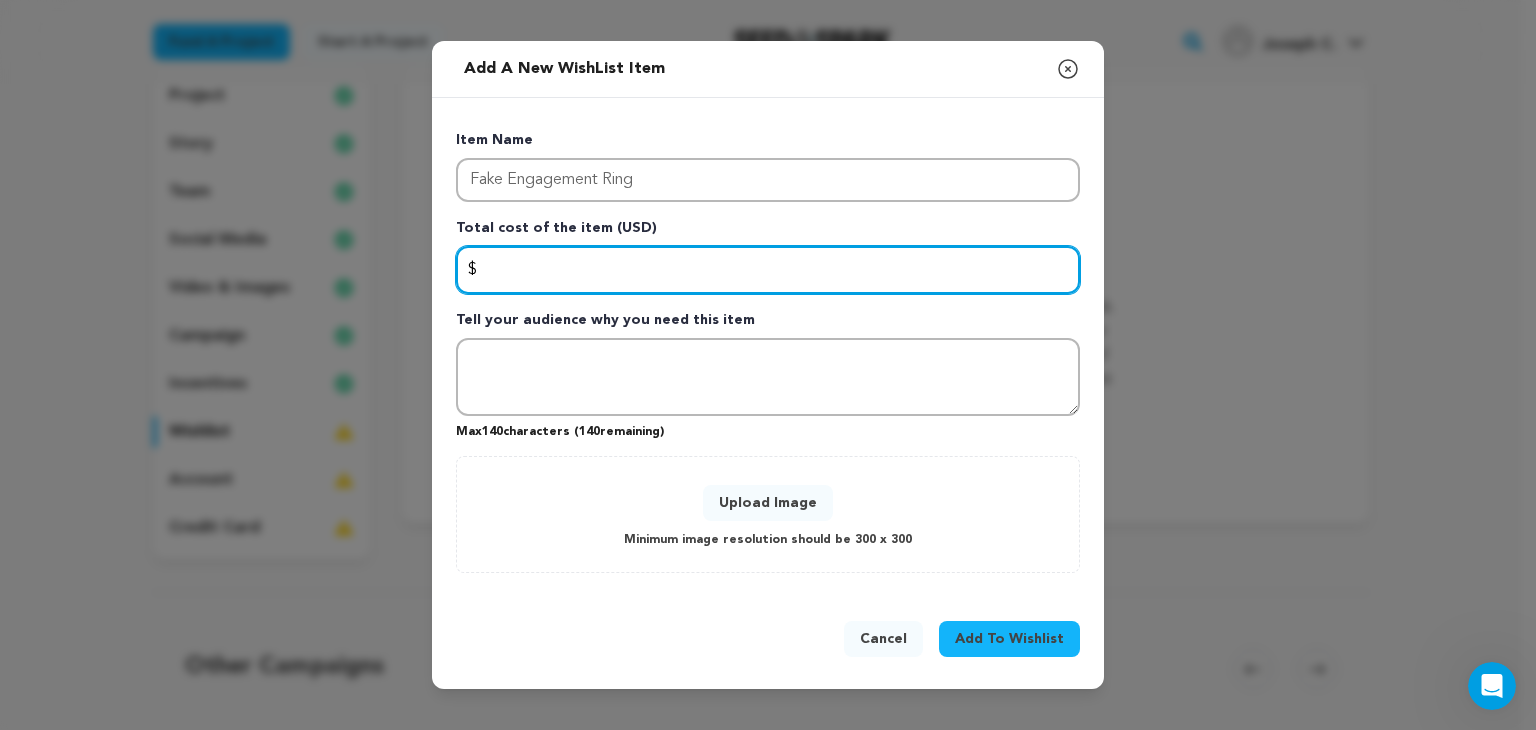 click at bounding box center [768, 270] 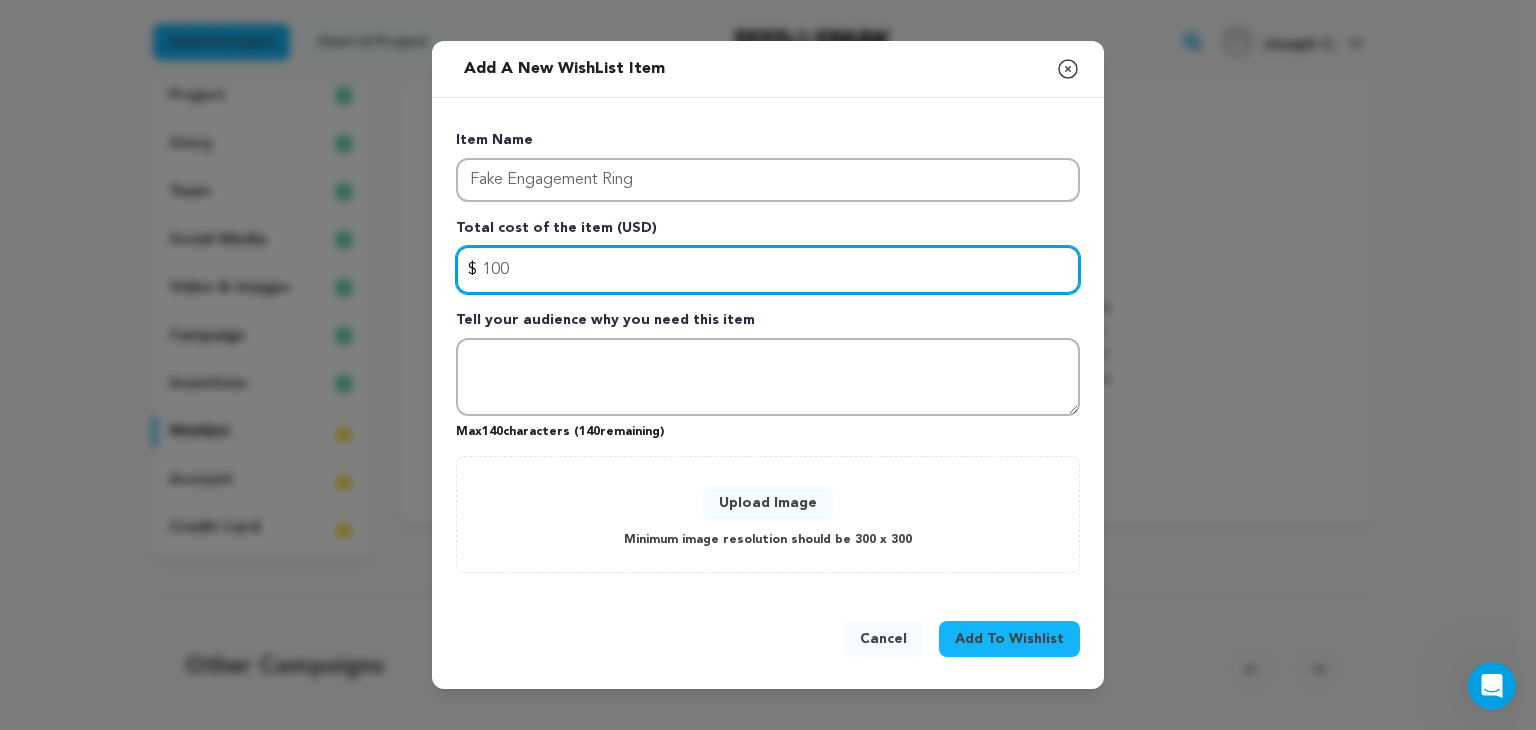 type on "100" 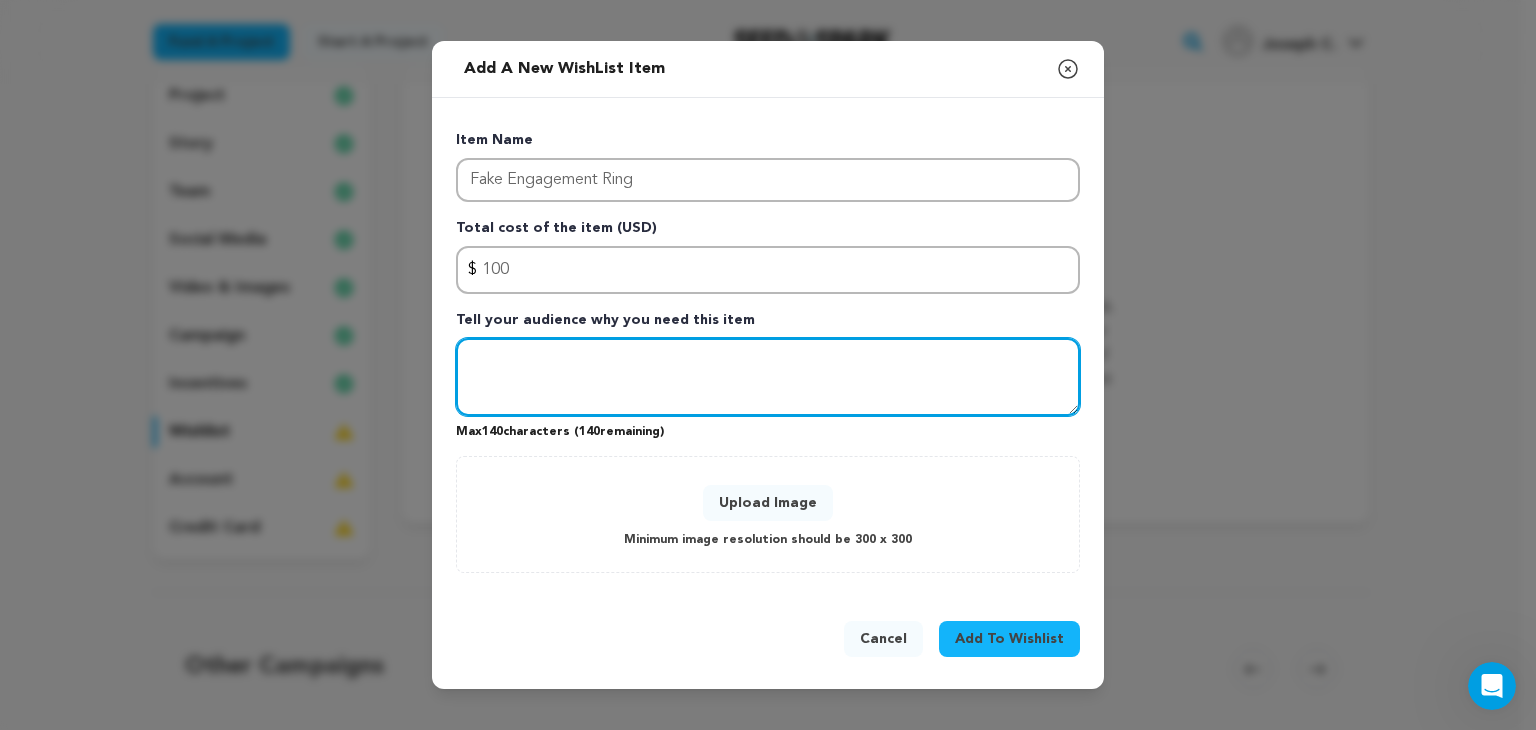 click at bounding box center (768, 377) 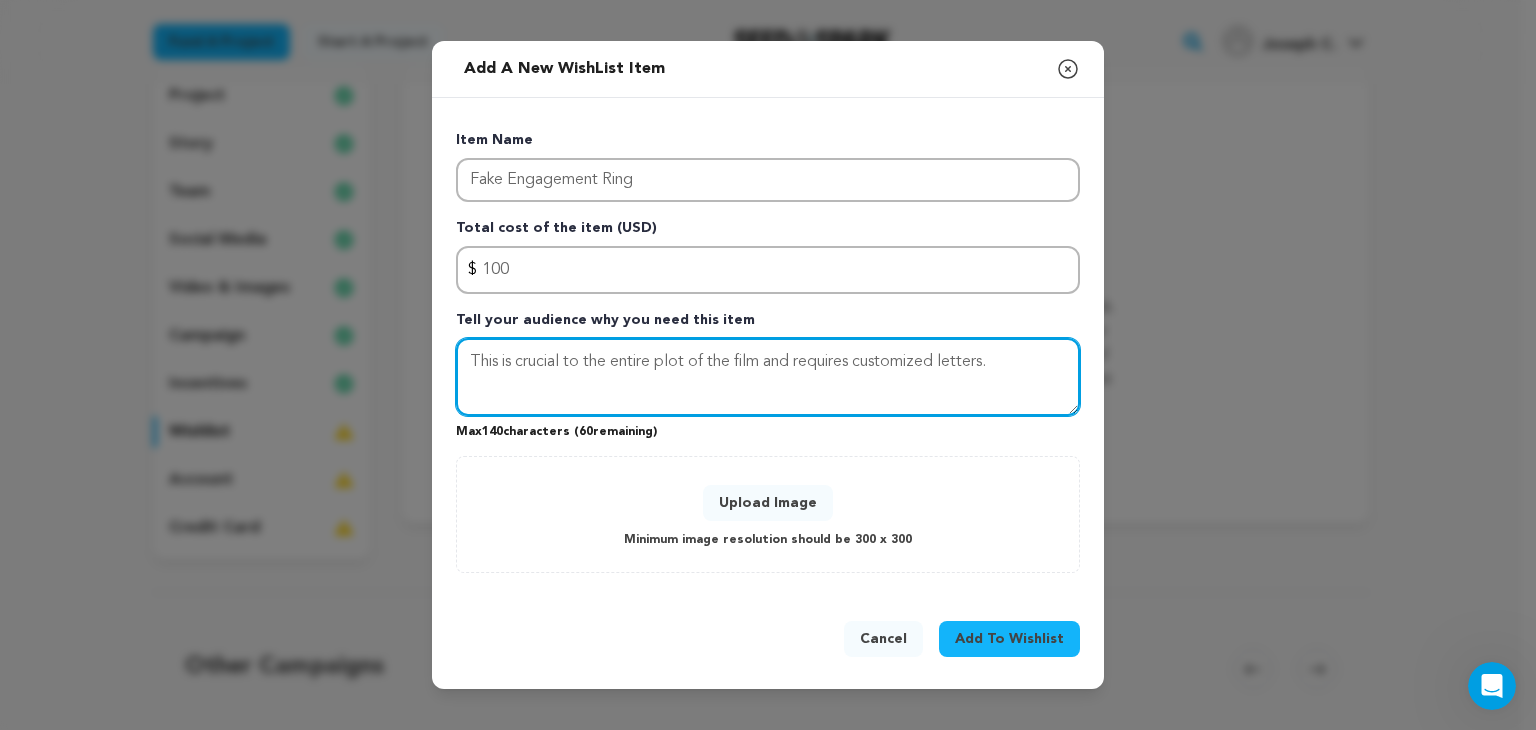 type on "This is crucial to the entire plot of the film and requires customized letters." 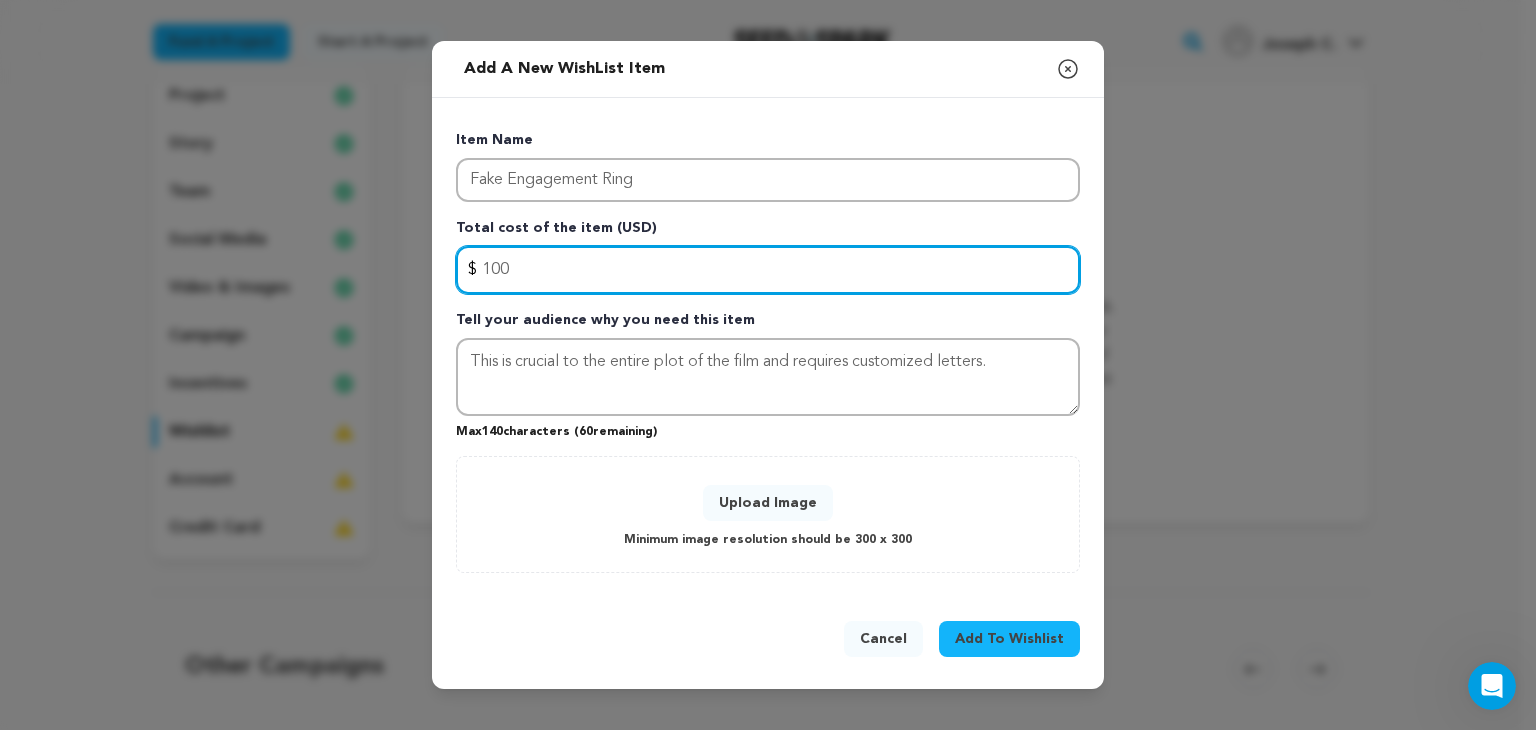 click on "100" at bounding box center [768, 270] 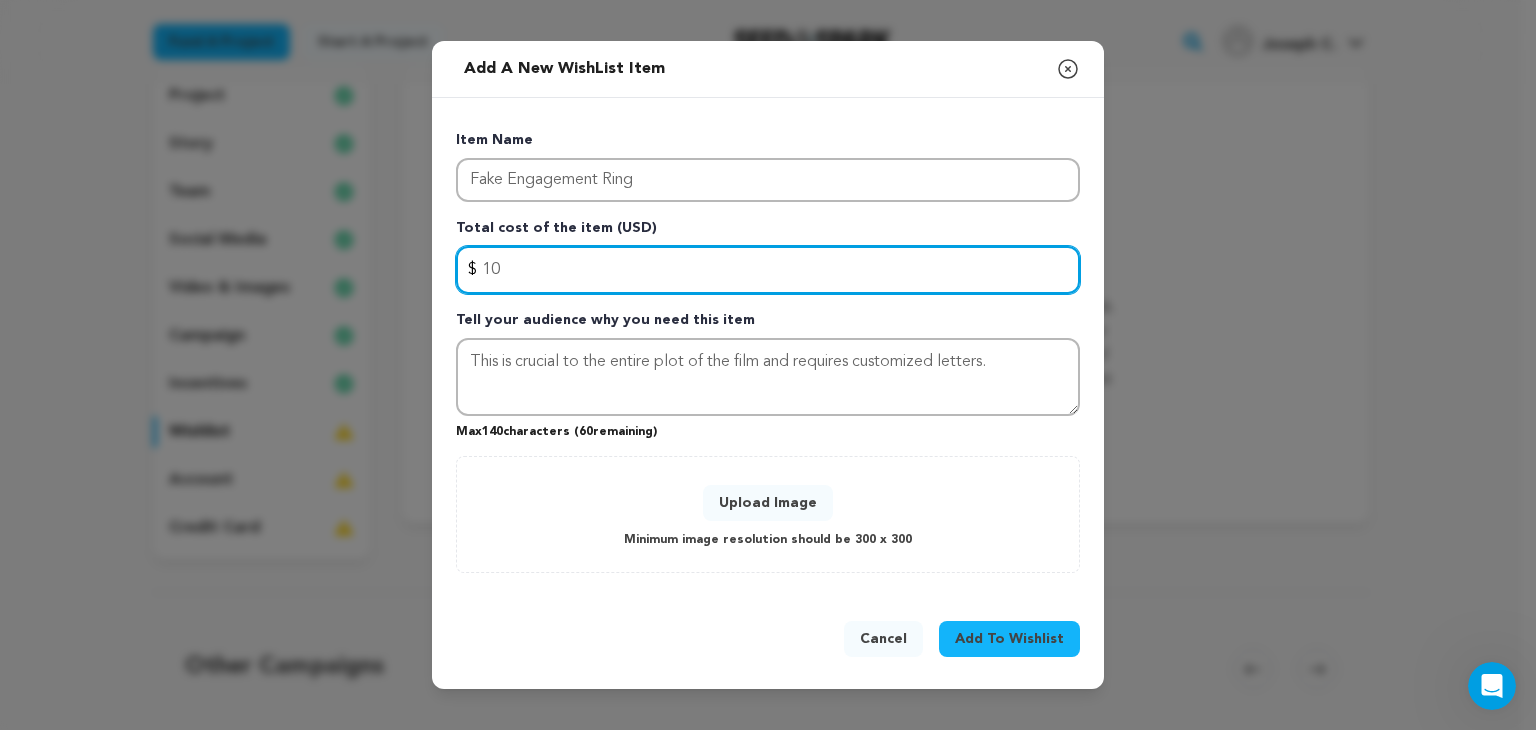 type on "1" 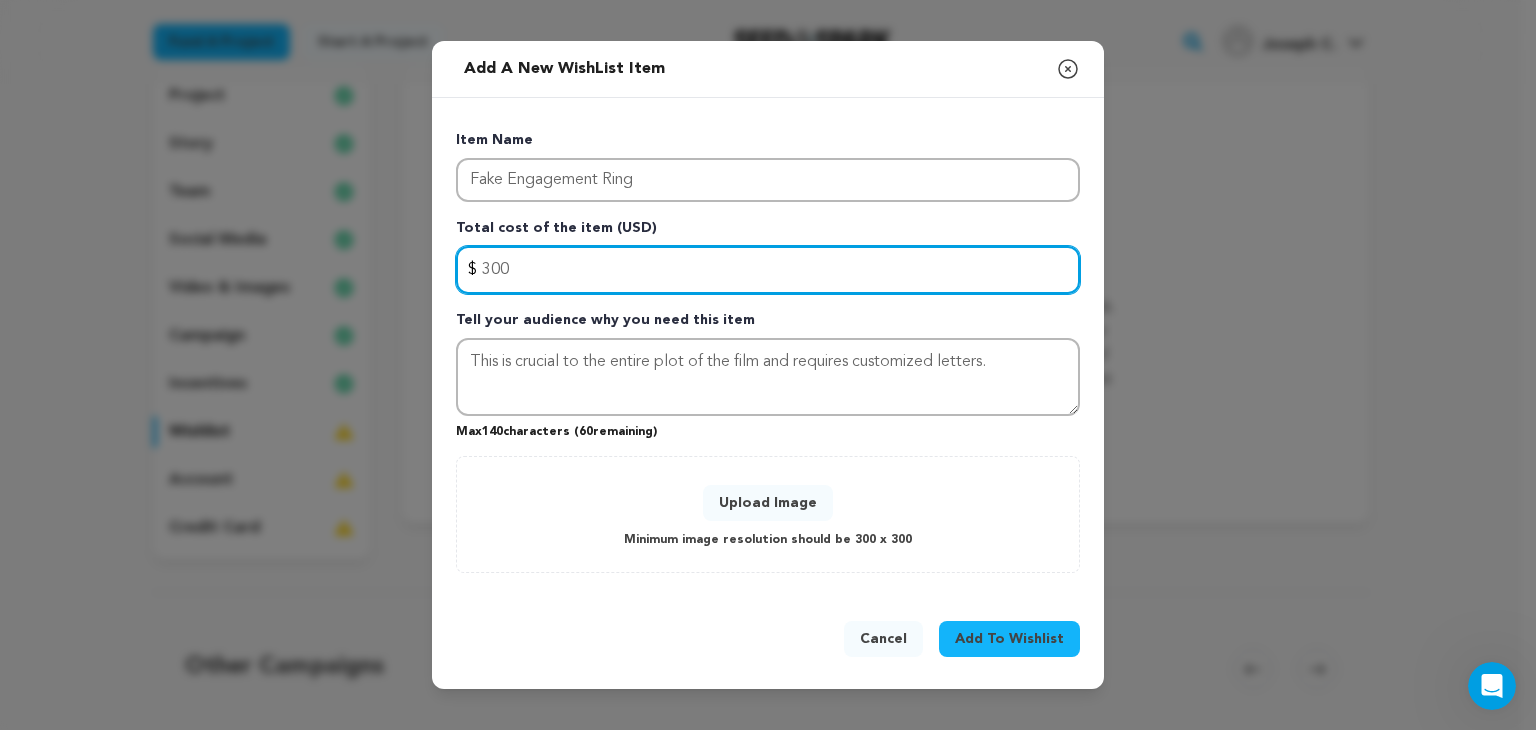 type on "300" 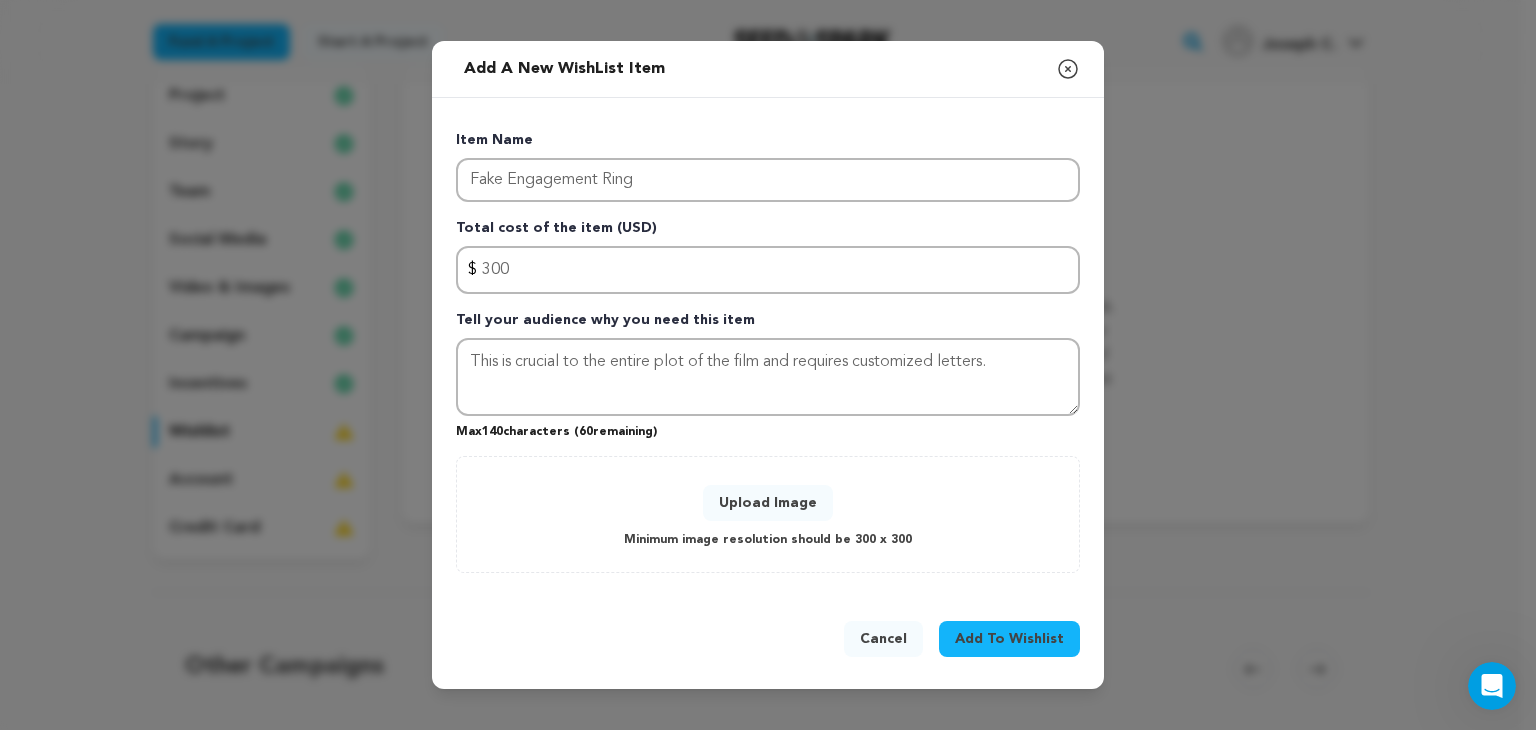 click on "Upload Image" at bounding box center [768, 503] 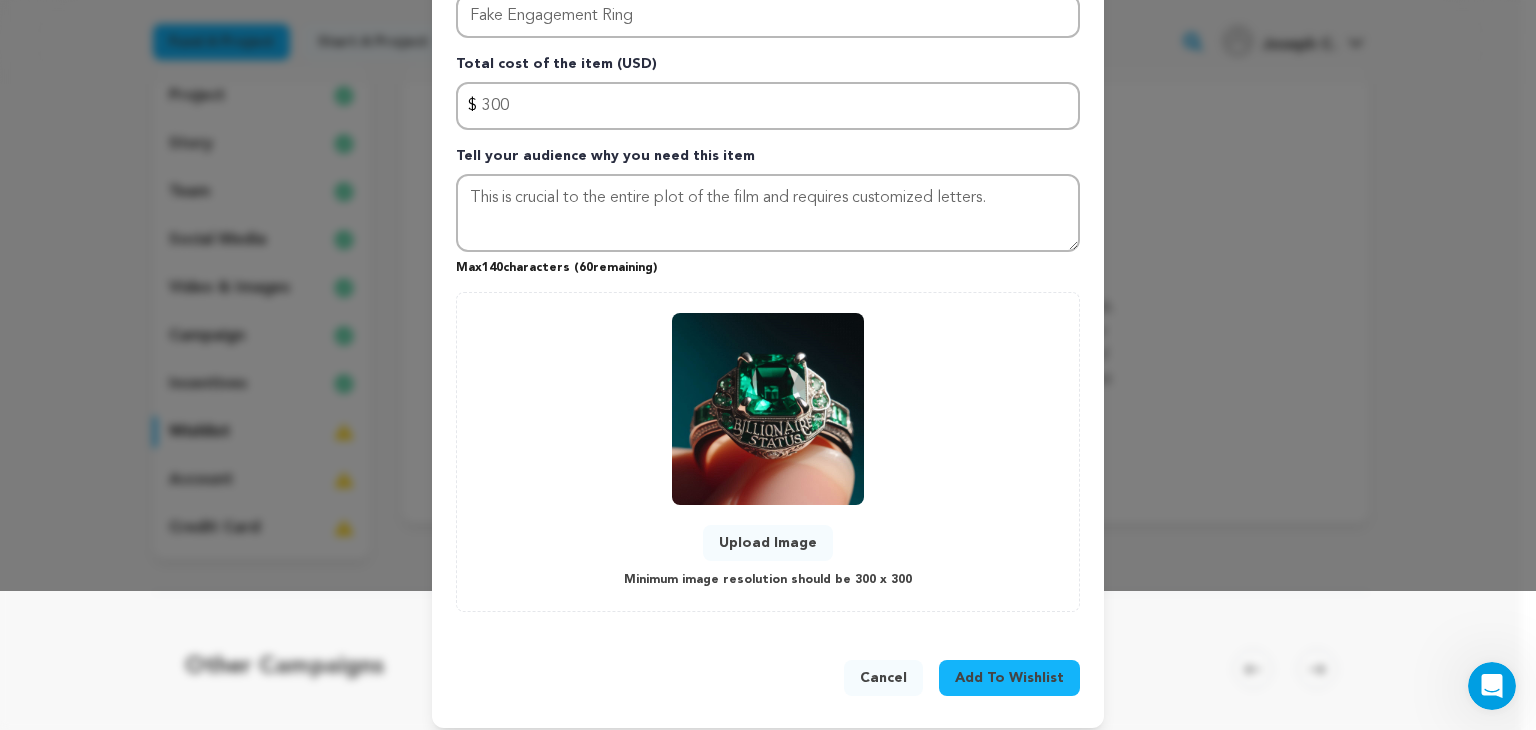 scroll, scrollTop: 151, scrollLeft: 0, axis: vertical 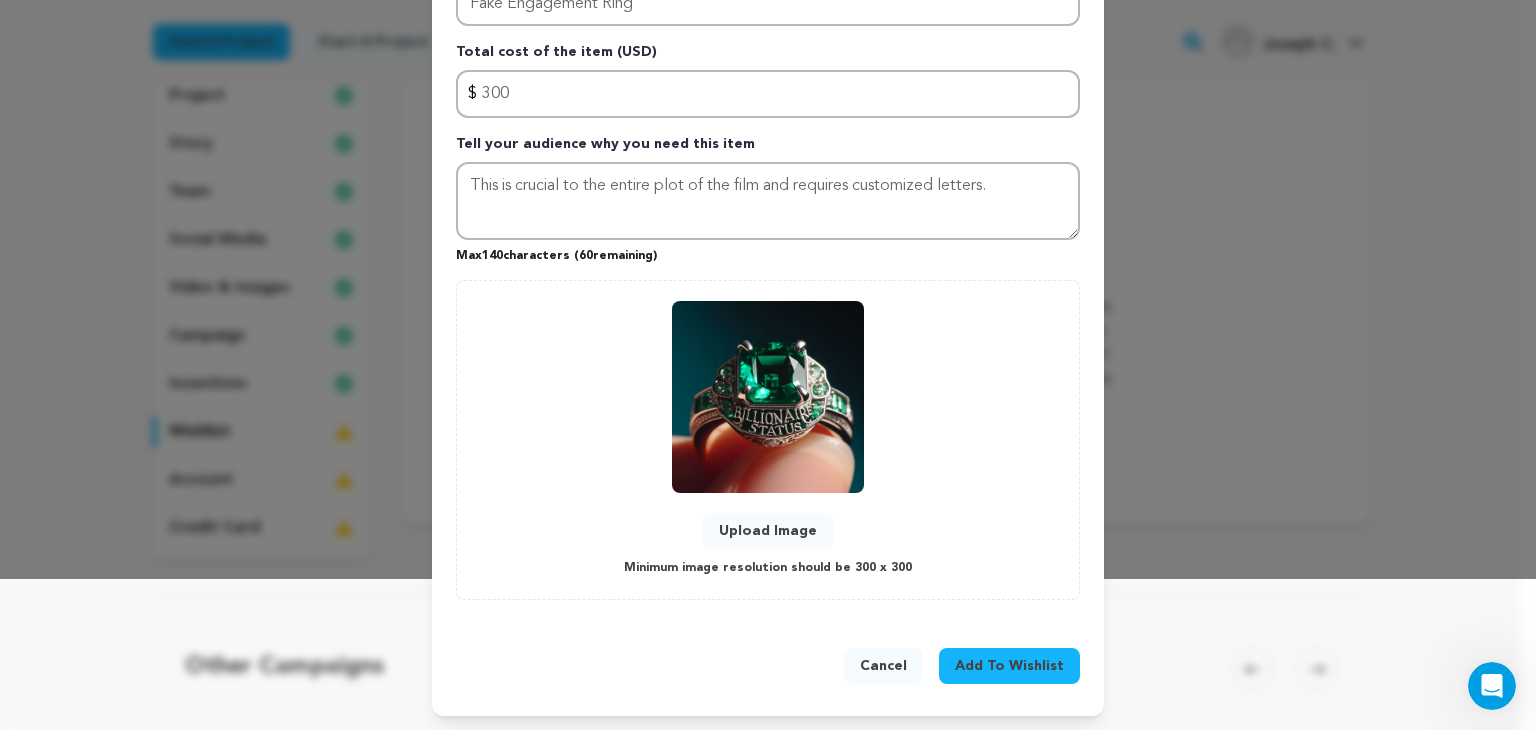 click on "Add To Wishlist" at bounding box center [1009, 666] 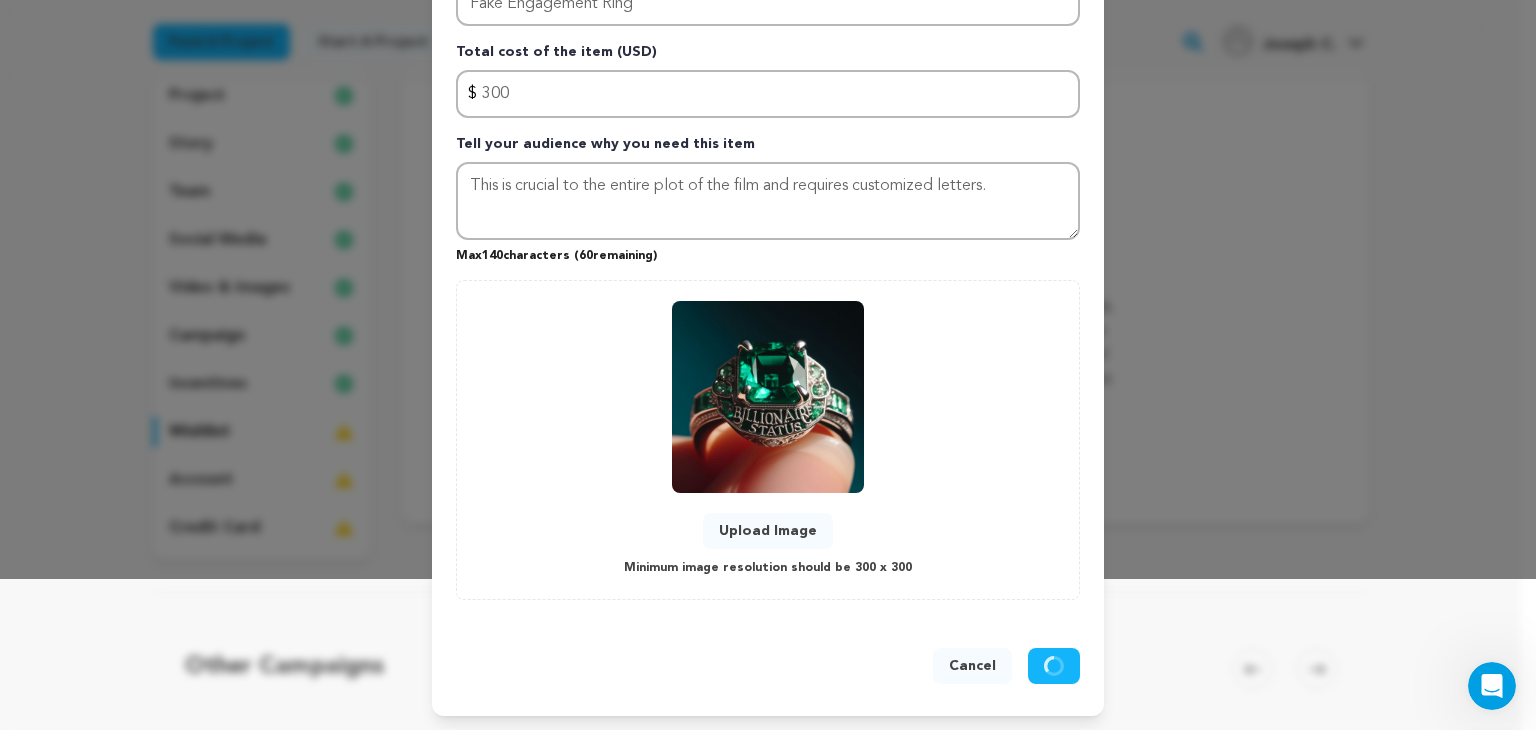 type 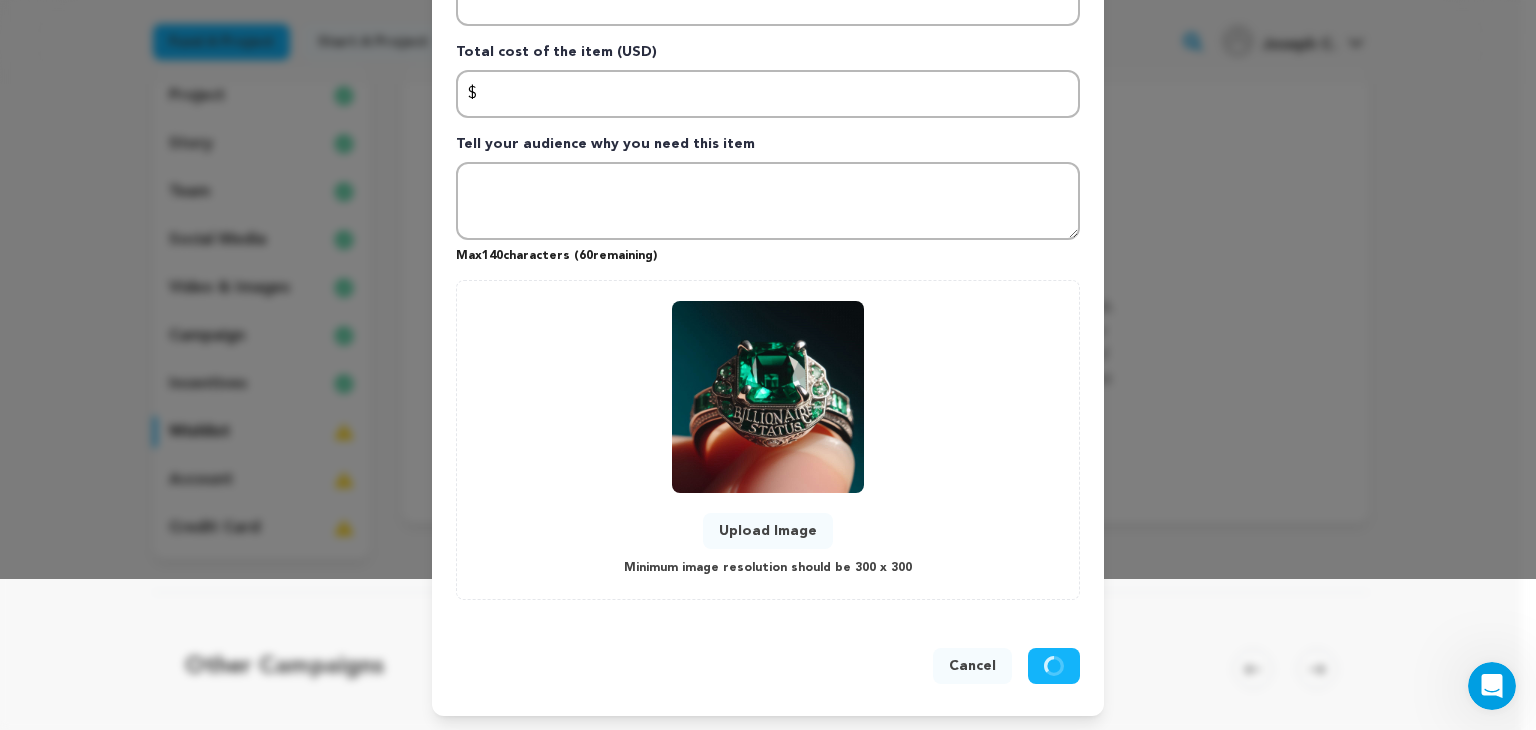 scroll, scrollTop: 0, scrollLeft: 0, axis: both 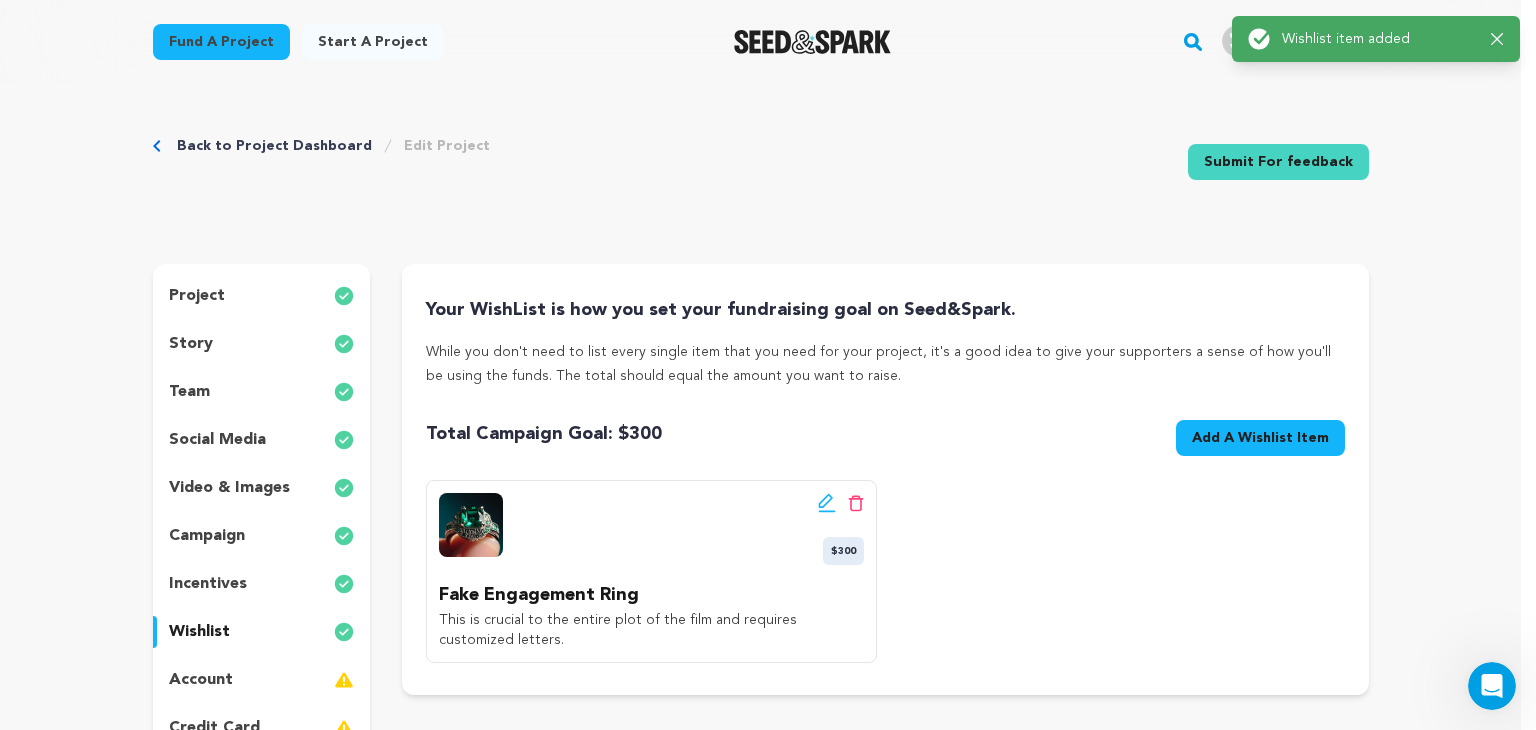 click on "account" at bounding box center (201, 680) 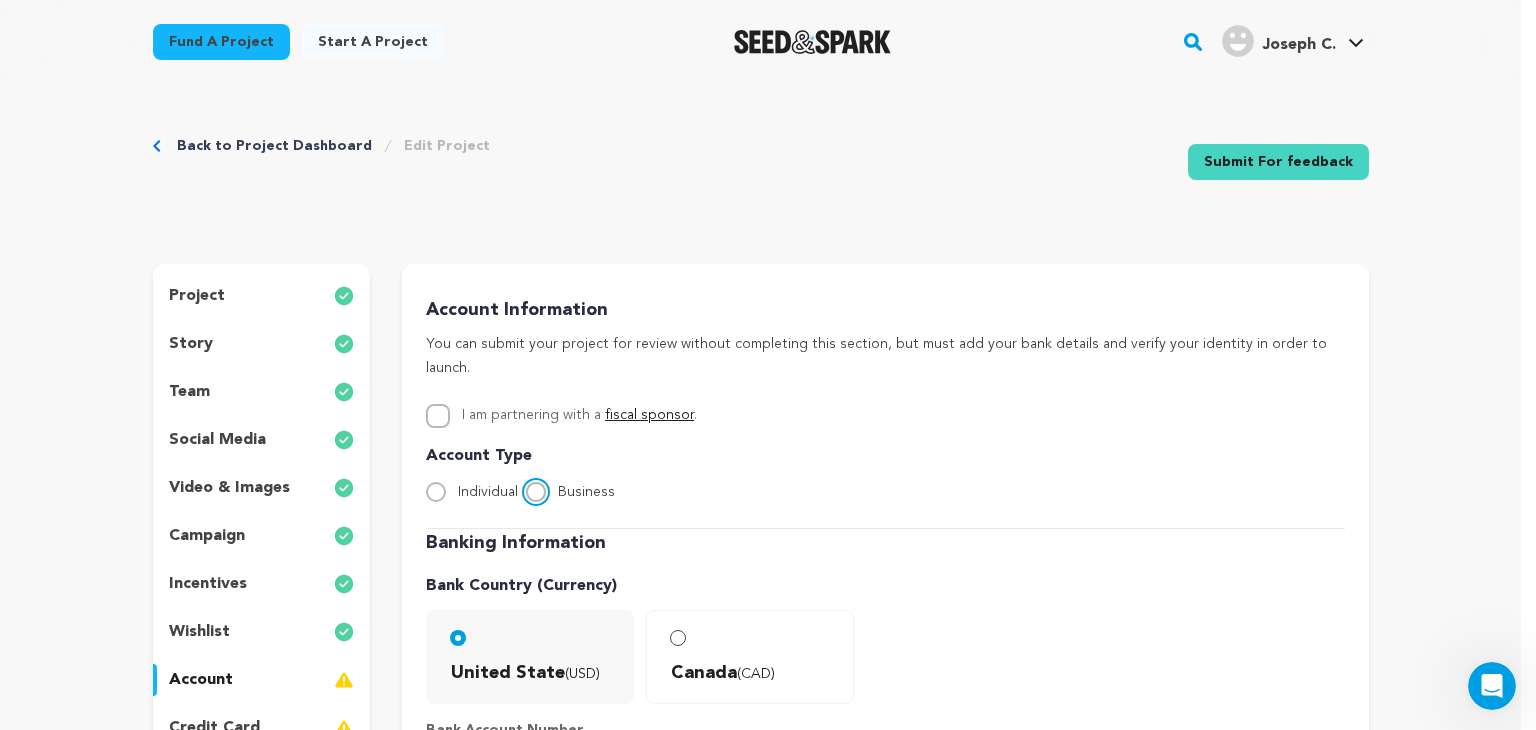 click on "Business" at bounding box center [536, 492] 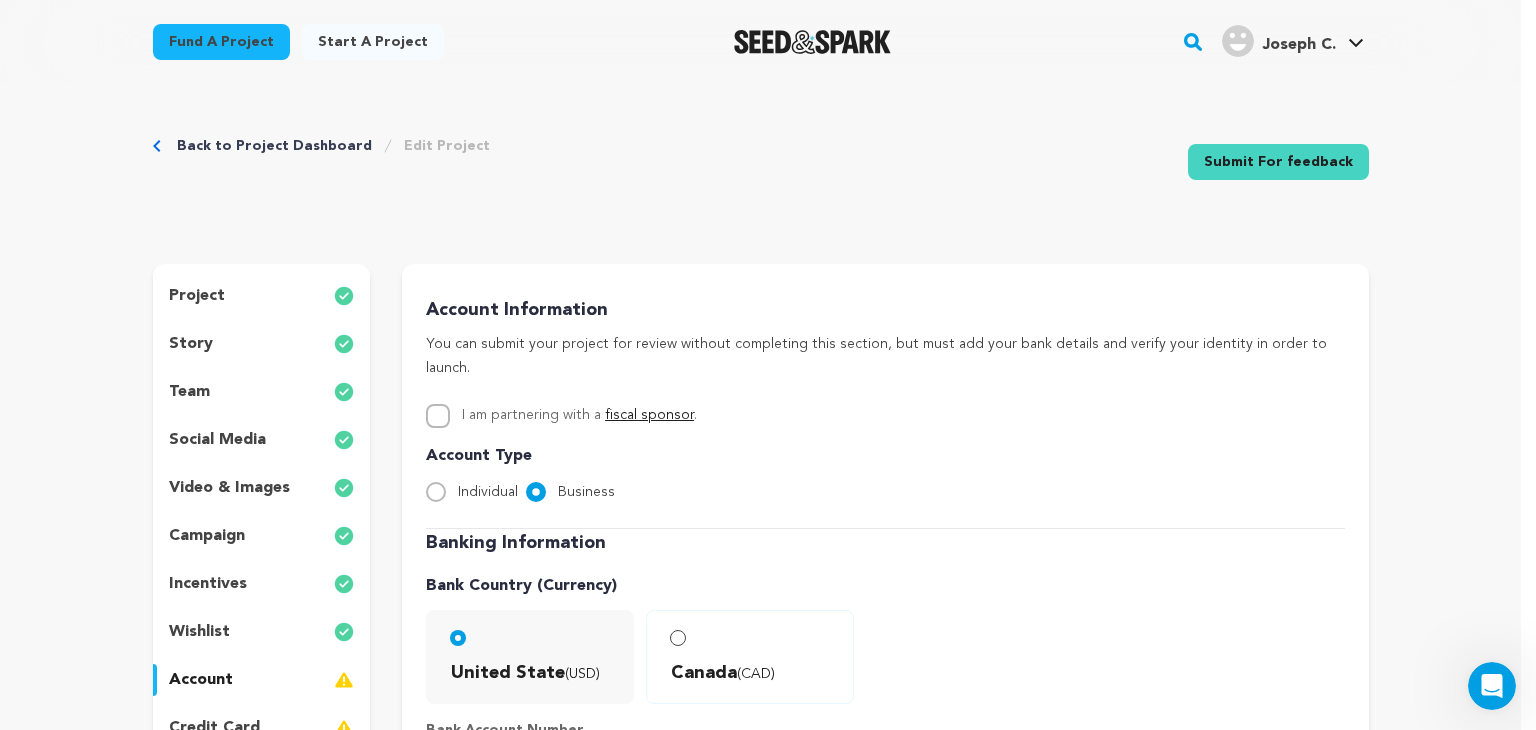 click on "fiscal sponsor" at bounding box center (649, 415) 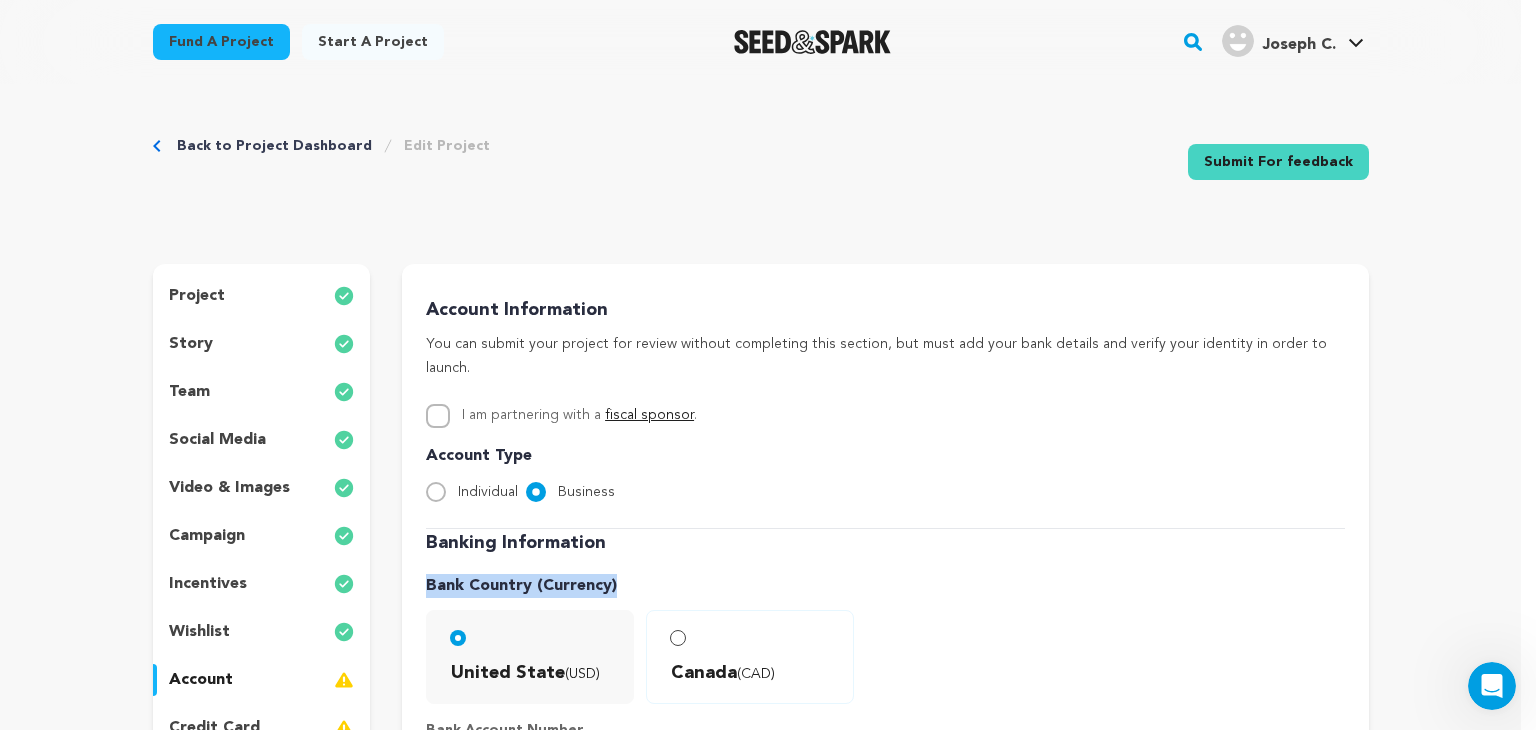 click on "Banking Information
Bank Country (Currency)
United State
(USD)
Canada
(CAD)" at bounding box center (885, 811) 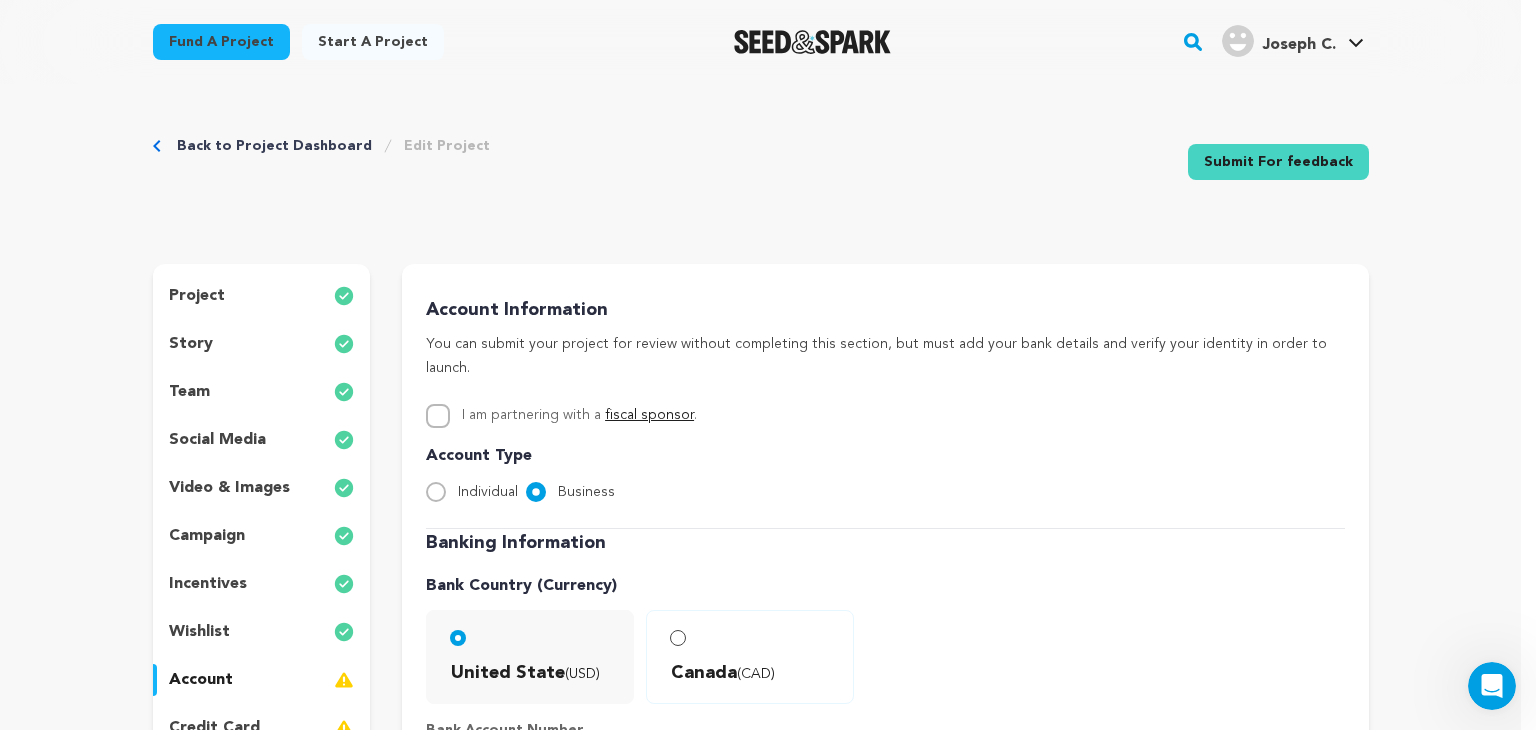 click on "Account Information
You can submit your project for review without completing this section, but must add your bank details and
verify your identity in order to launch.
I am partnering with a
fiscal sponsor
.
Please review our
Fiscal Sponsors" at bounding box center (885, 763) 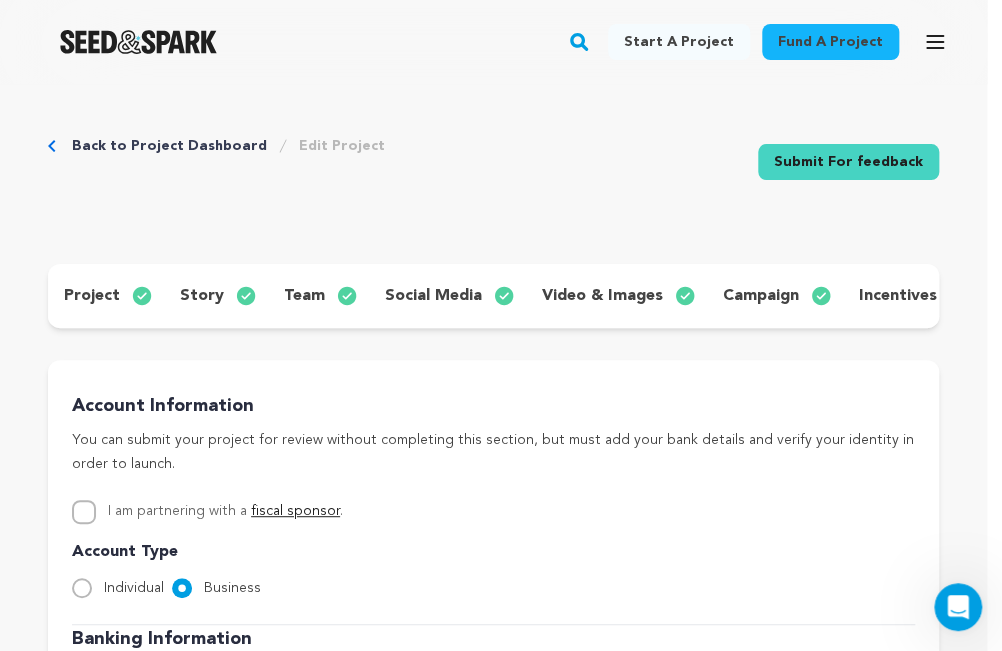 click on "Back to Project Dashboard
Edit Project
Submit For feedback
Submit For feedback
project
story" at bounding box center (493, 849) 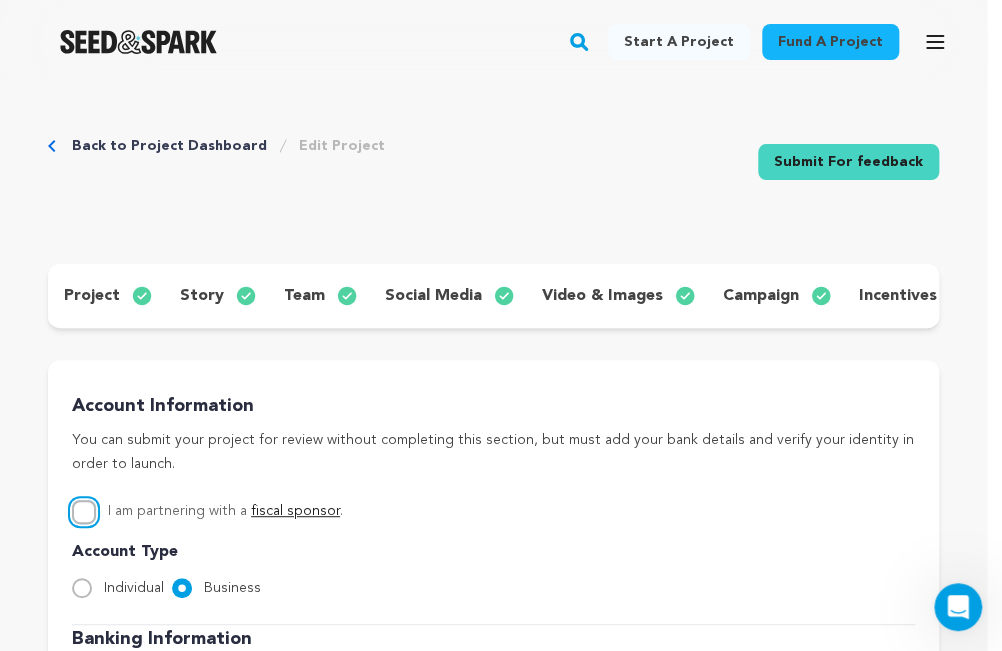 click on "I am partnering with a
fiscal sponsor
." at bounding box center [84, 512] 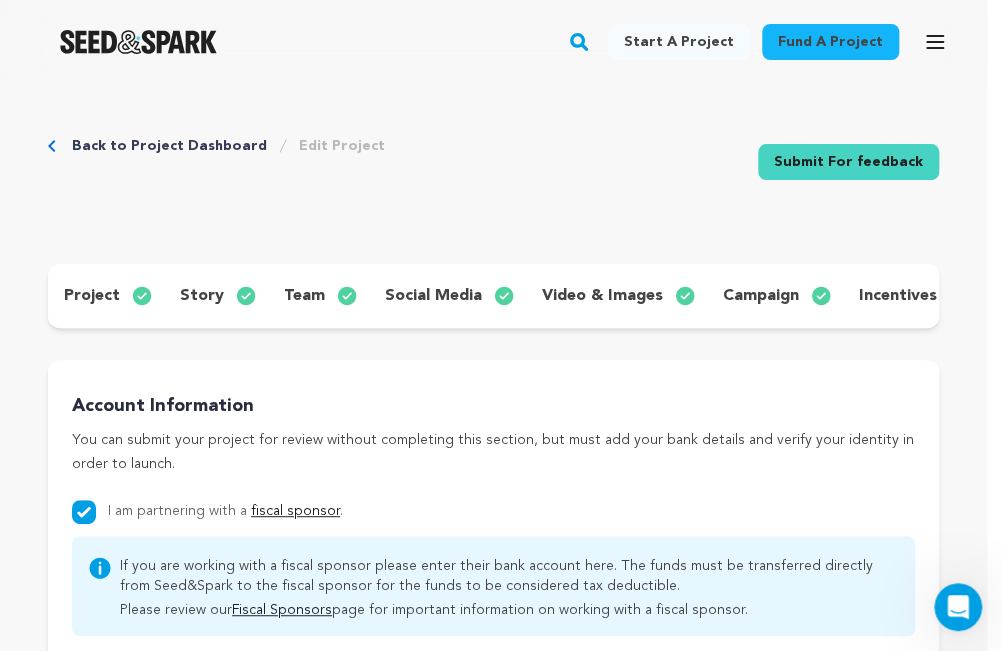 click on "Account Information
You can submit your project for review without completing this section, but must add your bank details and
verify your identity in order to launch.
I am partnering with a
fiscal sponsor
.
Please review our
Fiscal Sponsors" at bounding box center [493, 915] 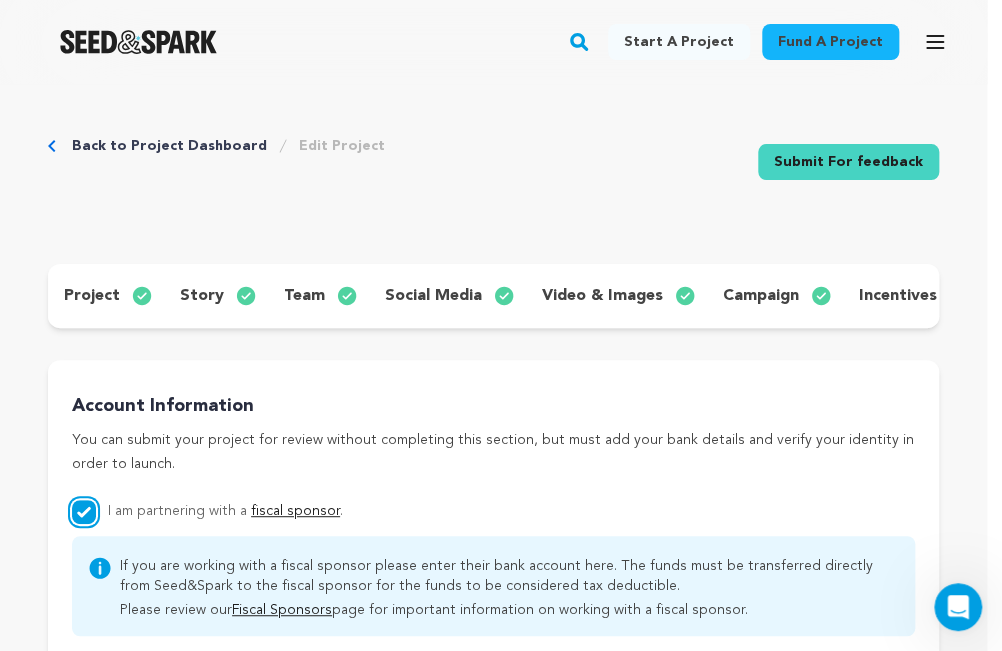 click on "I am partnering with a
fiscal sponsor
." at bounding box center [84, 512] 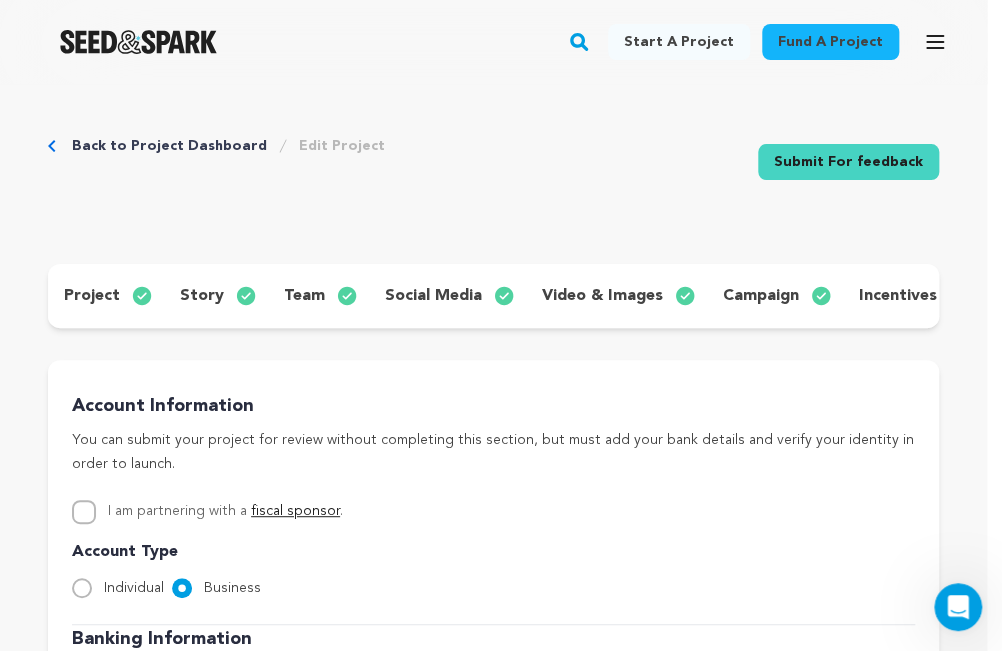click on "Account Information
You can submit your project for review without completing this section, but must add your bank details and
verify your identity in order to launch." at bounding box center (493, 434) 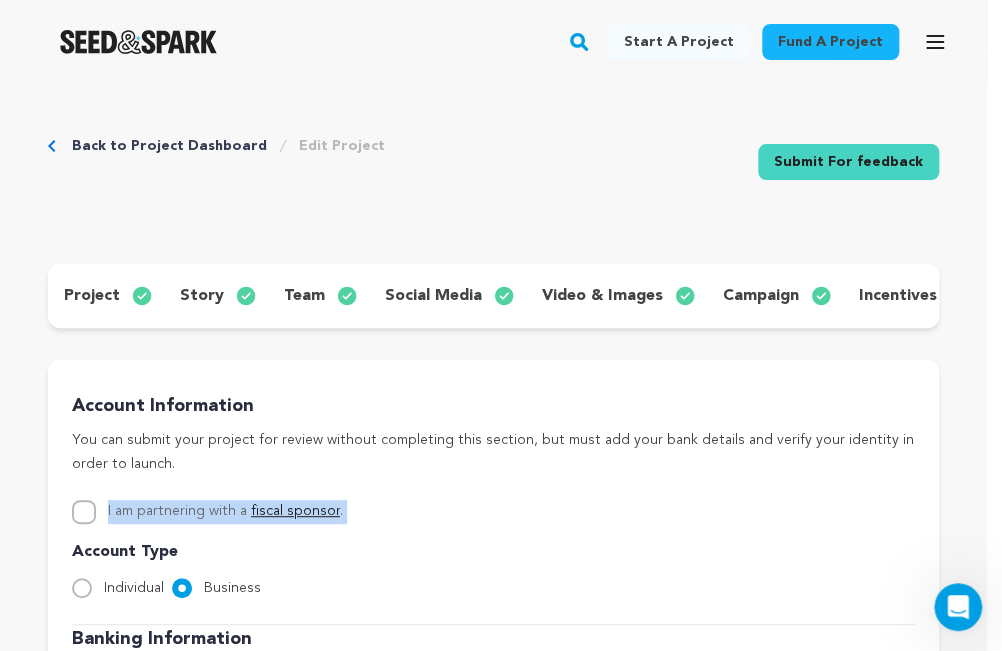 click on "Account Information
You can submit your project for review without completing this section, but must add your bank details and
verify your identity in order to launch.
I am partnering with a
fiscal sponsor
.
Please review our
Fiscal Sponsors" at bounding box center (493, 859) 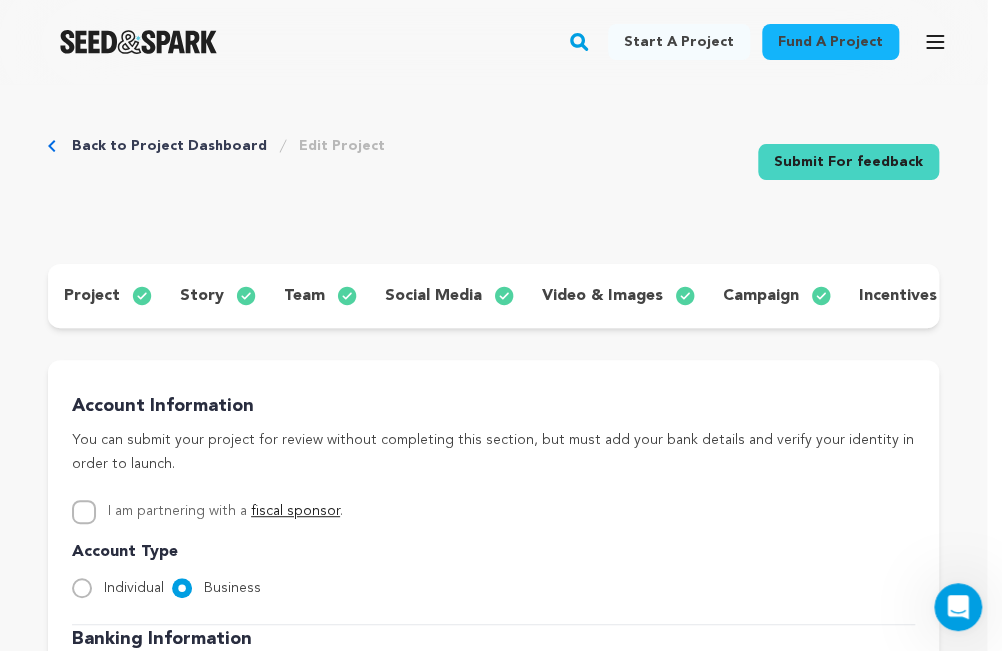 click on "Back to Project Dashboard
Edit Project
Submit For feedback
Submit For feedback" at bounding box center [493, 166] 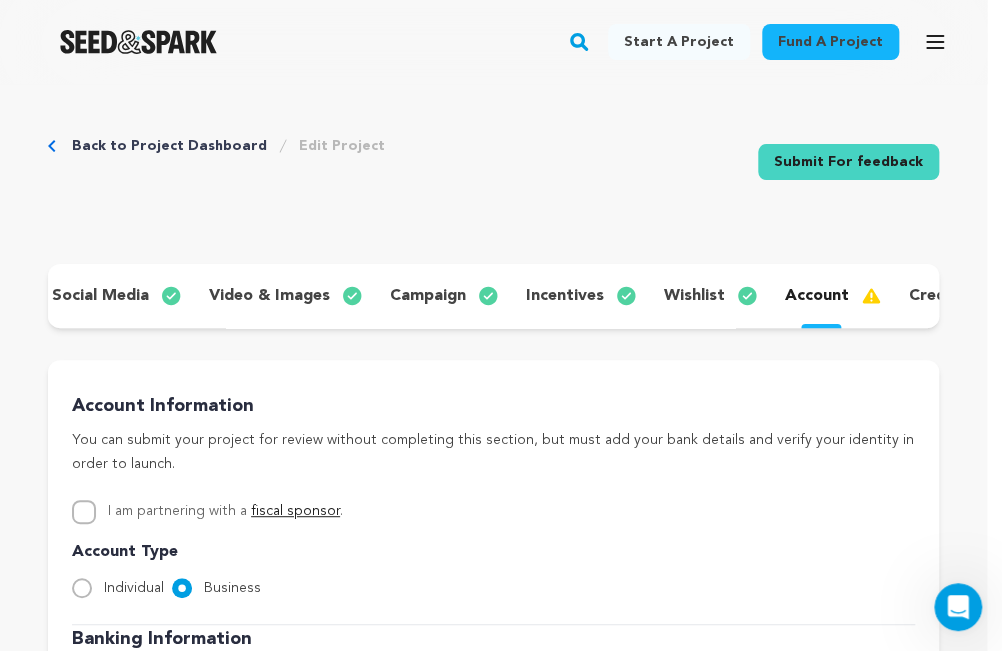 scroll, scrollTop: 0, scrollLeft: 423, axis: horizontal 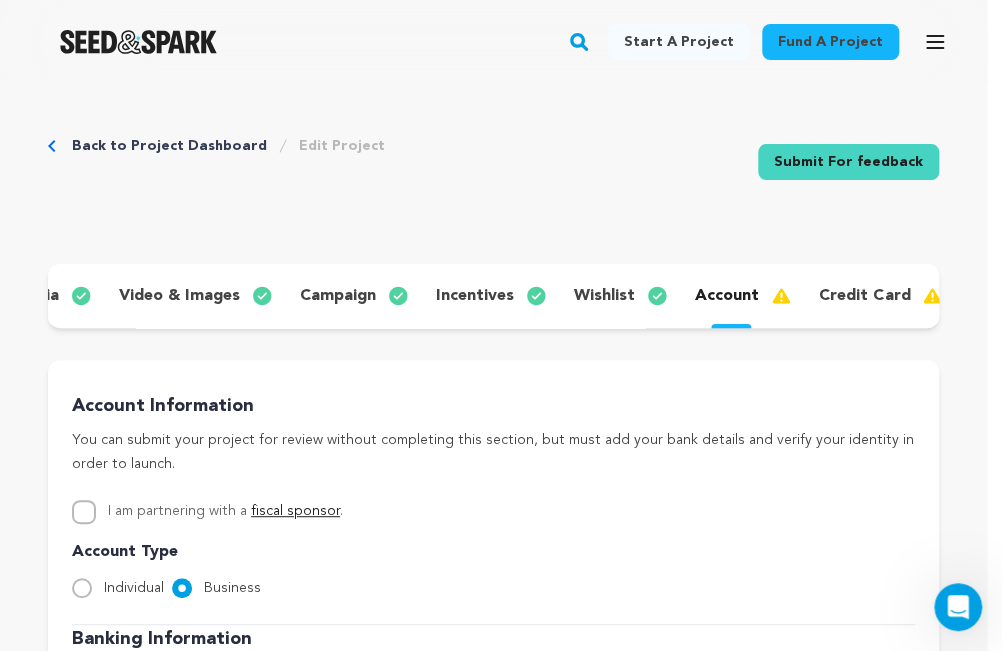 click on "account" at bounding box center [727, 296] 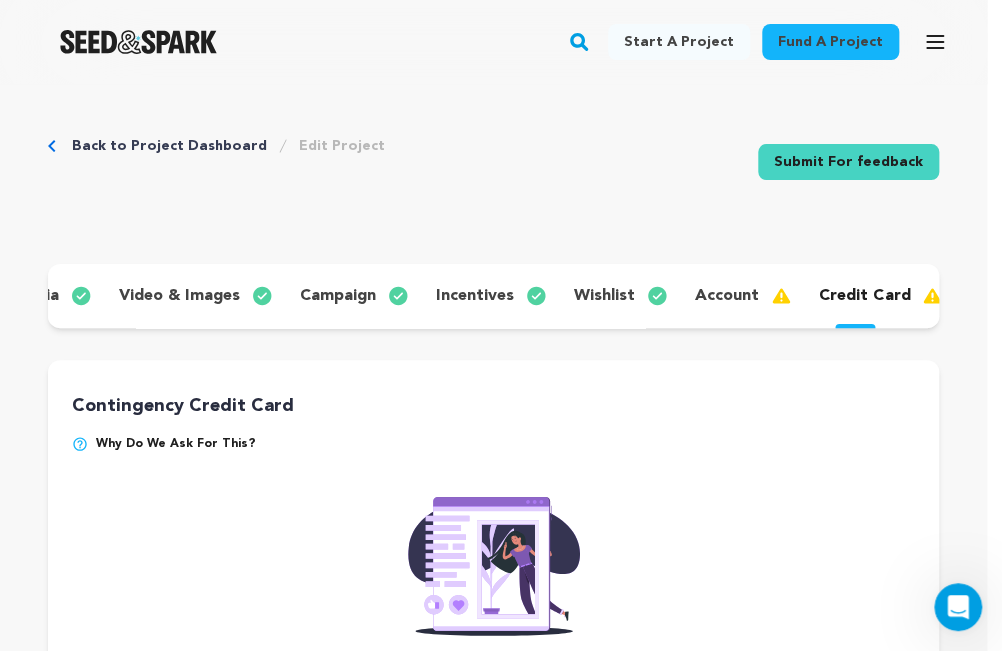 drag, startPoint x: 553, startPoint y: 493, endPoint x: 528, endPoint y: 521, distance: 37.536648 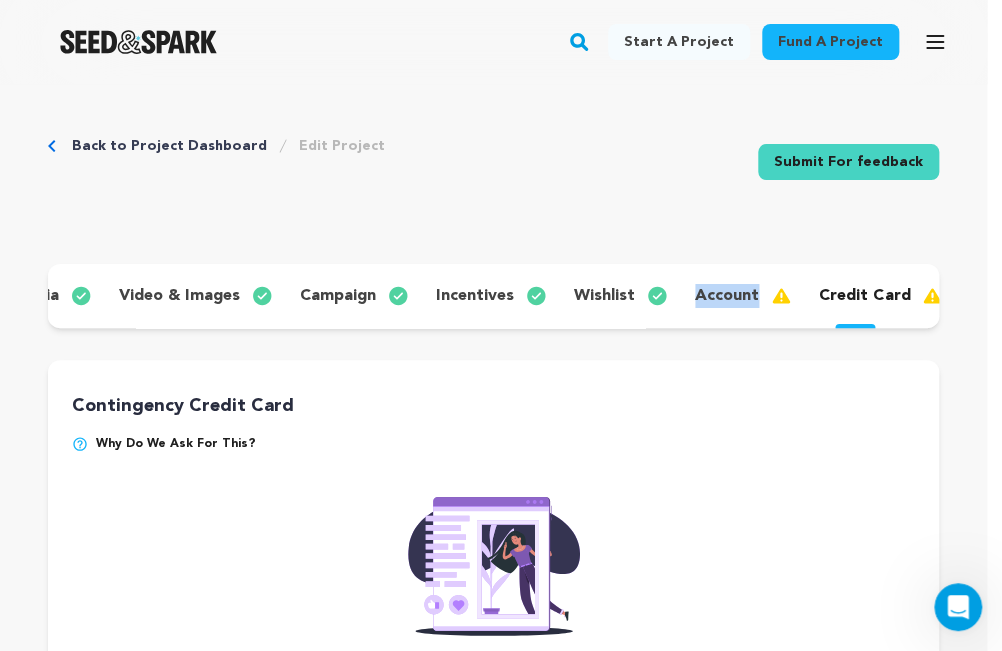 click on "Back to Project Dashboard
Edit Project
Submit For feedback
Submit For feedback
project
story" at bounding box center [493, 570] 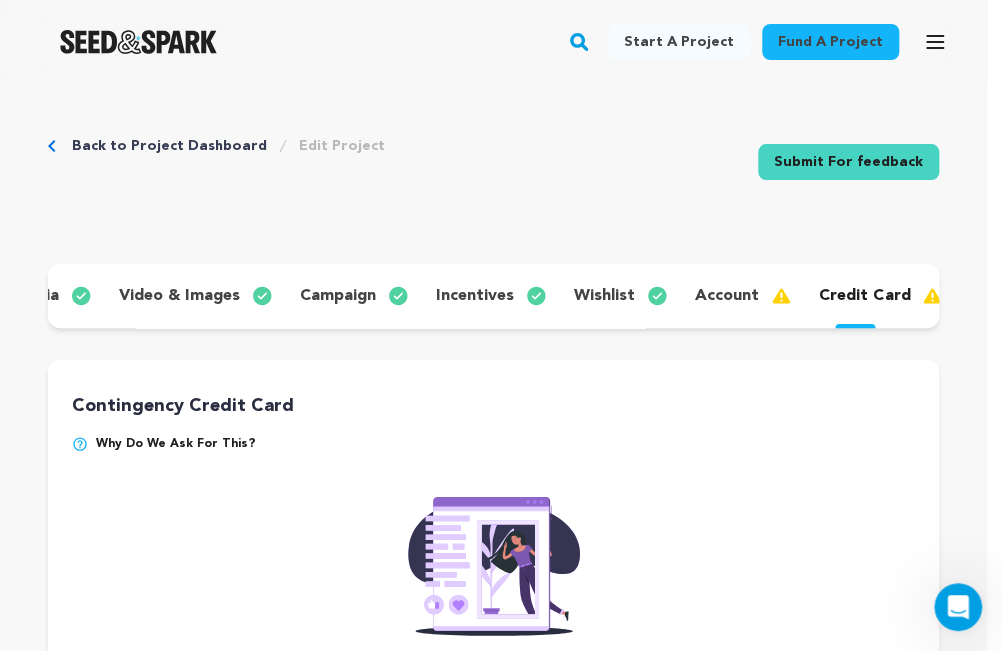 click on "Back to Project Dashboard
Edit Project
Submit For feedback
Submit For feedback" at bounding box center (493, 166) 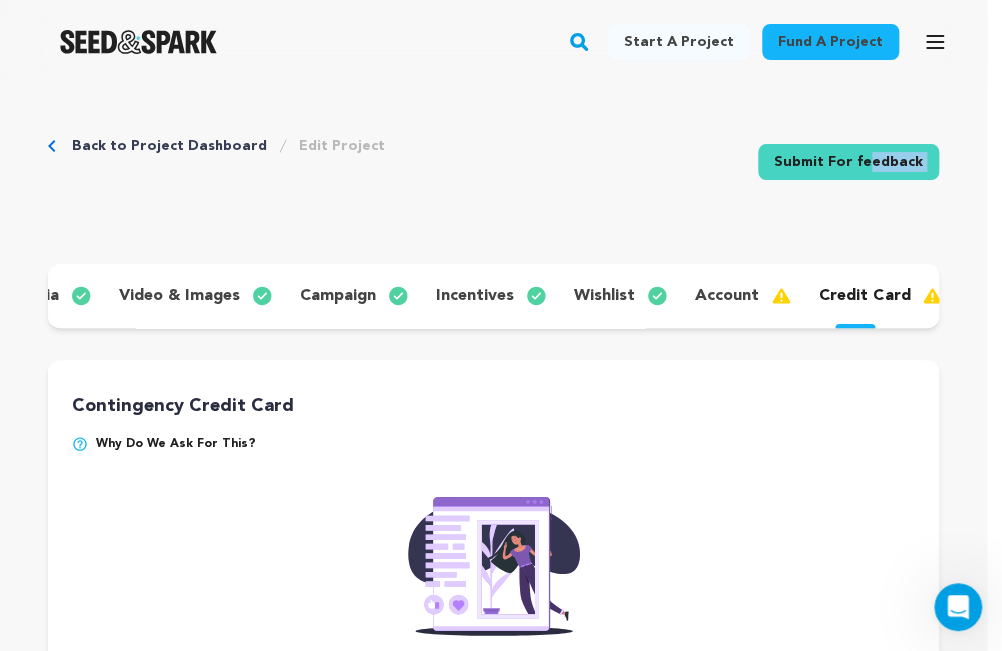 click on "Back to Project Dashboard
Edit Project
Submit For feedback
Submit For feedback" at bounding box center [493, 166] 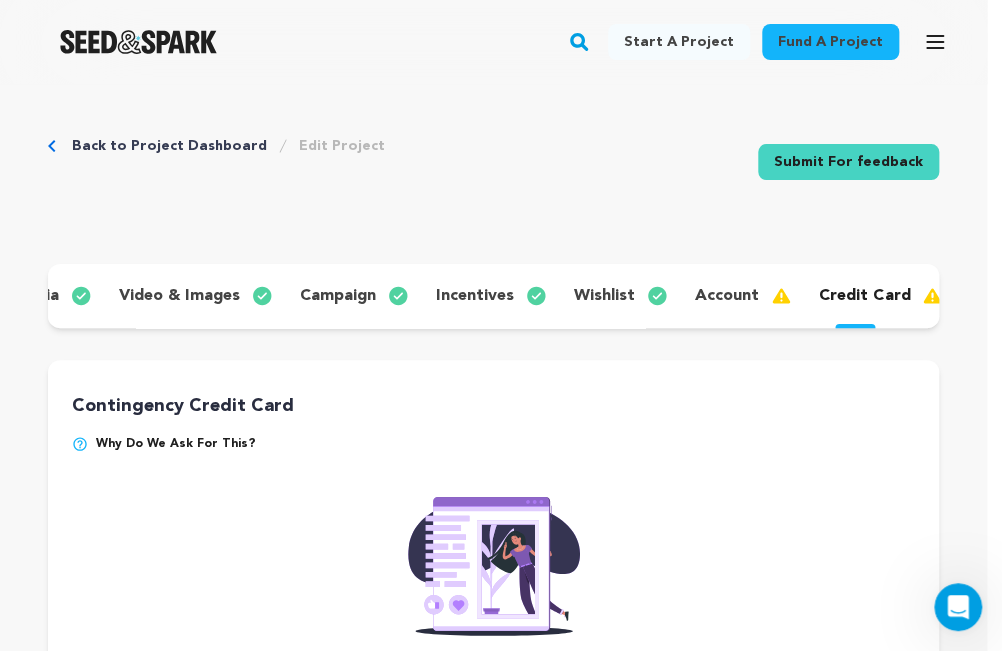 click on "Contingency Credit Card" at bounding box center [493, 406] 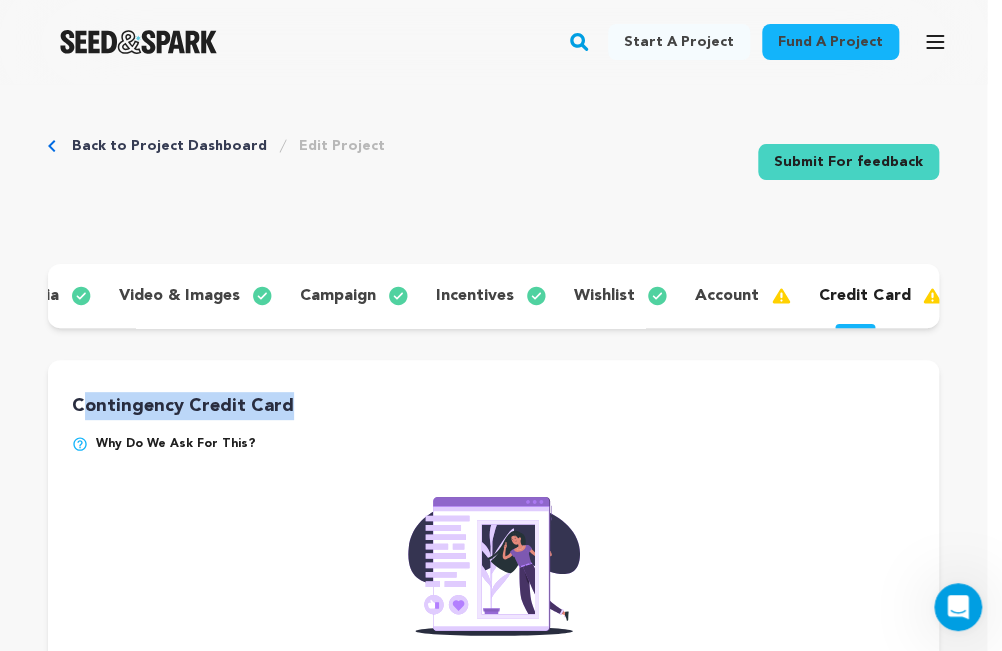 click on "Contingency Credit Card" at bounding box center (493, 406) 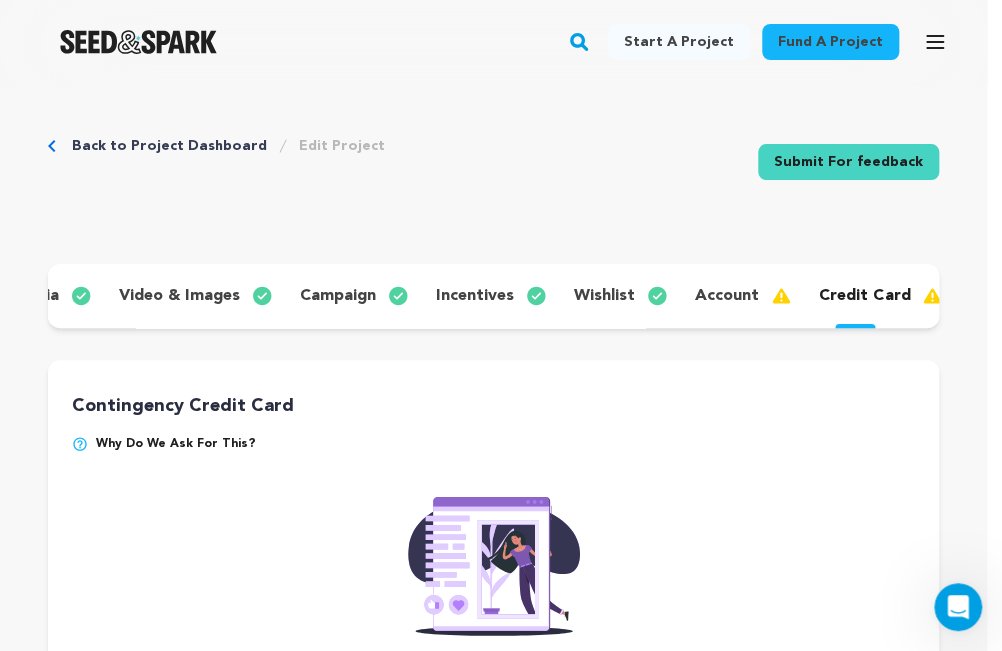 click on "project
story
team
social media
video & images
campaign
incentives
wishlist" at bounding box center (493, 532) 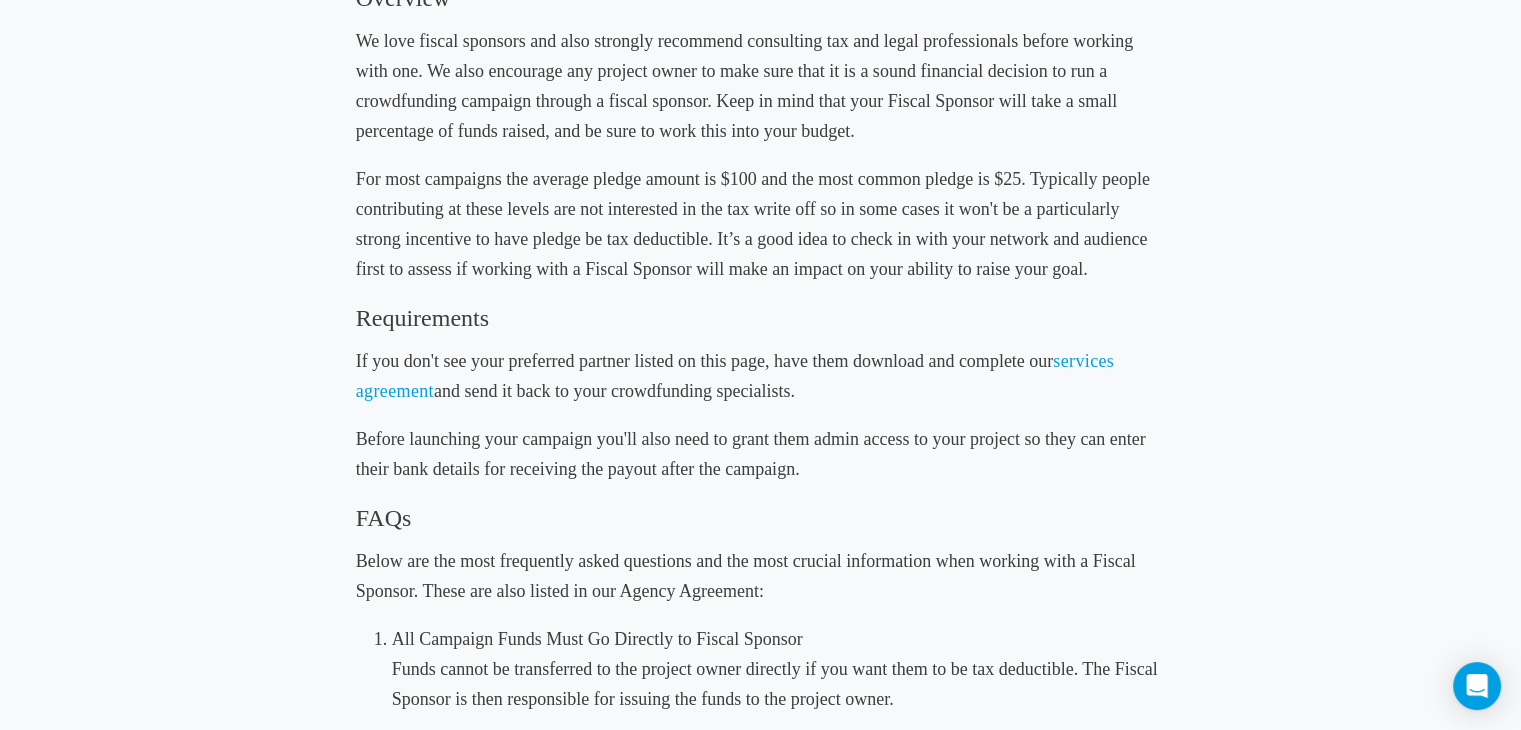 scroll, scrollTop: 0, scrollLeft: 0, axis: both 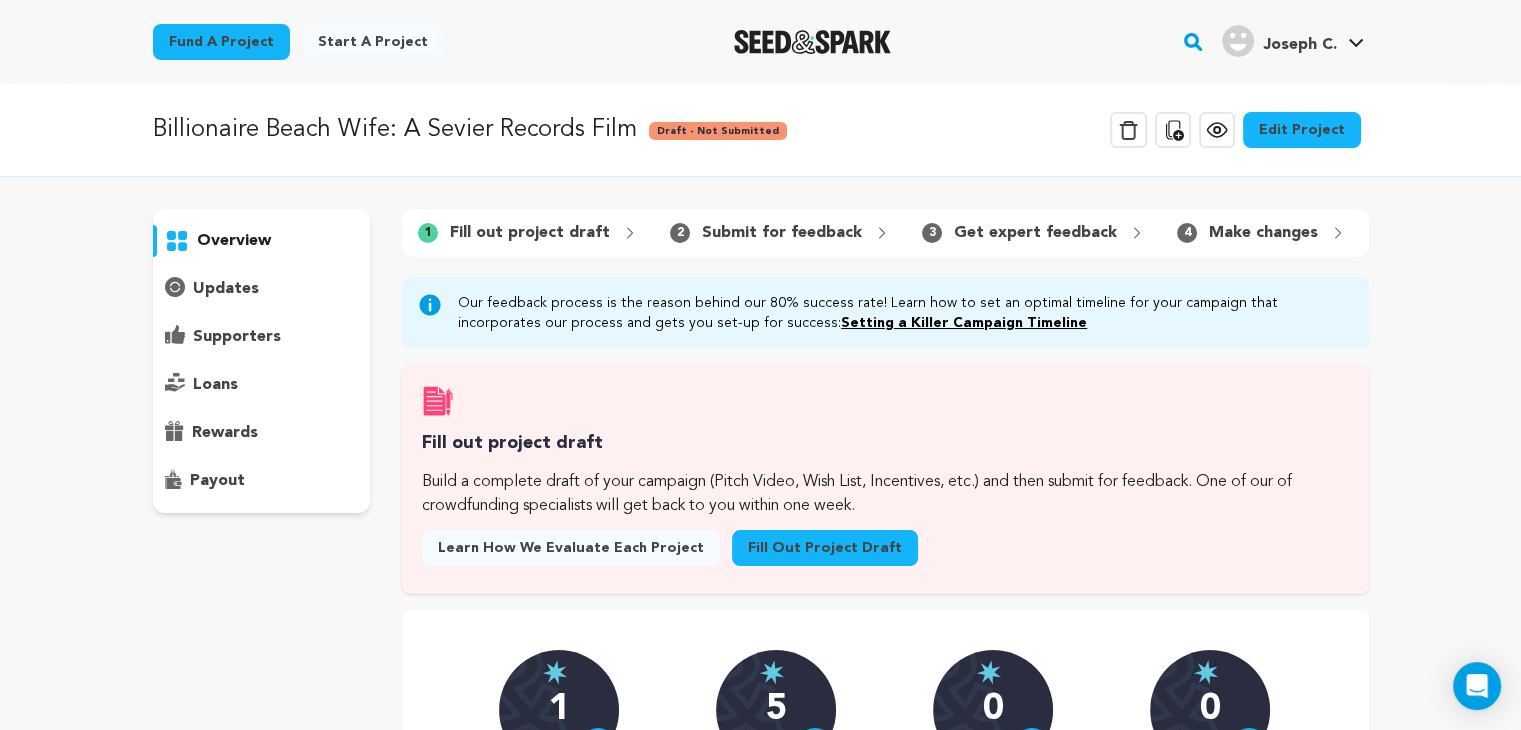 click on "Edit Project" at bounding box center [1302, 130] 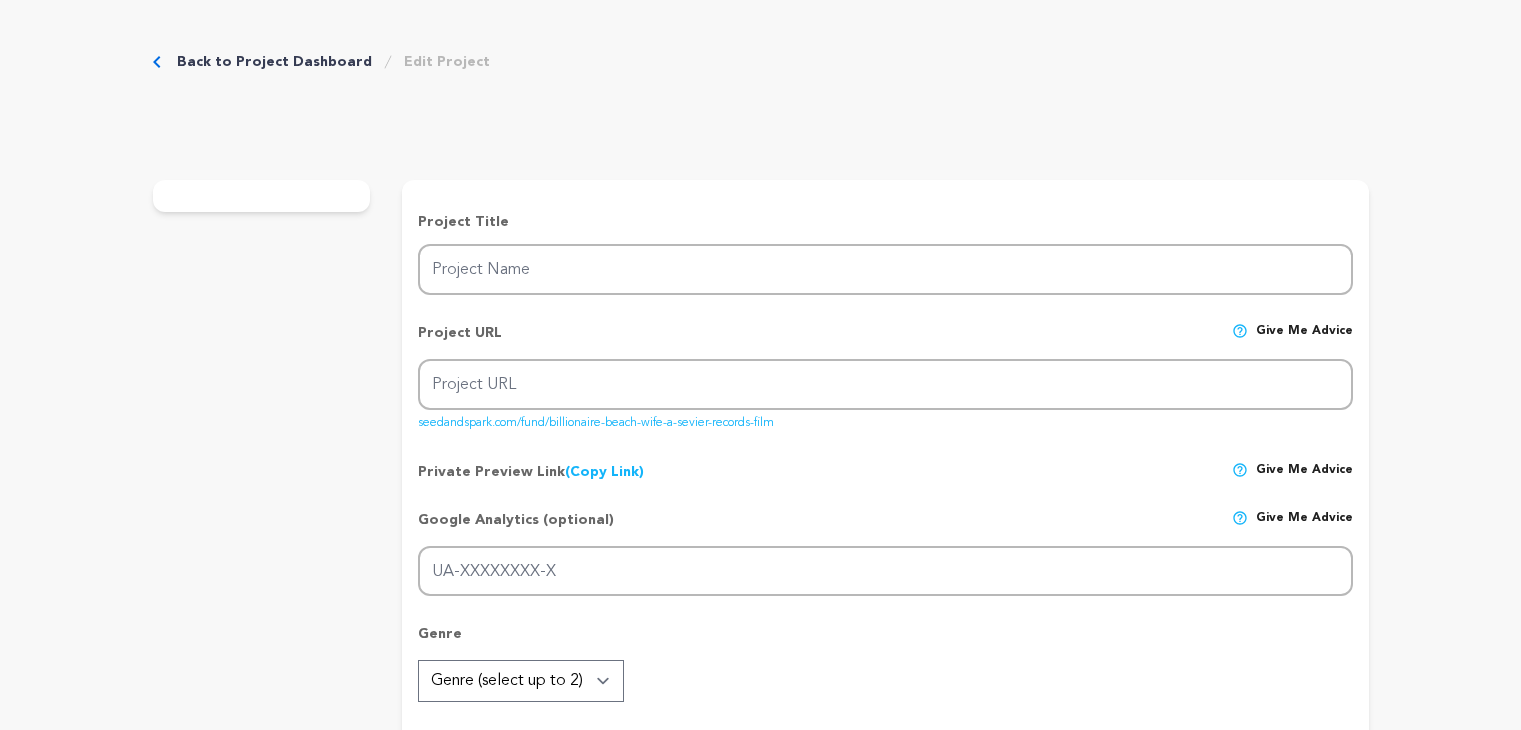 type on "Billionaire Beach Wife: A Sevier Records Film" 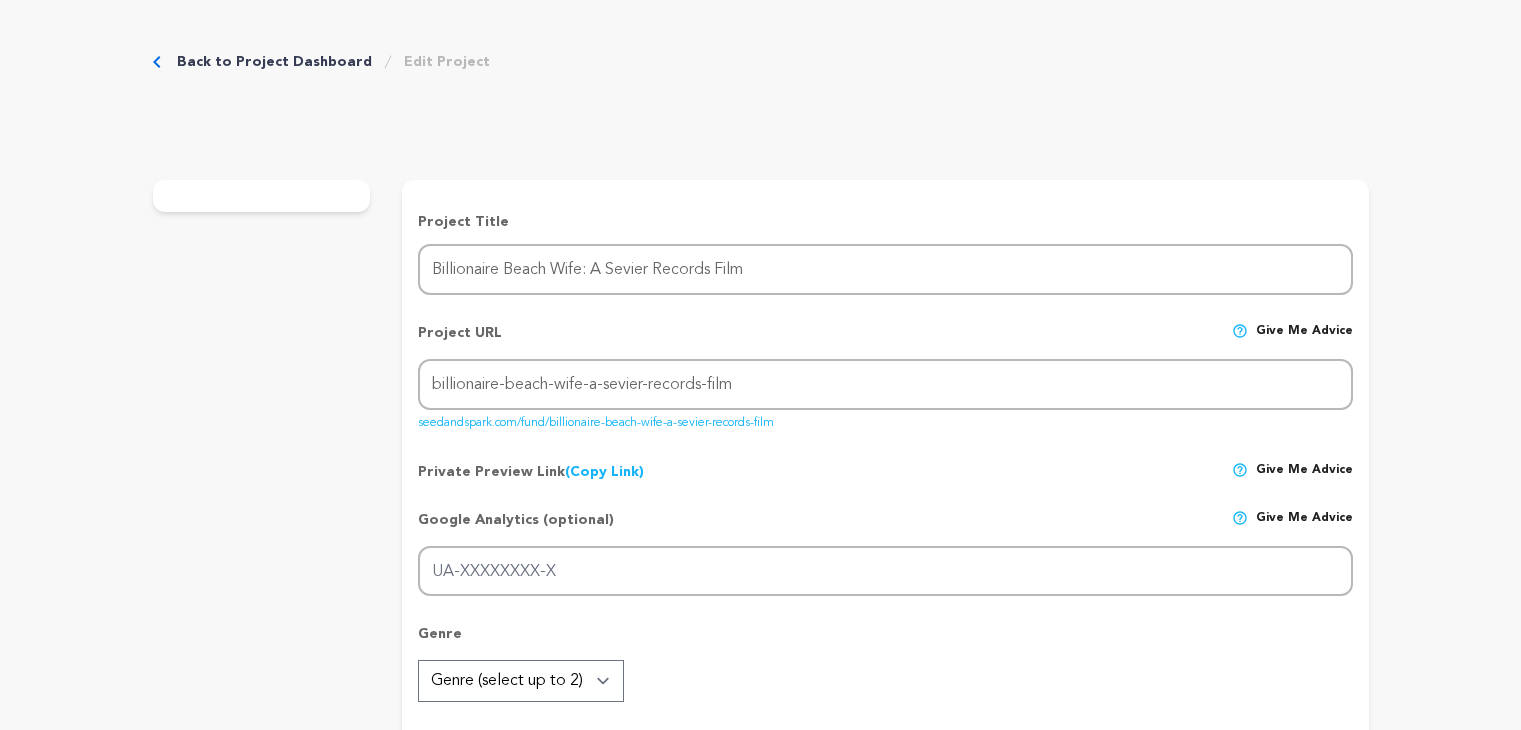 checkbox on "false" 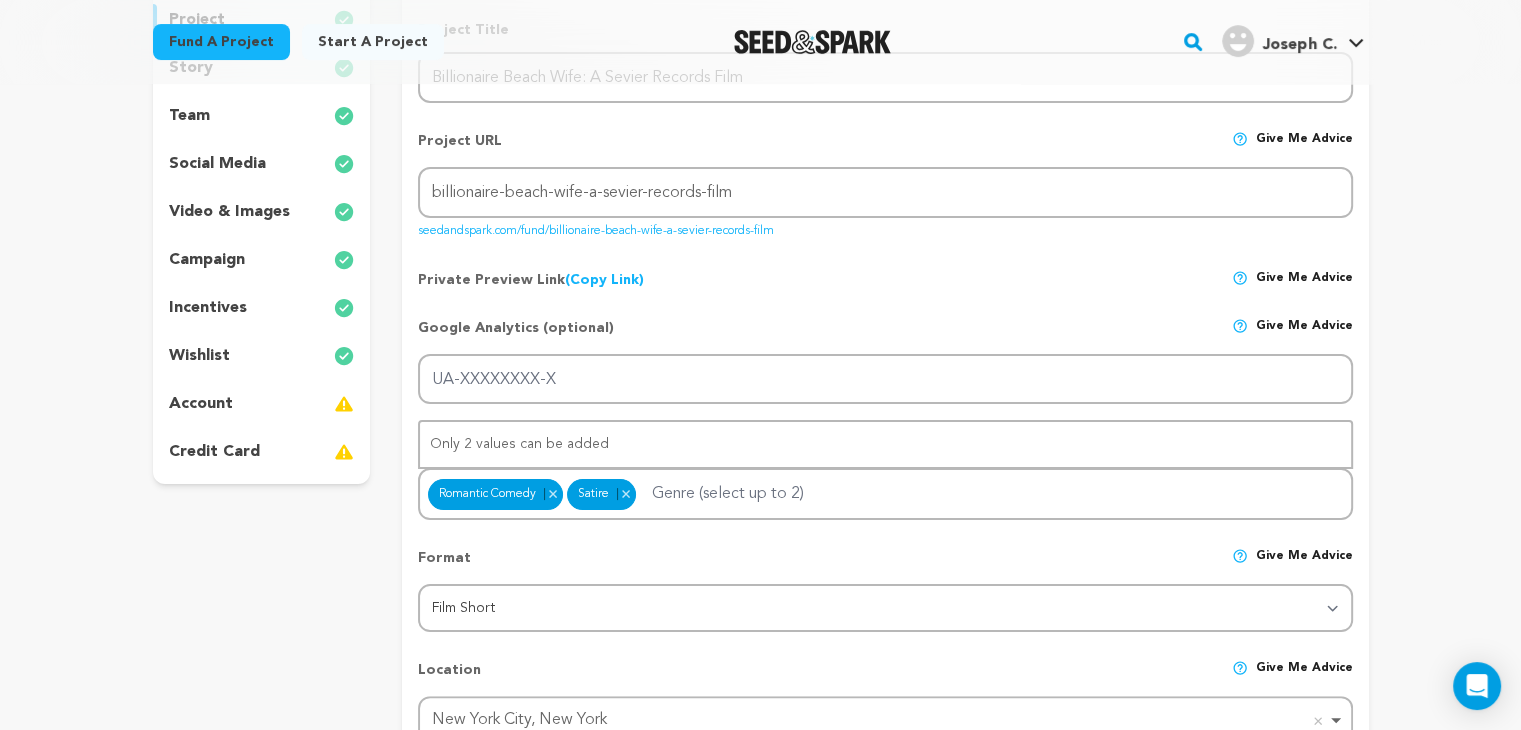 scroll, scrollTop: 300, scrollLeft: 0, axis: vertical 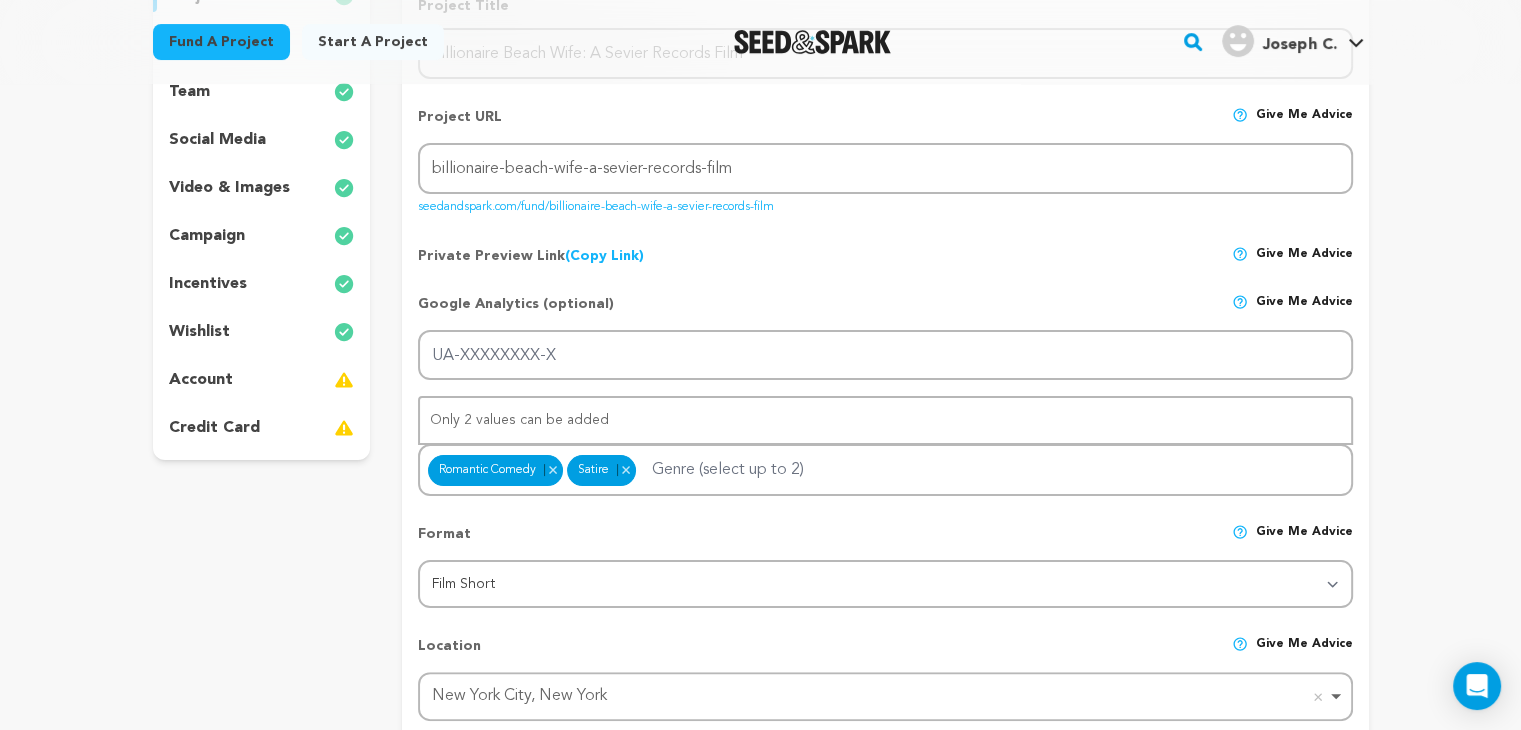 click on "account" at bounding box center (201, 380) 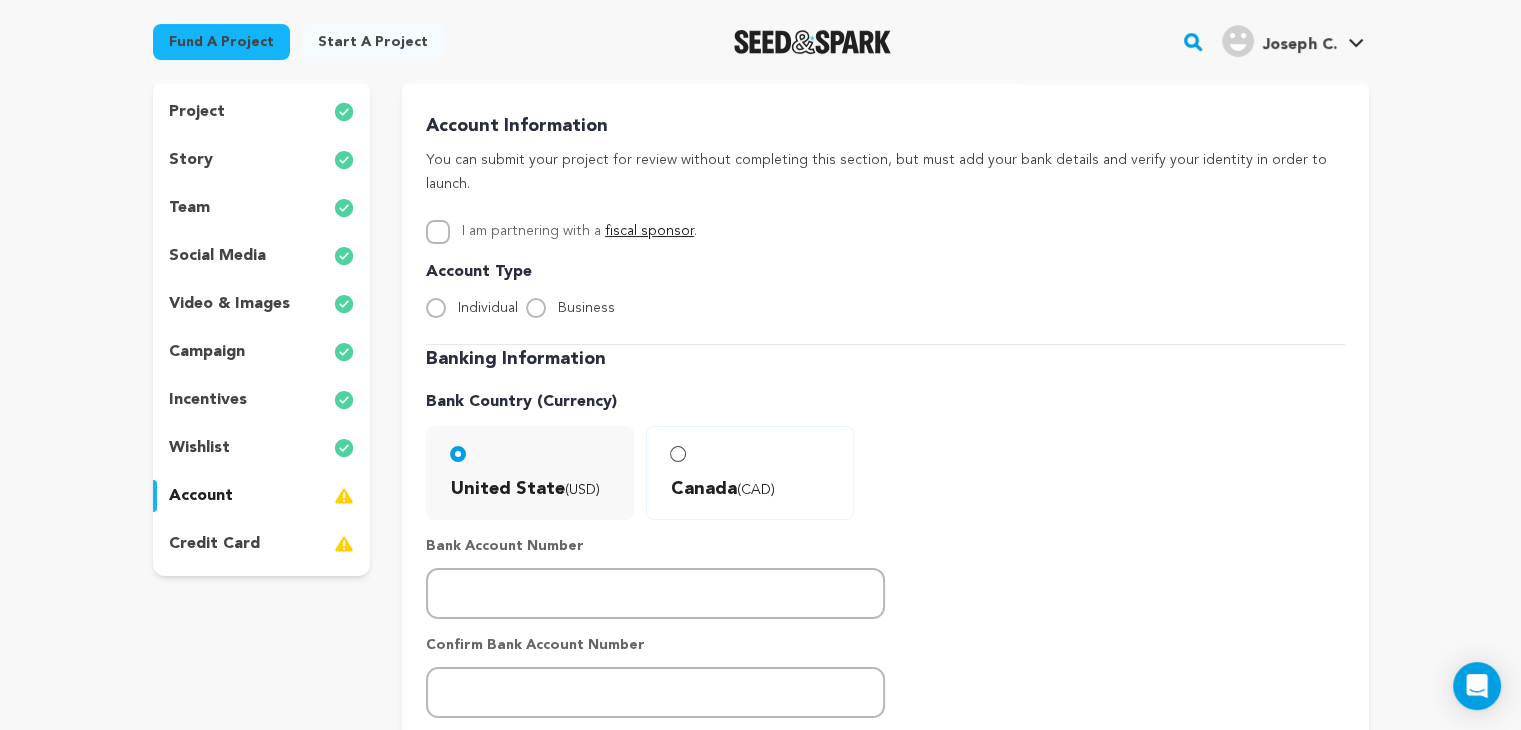 scroll, scrollTop: 200, scrollLeft: 0, axis: vertical 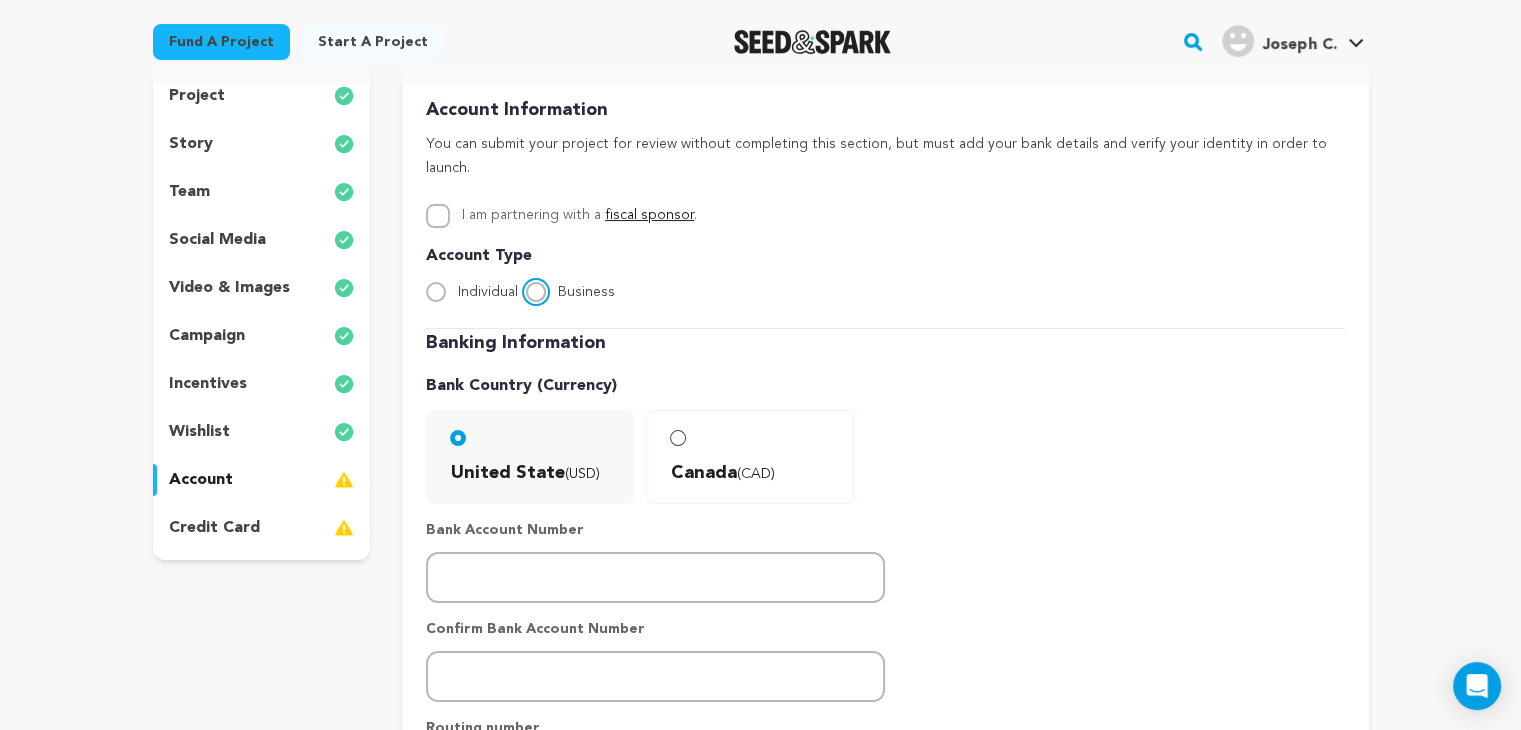 click on "Business" at bounding box center (536, 292) 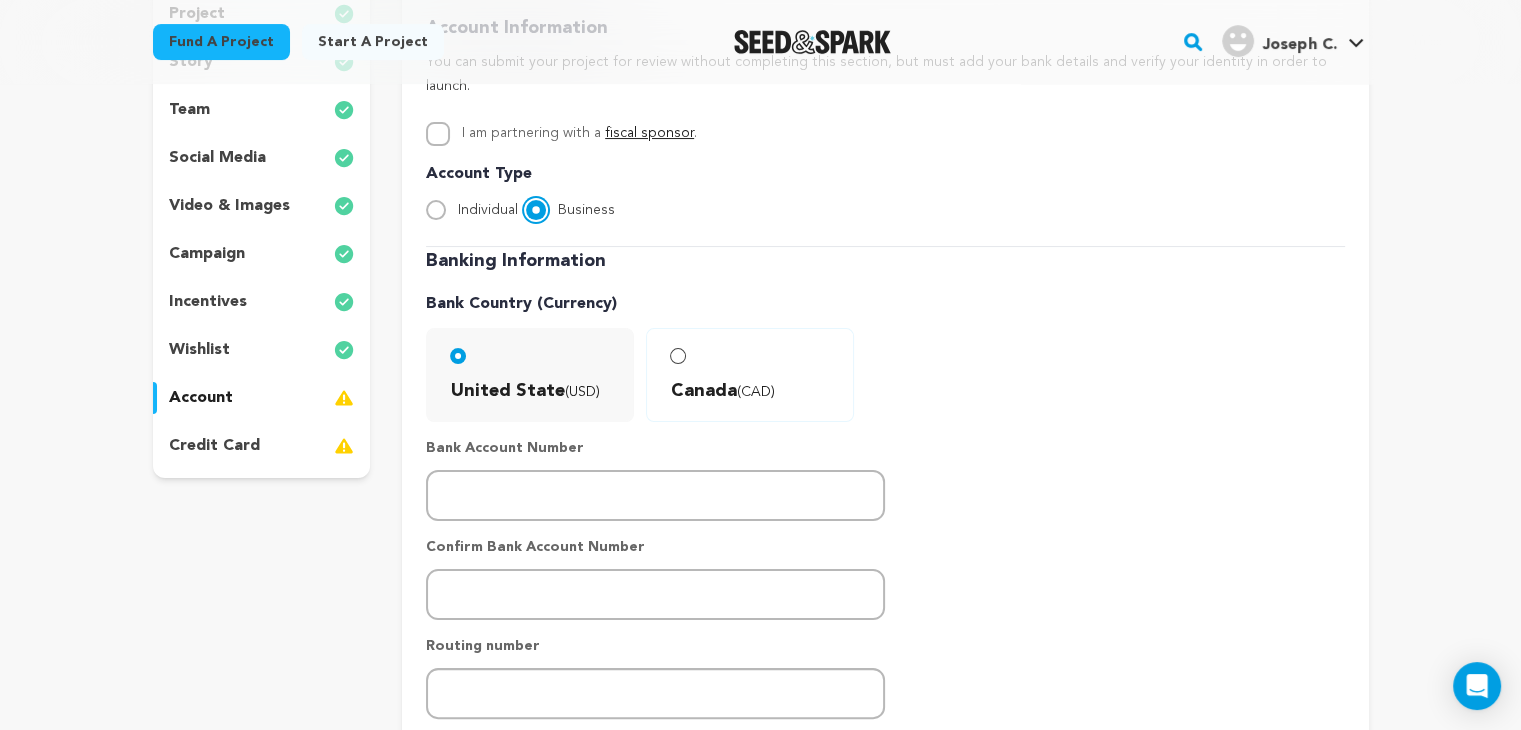 scroll, scrollTop: 400, scrollLeft: 0, axis: vertical 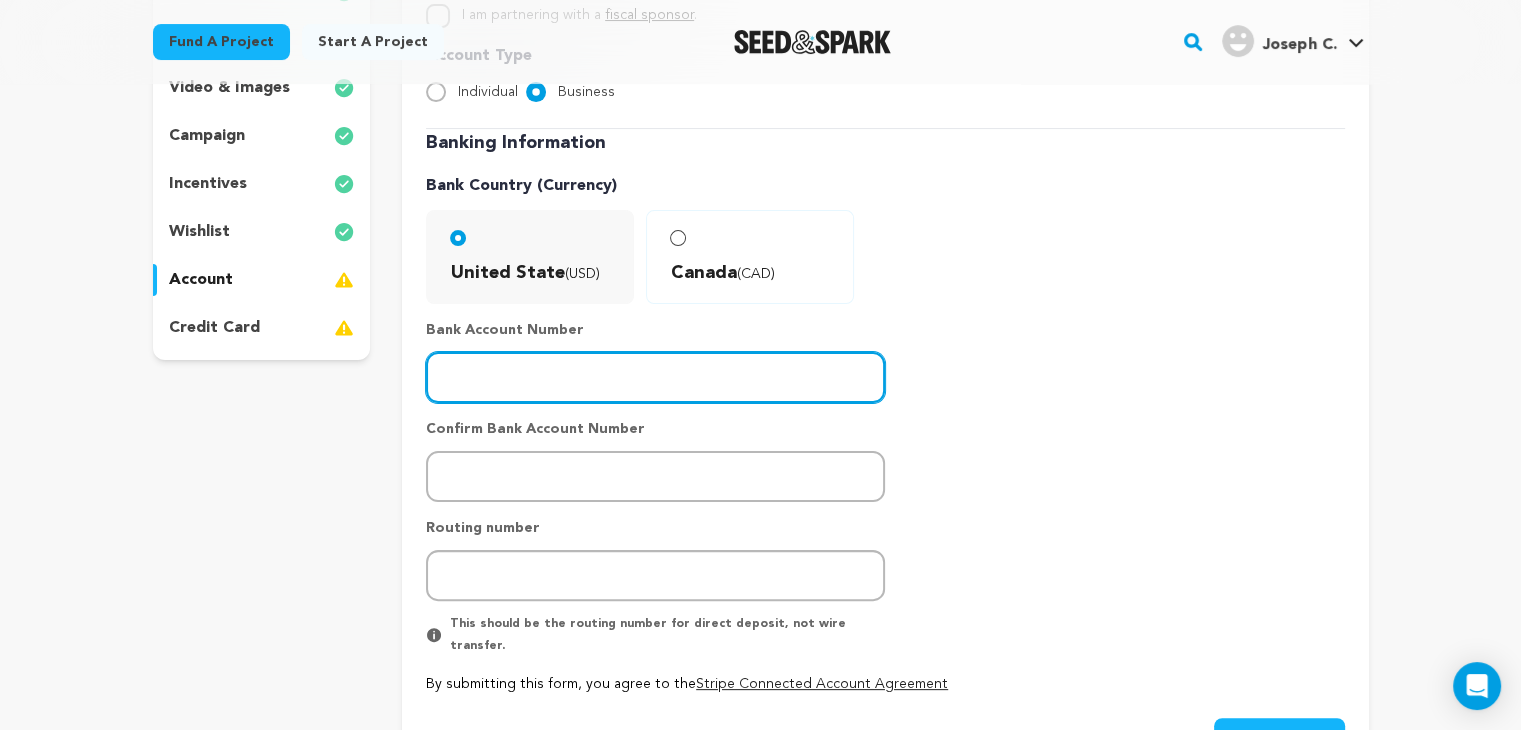 click at bounding box center (655, 377) 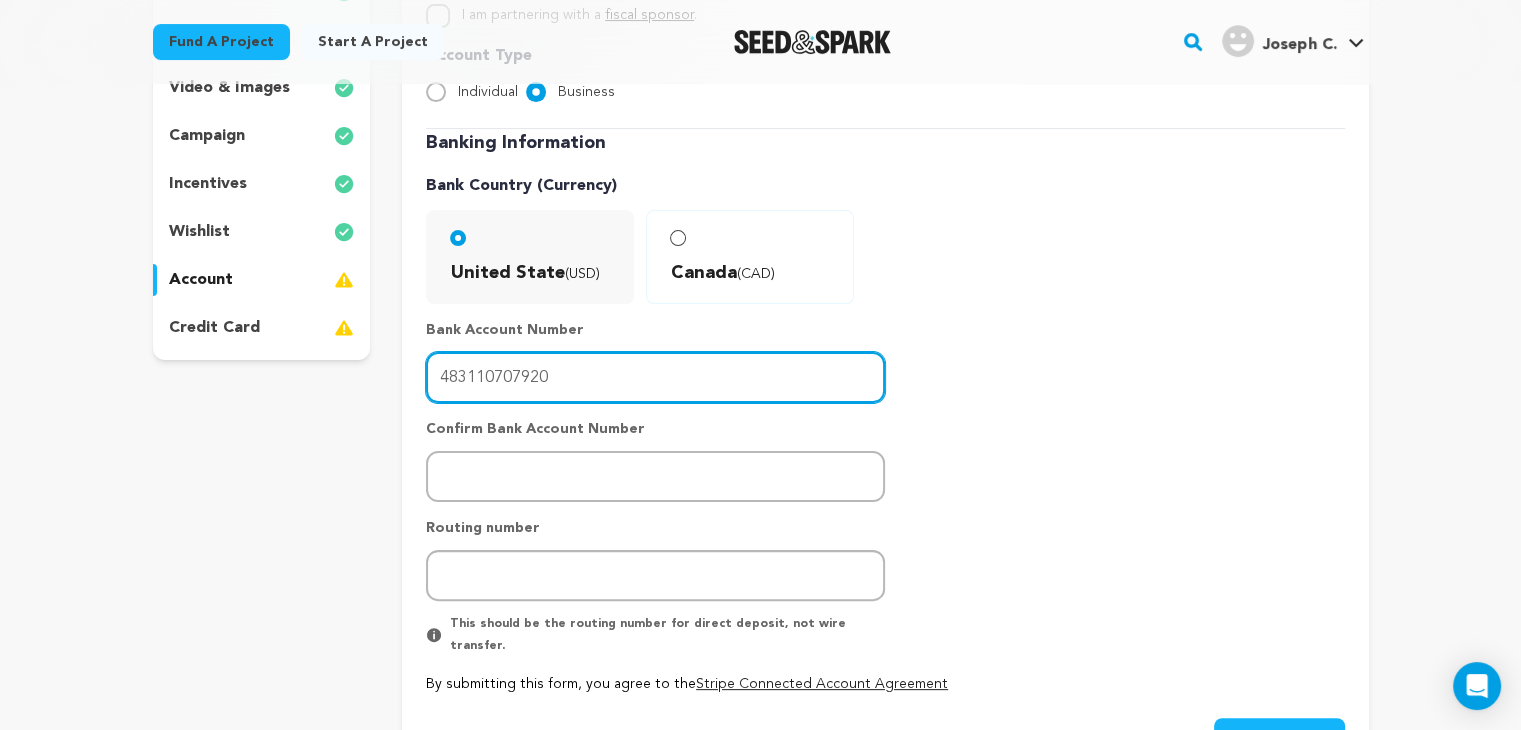 type on "483110707920" 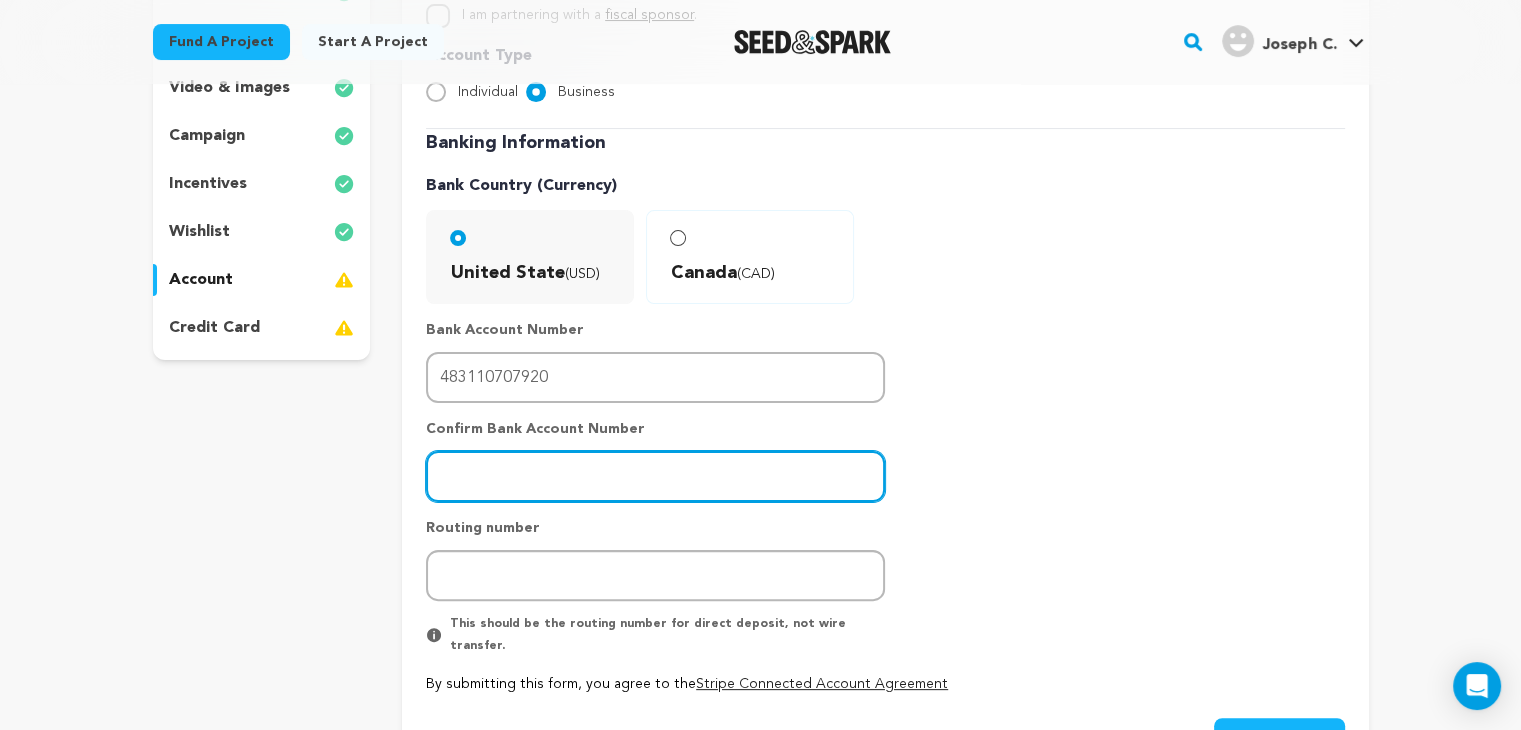 click at bounding box center [655, 476] 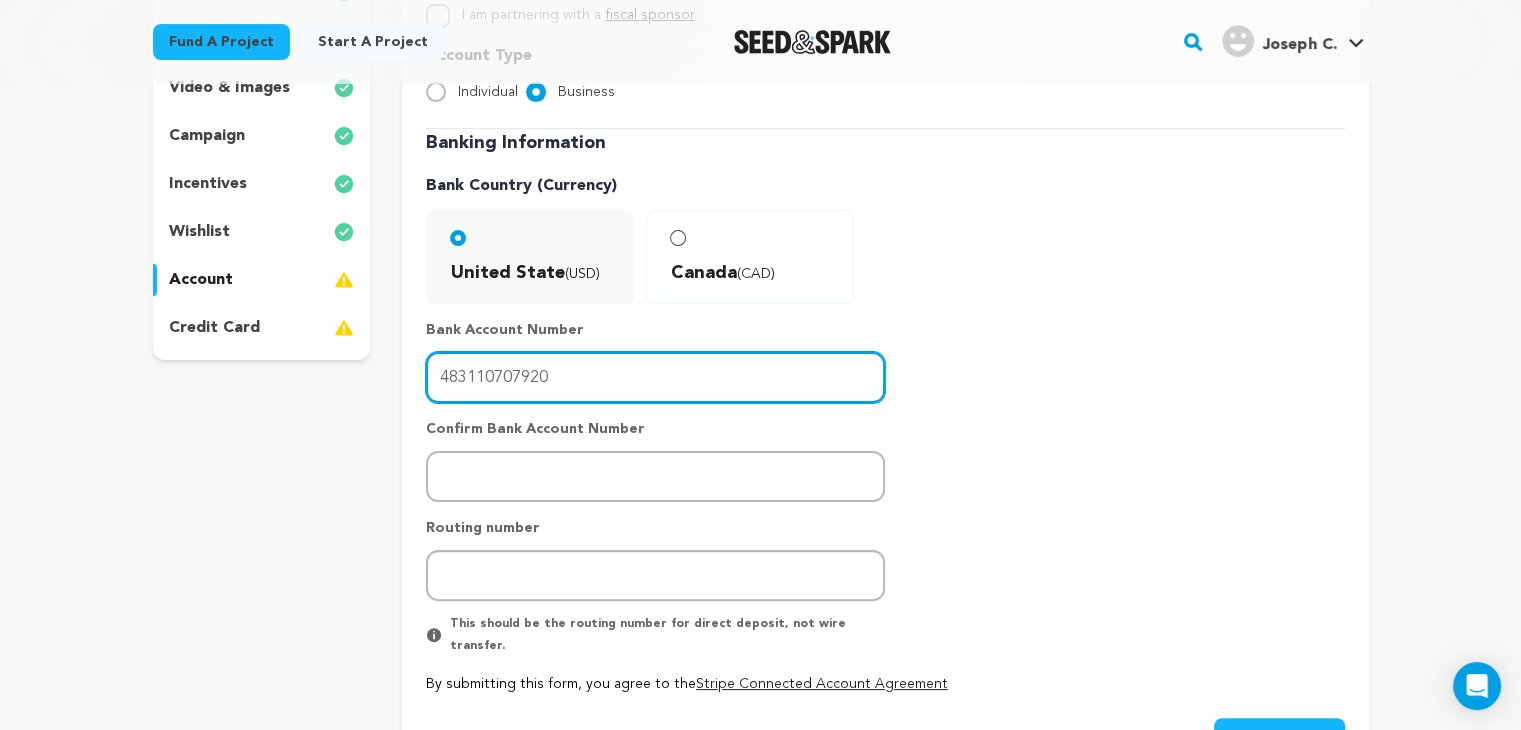 drag, startPoint x: 579, startPoint y: 357, endPoint x: 425, endPoint y: 349, distance: 154.20766 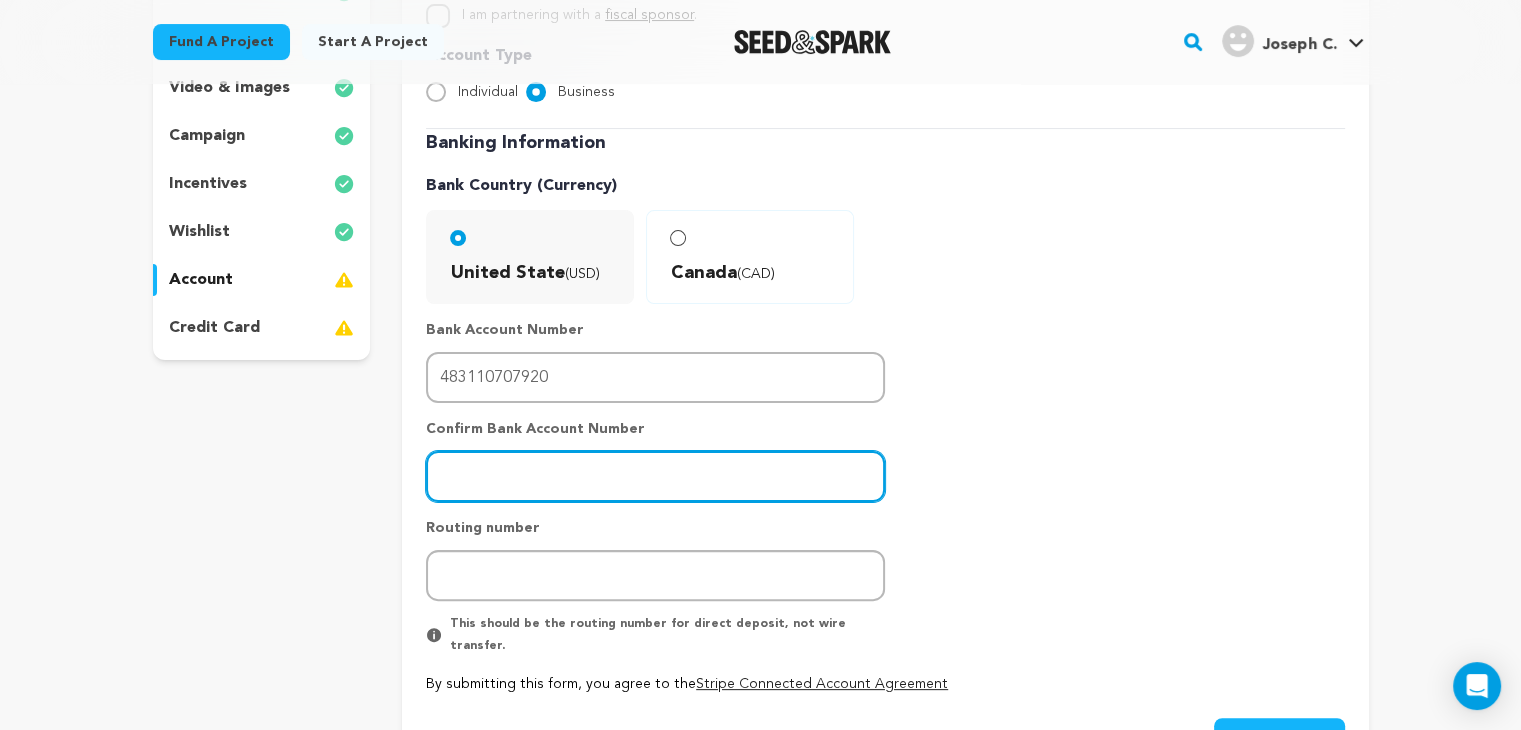 click at bounding box center [655, 476] 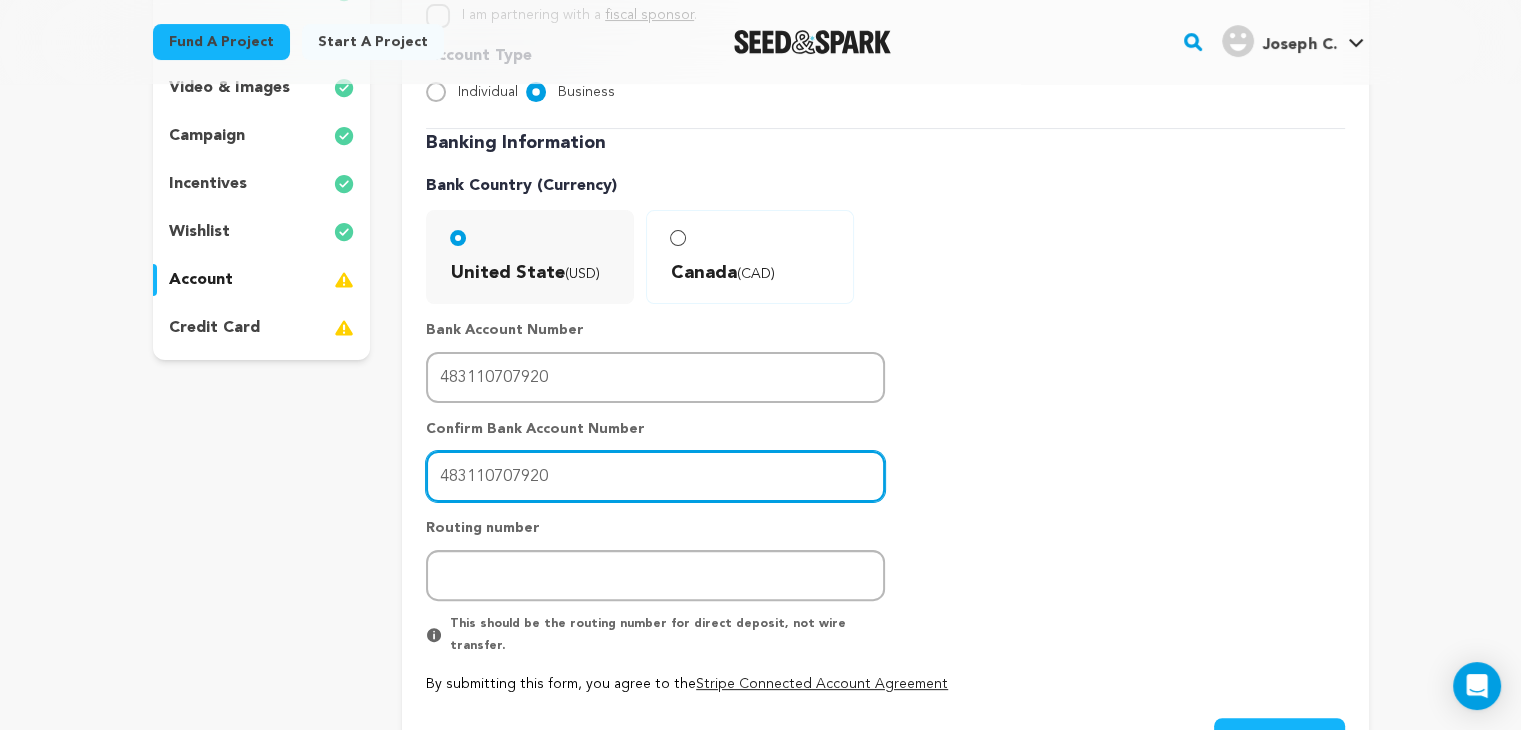 type on "483110707920" 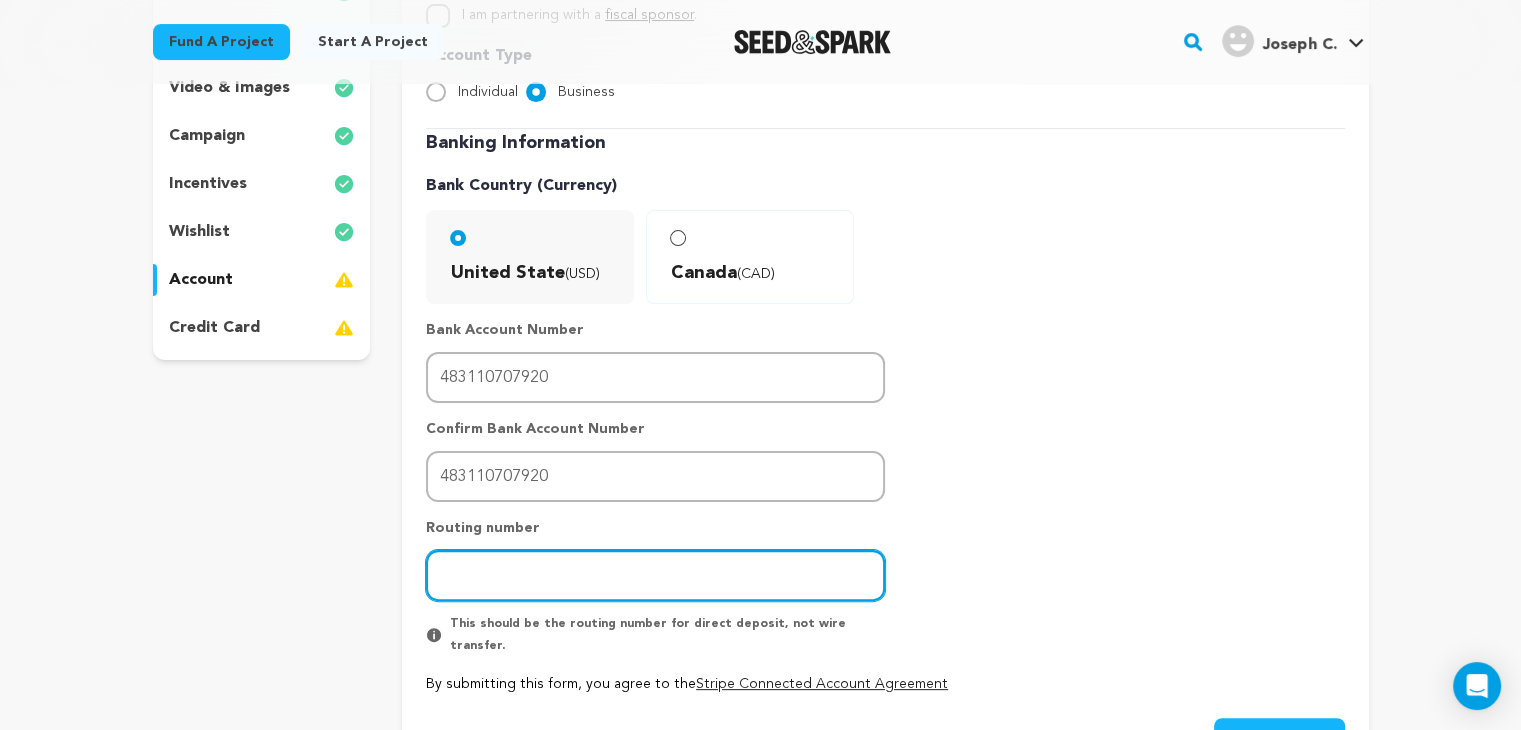 click at bounding box center (655, 575) 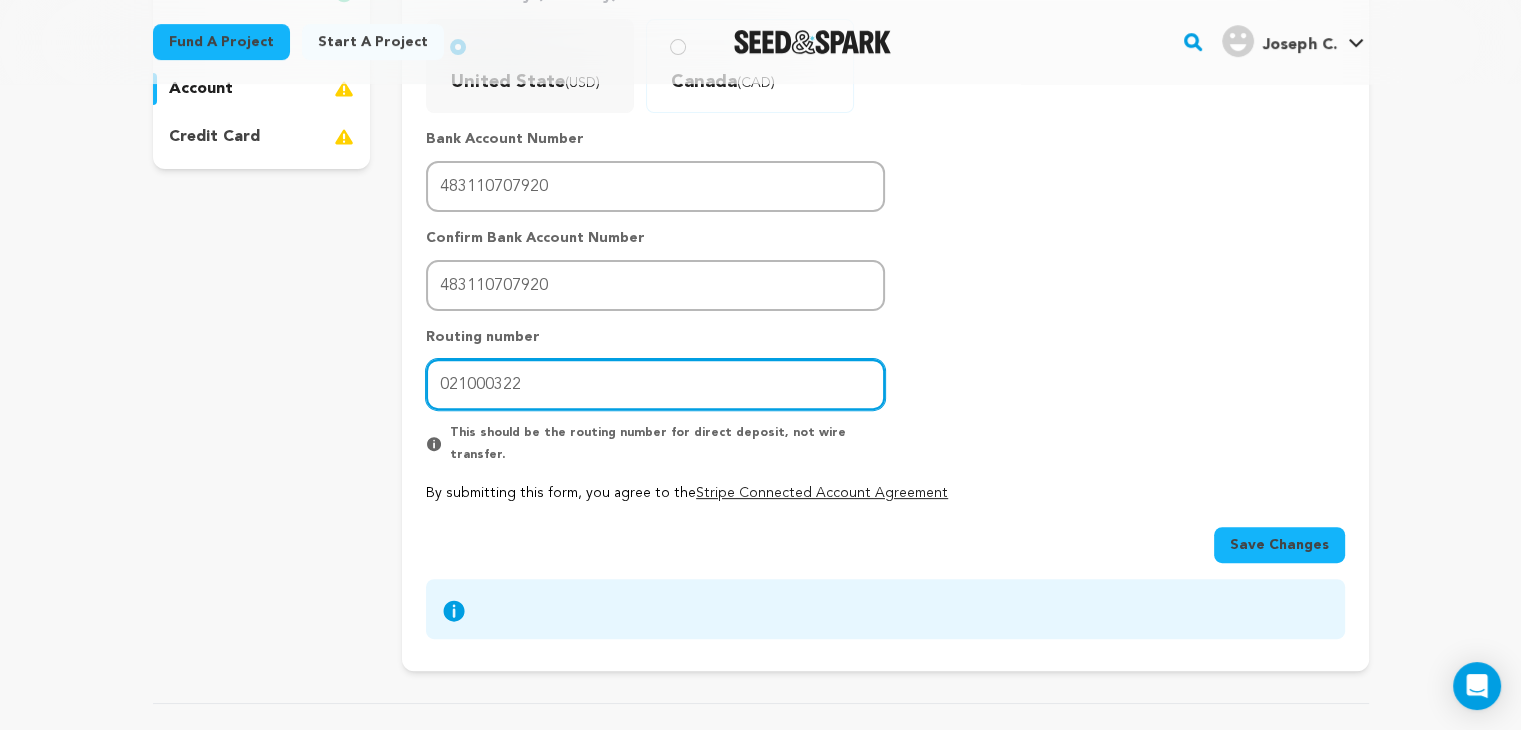 scroll, scrollTop: 600, scrollLeft: 0, axis: vertical 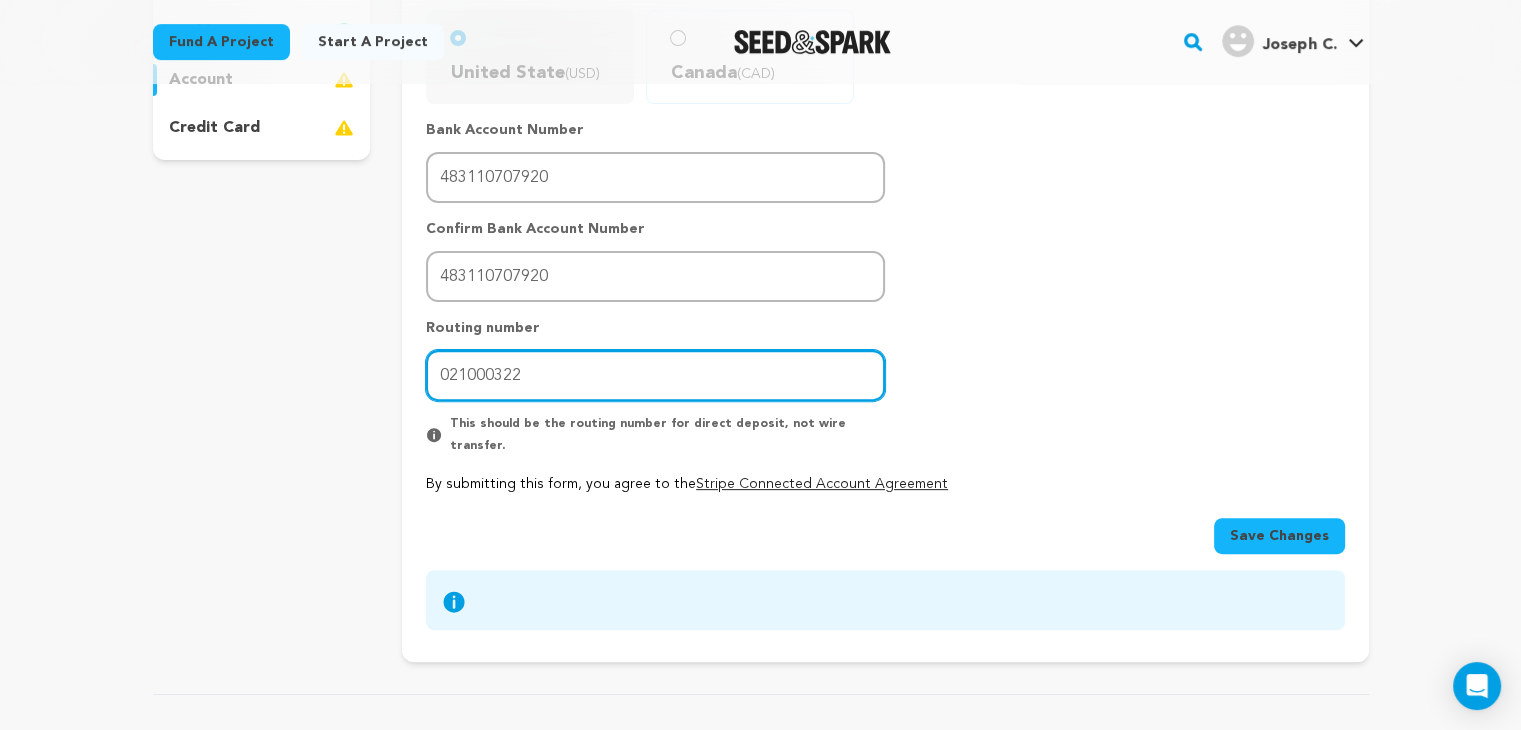 type on "021000322" 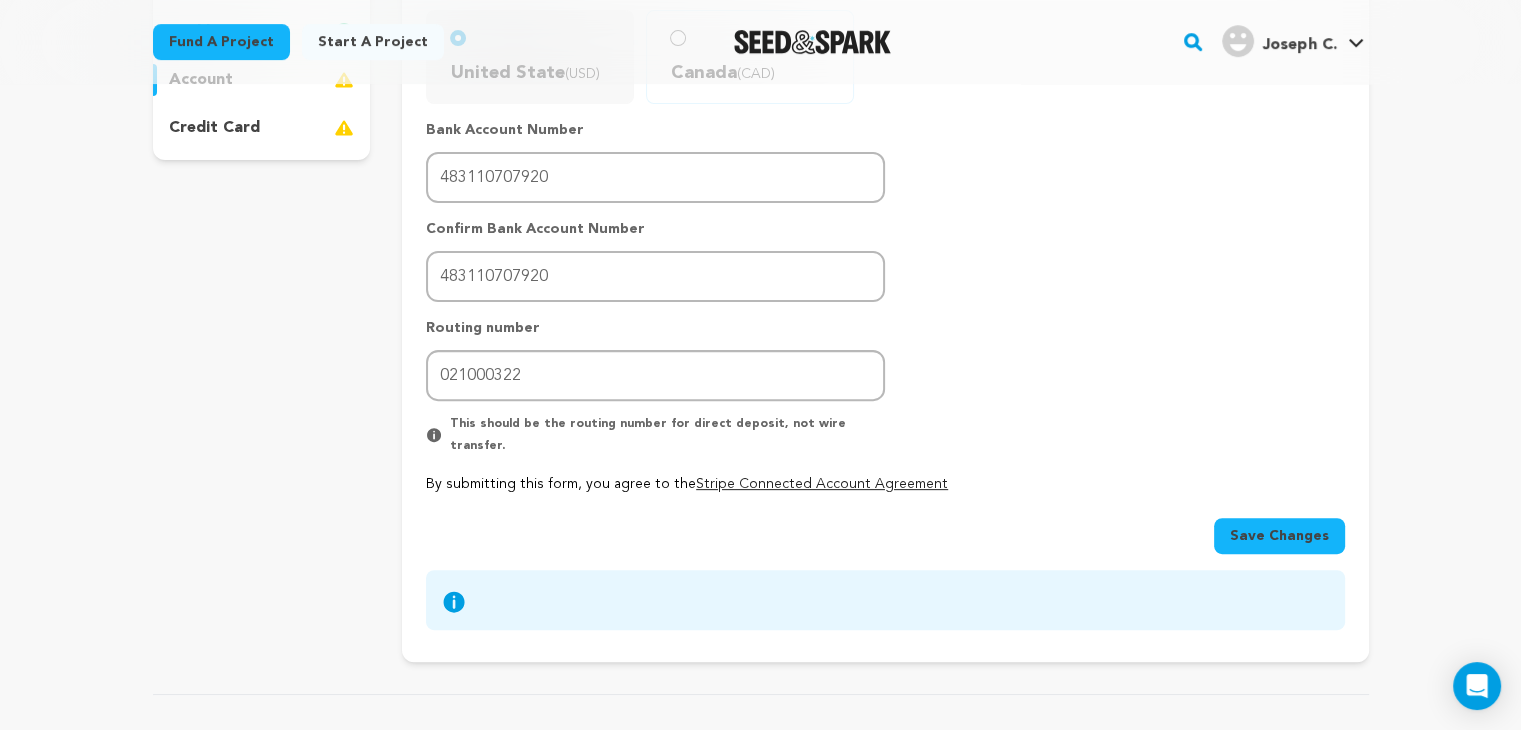 click on "Save Changes" at bounding box center (1279, 536) 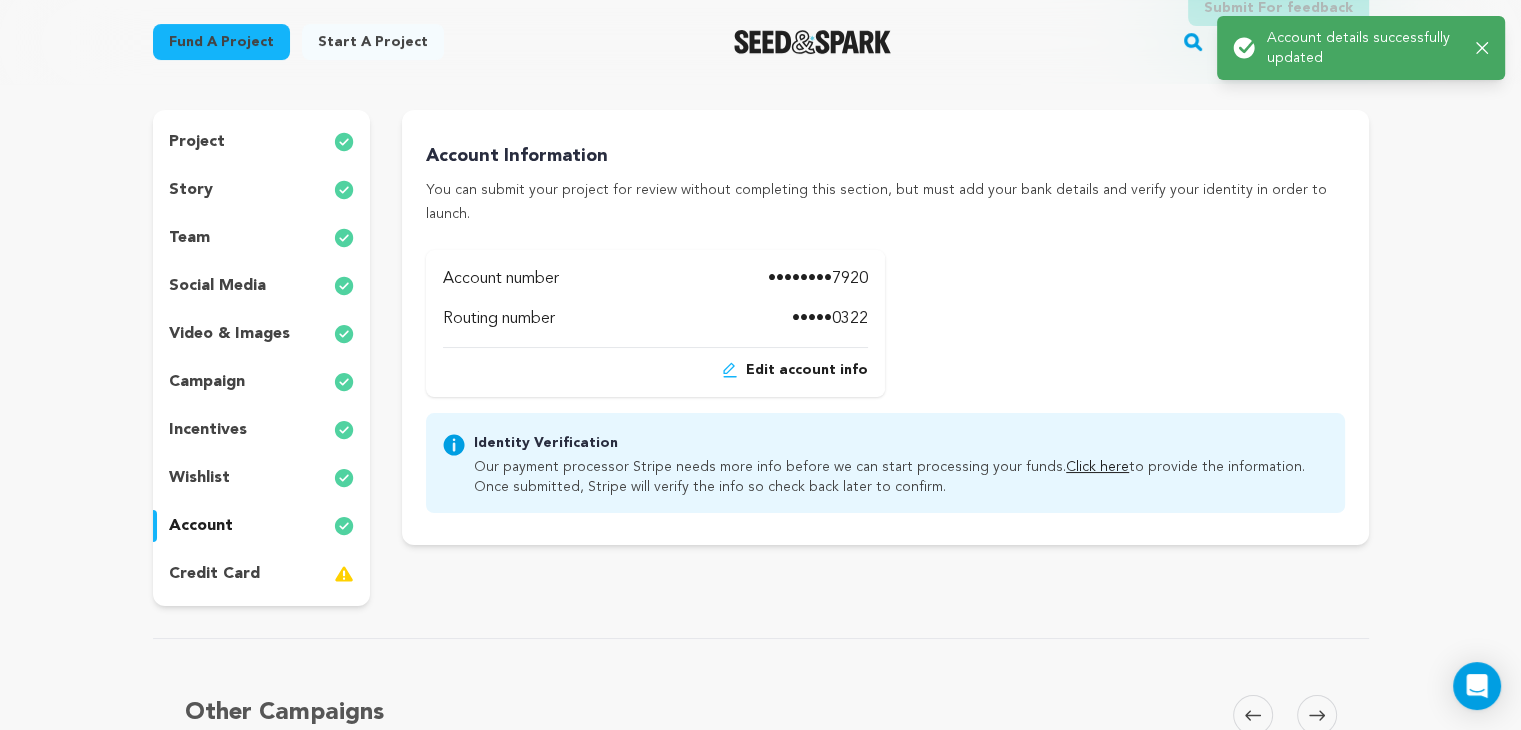 scroll, scrollTop: 300, scrollLeft: 0, axis: vertical 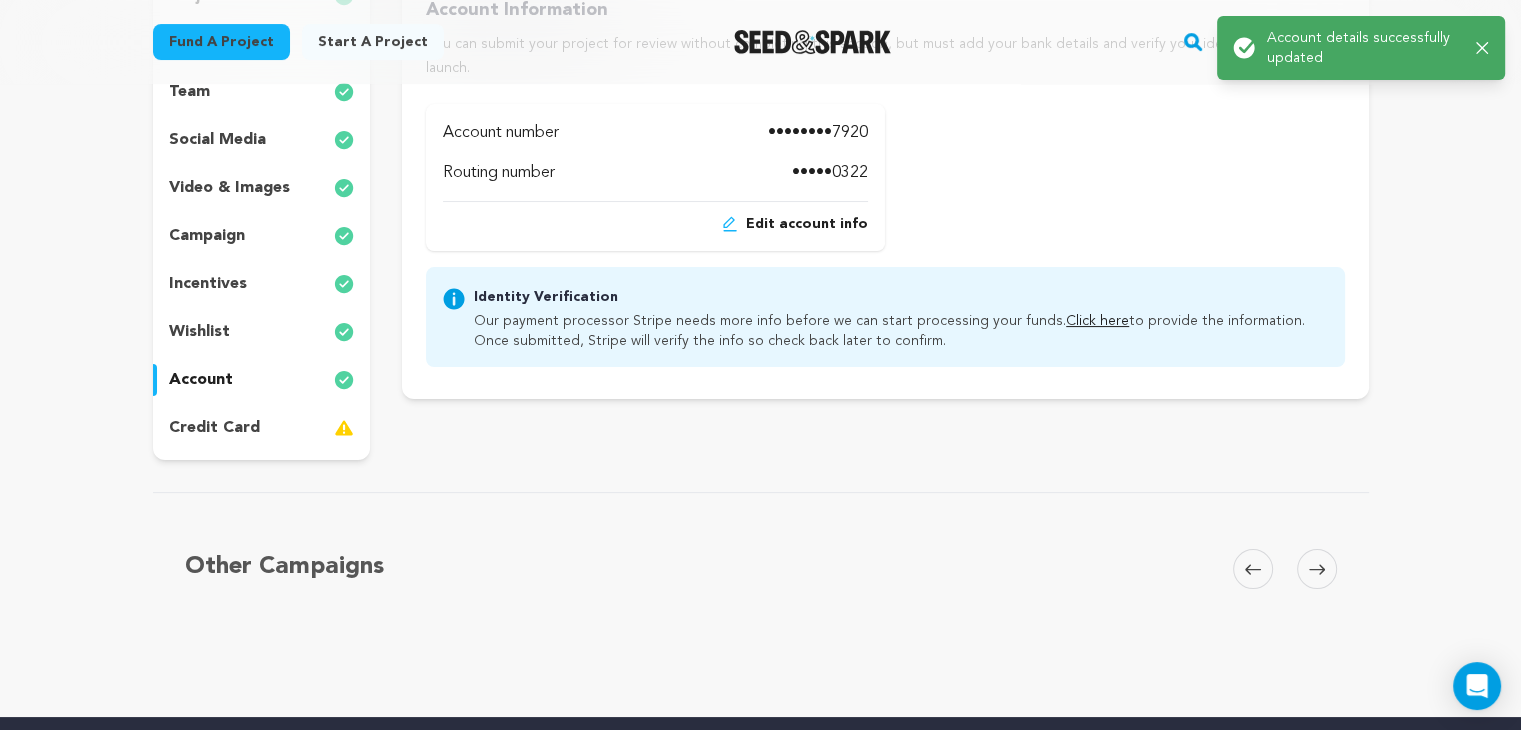 click on "credit card" at bounding box center [214, 428] 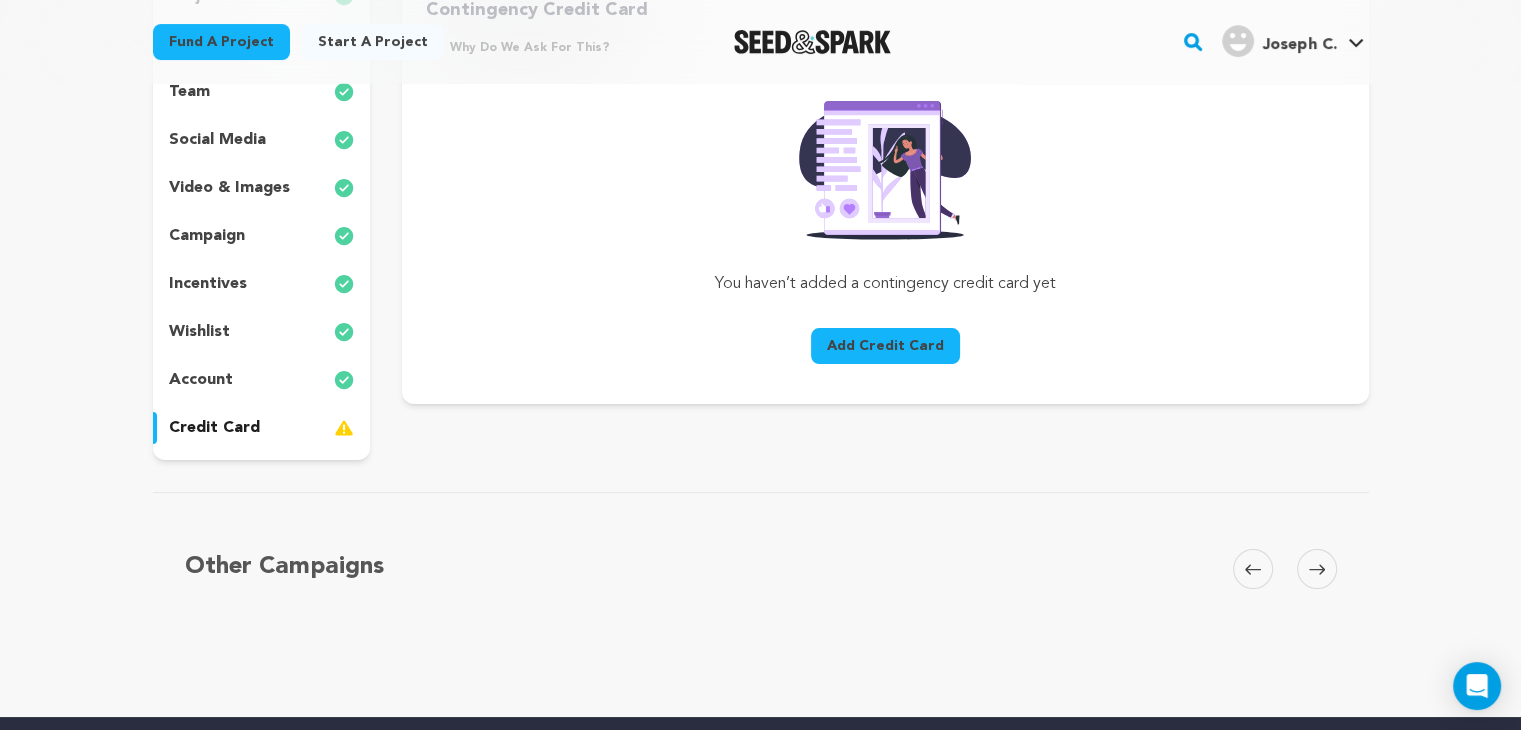 click on "Add Credit Card" at bounding box center [885, 346] 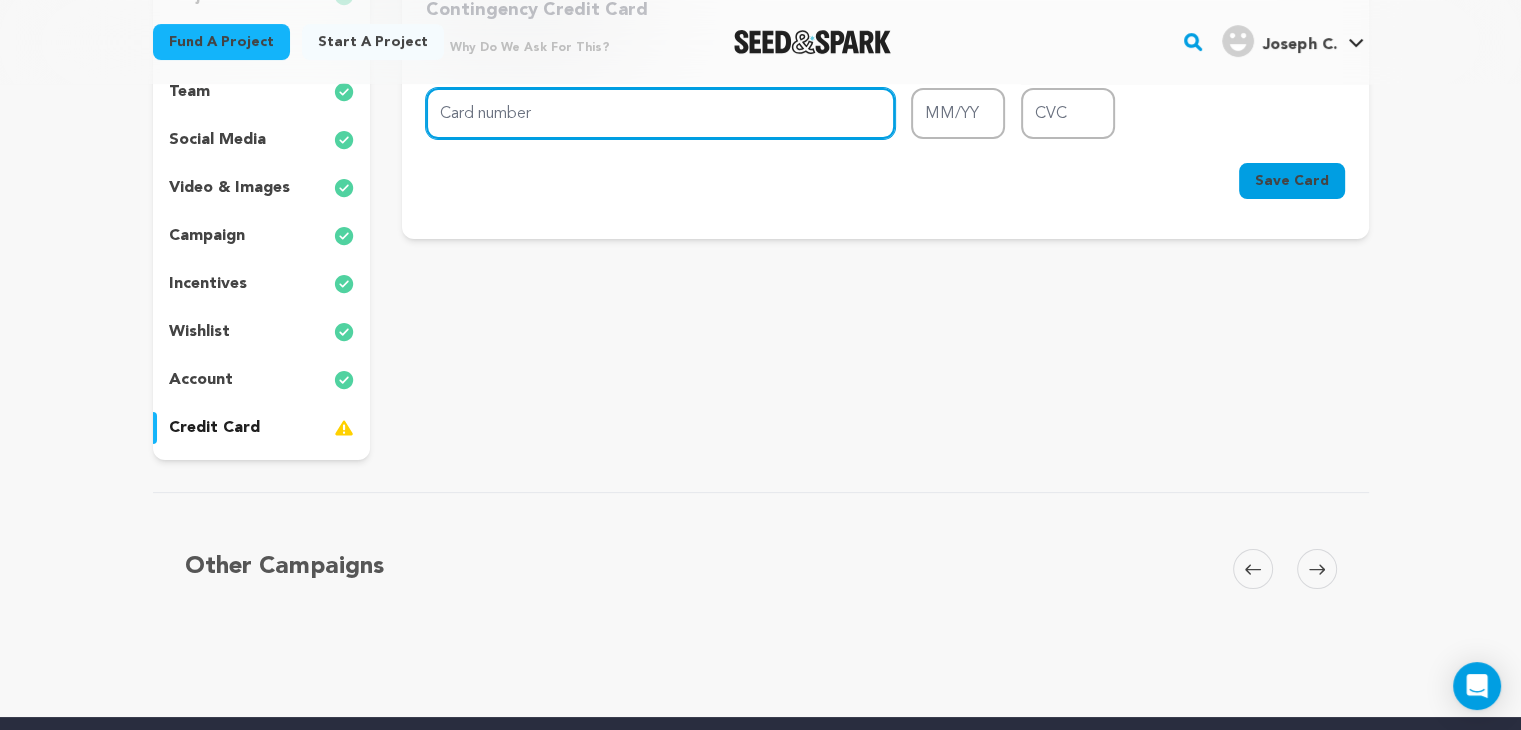 click on "Card number" at bounding box center (660, 113) 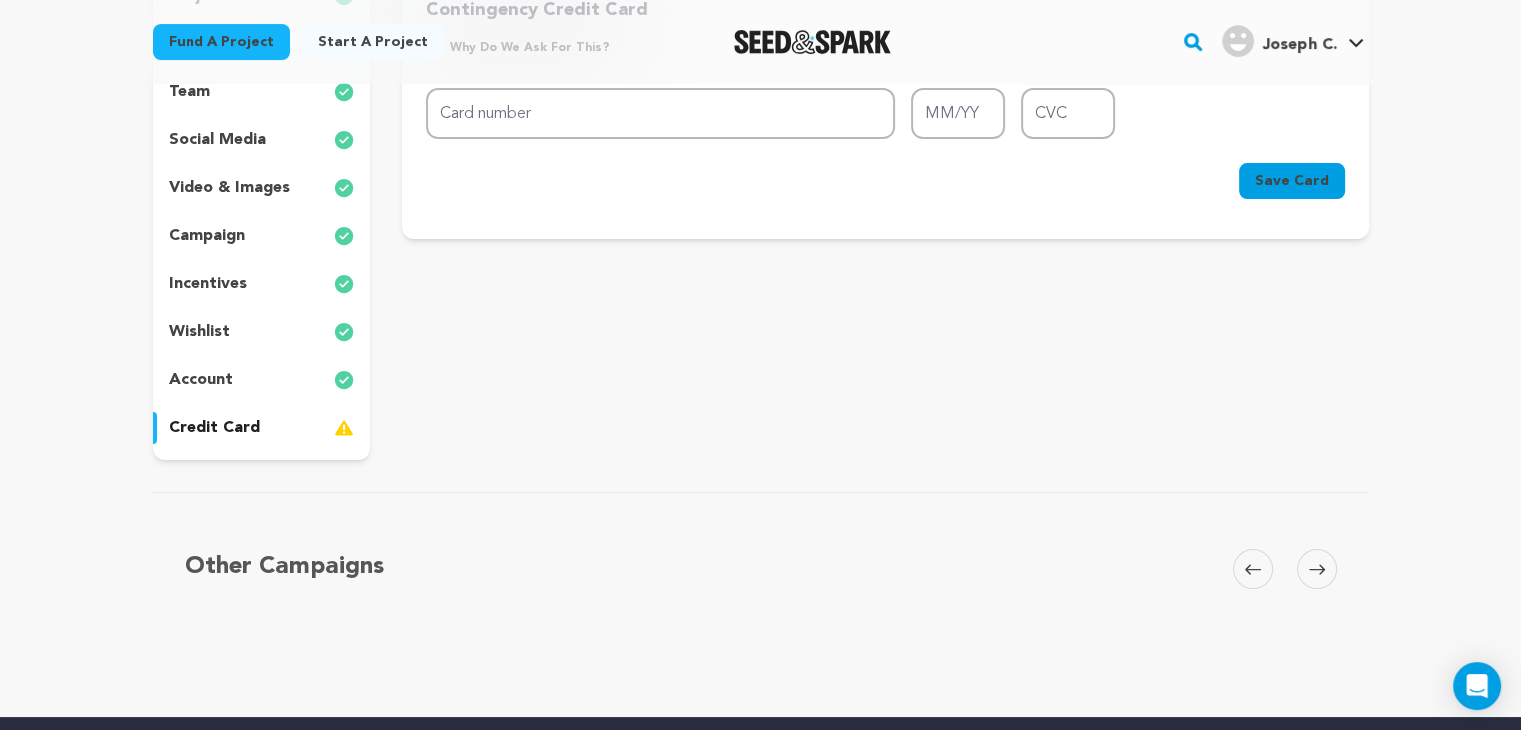 click on "Project Title
Project Name
Billionaire Beach Wife: A Sevier Records Film
Project URL
Give me advice
Project URL
billionaire-beach-wife-a-sevier-records-film
seedandspark.com/fund/billionaire-beach-wife-a-sevier-records-film
Private Preview Link
(Copy Link)
Copy private preview link" at bounding box center [885, 212] 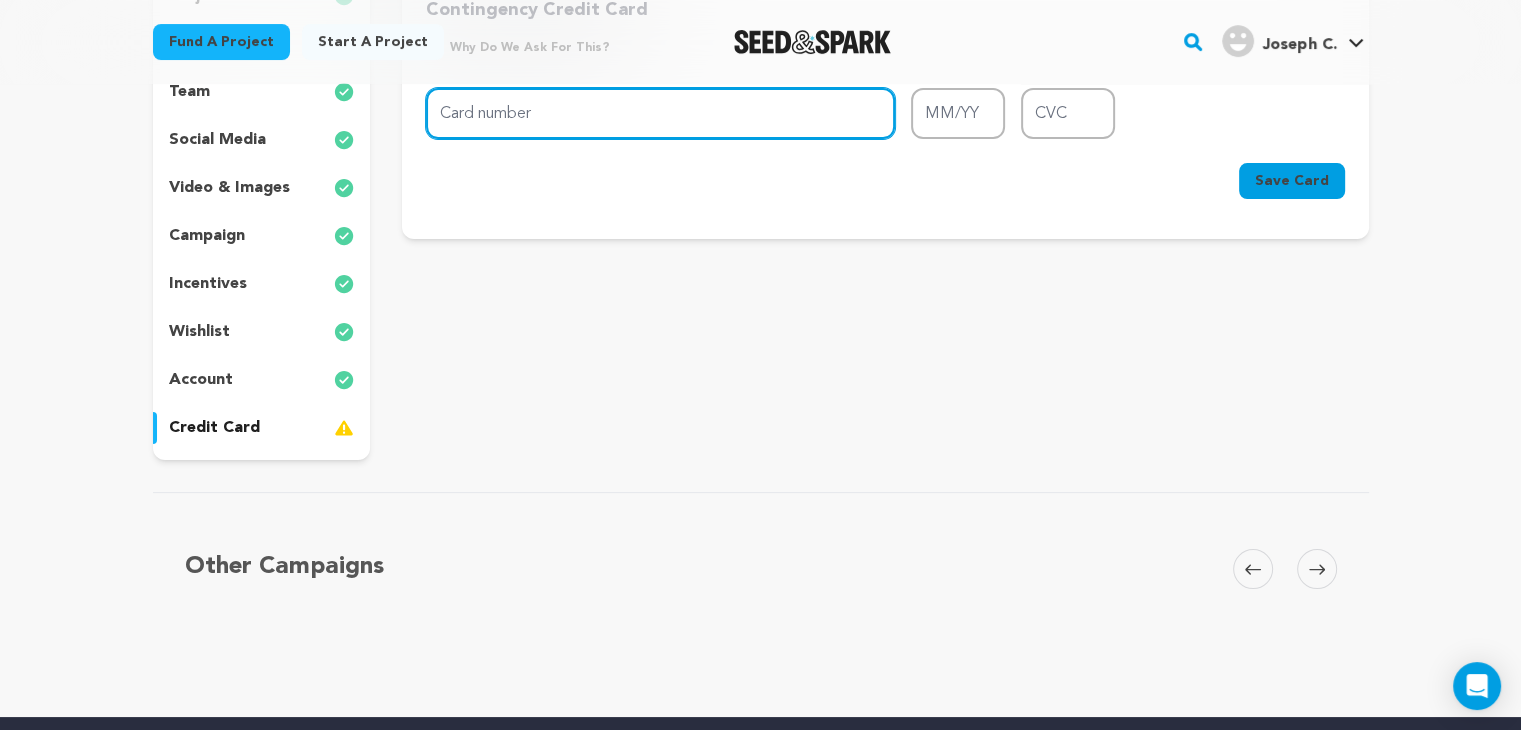 click on "Card number" at bounding box center (660, 113) 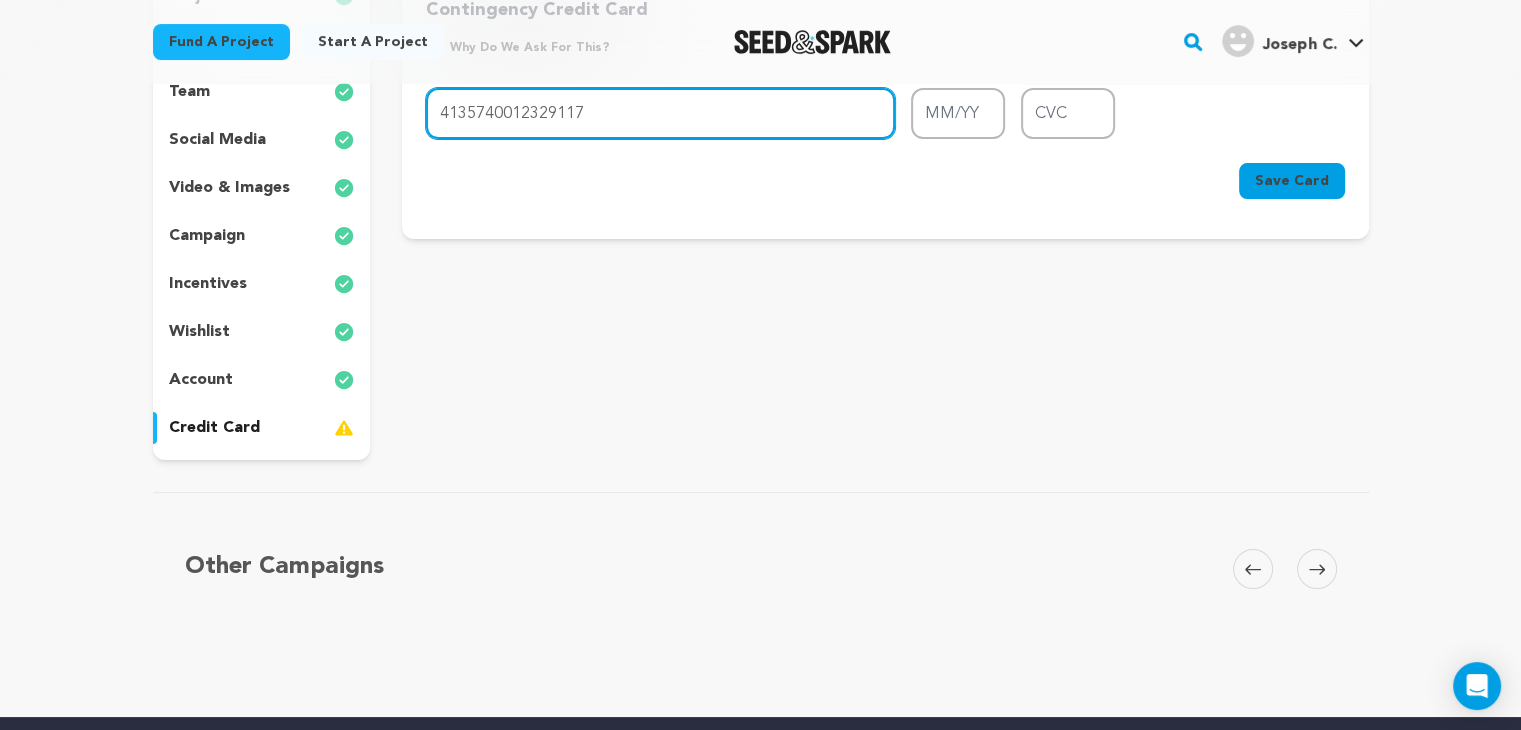 type on "4135 7400 1232 9117" 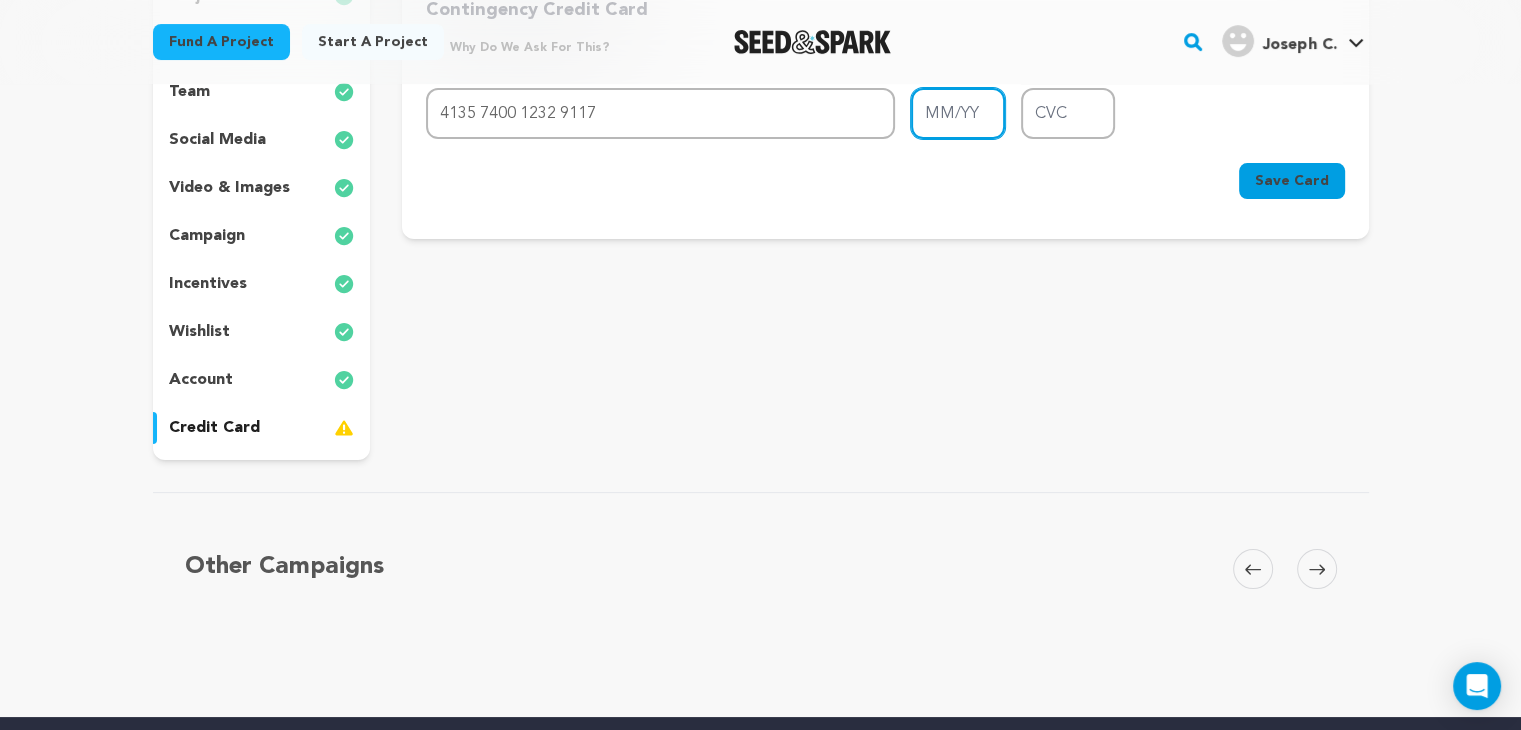 type on "07/30" 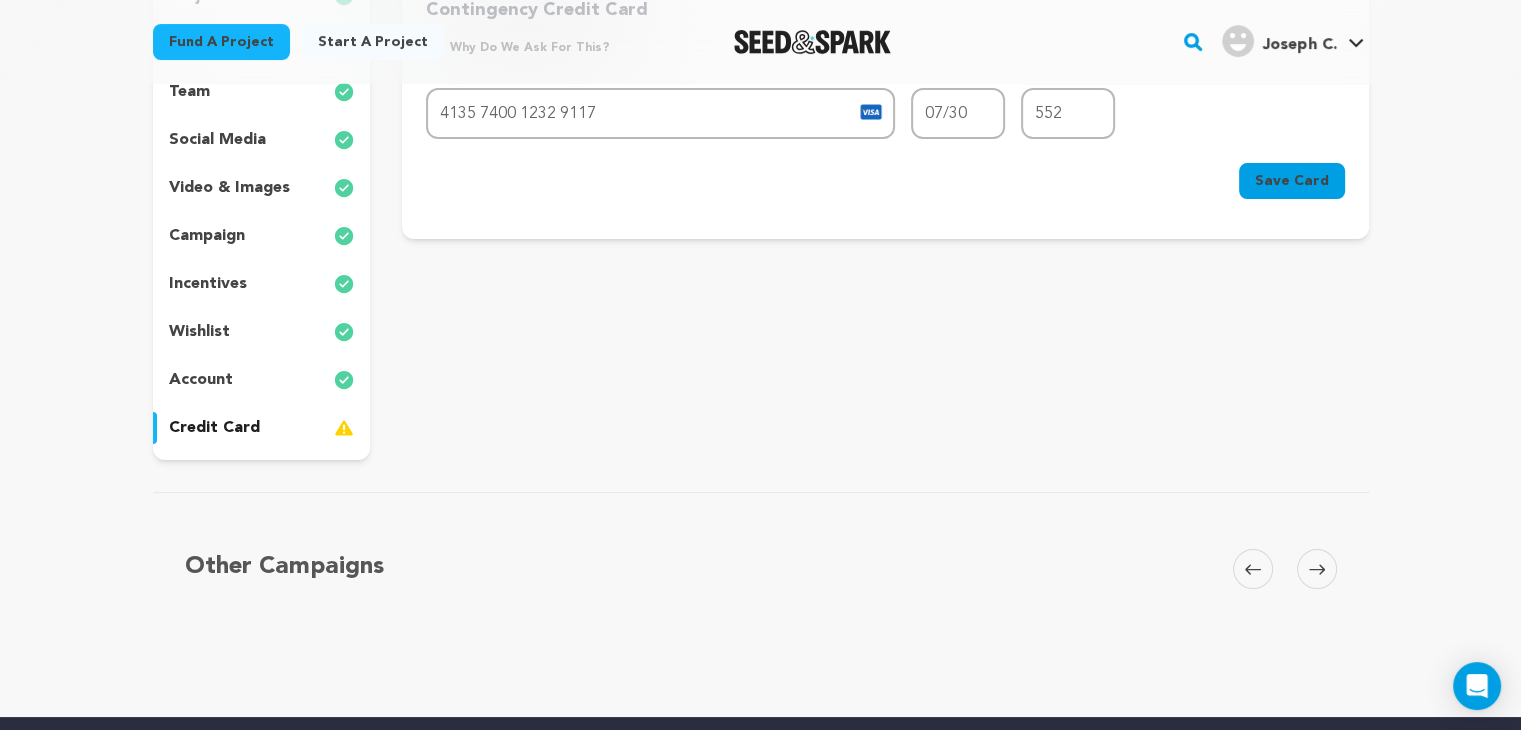 click on "Save Card" at bounding box center [1292, 181] 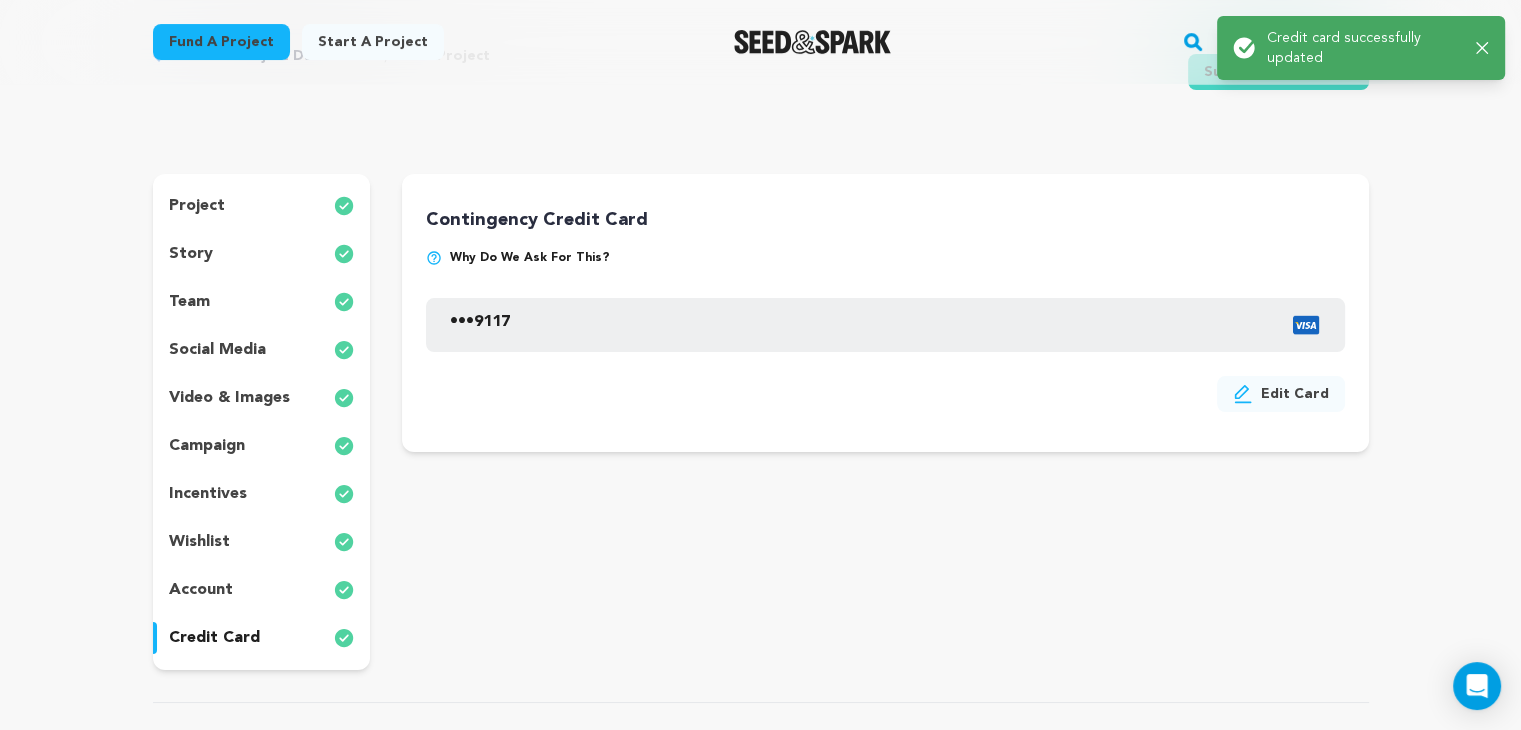 scroll, scrollTop: 0, scrollLeft: 0, axis: both 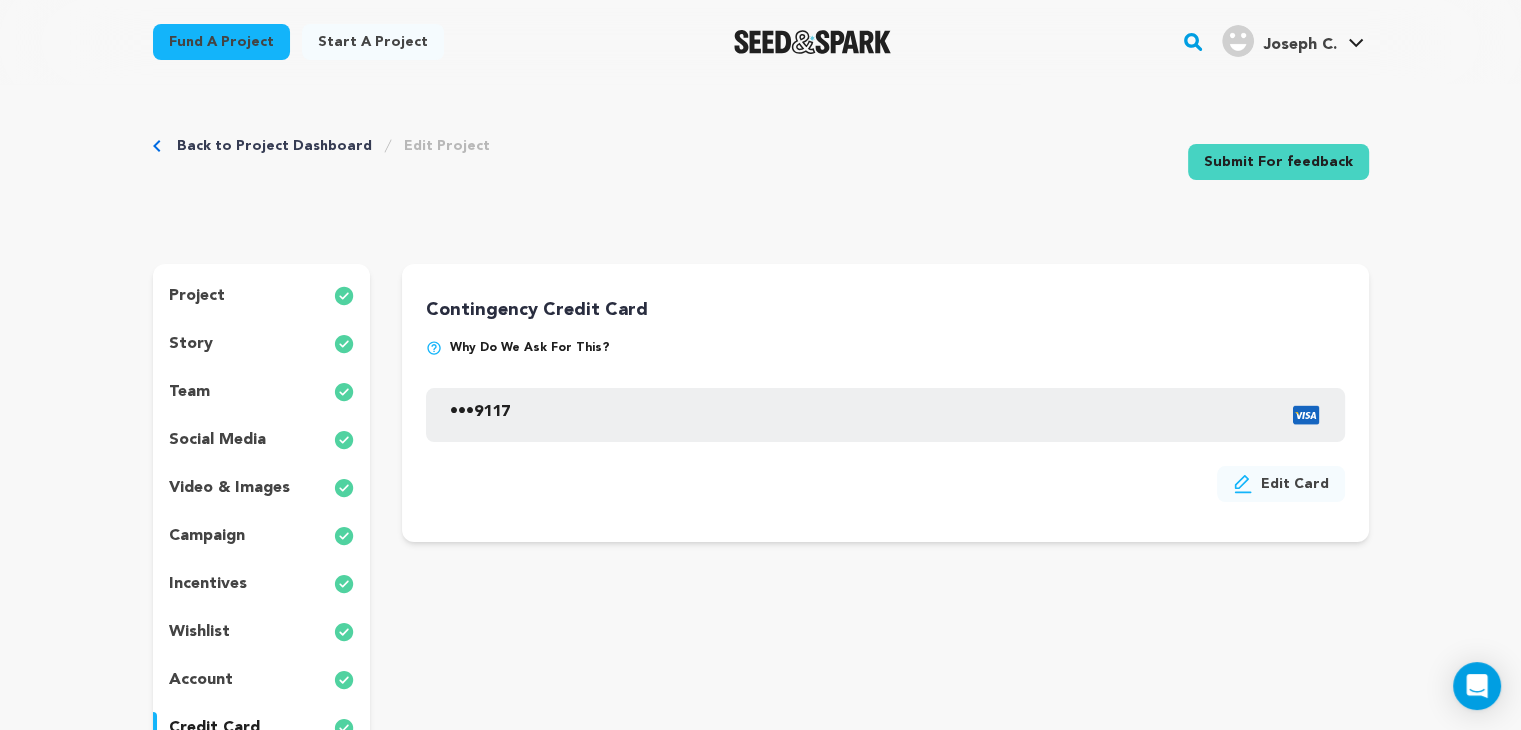 click on "Project Title
Project Name
Billionaire Beach Wife: A Sevier Records Film
Project URL
Give me advice
Project URL
billionaire-beach-wife-a-sevier-records-film
seedandspark.com/fund/billionaire-beach-wife-a-sevier-records-film
Private Preview Link
(Copy Link)
Copy private preview link" at bounding box center [885, 512] 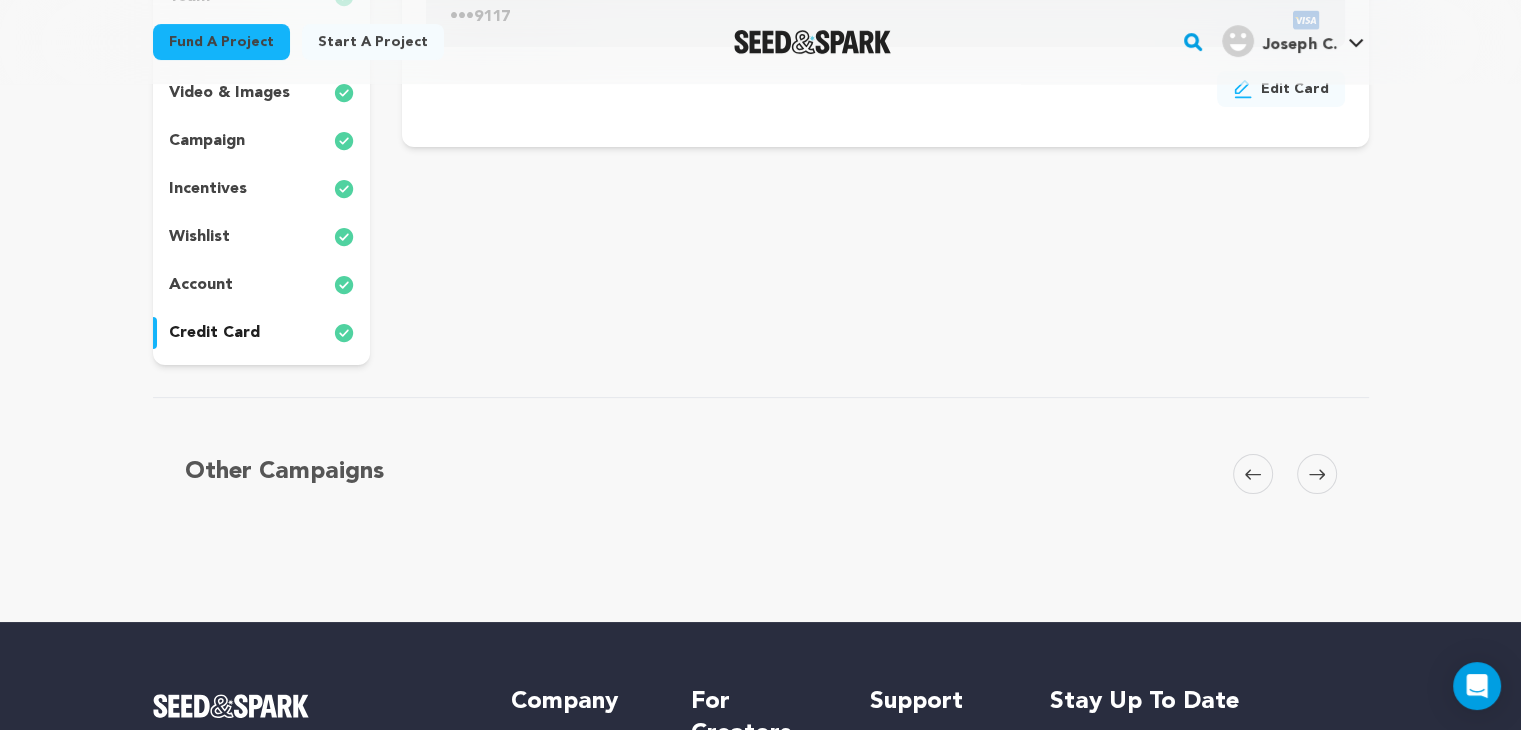 scroll, scrollTop: 332, scrollLeft: 0, axis: vertical 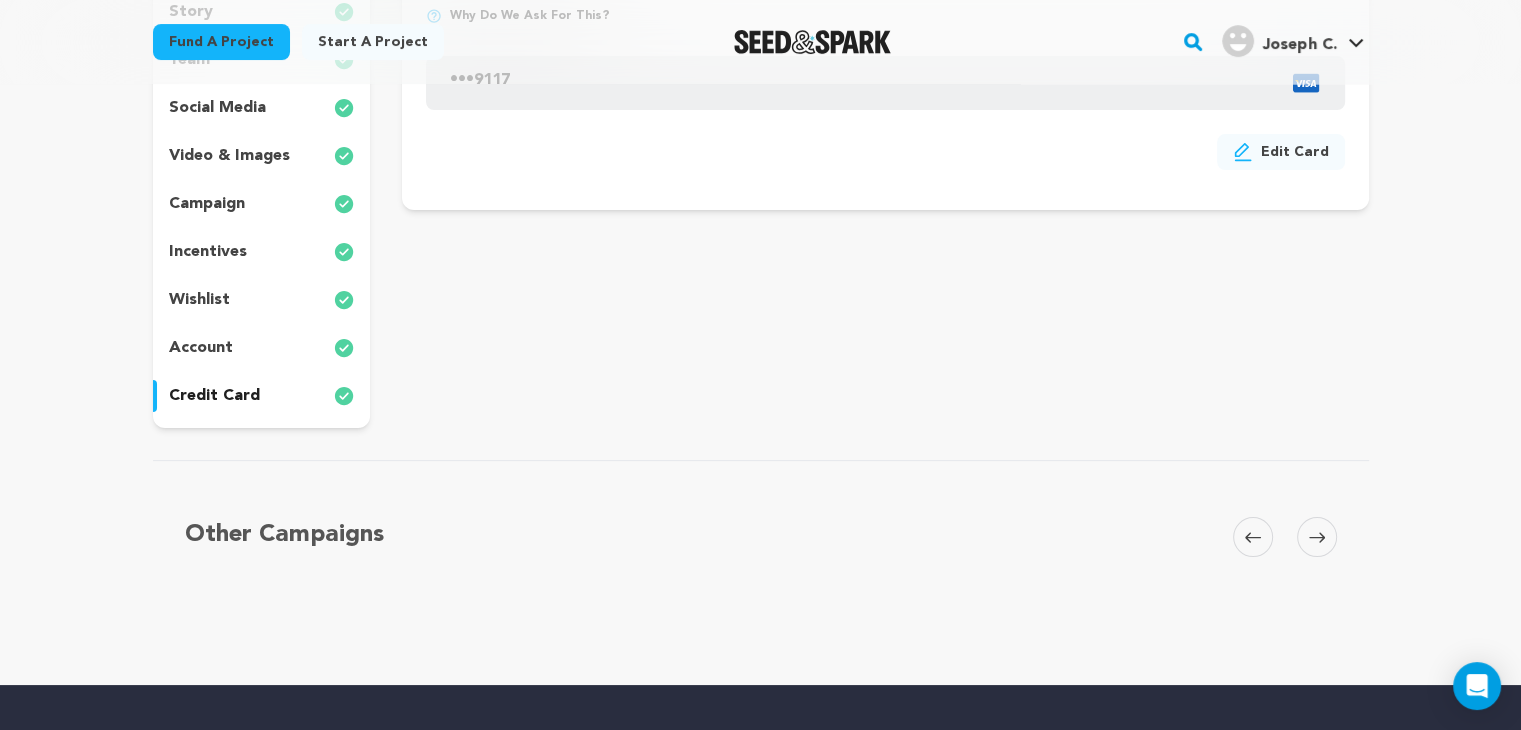click at bounding box center (1317, 537) 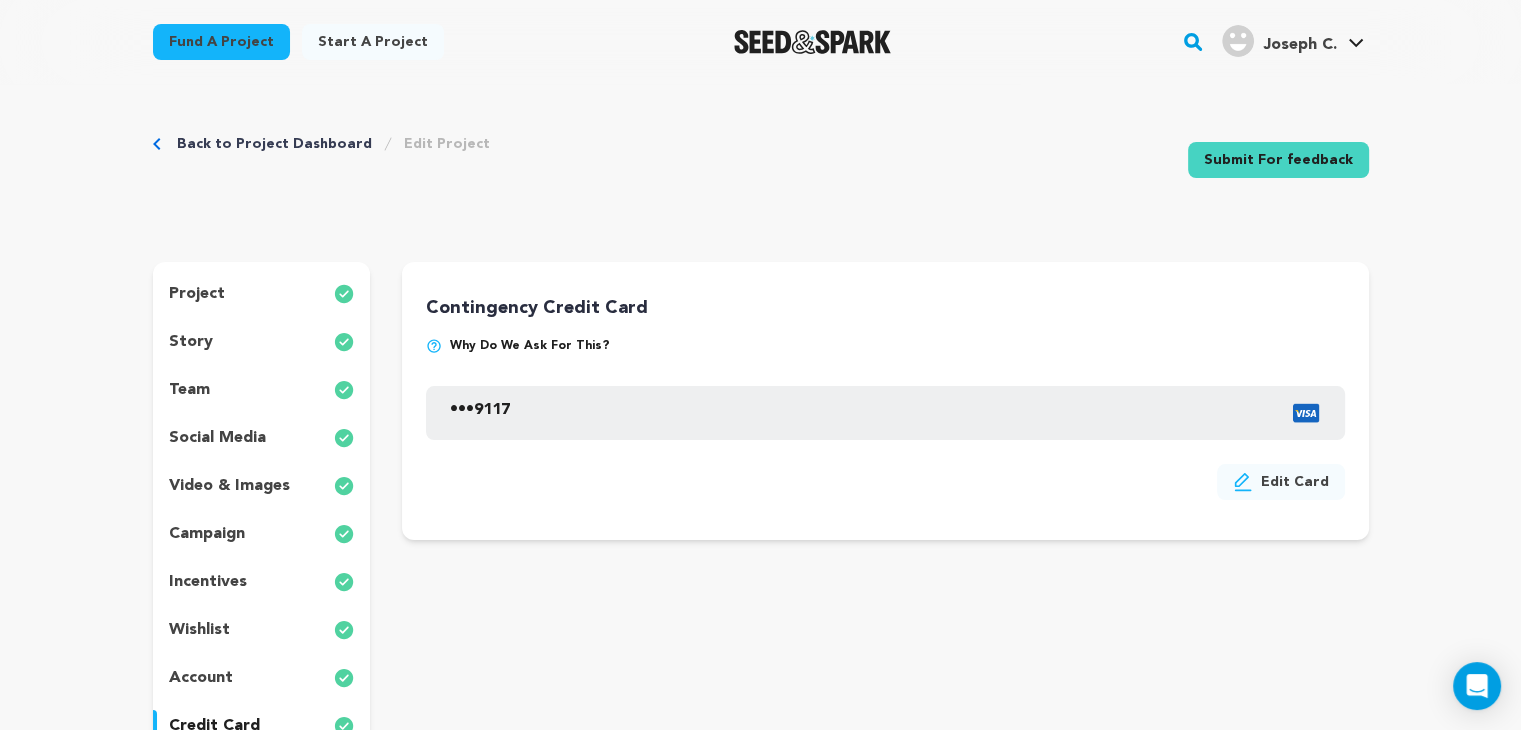 scroll, scrollTop: 0, scrollLeft: 0, axis: both 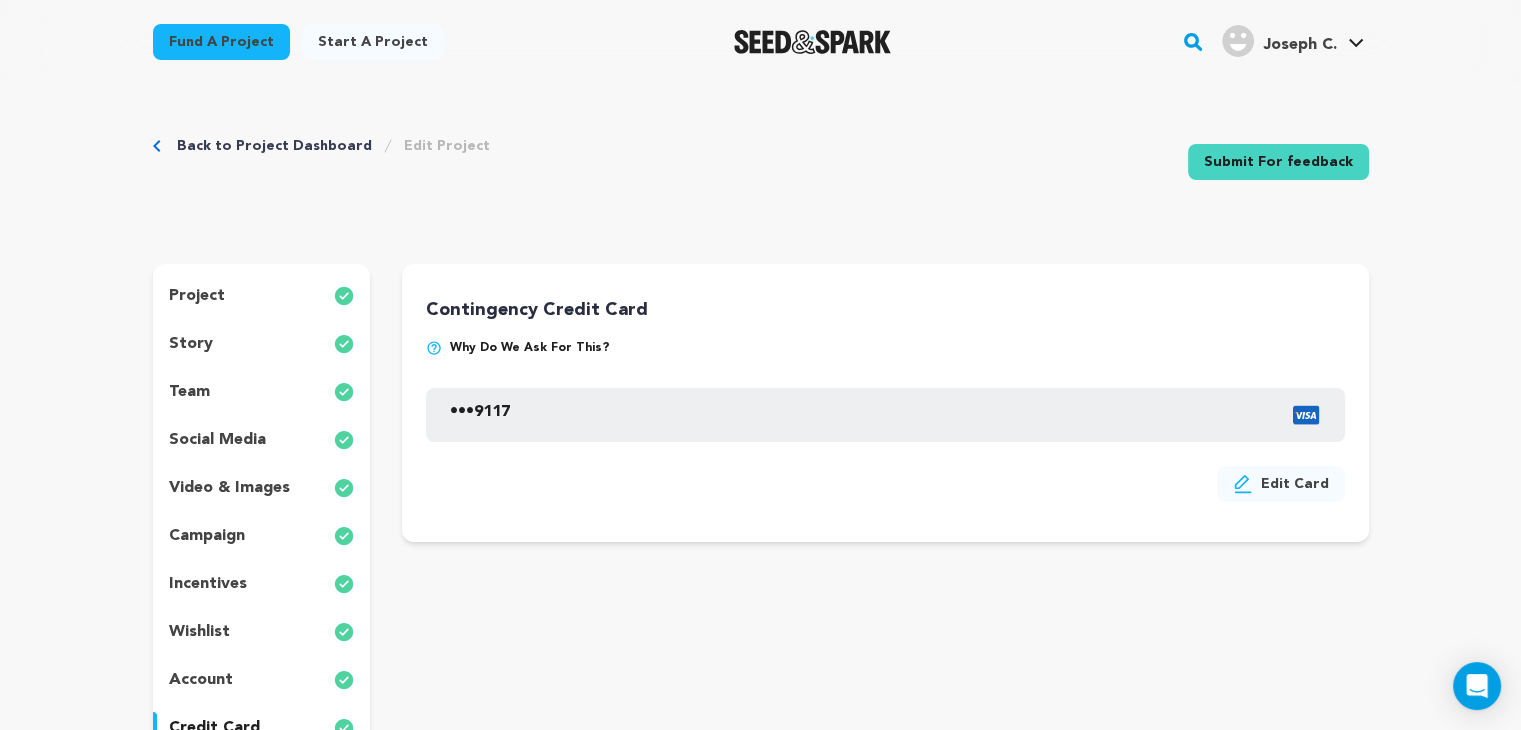 click on "Back to Project Dashboard" at bounding box center [274, 146] 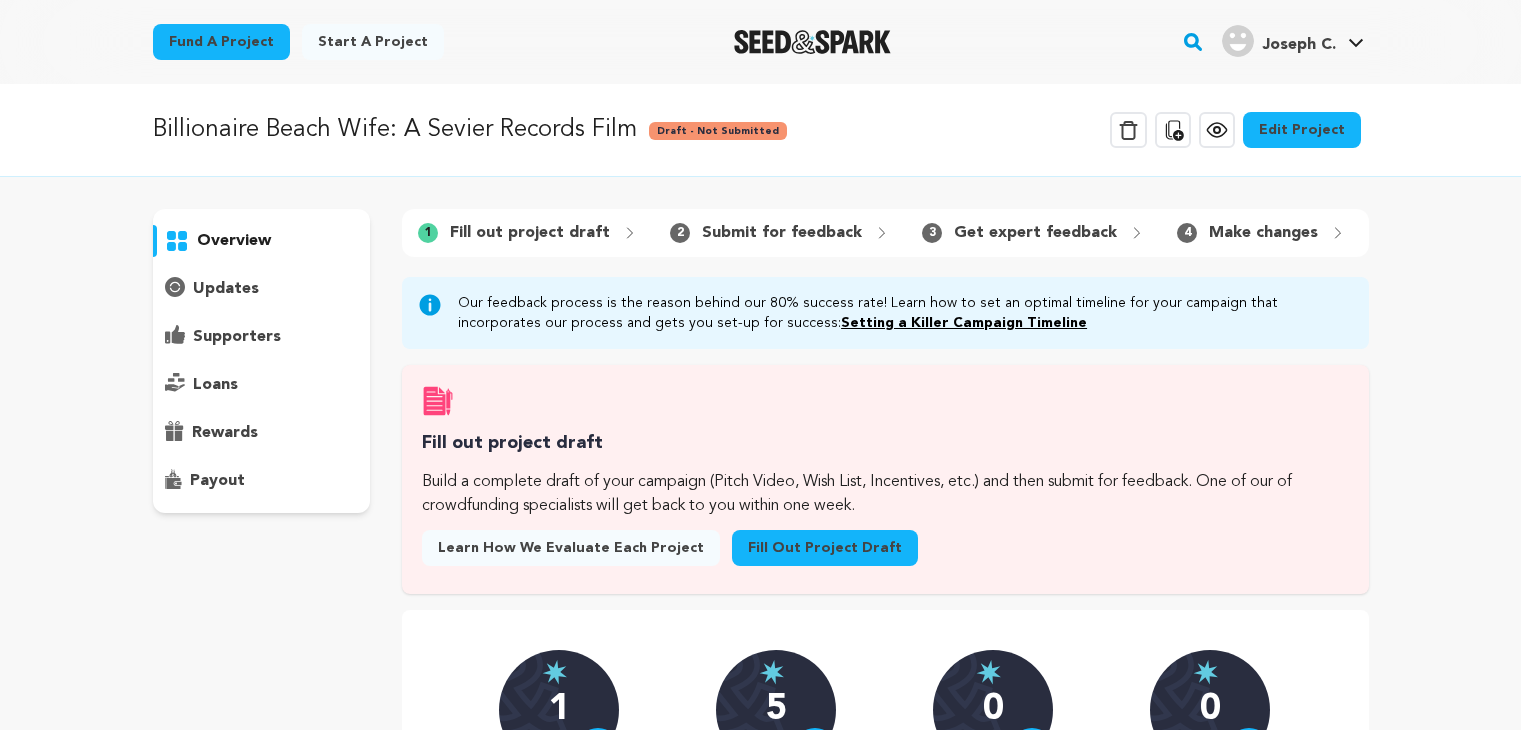scroll, scrollTop: 0, scrollLeft: 0, axis: both 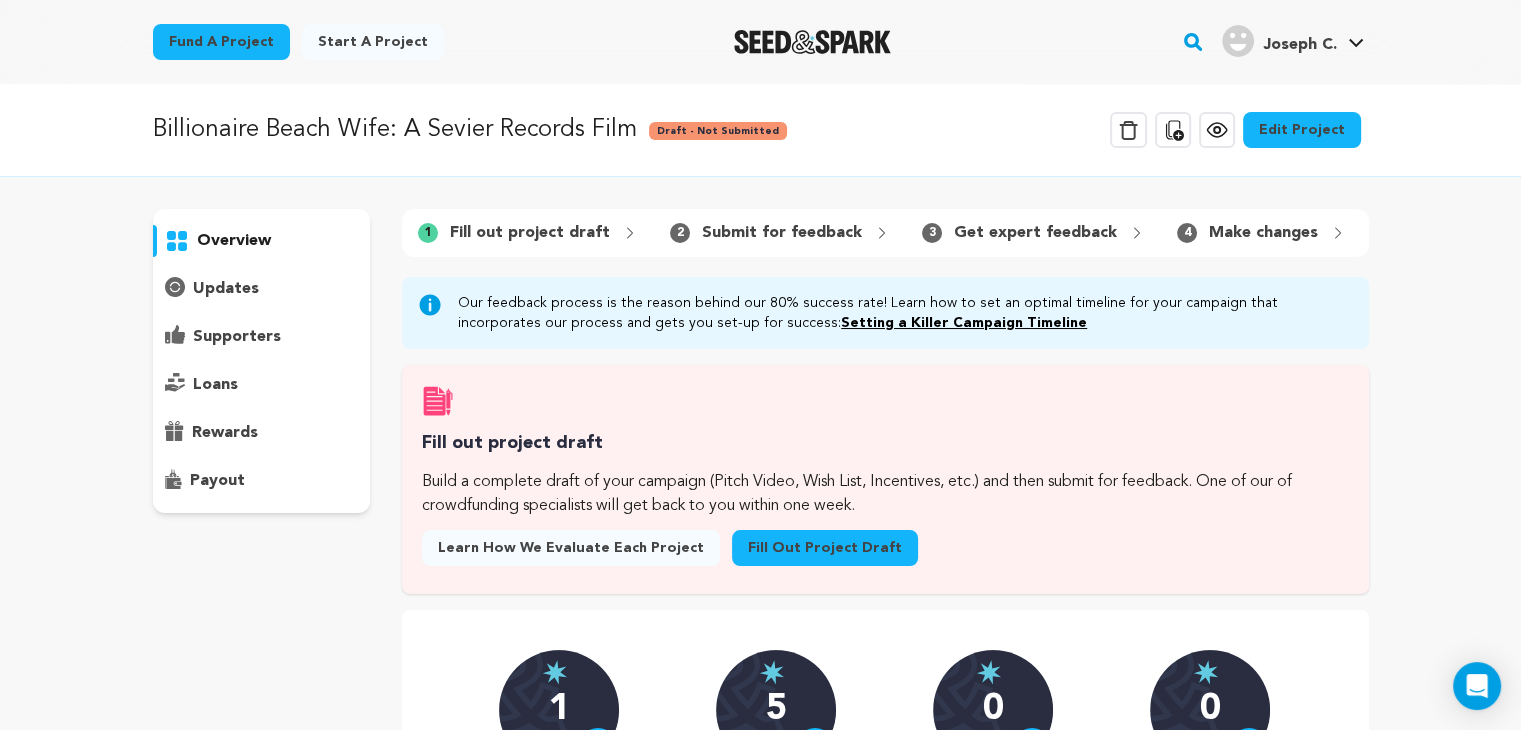 click on "Edit Project" at bounding box center [1302, 130] 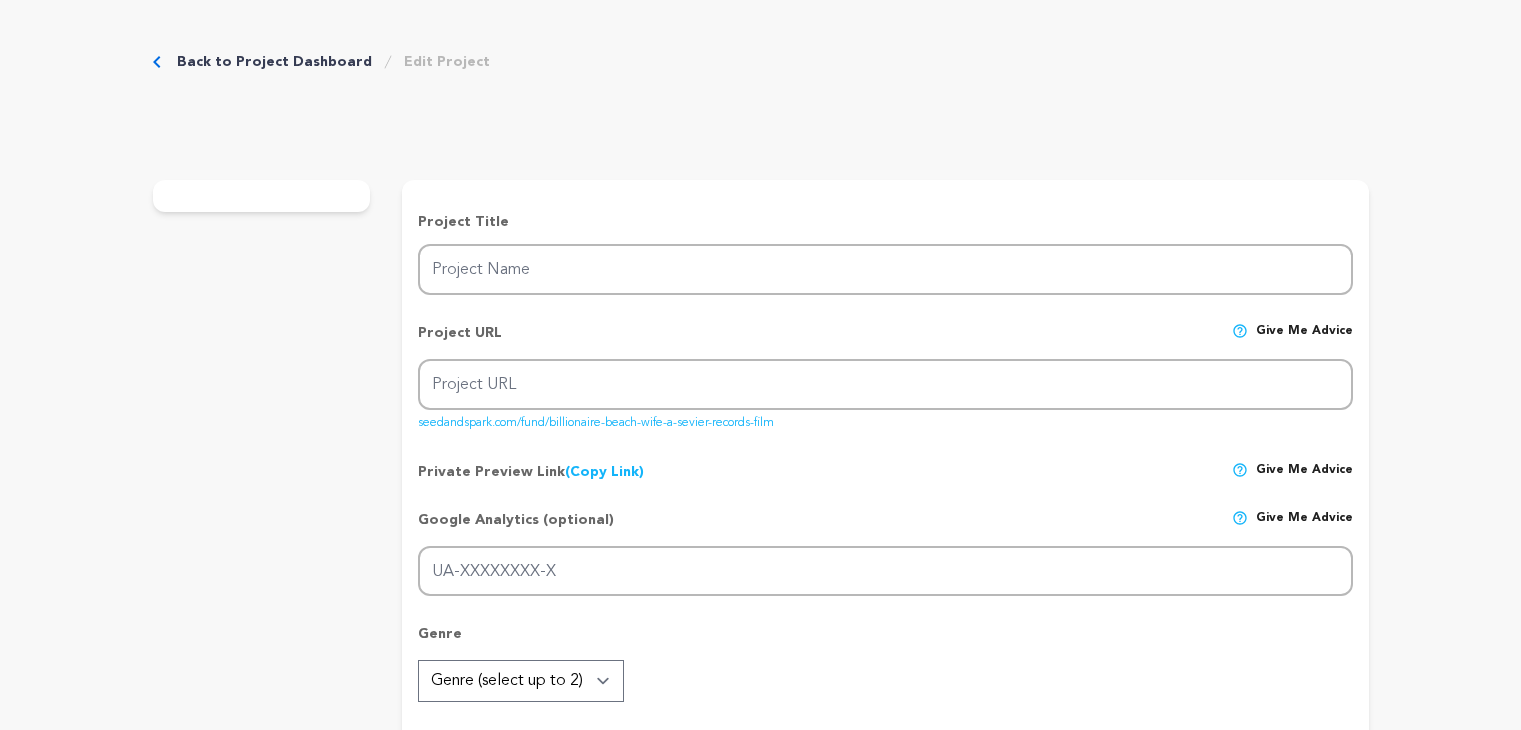 scroll, scrollTop: 0, scrollLeft: 0, axis: both 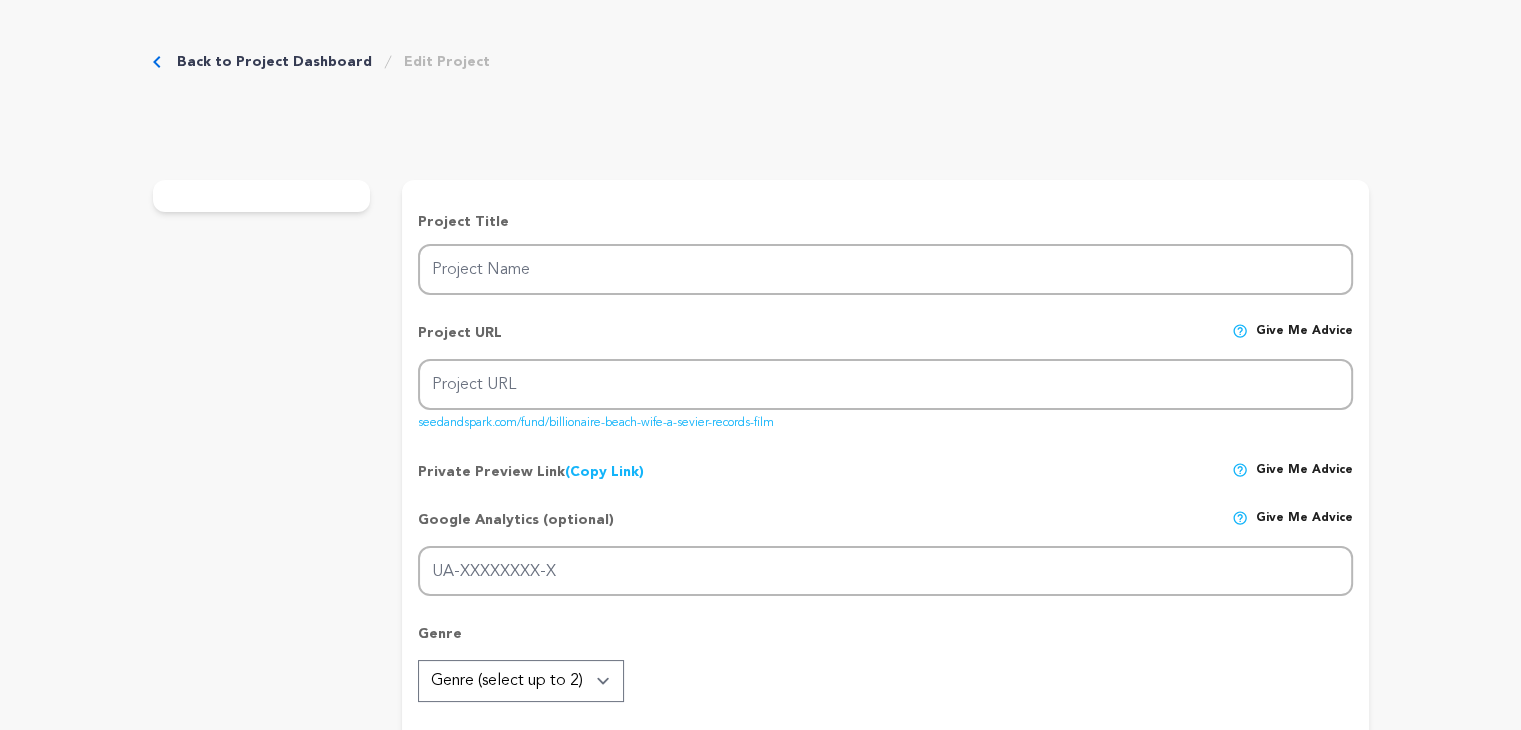 type on "Billionaire Beach Wife: A Sevier Records Film" 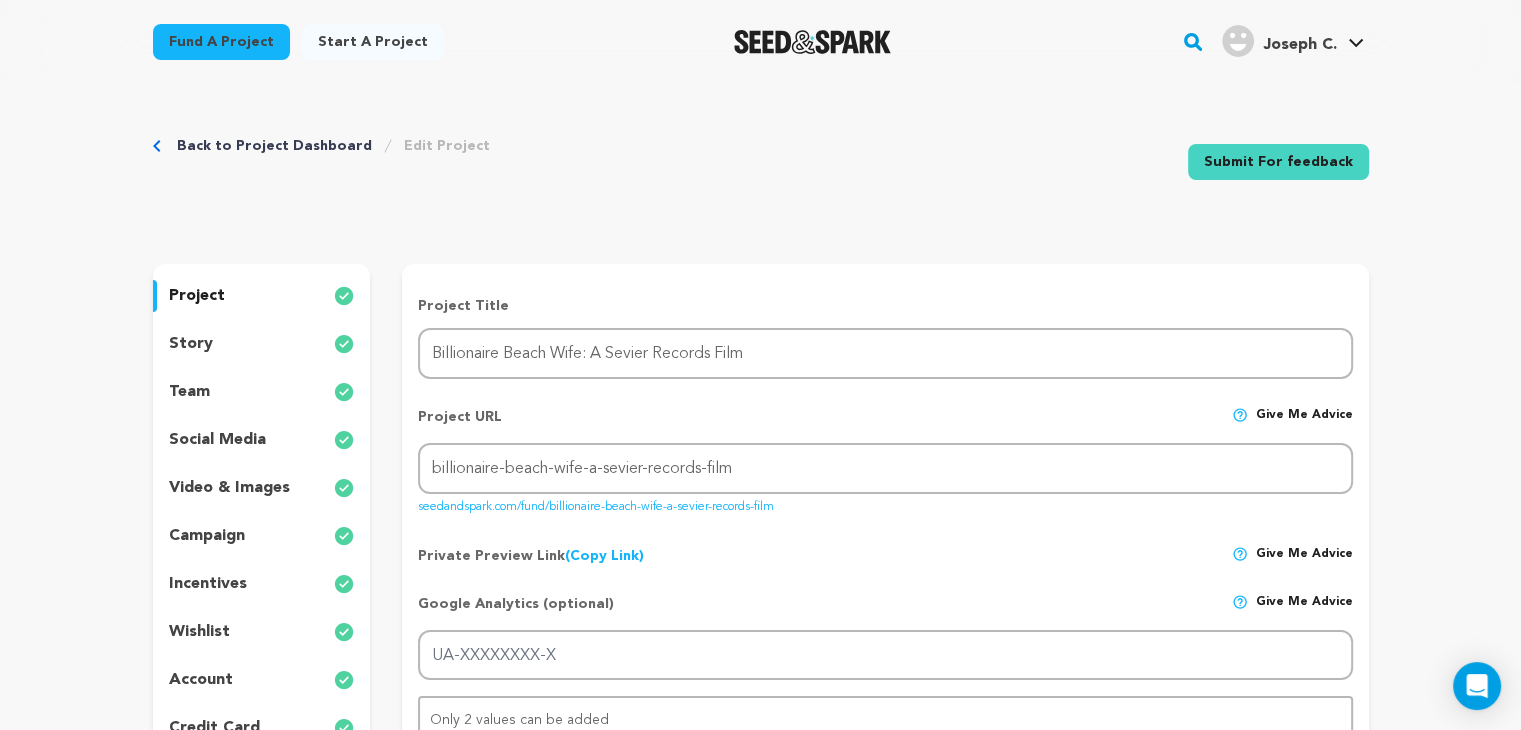 click on "Submit For feedback" at bounding box center (1278, 162) 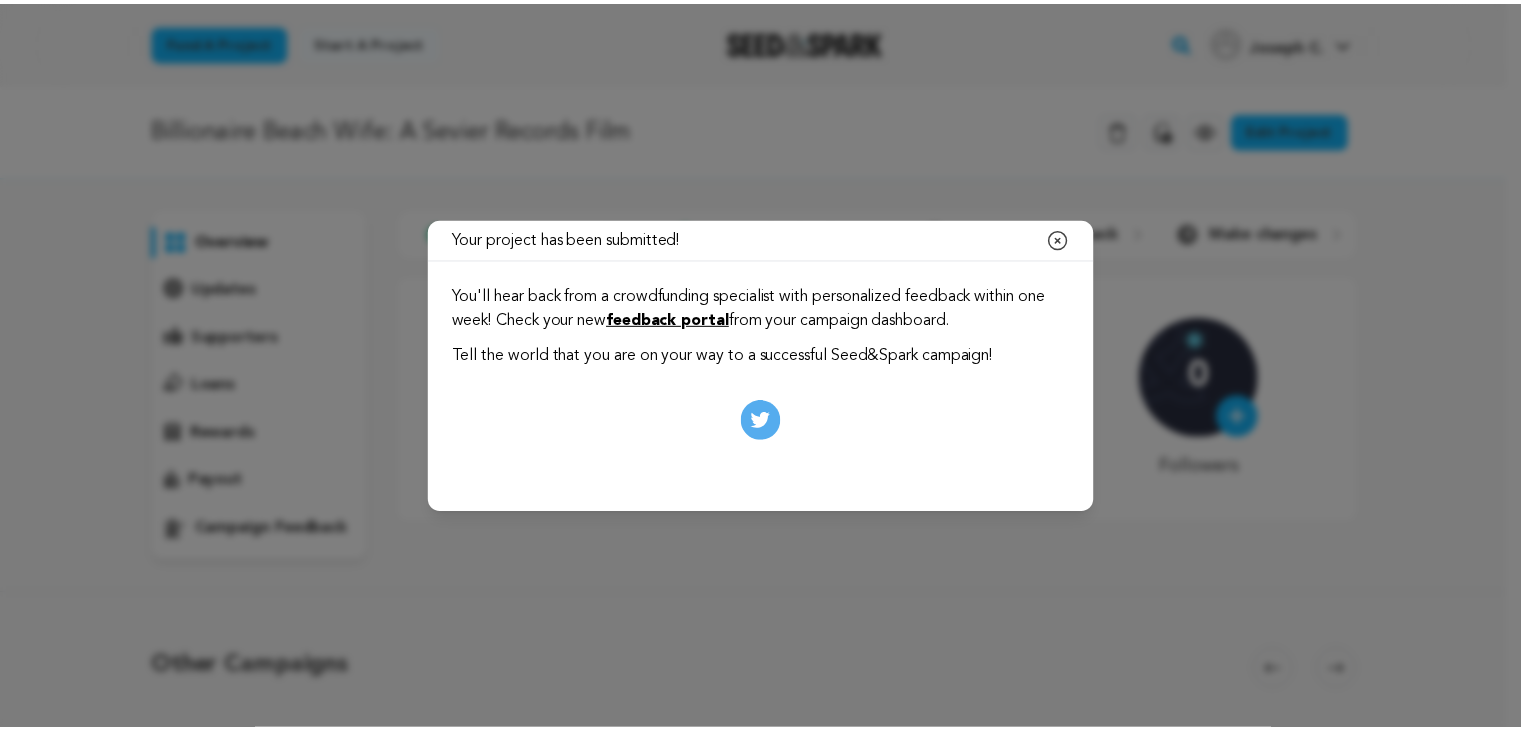 scroll, scrollTop: 0, scrollLeft: 0, axis: both 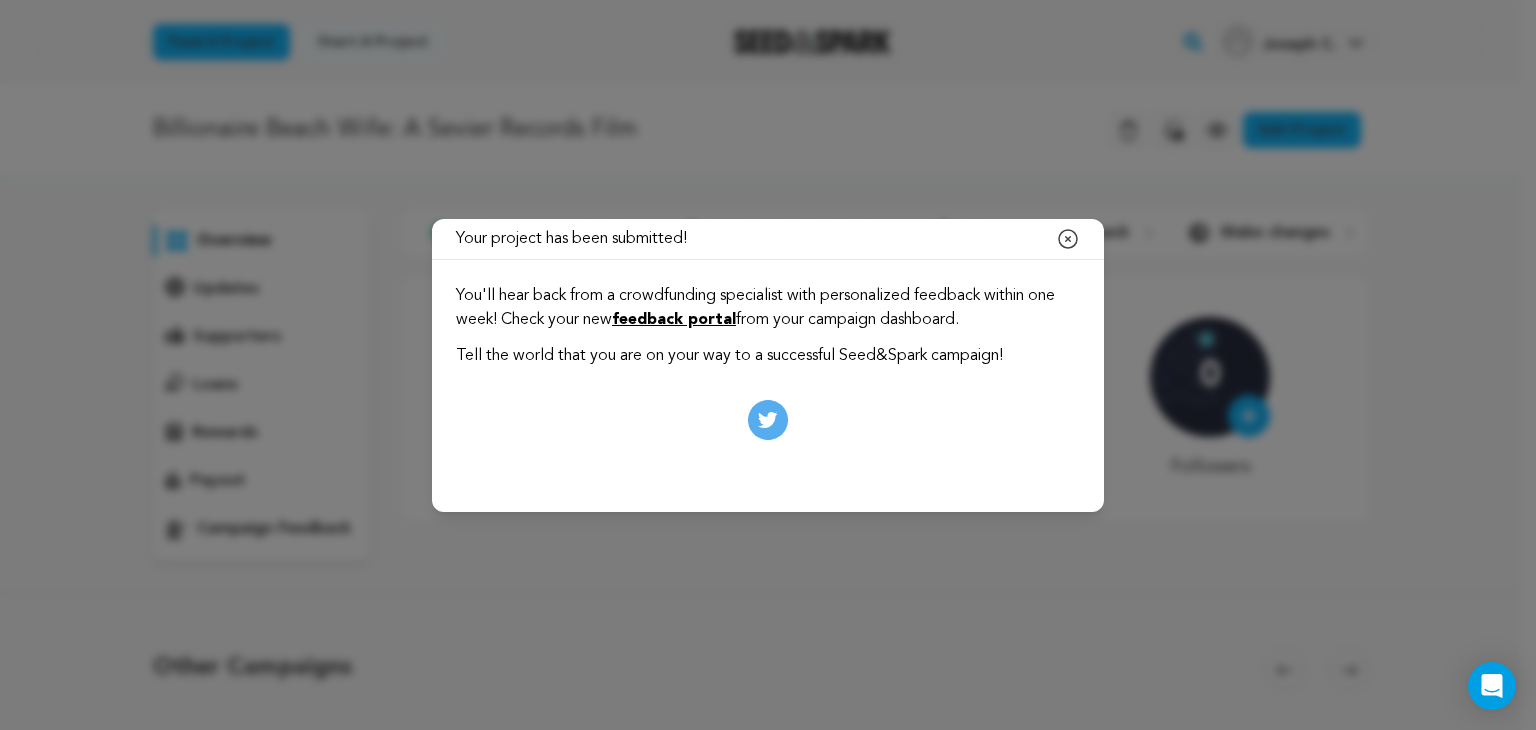 click 